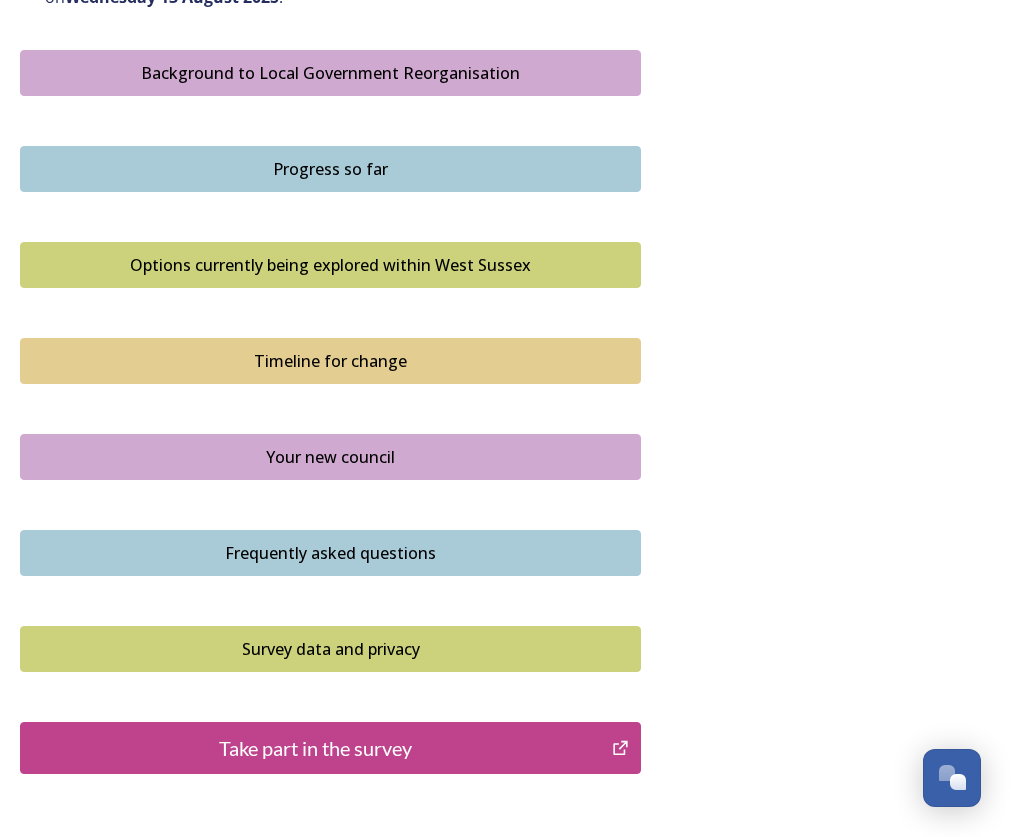 scroll, scrollTop: 1319, scrollLeft: 0, axis: vertical 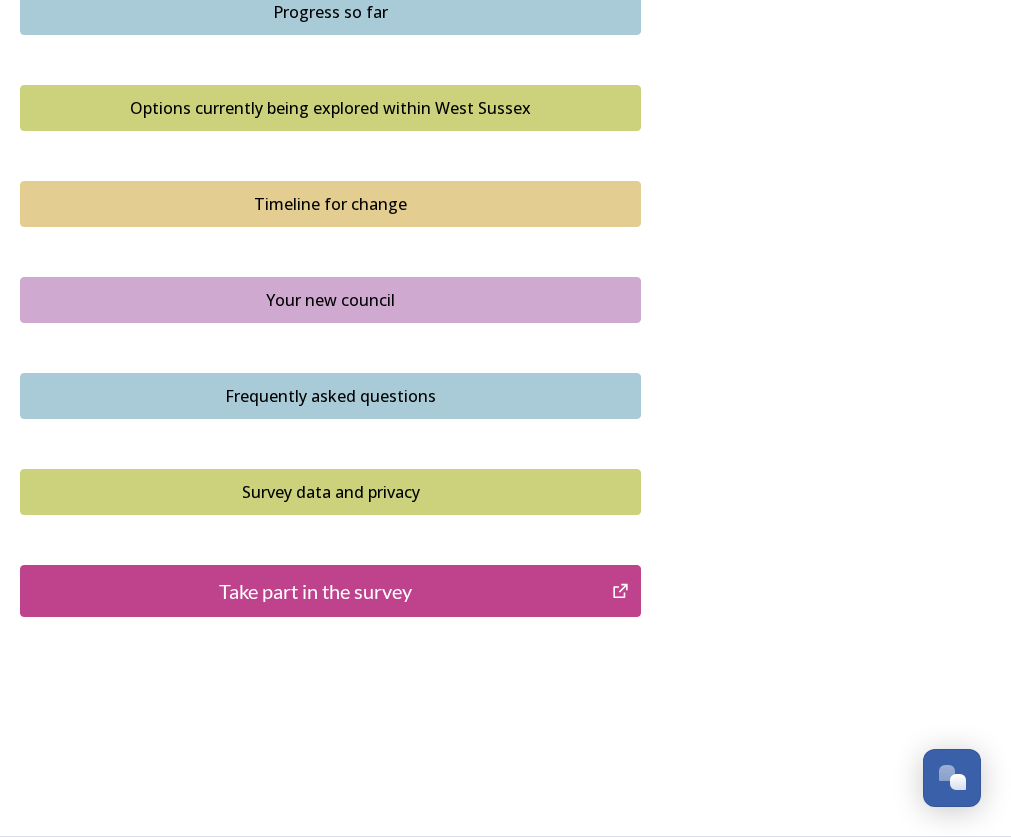 click on "Take part in the survey" at bounding box center (316, 591) 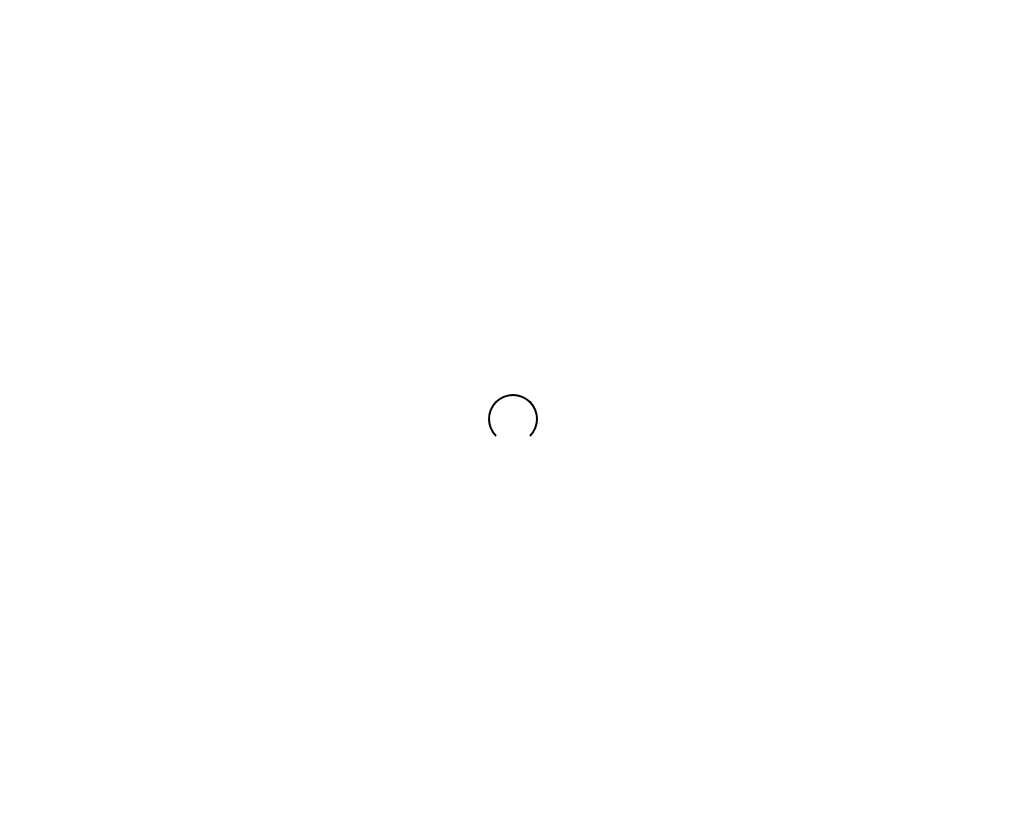 scroll, scrollTop: 0, scrollLeft: 0, axis: both 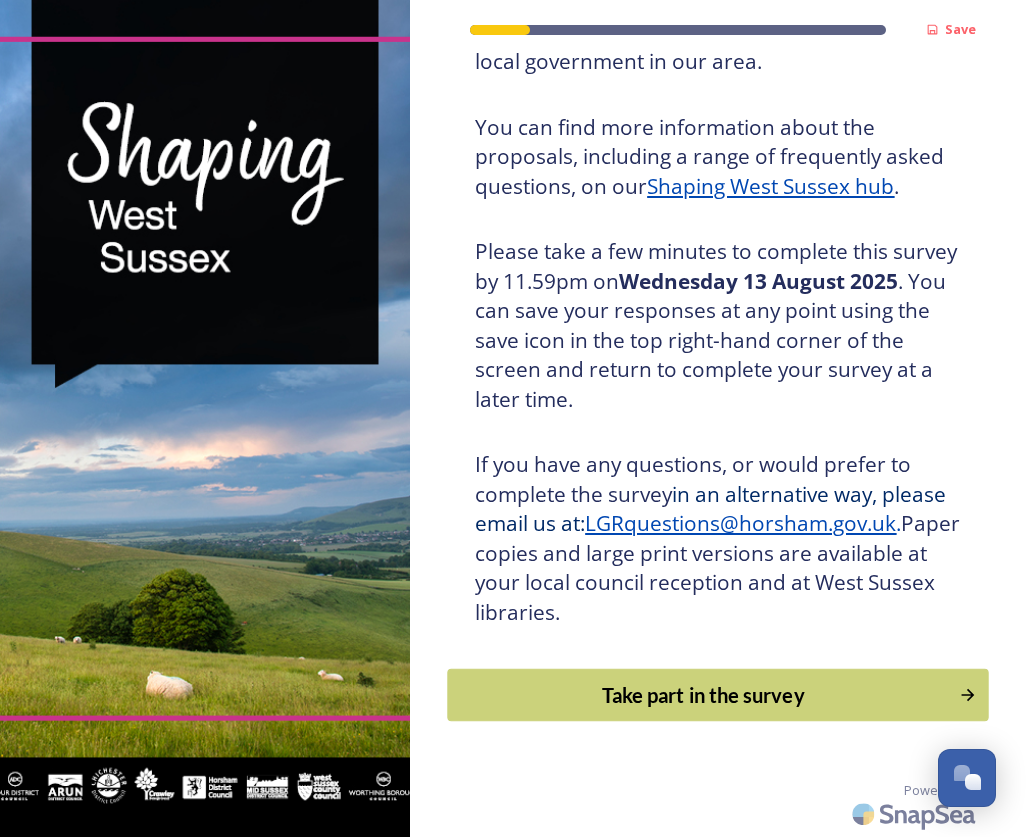 click on "Take part in the survey" at bounding box center (704, 695) 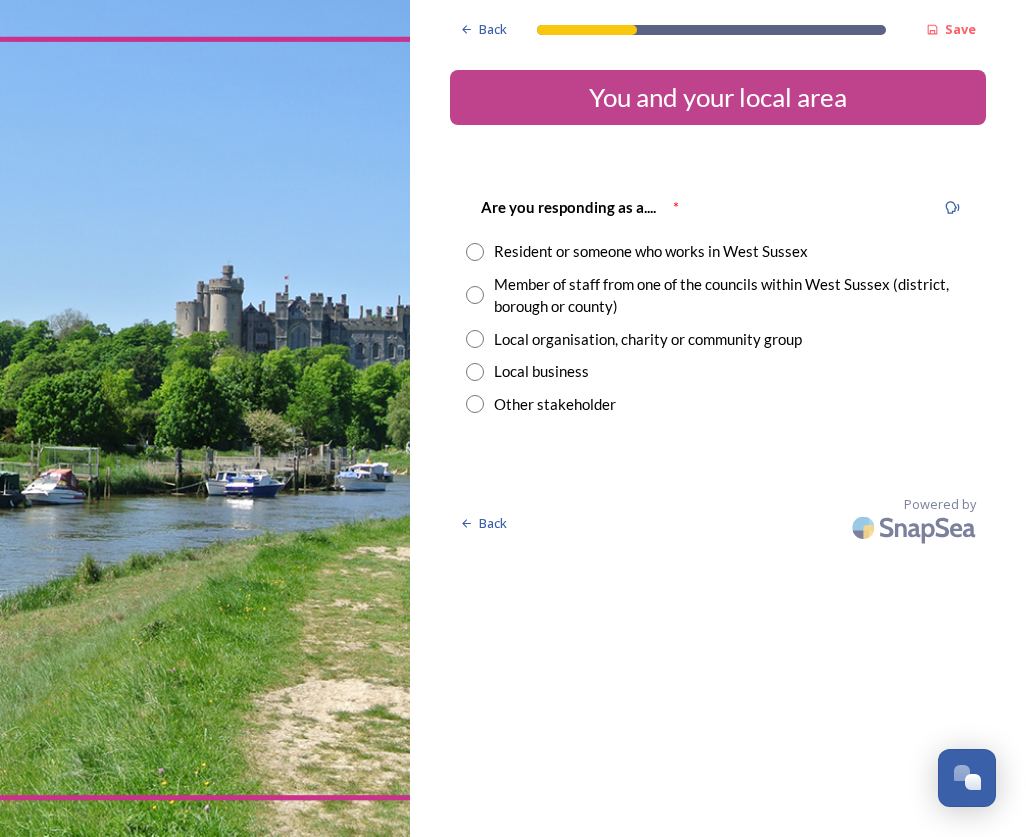 click on "Resident or someone who works in West Sussex" at bounding box center [651, 251] 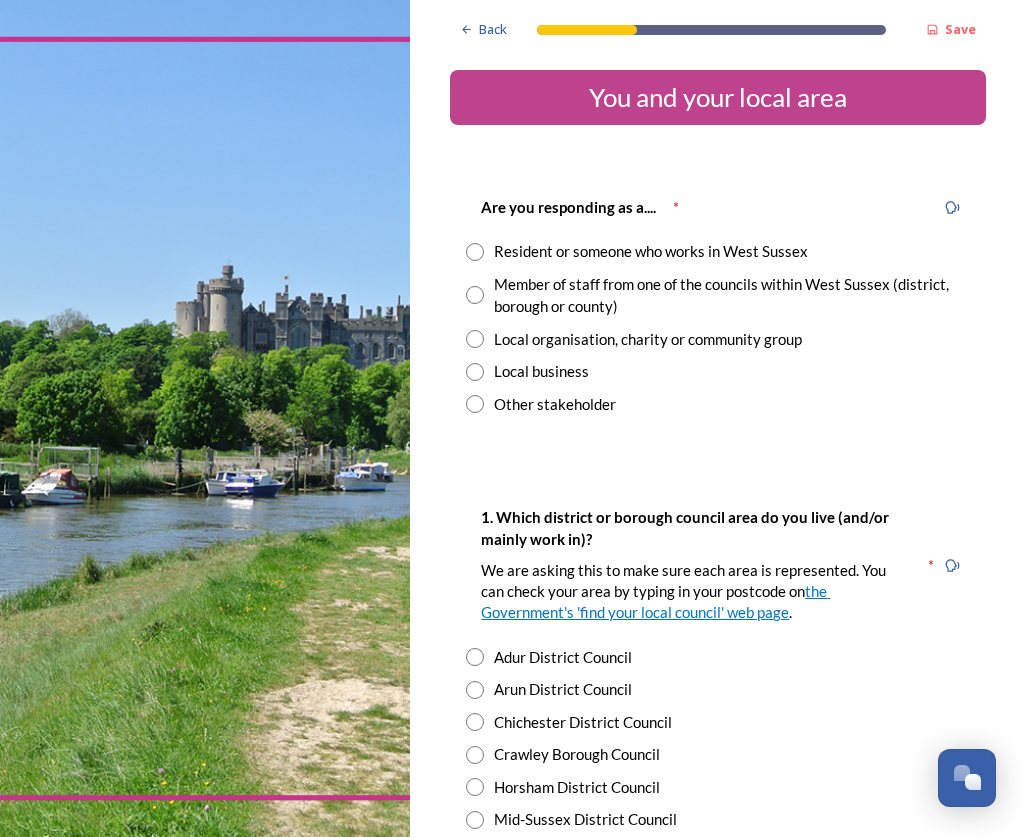 radio on "true" 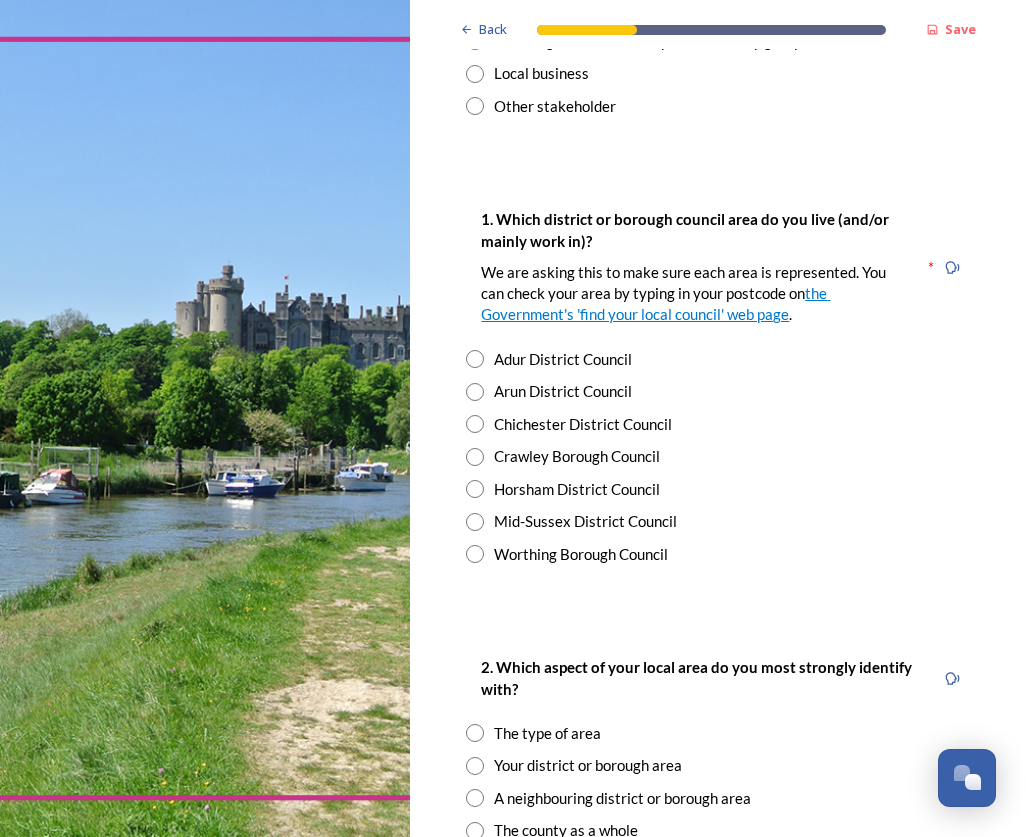 scroll, scrollTop: 300, scrollLeft: 0, axis: vertical 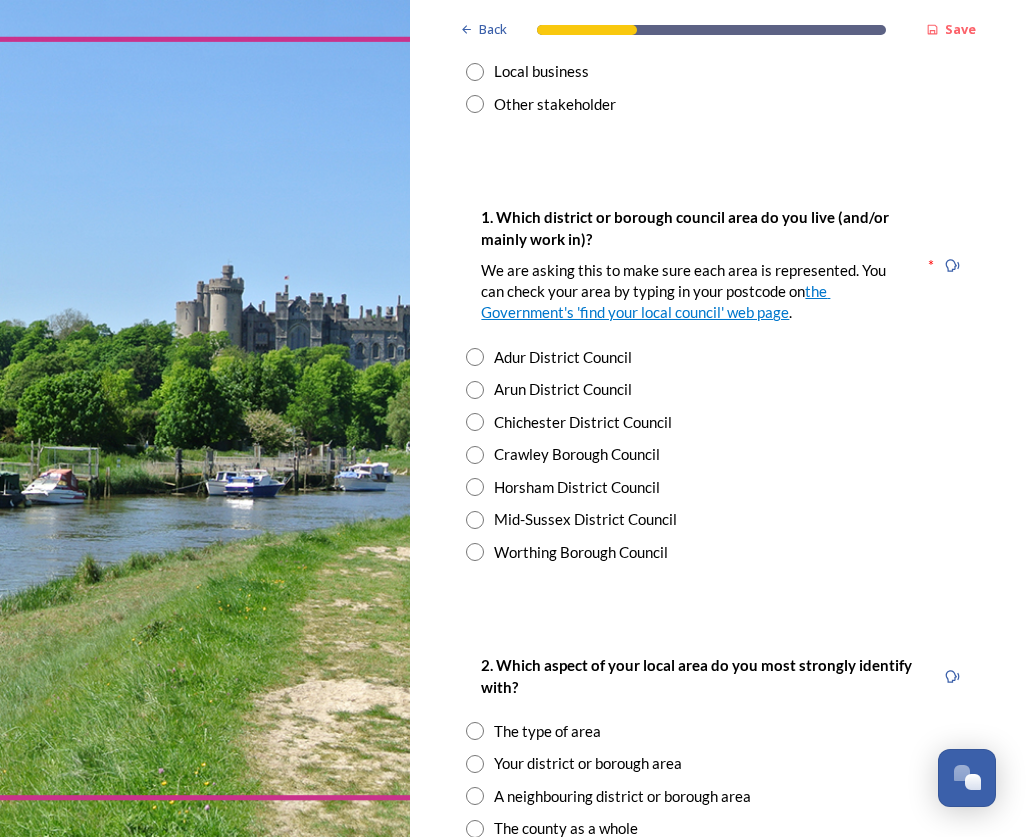 click on "Chichester District Council" at bounding box center [583, 422] 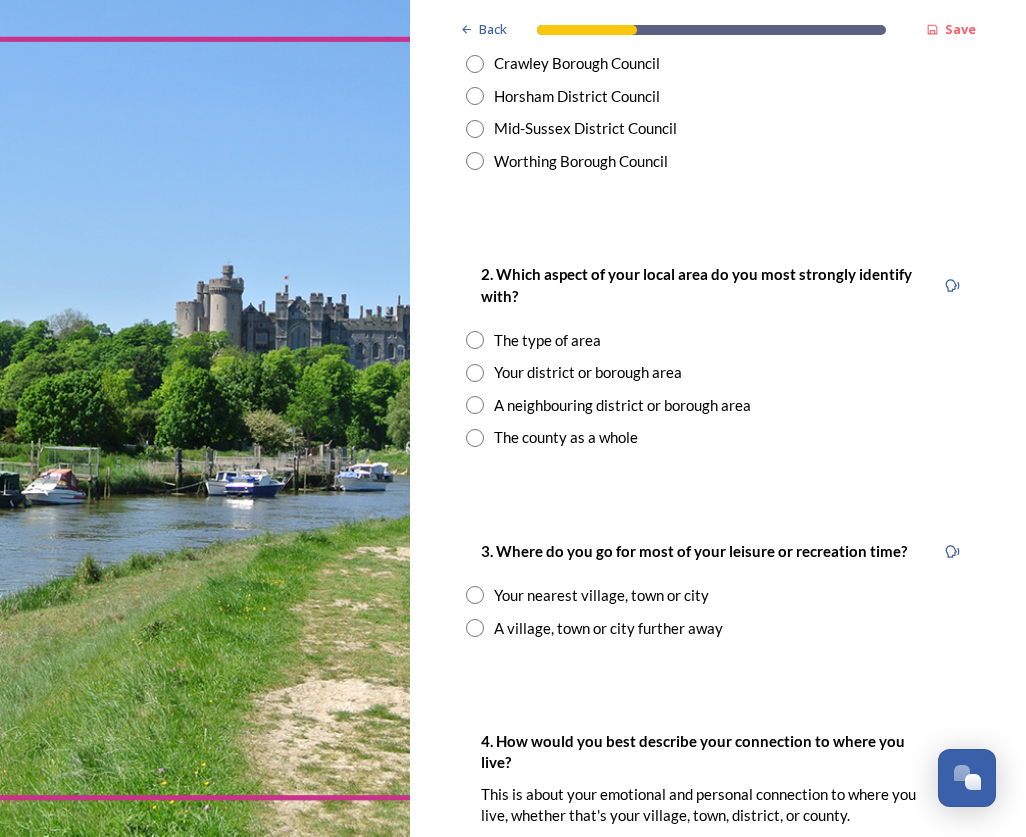 scroll, scrollTop: 700, scrollLeft: 0, axis: vertical 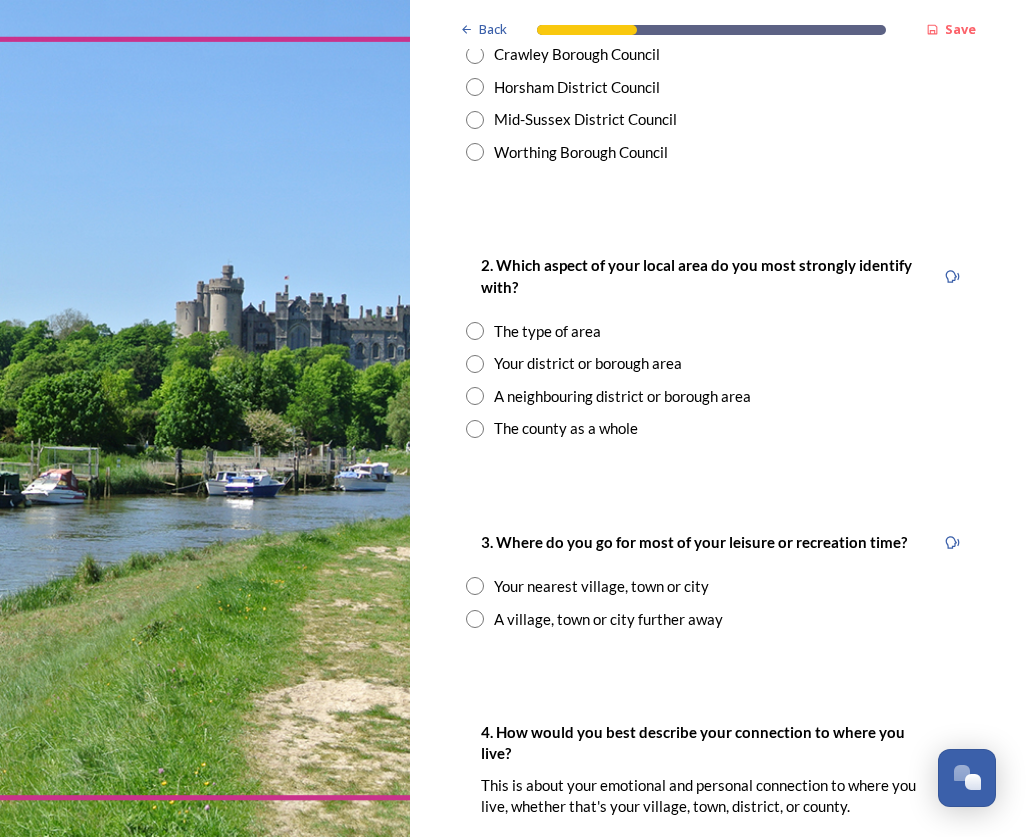 click on "A neighbouring district or borough area" at bounding box center [622, 396] 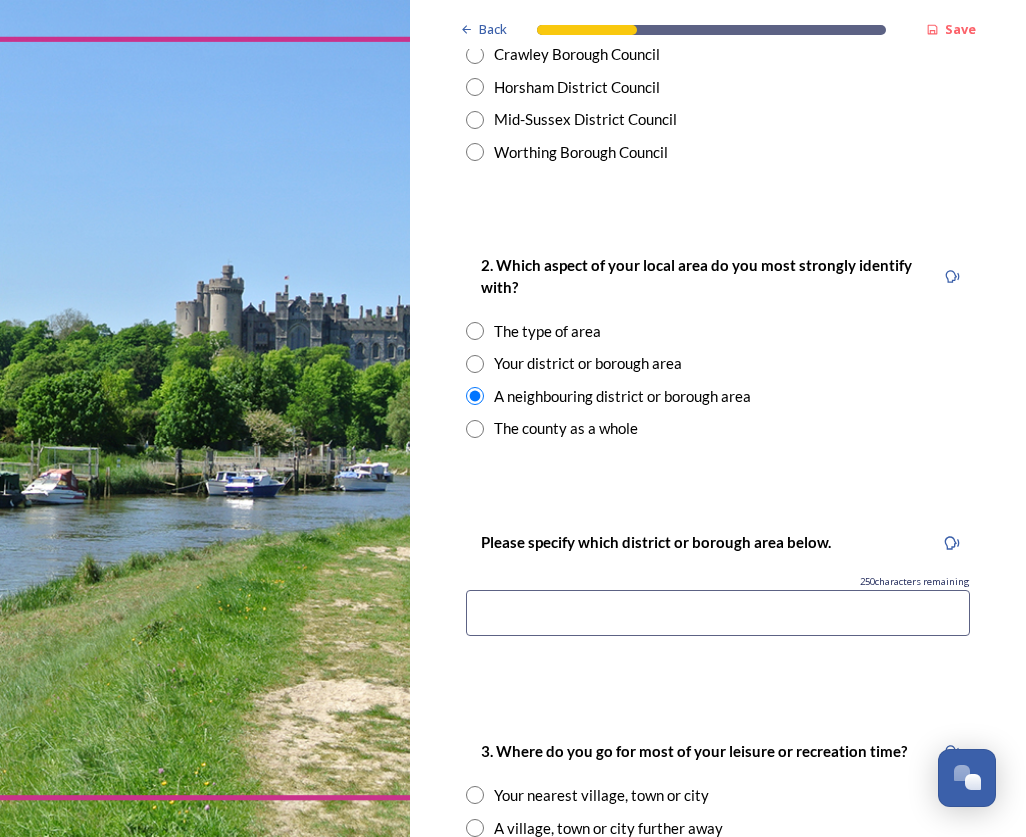 click on "2. Which aspect of your local area do you most strongly identify with?" at bounding box center [700, 276] 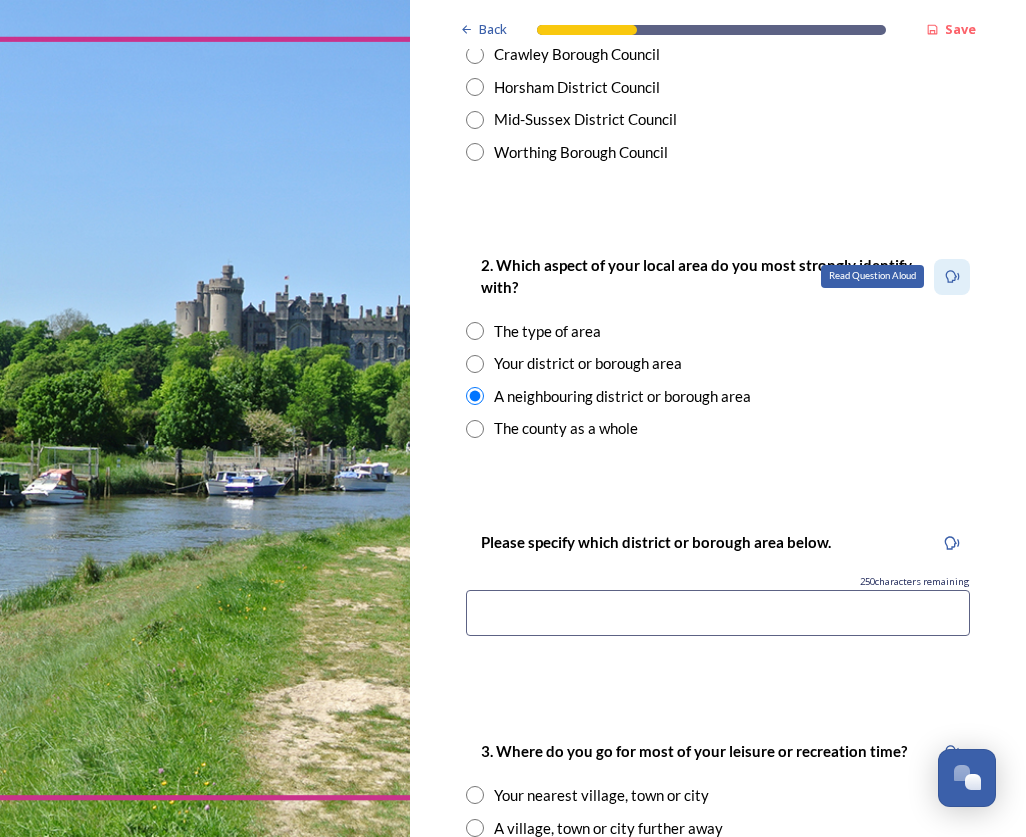 click 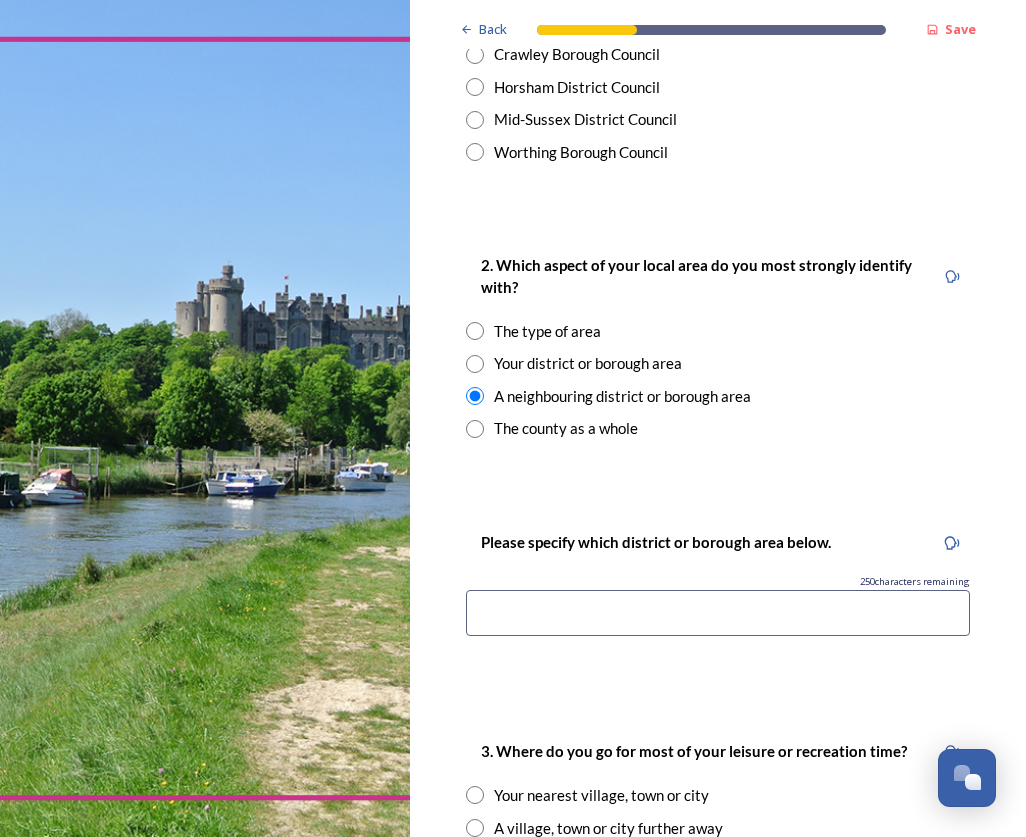 click on "The type of area" at bounding box center (718, 331) 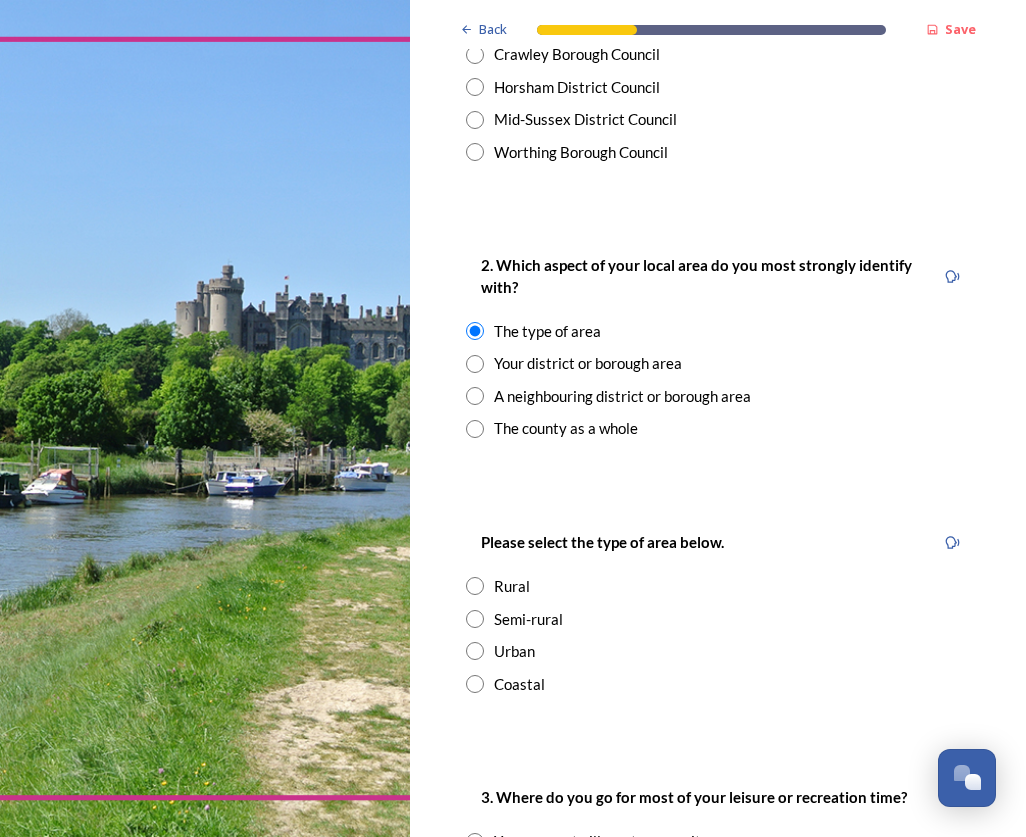 click on "Semi-rural" at bounding box center [528, 619] 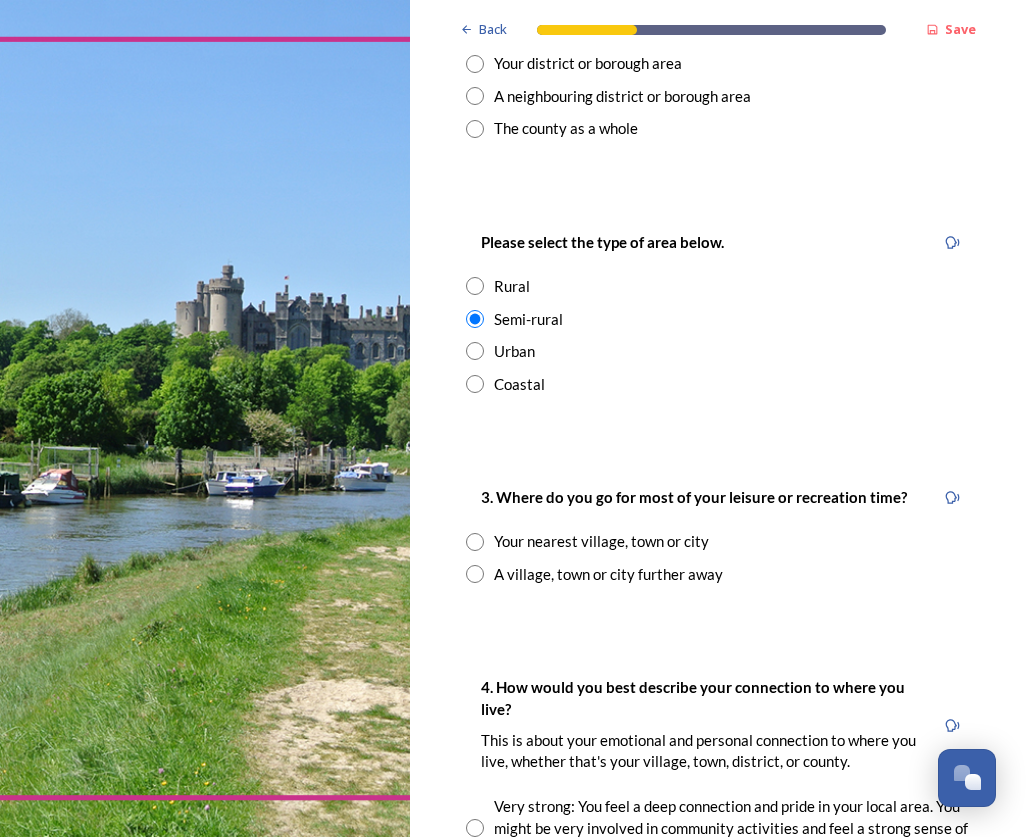scroll, scrollTop: 1100, scrollLeft: 0, axis: vertical 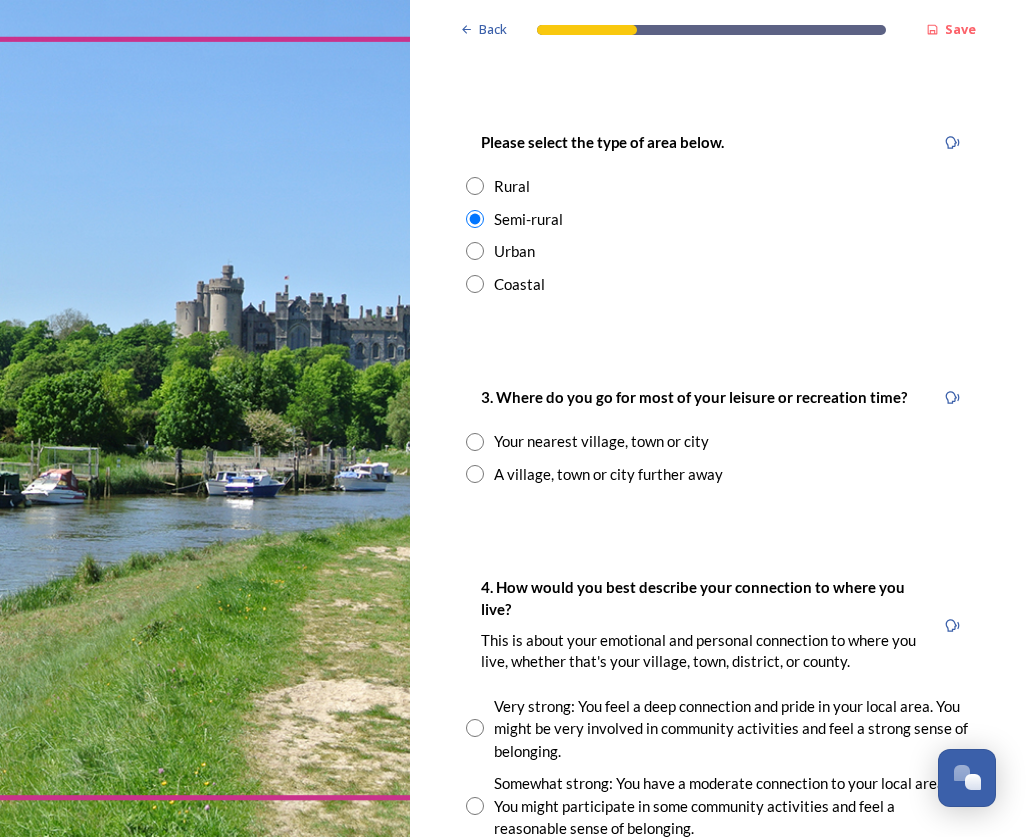 click on "Your nearest village, town or city" at bounding box center [601, 441] 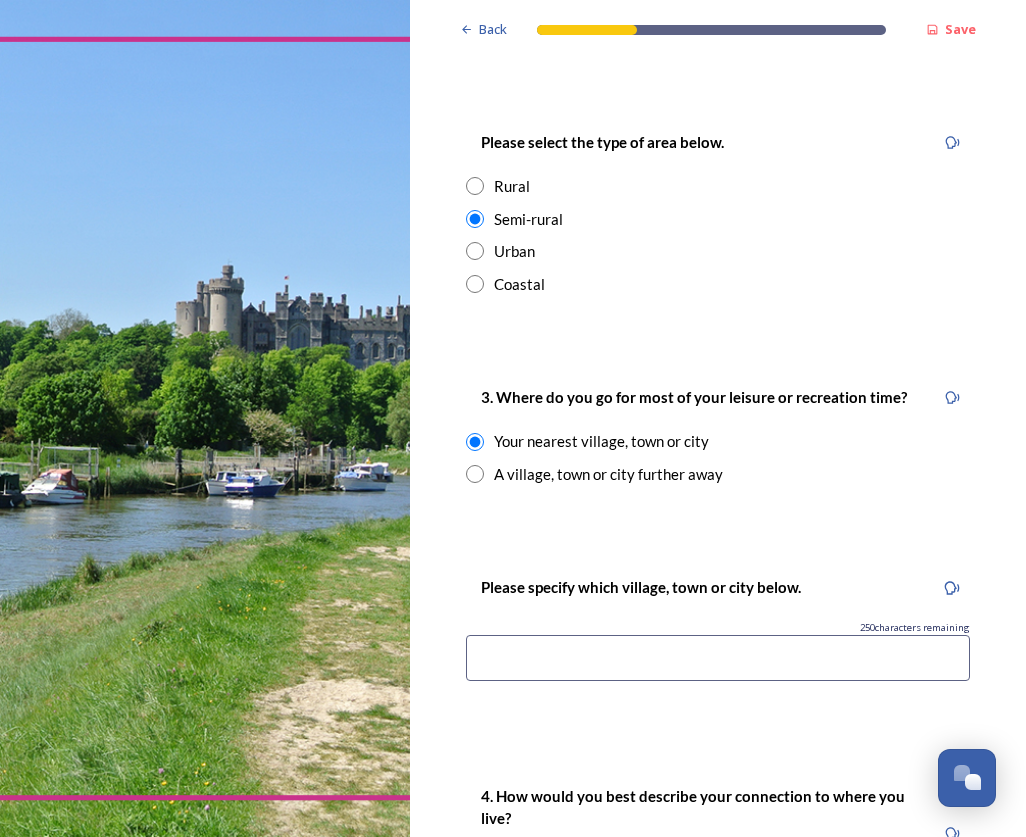click at bounding box center (718, 658) 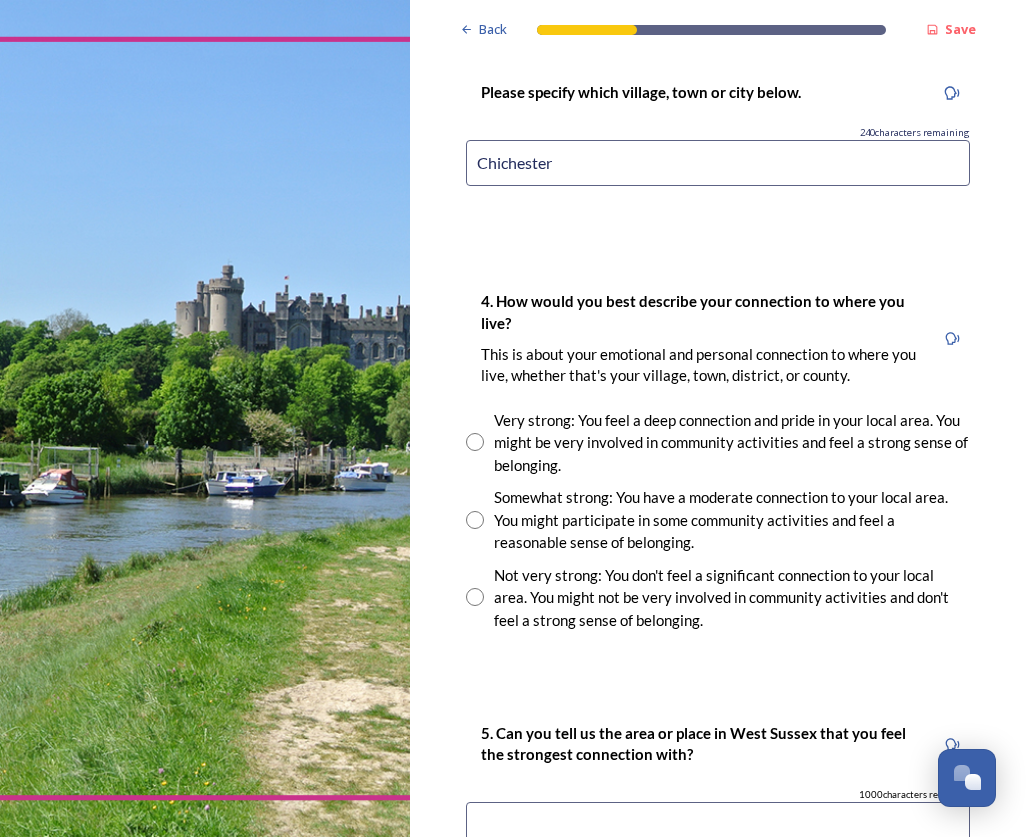 scroll, scrollTop: 1600, scrollLeft: 0, axis: vertical 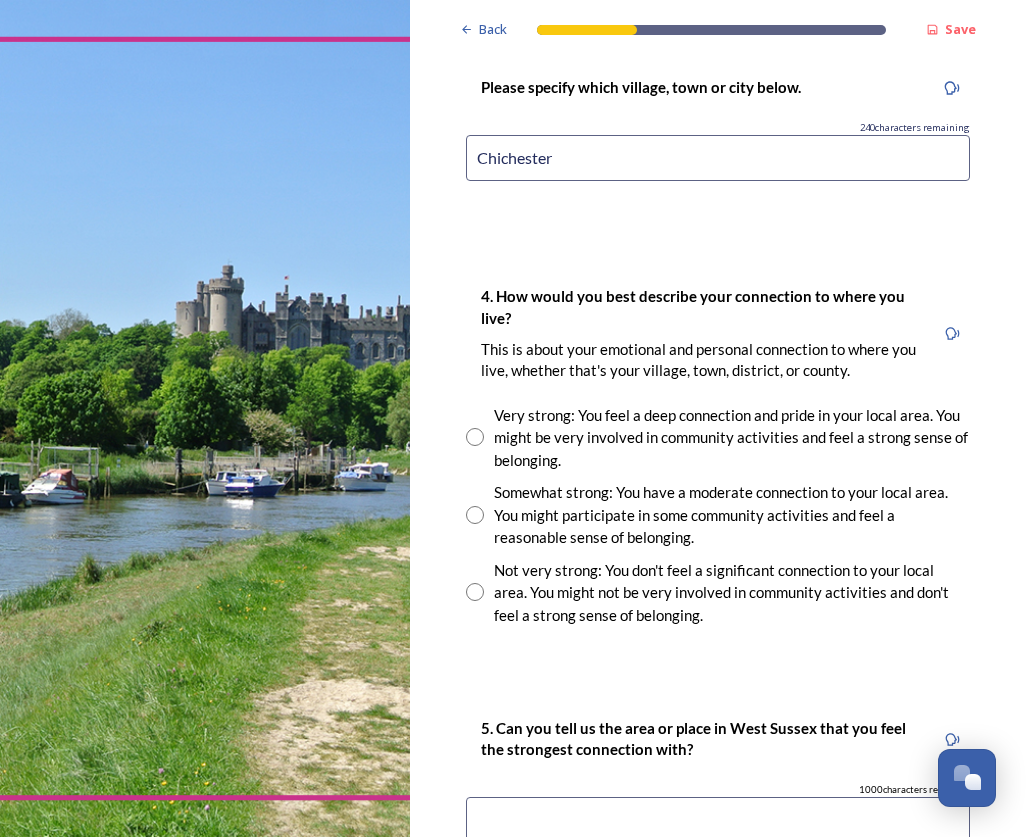 type on "Chichester" 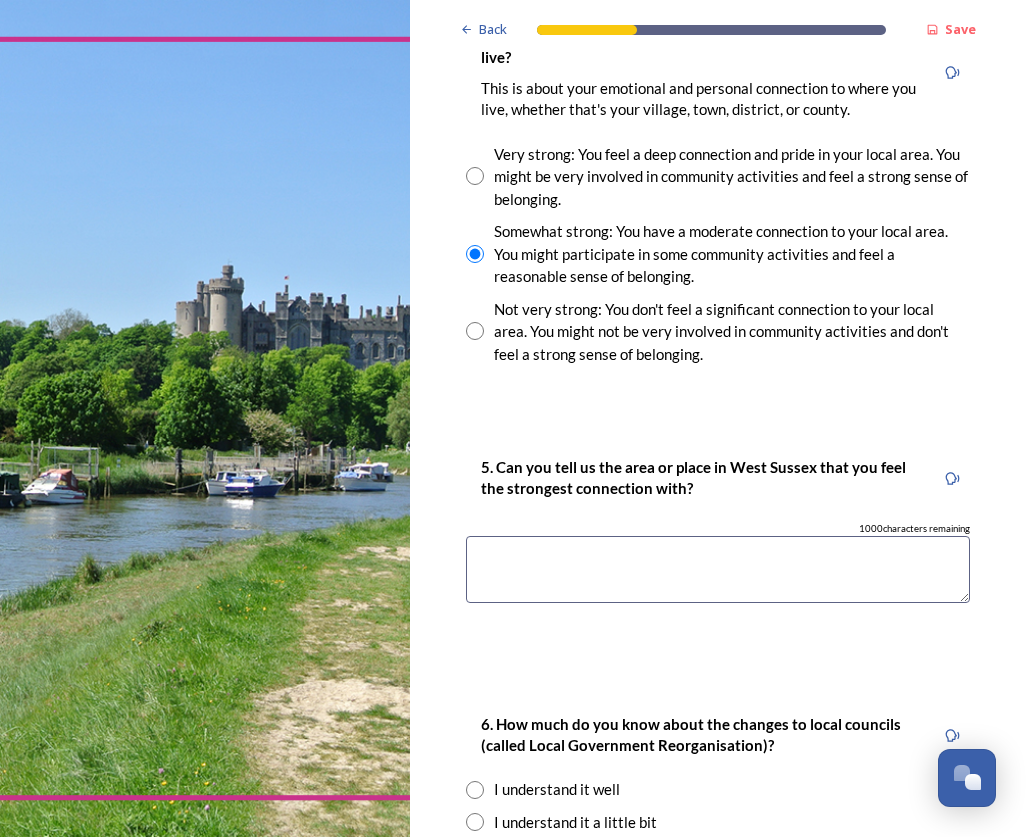 scroll, scrollTop: 1900, scrollLeft: 0, axis: vertical 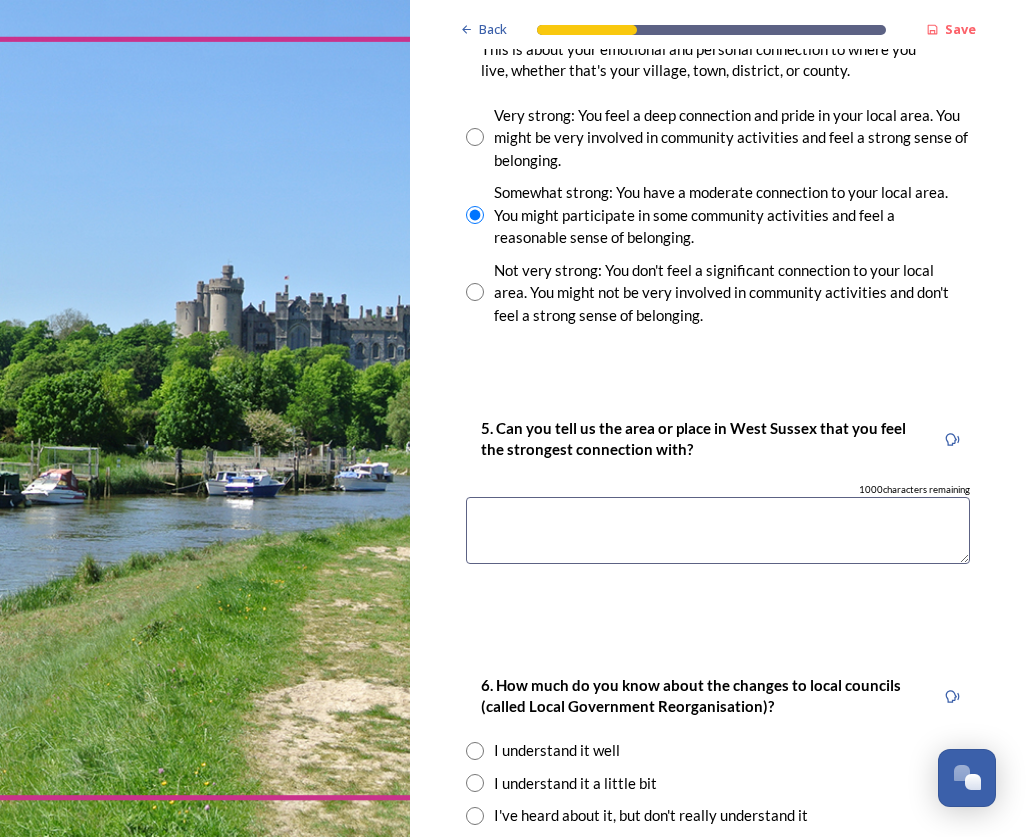 click at bounding box center [718, 530] 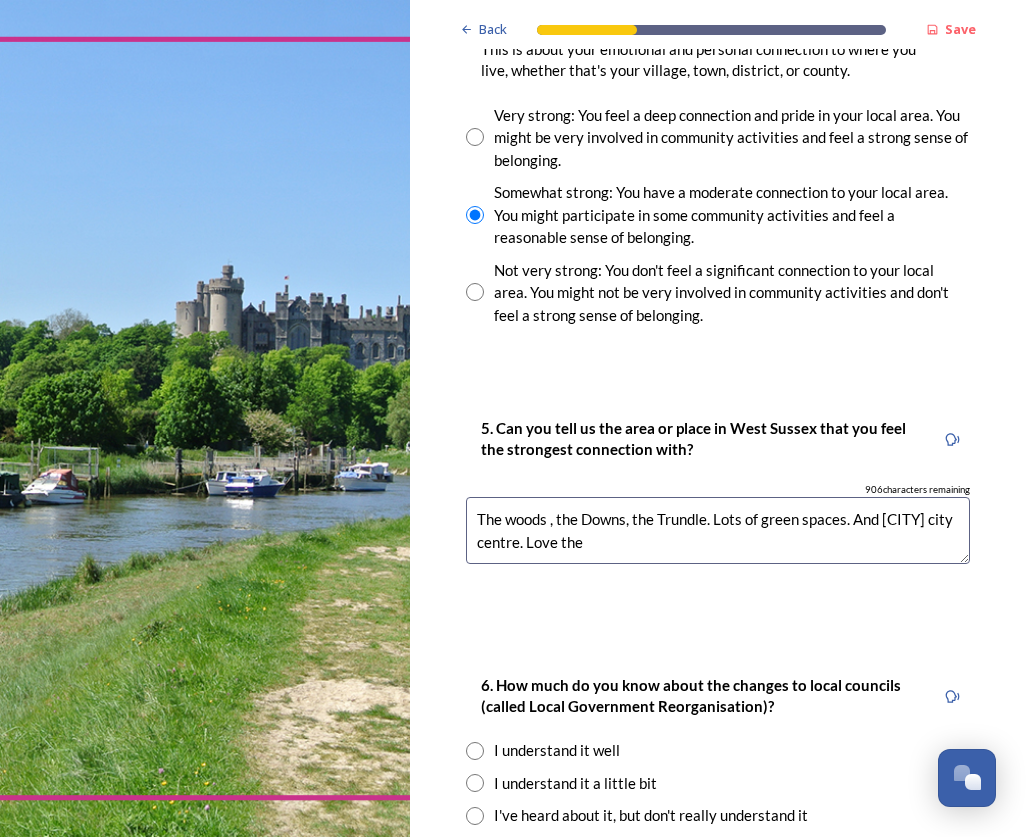 click on "The woods , the Downs, the Trundle. Lots of green spaces. And [CITY] city centre. Love the" at bounding box center (718, 530) 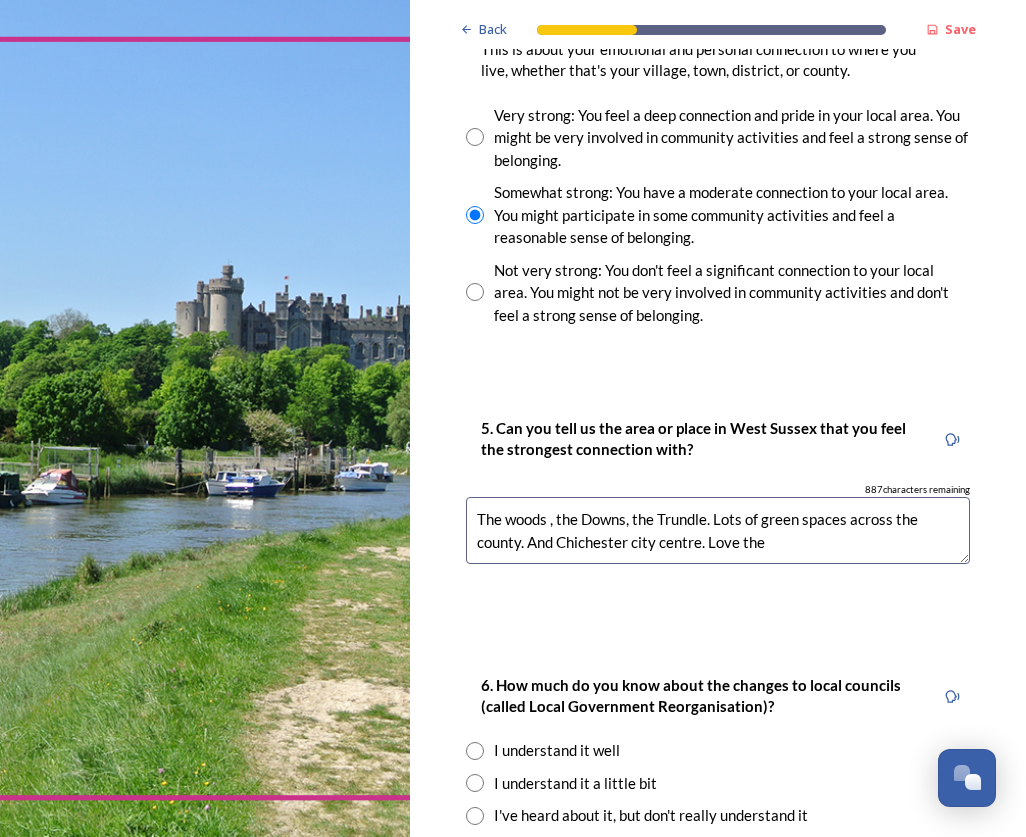 click on "The woods , the Downs, the Trundle. Lots of green spaces across the county. And Chichester city centre. Love the" at bounding box center [718, 530] 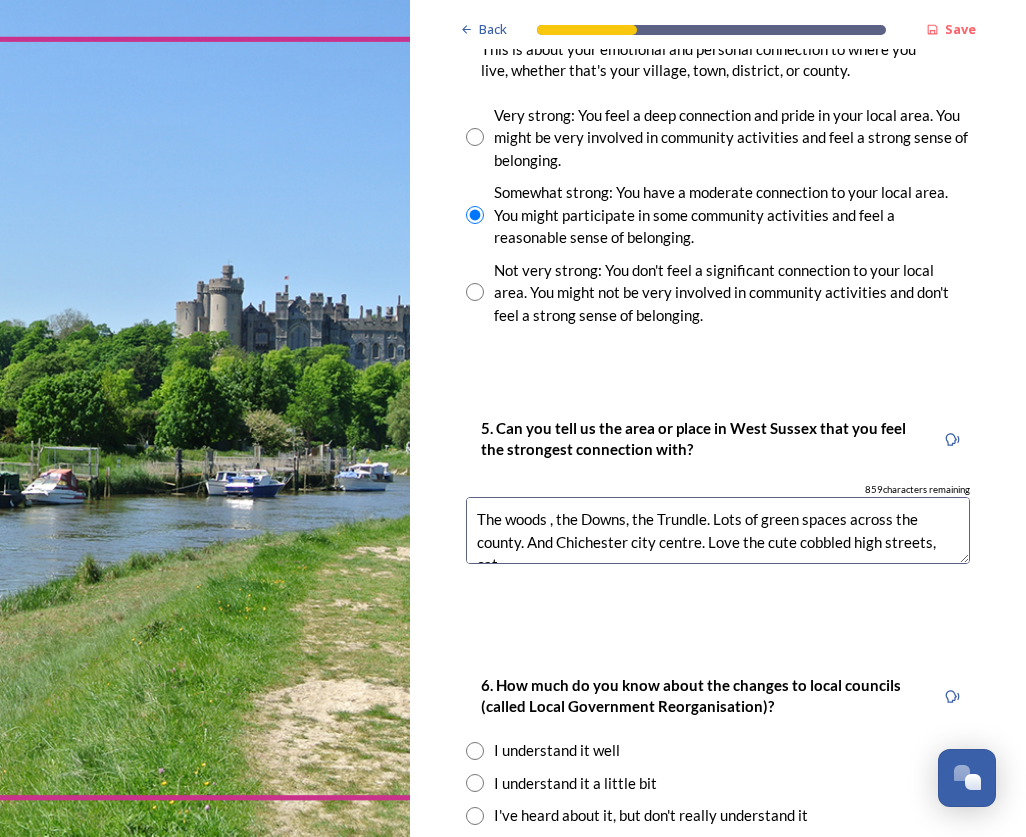 scroll, scrollTop: 11, scrollLeft: 0, axis: vertical 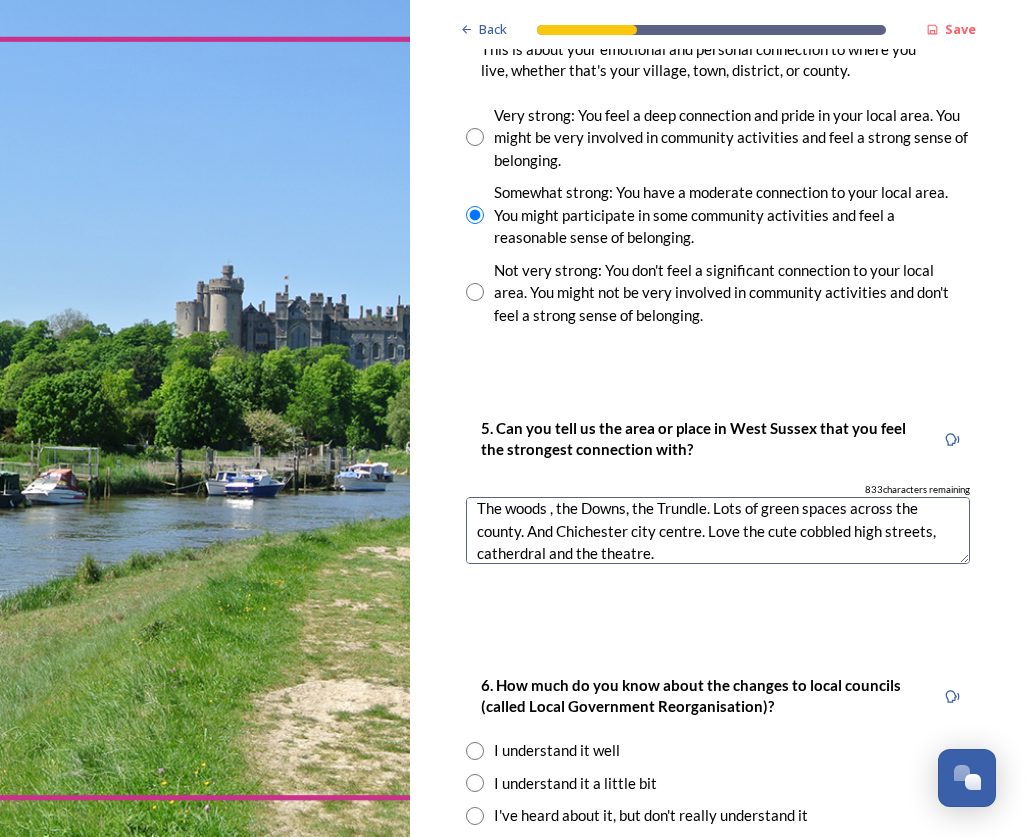 drag, startPoint x: 572, startPoint y: 542, endPoint x: 541, endPoint y: 411, distance: 134.61798 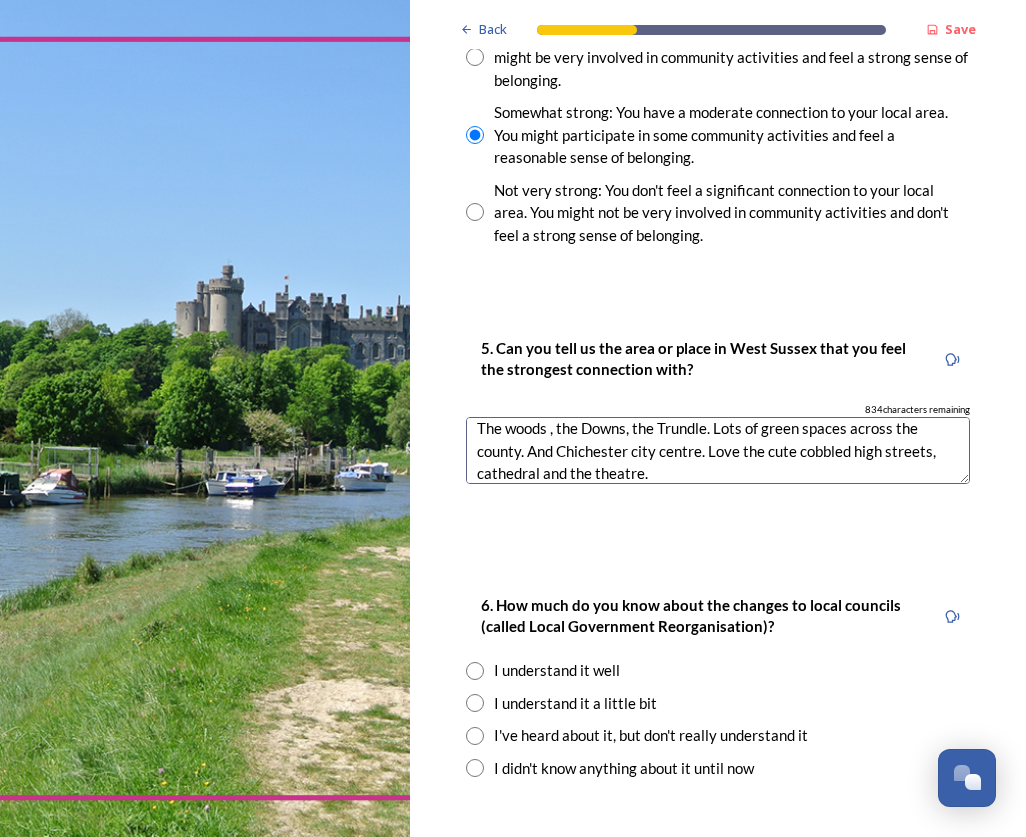 scroll, scrollTop: 2100, scrollLeft: 0, axis: vertical 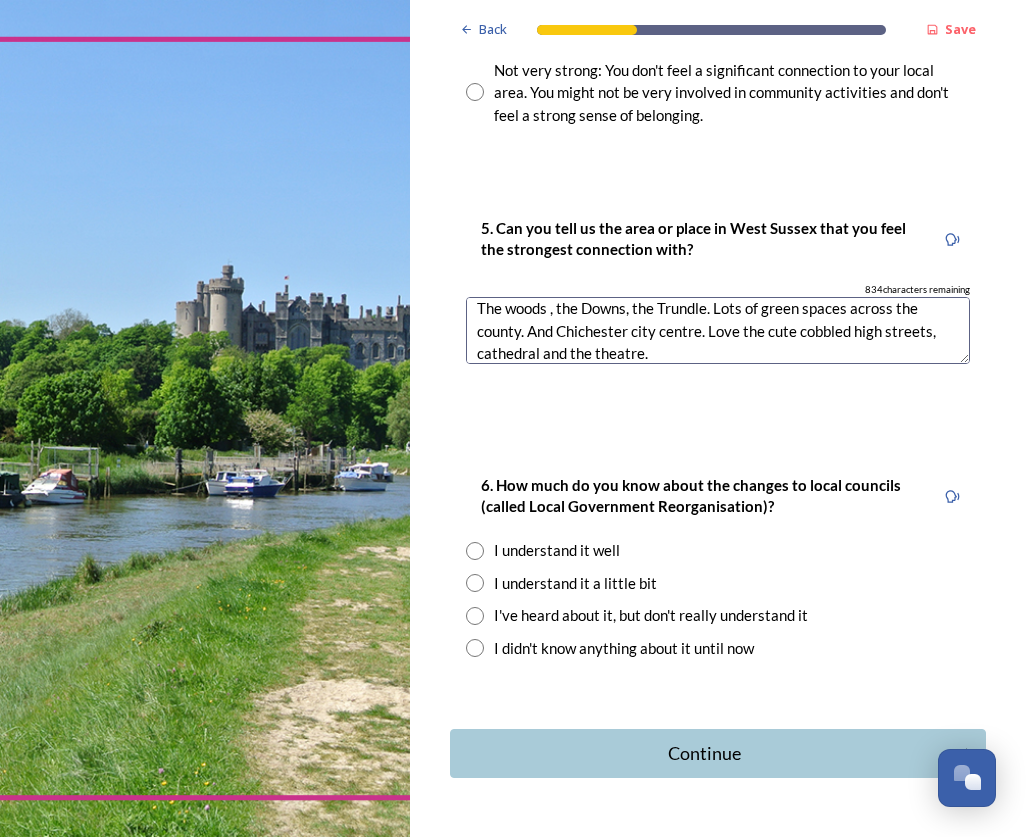 type on "The woods , the Downs, the Trundle. Lots of green spaces across the county. And Chichester city centre. Love the cute cobbled high streets, cathedral and the theatre." 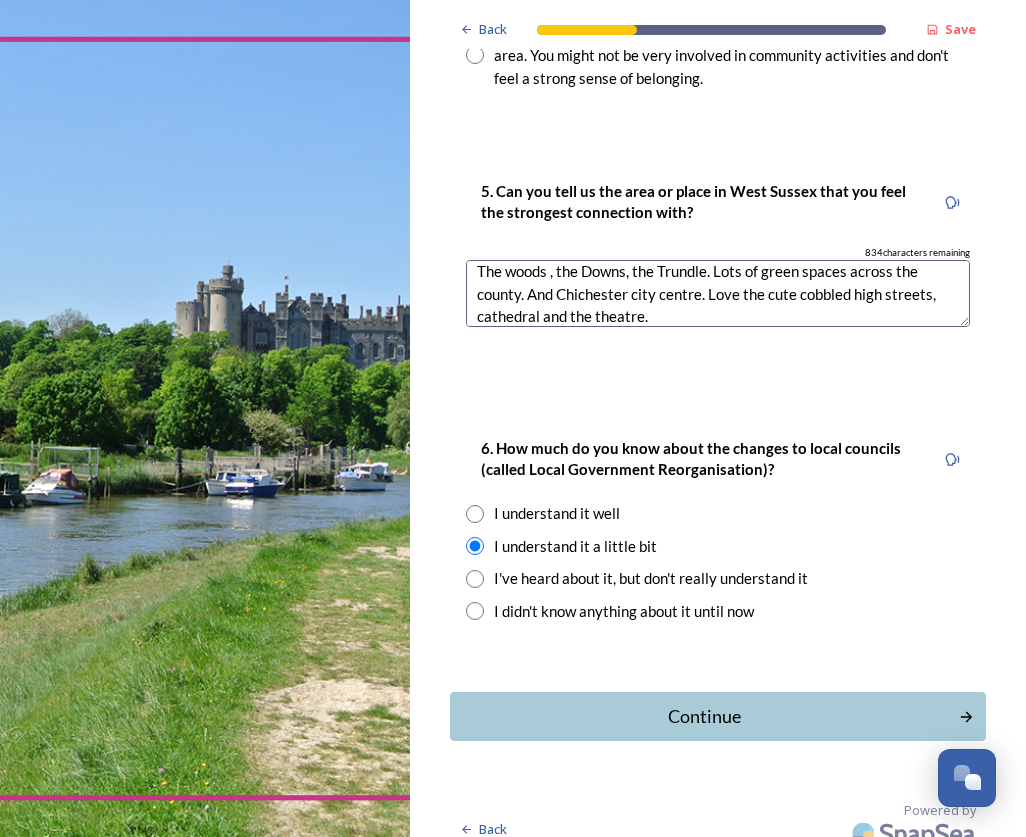 scroll, scrollTop: 2157, scrollLeft: 0, axis: vertical 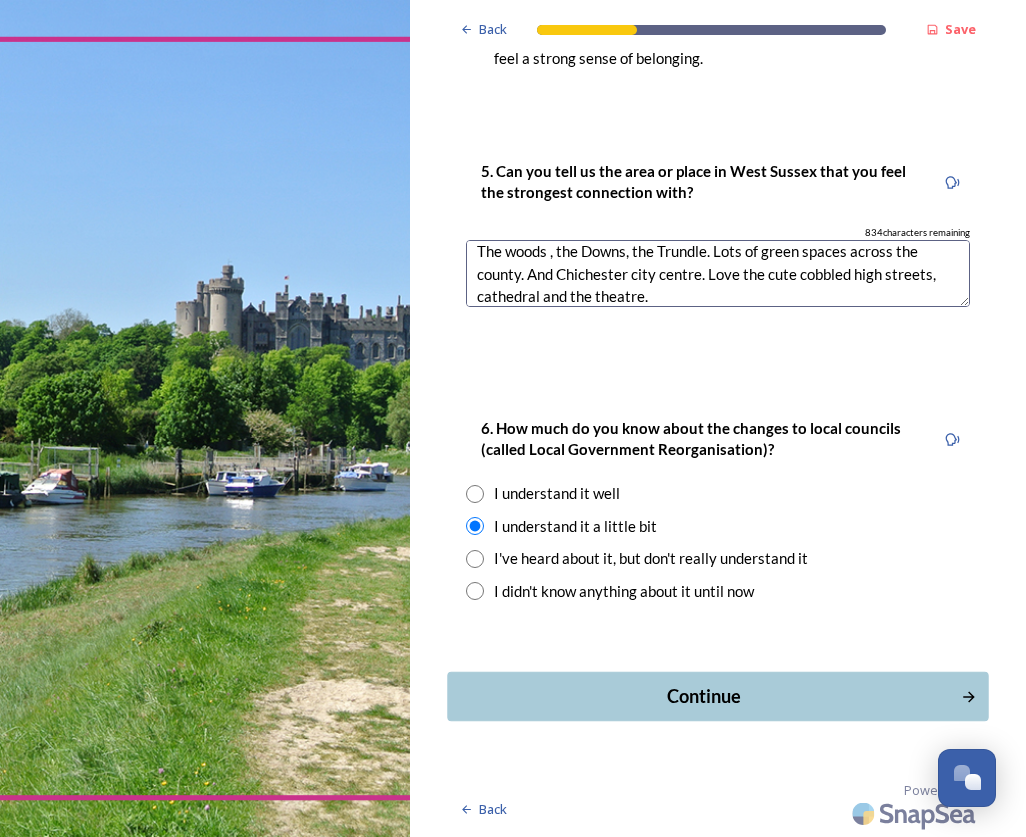 click on "Continue" at bounding box center [704, 696] 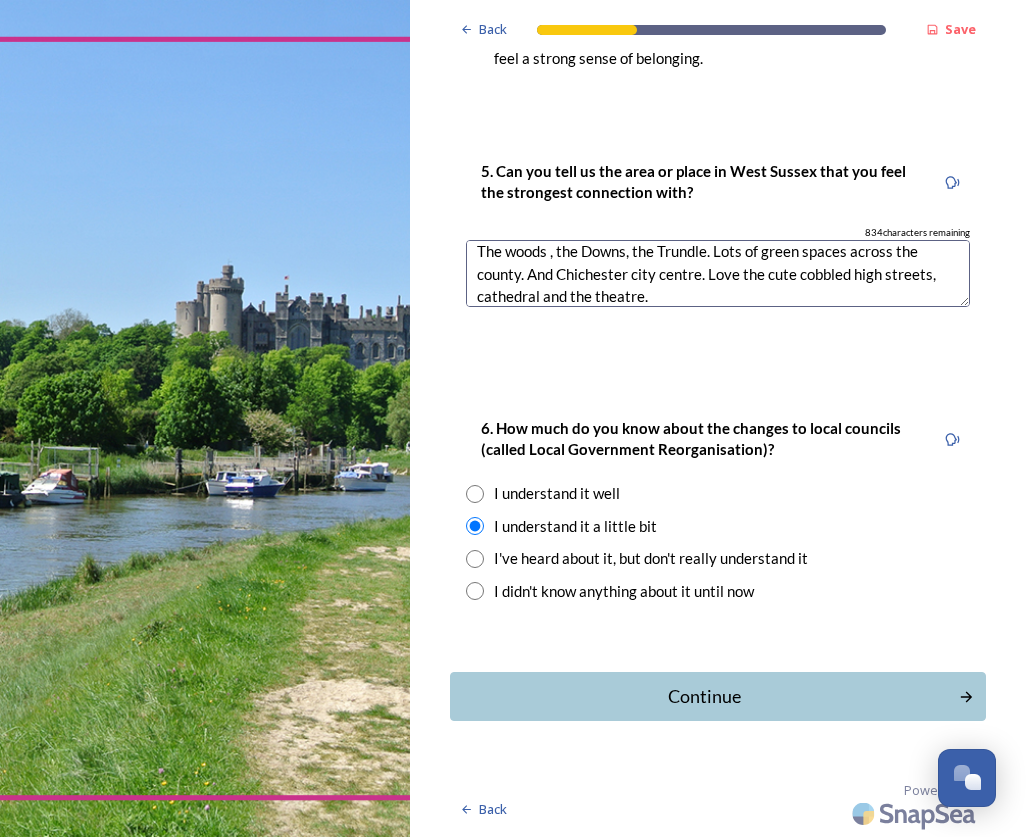 scroll, scrollTop: 0, scrollLeft: 0, axis: both 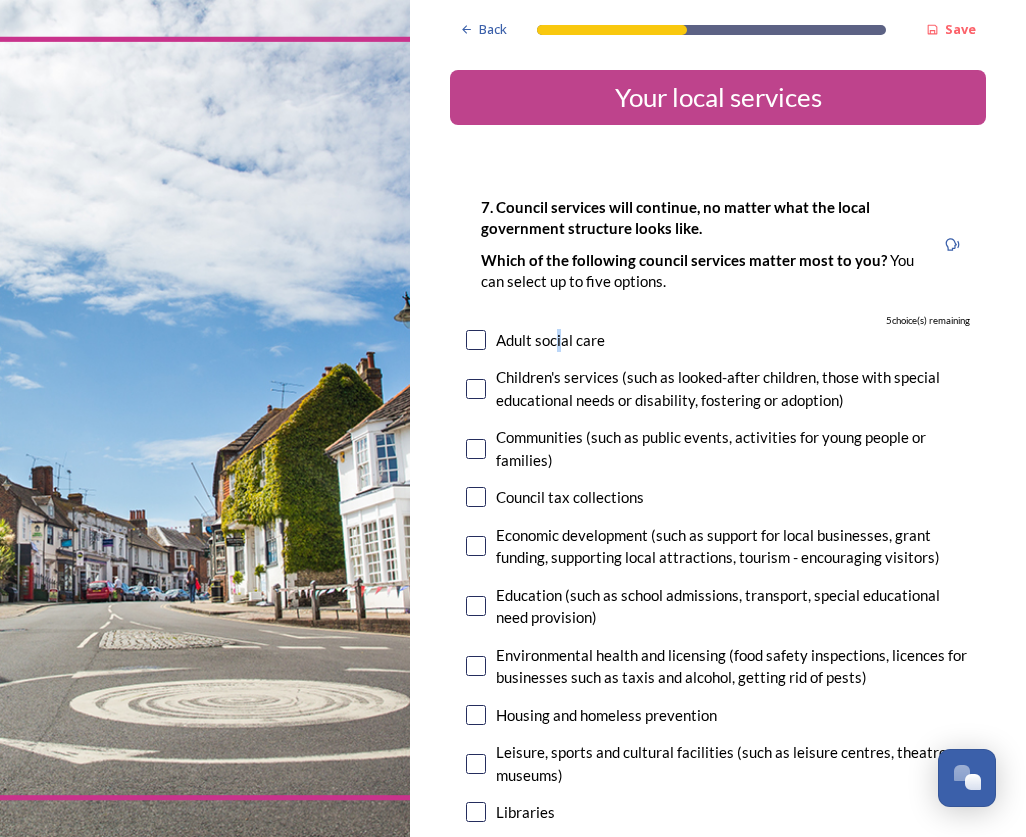 click on "Adult social care" at bounding box center (550, 340) 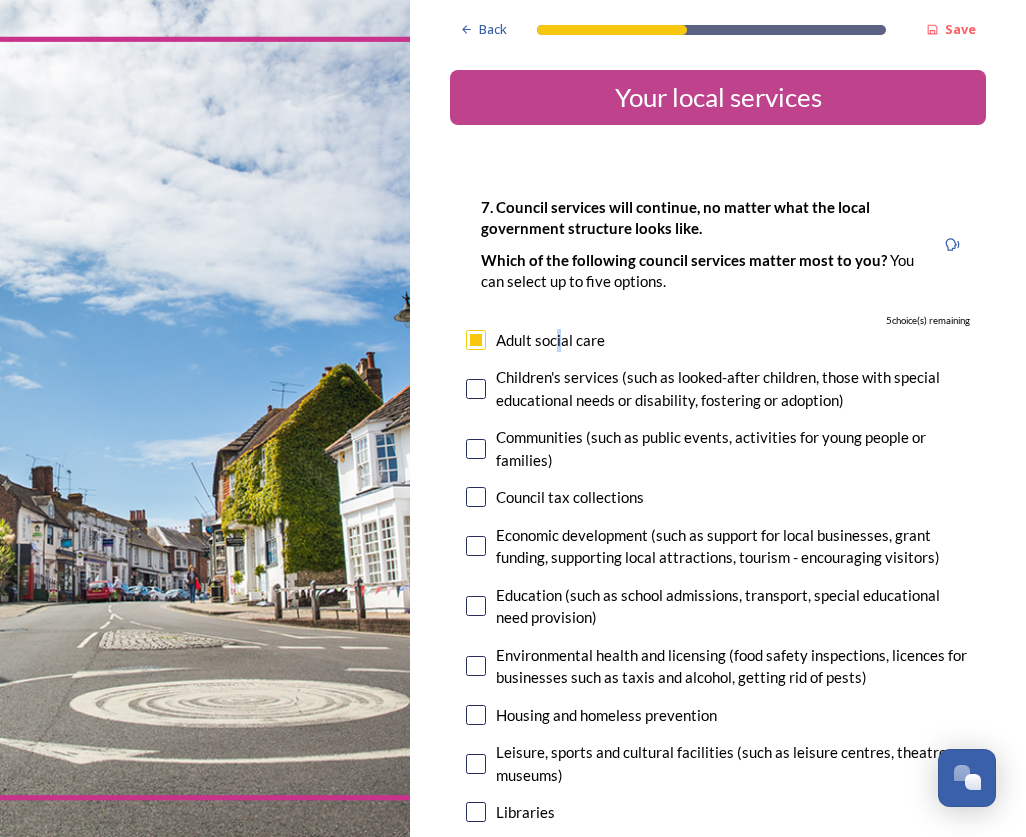 checkbox on "true" 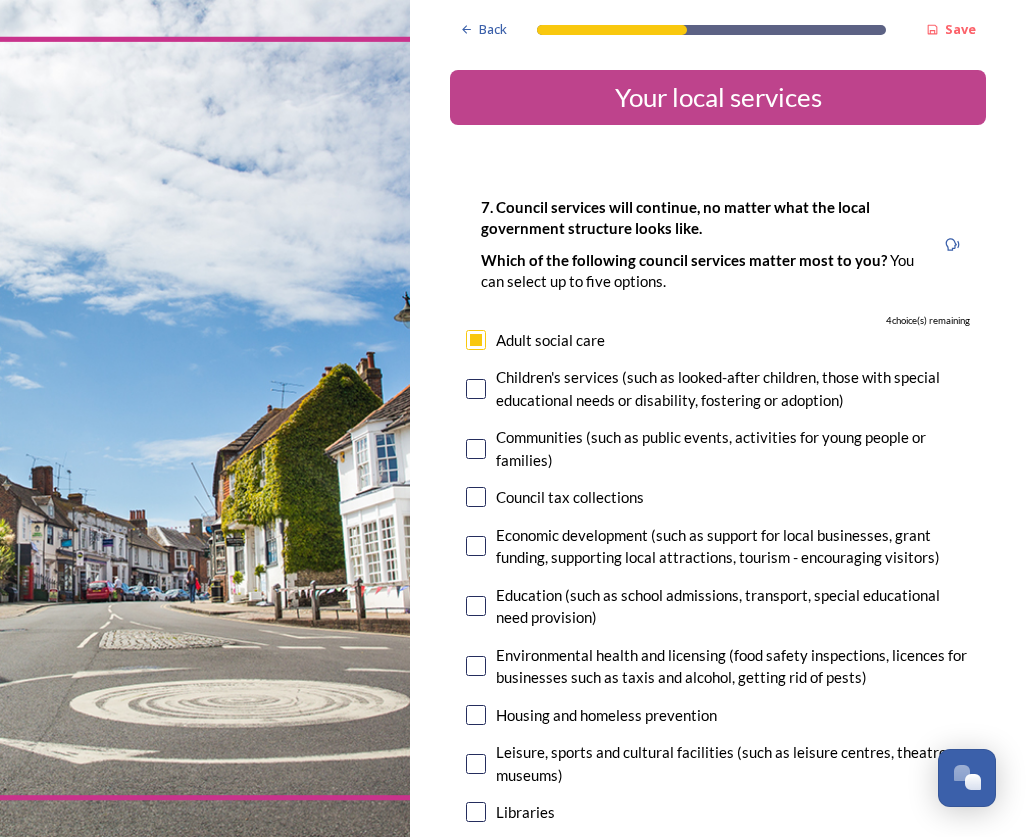 click on "Children's services (such as looked-after children, those with special educational needs or disability, fostering or adoption)" at bounding box center [733, 388] 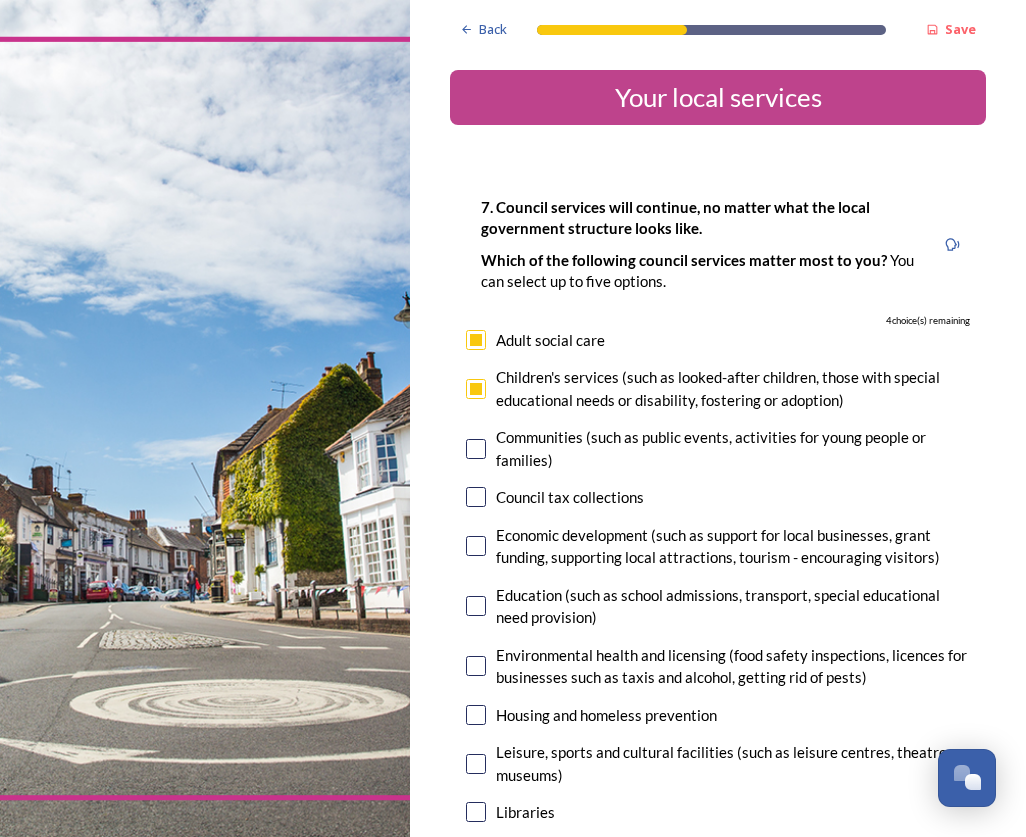 checkbox on "true" 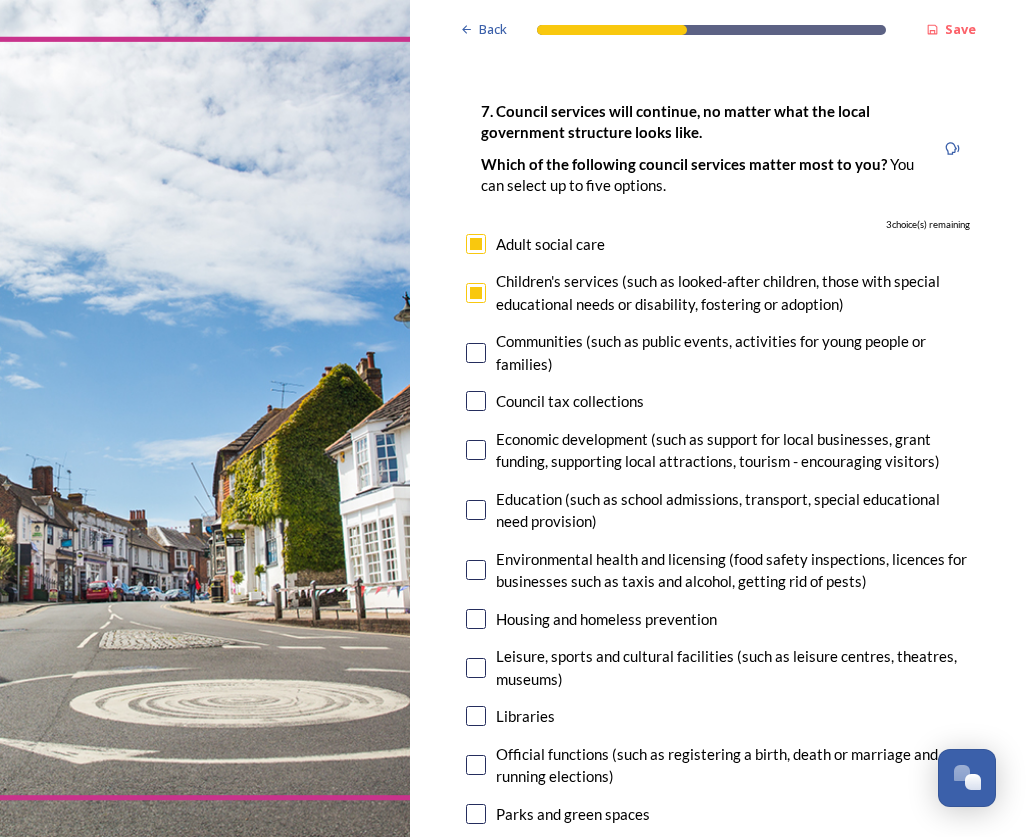 scroll, scrollTop: 0, scrollLeft: 0, axis: both 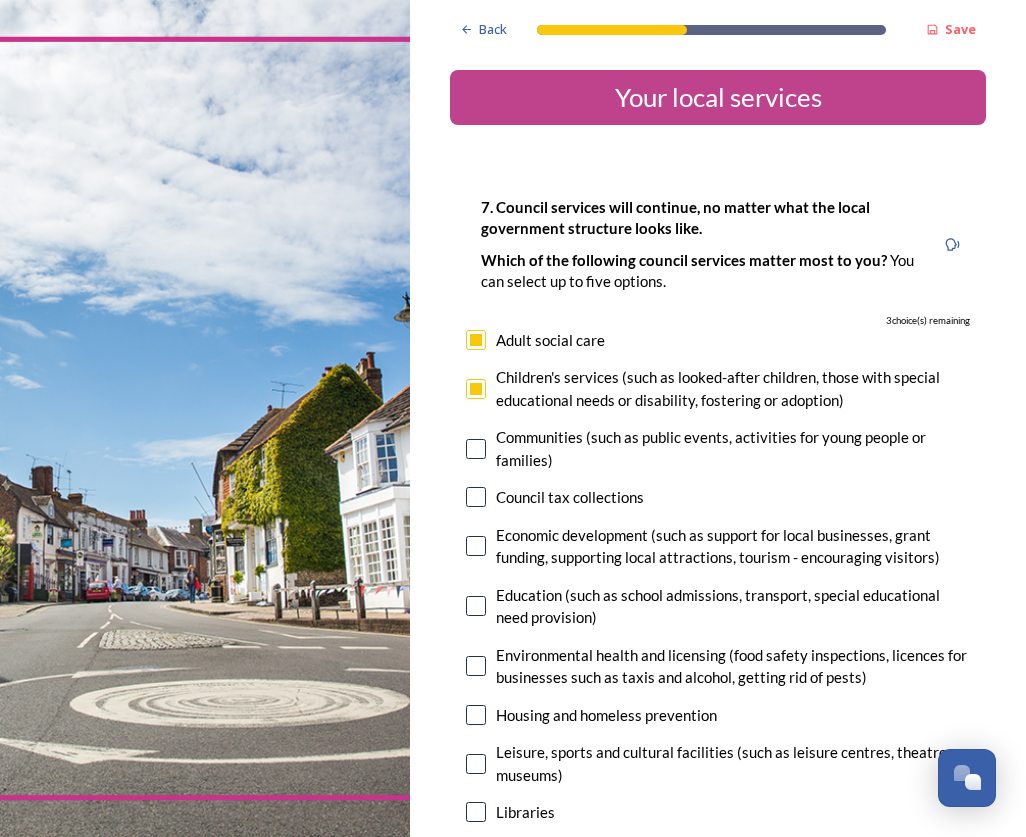 click on "Council tax collections" at bounding box center (570, 497) 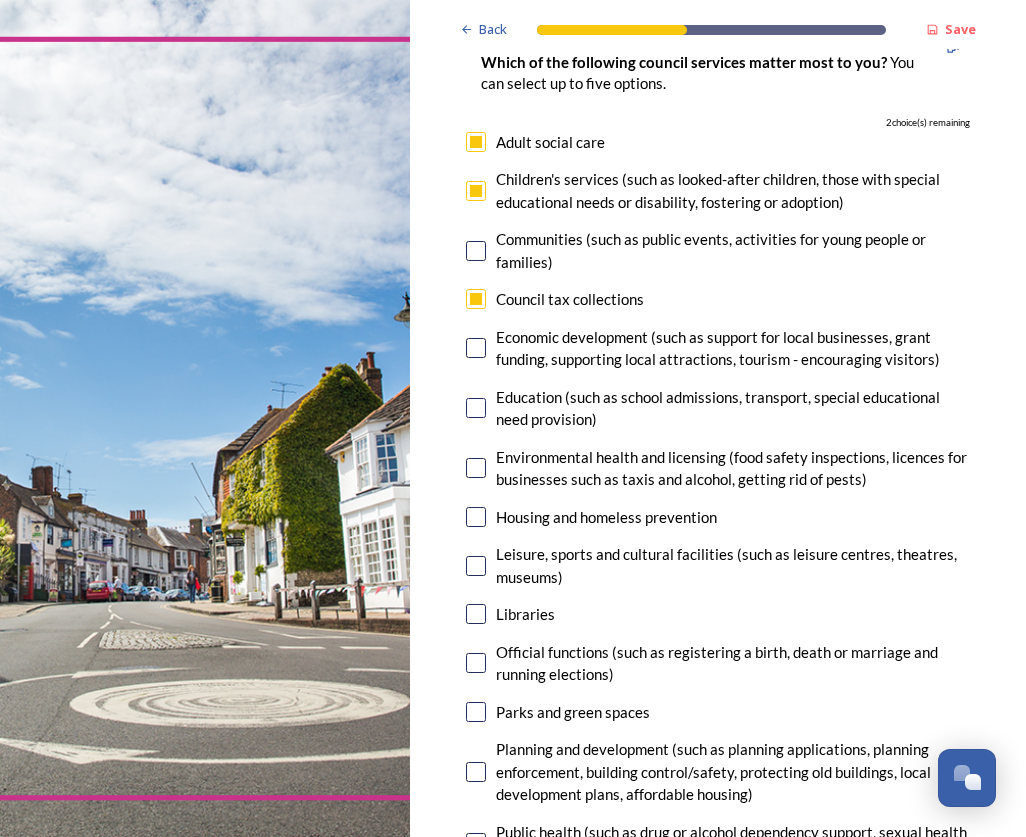 scroll, scrollTop: 200, scrollLeft: 0, axis: vertical 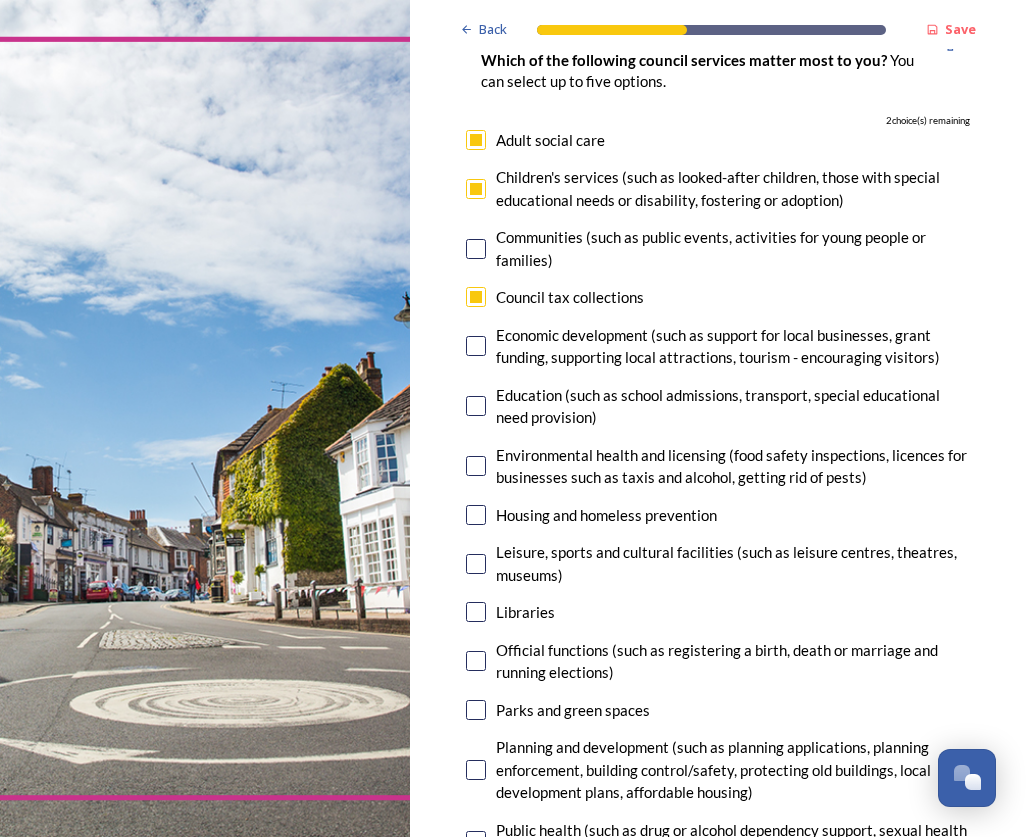click on "Housing and homeless prevention" at bounding box center [606, 515] 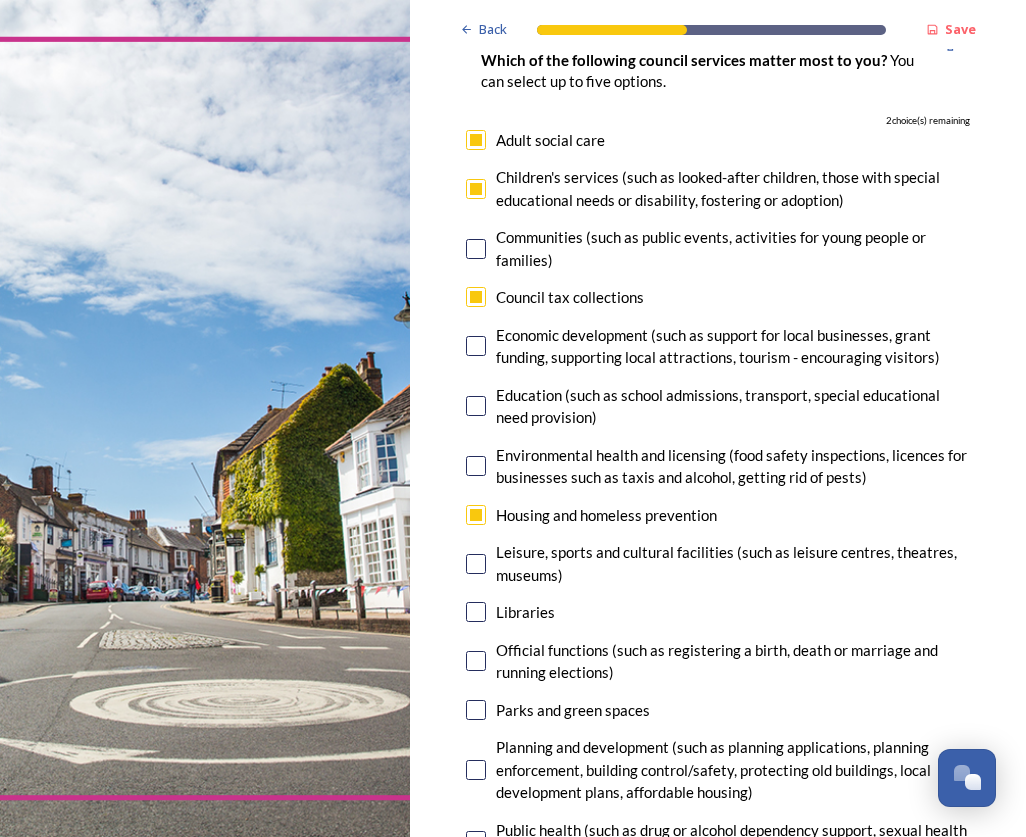 checkbox on "true" 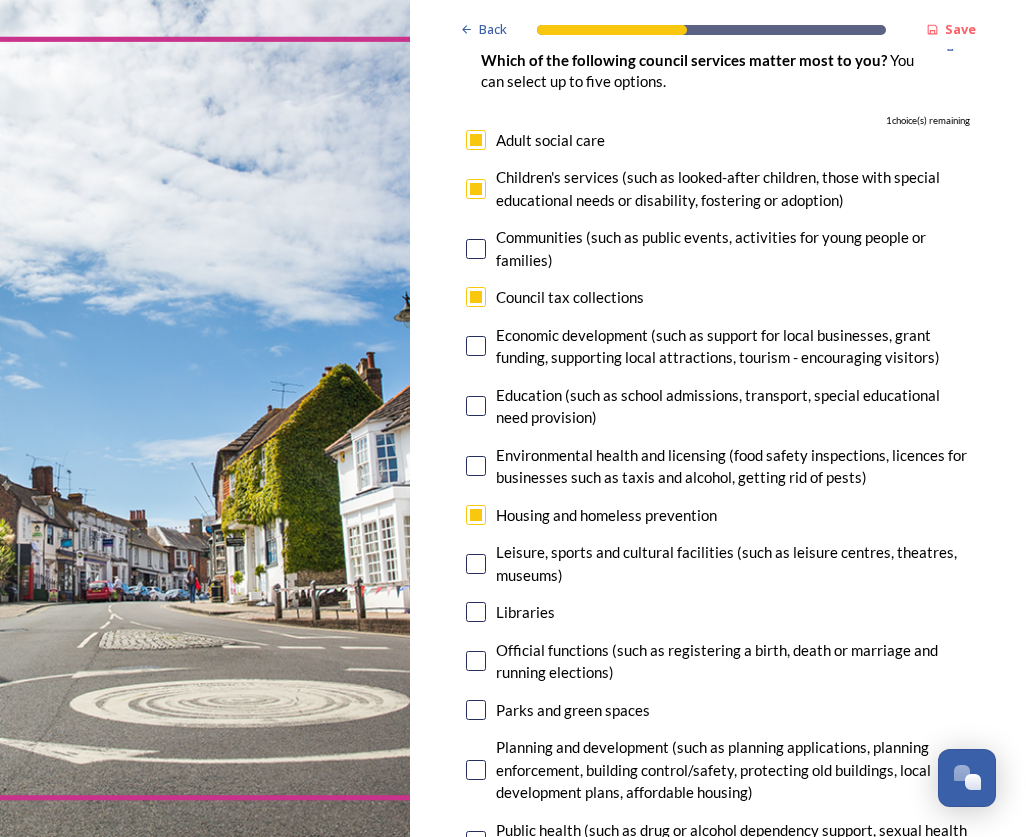 click at bounding box center [476, 297] 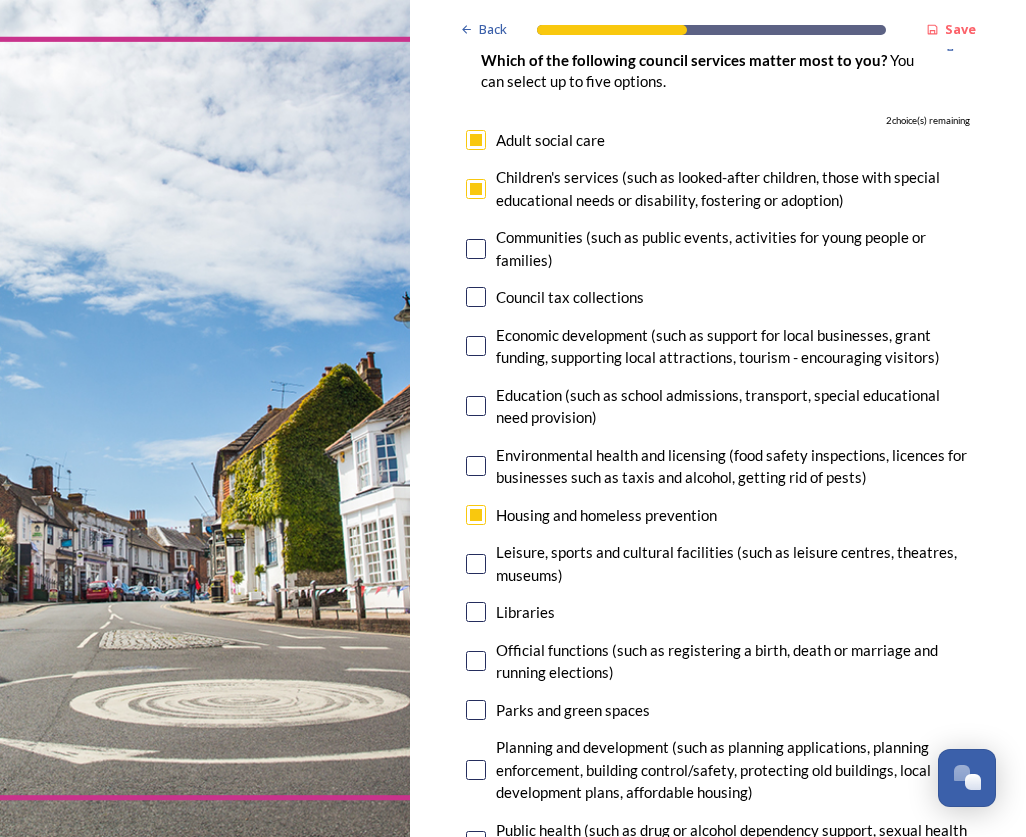 scroll, scrollTop: 400, scrollLeft: 0, axis: vertical 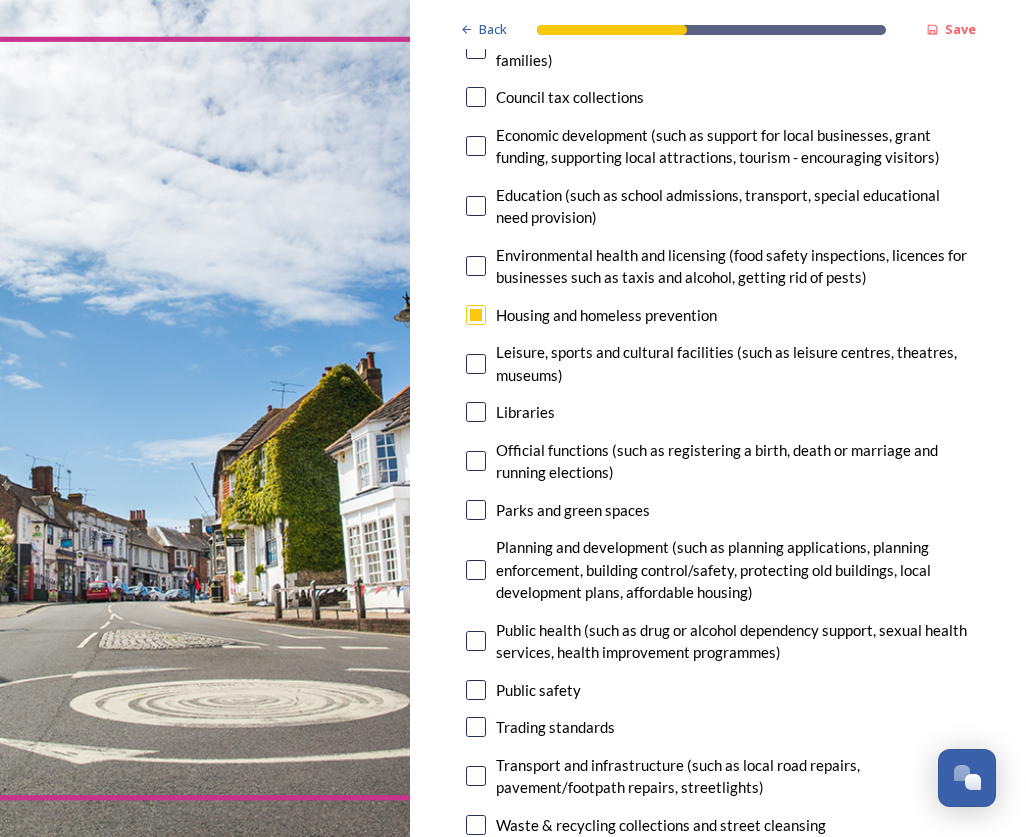 click at bounding box center (476, 510) 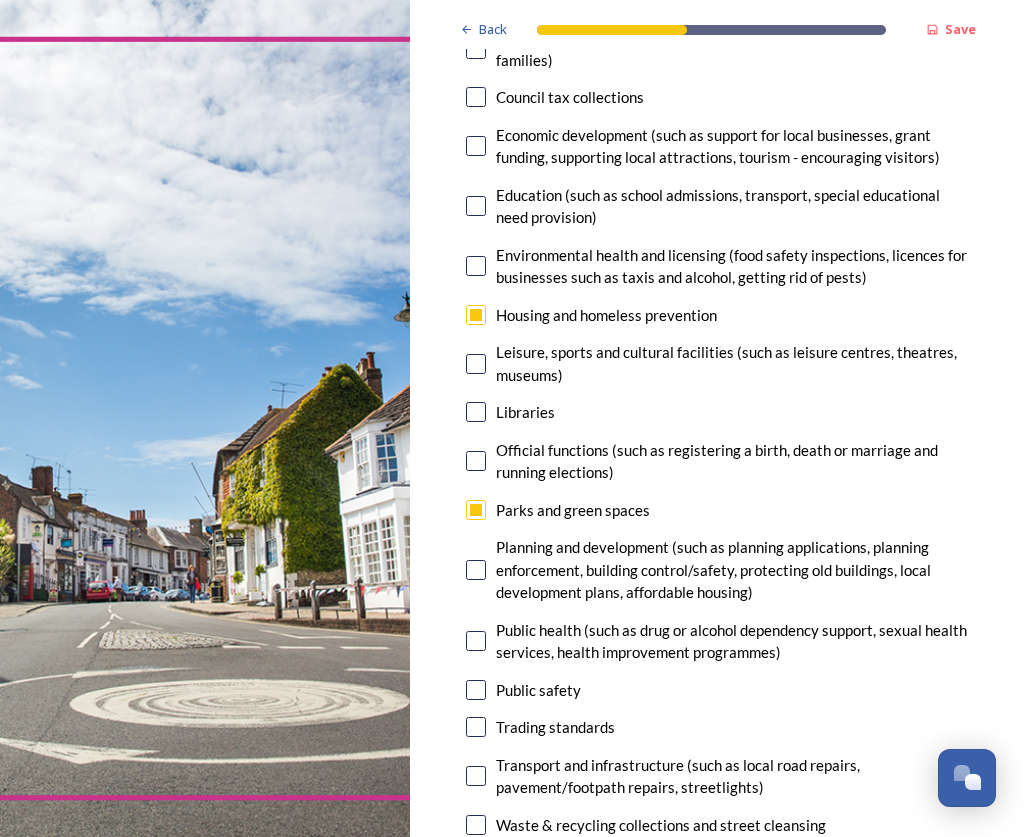 click at bounding box center (476, 570) 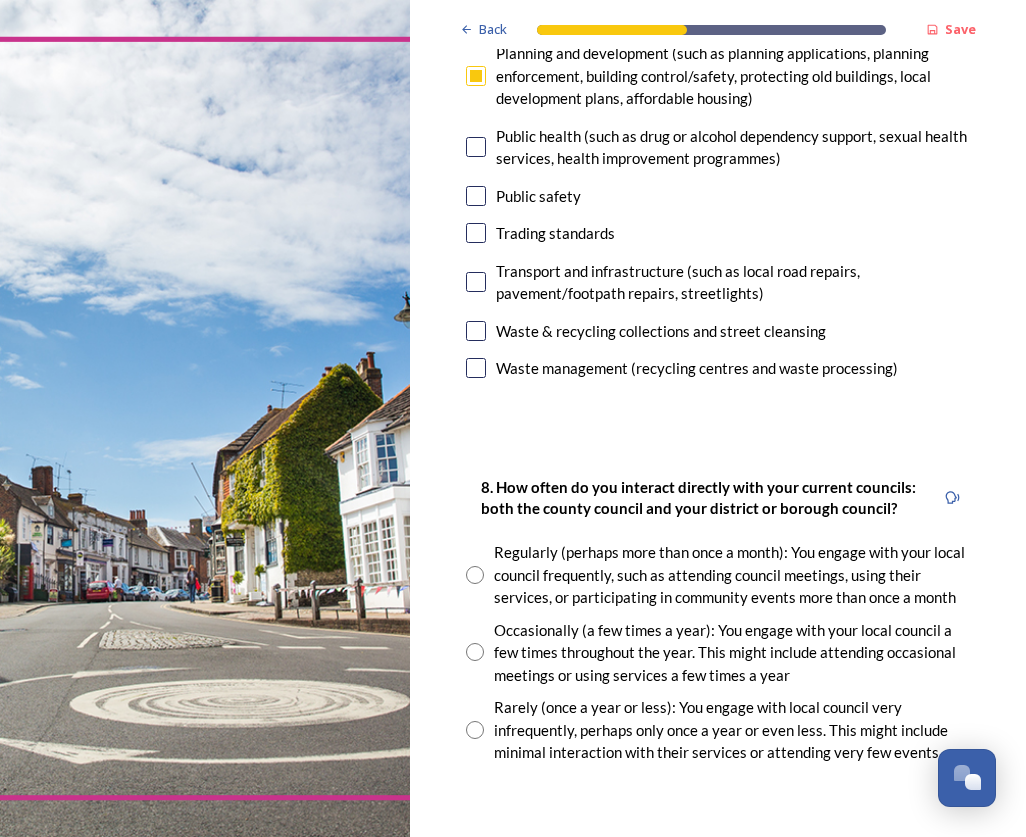 scroll, scrollTop: 900, scrollLeft: 0, axis: vertical 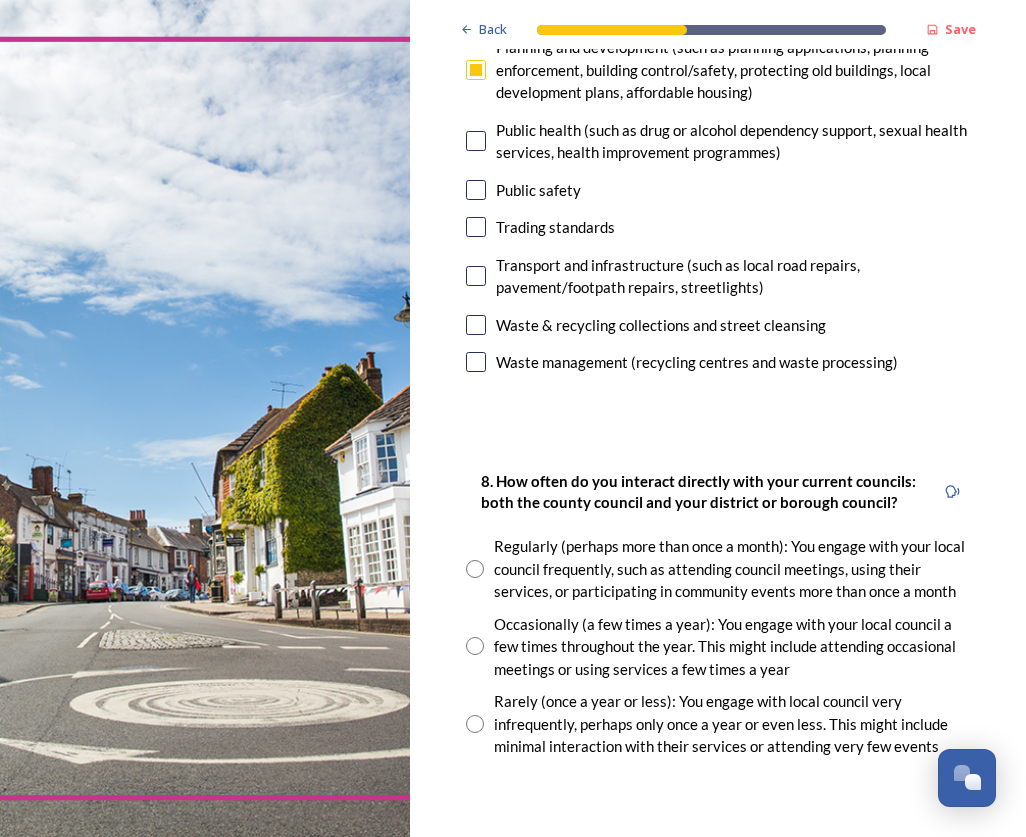 click on "Occasionally (a few times a year): You engage with your local council a few times throughout the year. This might include attending occasional meetings or using services a few times a year" at bounding box center (718, 647) 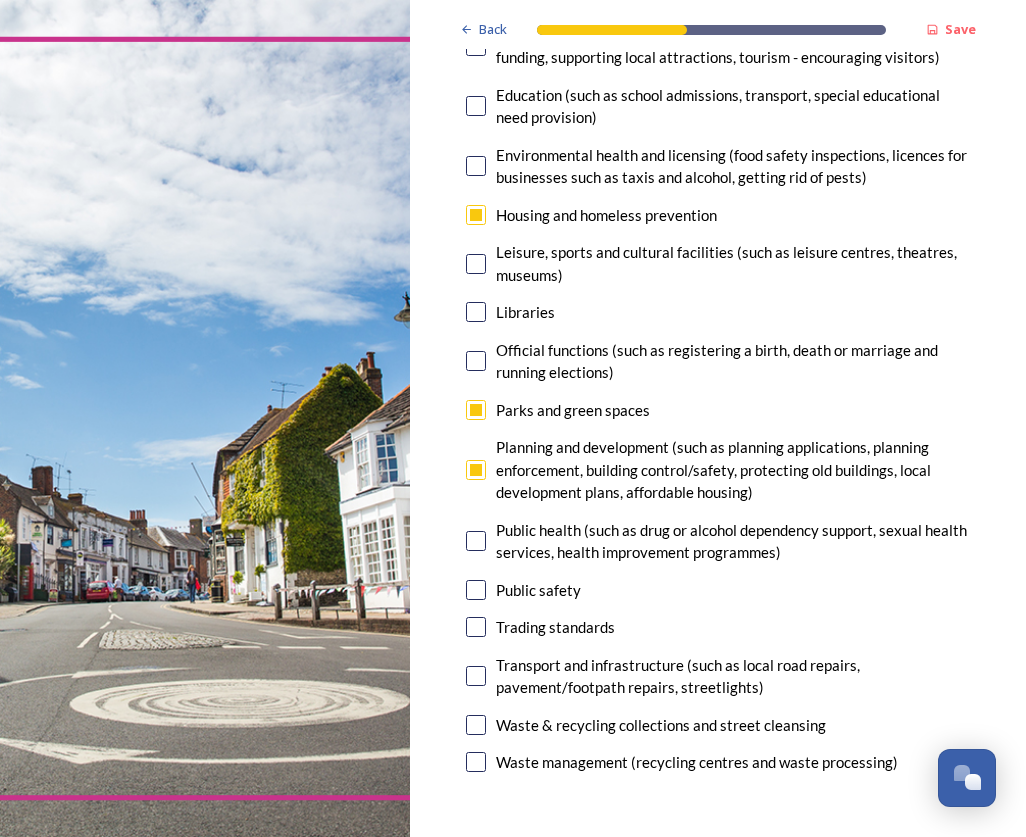 scroll, scrollTop: 200, scrollLeft: 0, axis: vertical 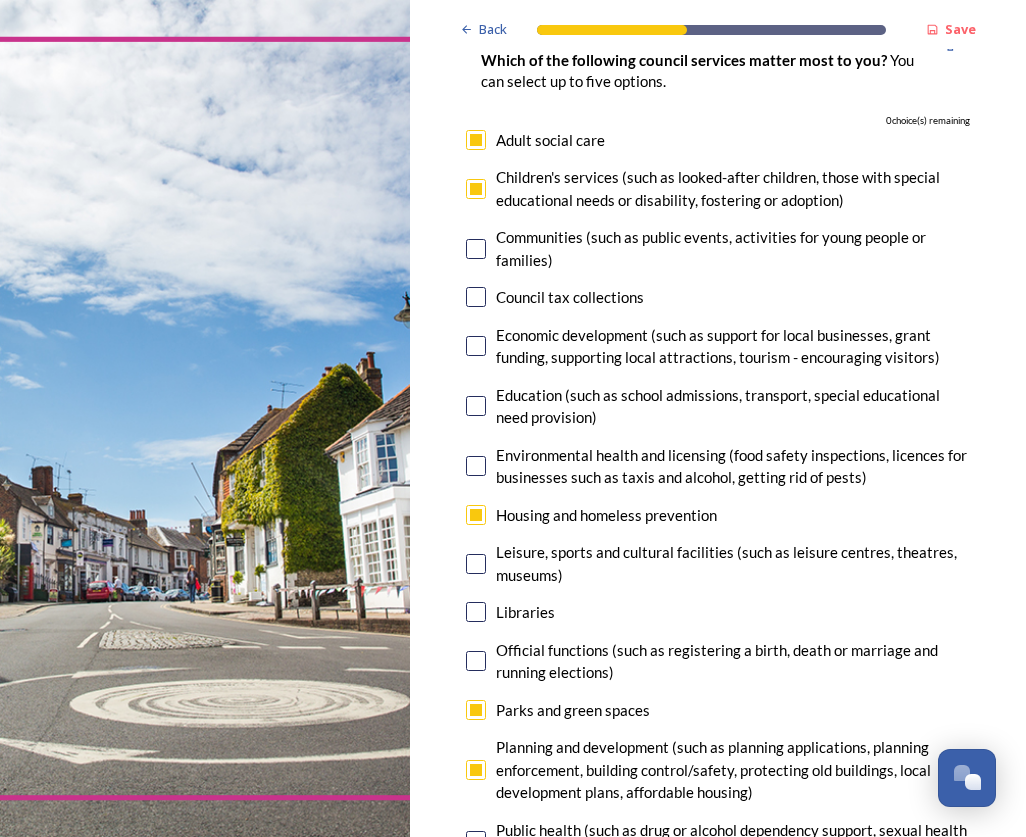 click at bounding box center [476, 564] 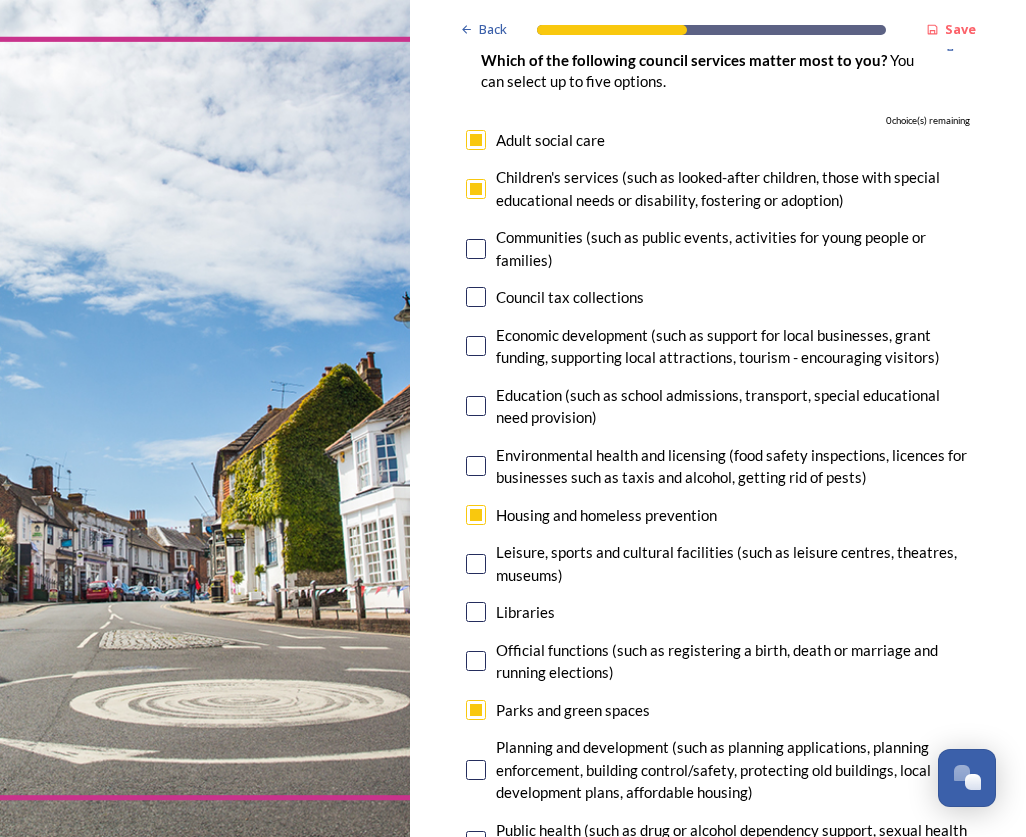 checkbox on "false" 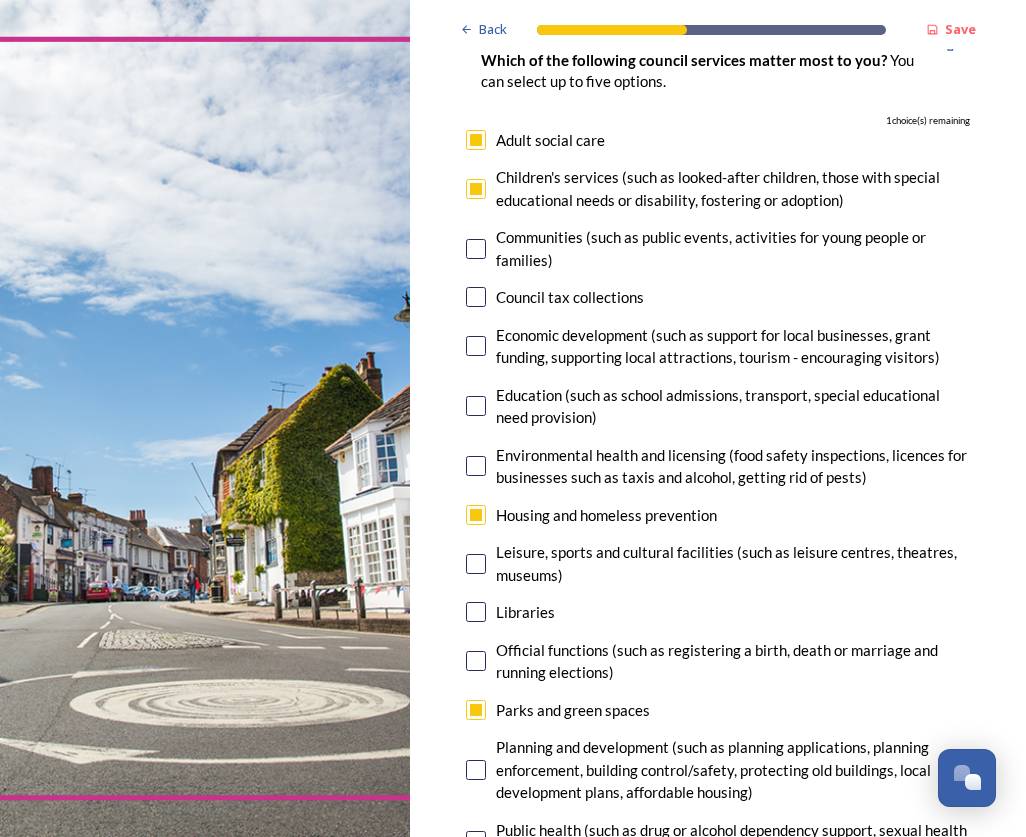 click at bounding box center (476, 564) 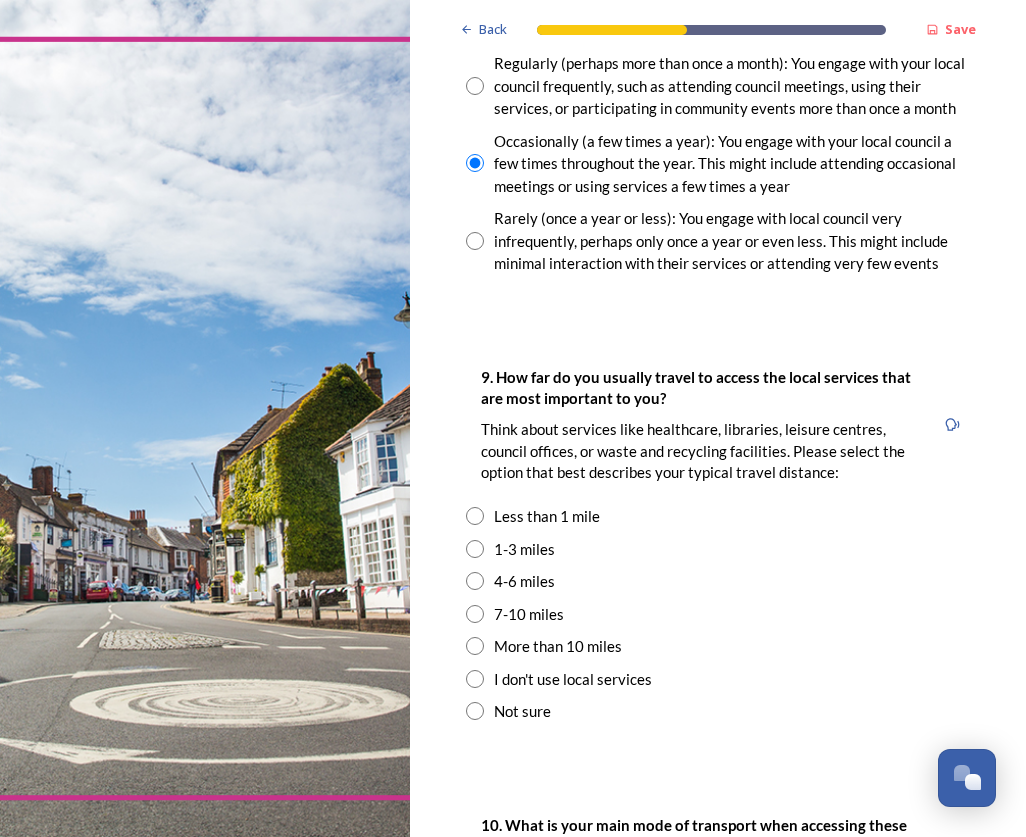 scroll, scrollTop: 1400, scrollLeft: 0, axis: vertical 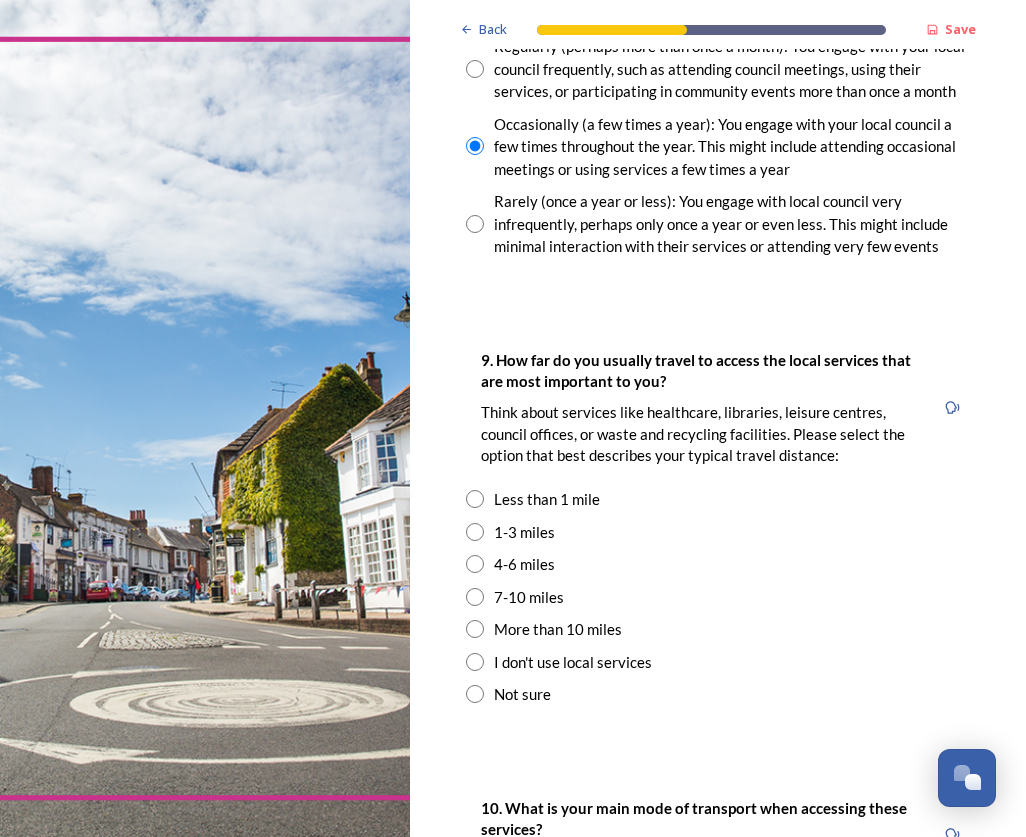 click on "1-3 miles" at bounding box center (524, 532) 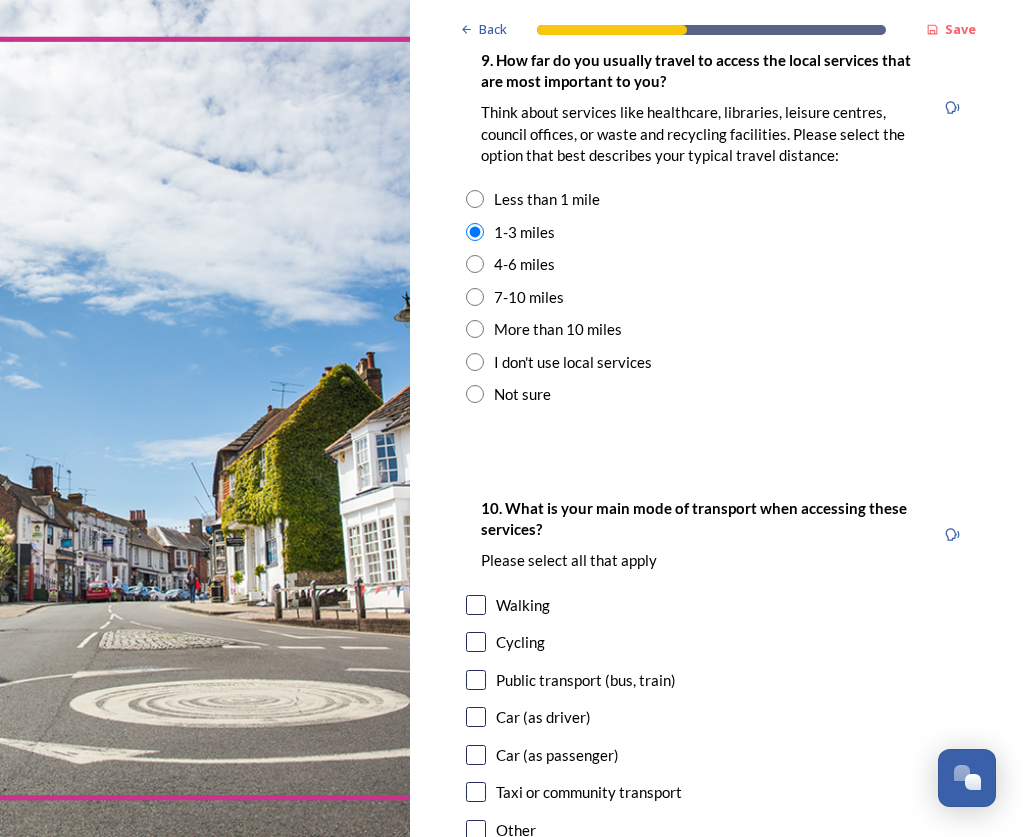 scroll, scrollTop: 1800, scrollLeft: 0, axis: vertical 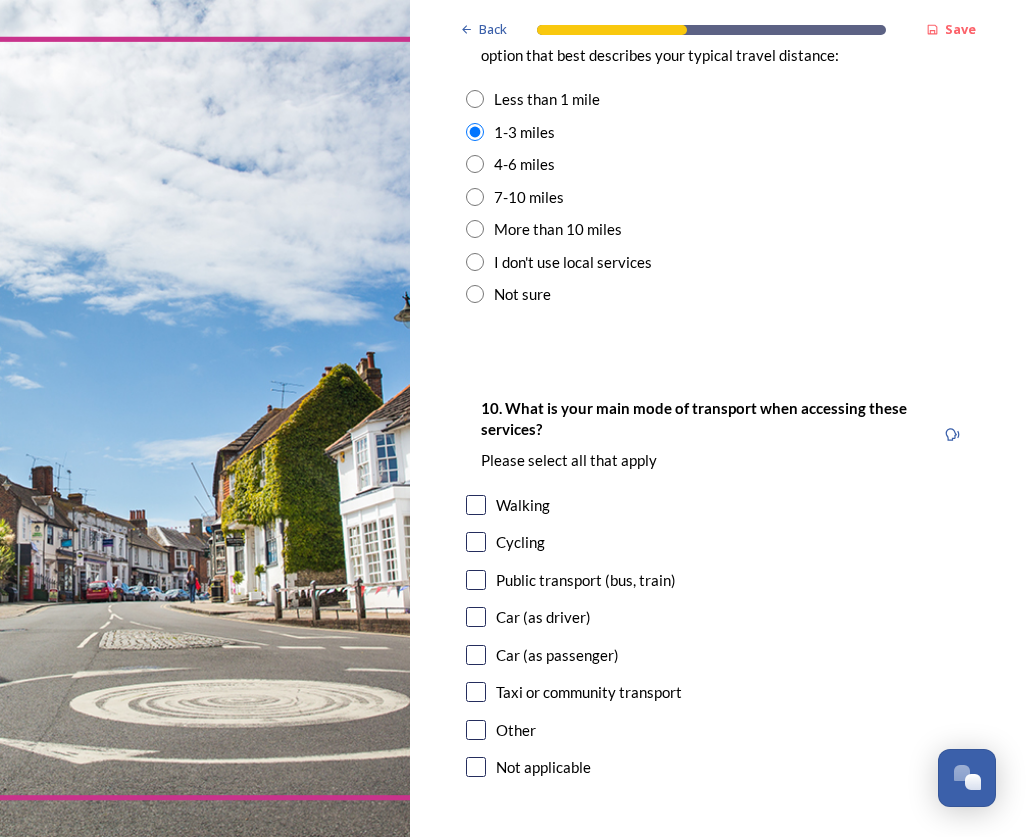 click on "Walking" at bounding box center (523, 505) 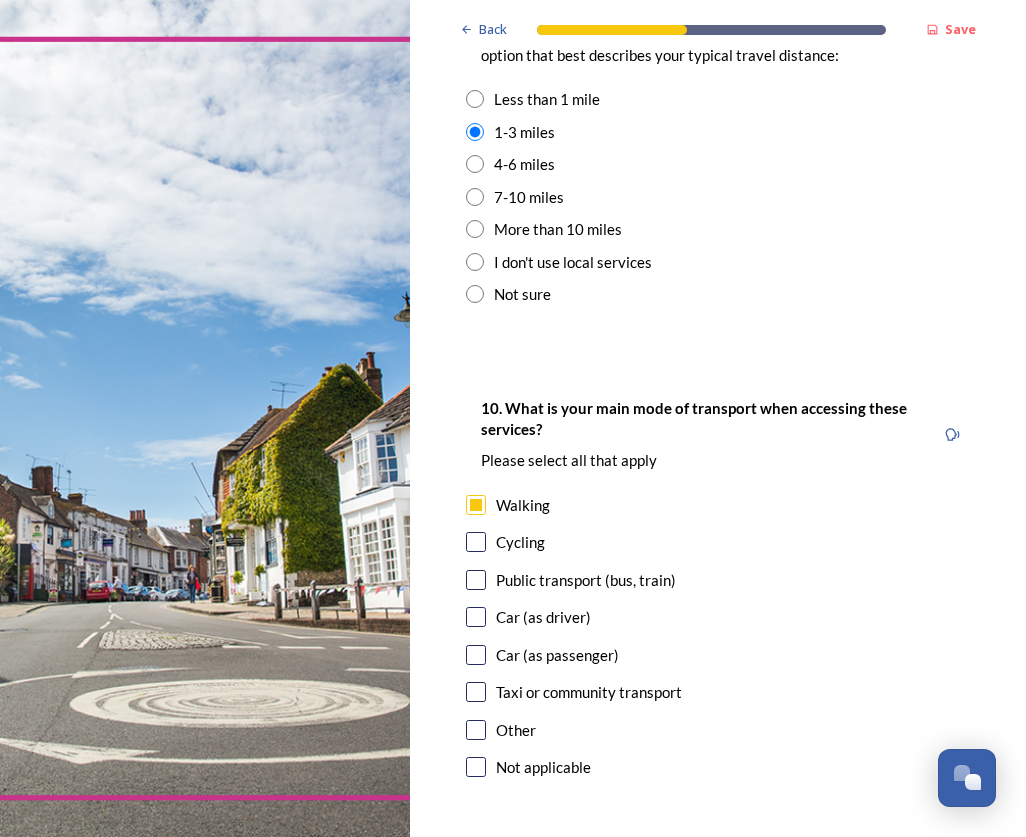 scroll, scrollTop: 2003, scrollLeft: 0, axis: vertical 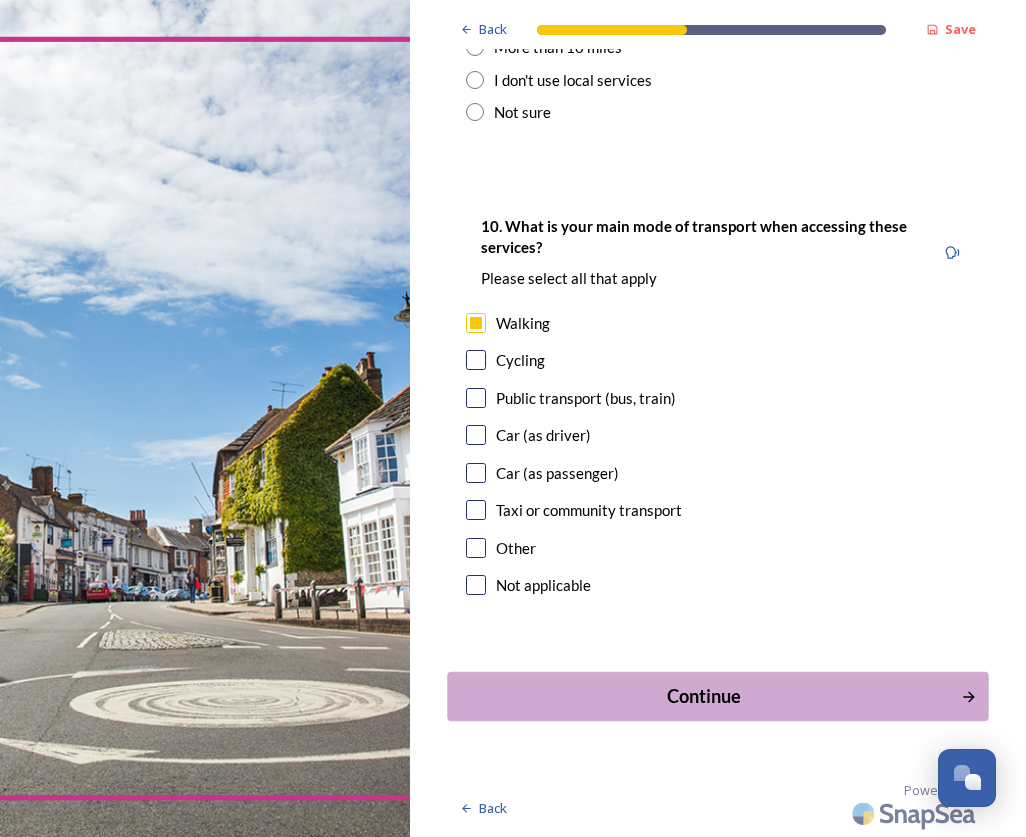 click on "Continue" at bounding box center (704, 695) 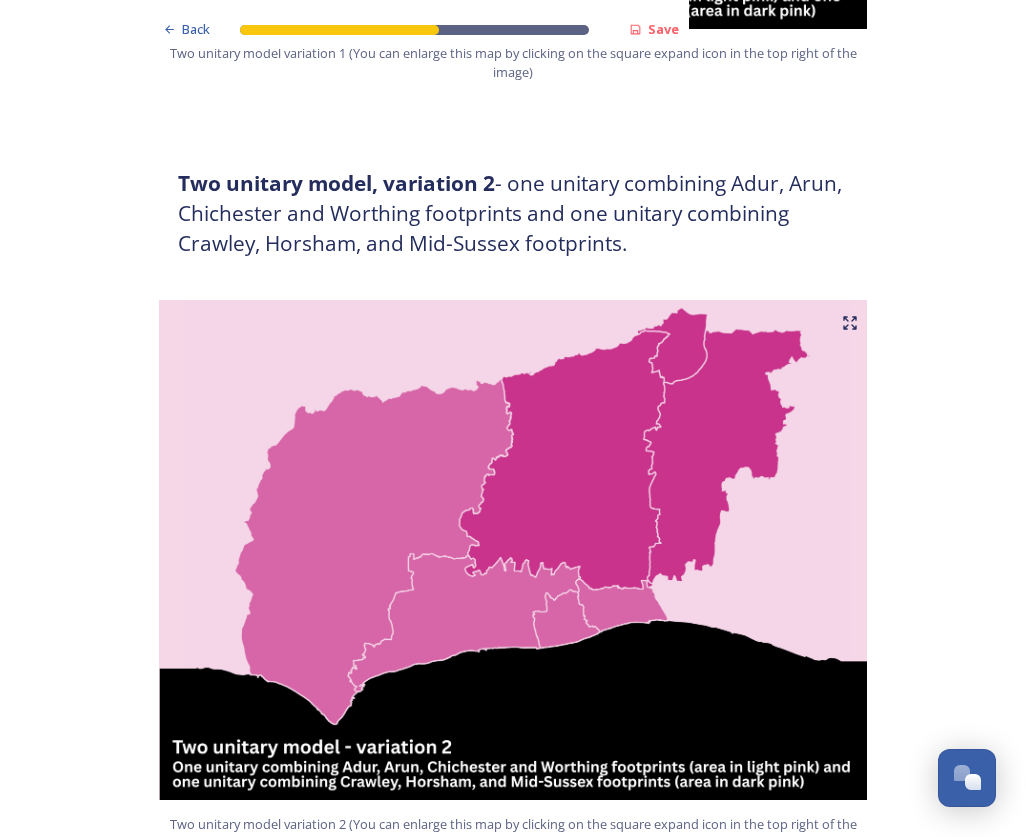 scroll, scrollTop: 2200, scrollLeft: 0, axis: vertical 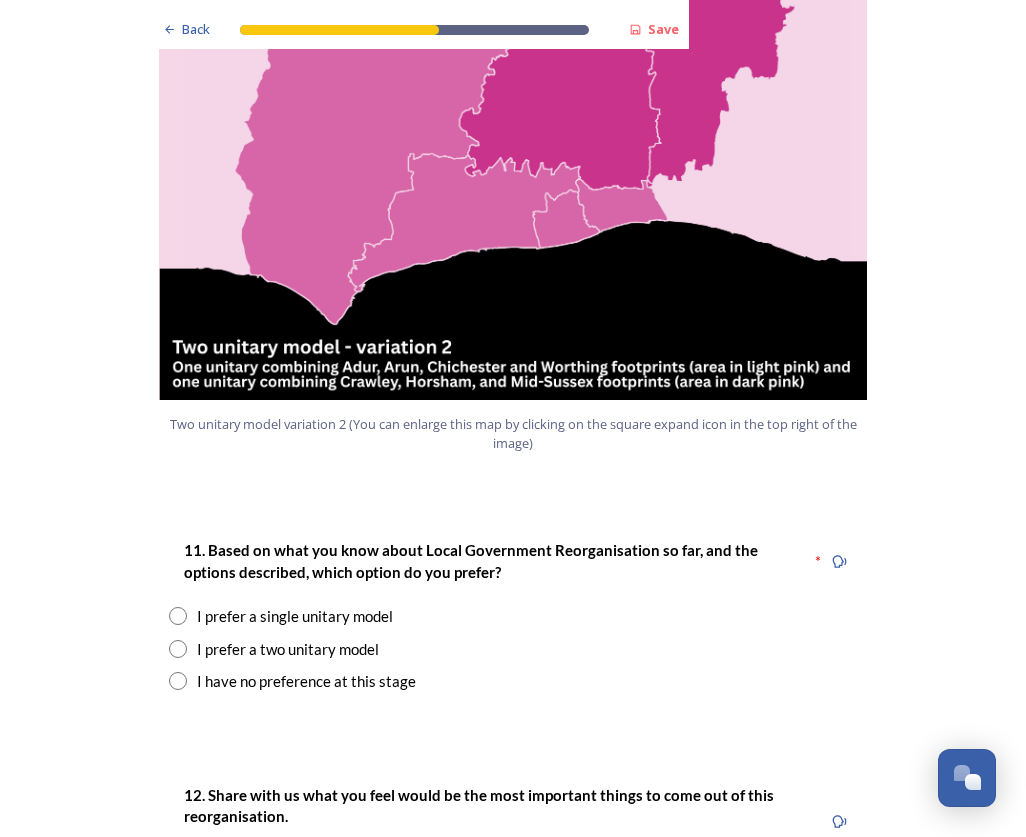 click on "I prefer a single unitary model" at bounding box center (295, 616) 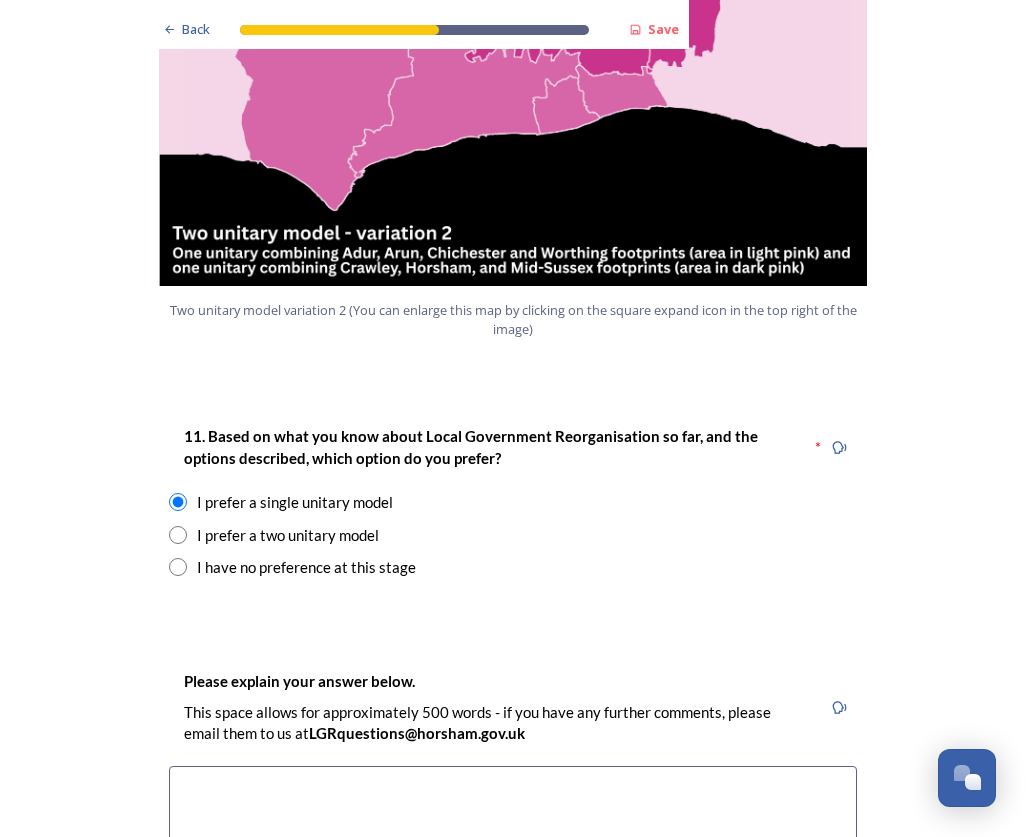 scroll, scrollTop: 2500, scrollLeft: 0, axis: vertical 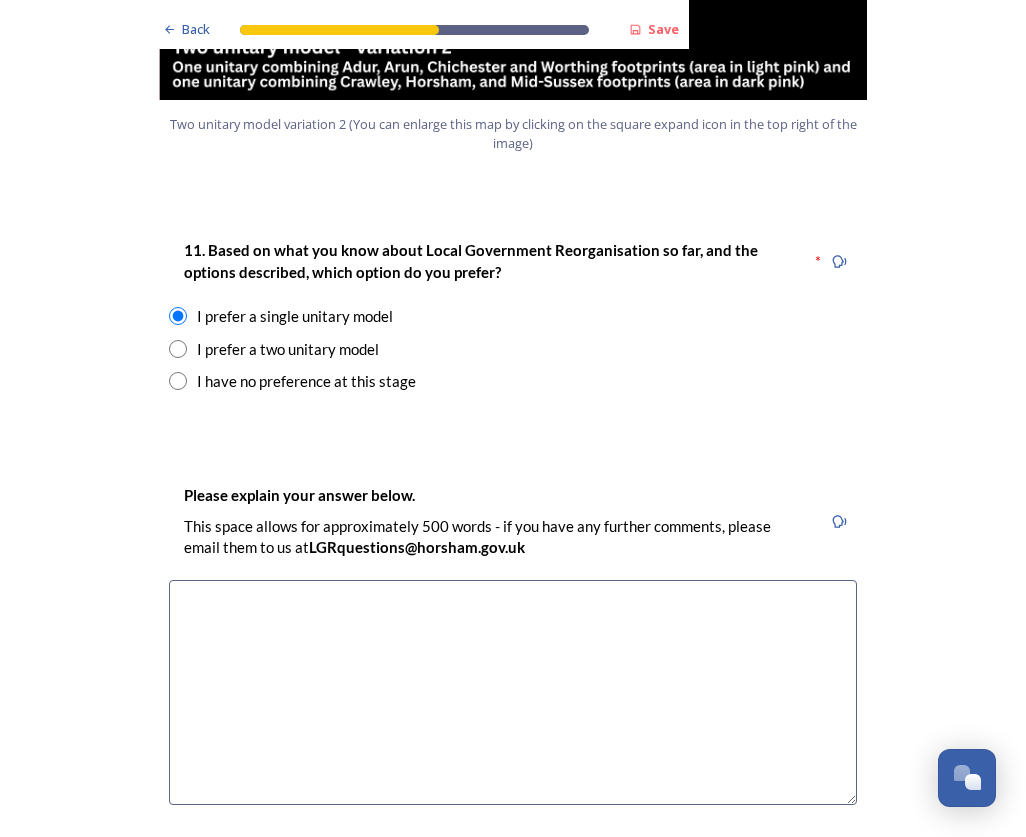 click at bounding box center [513, 692] 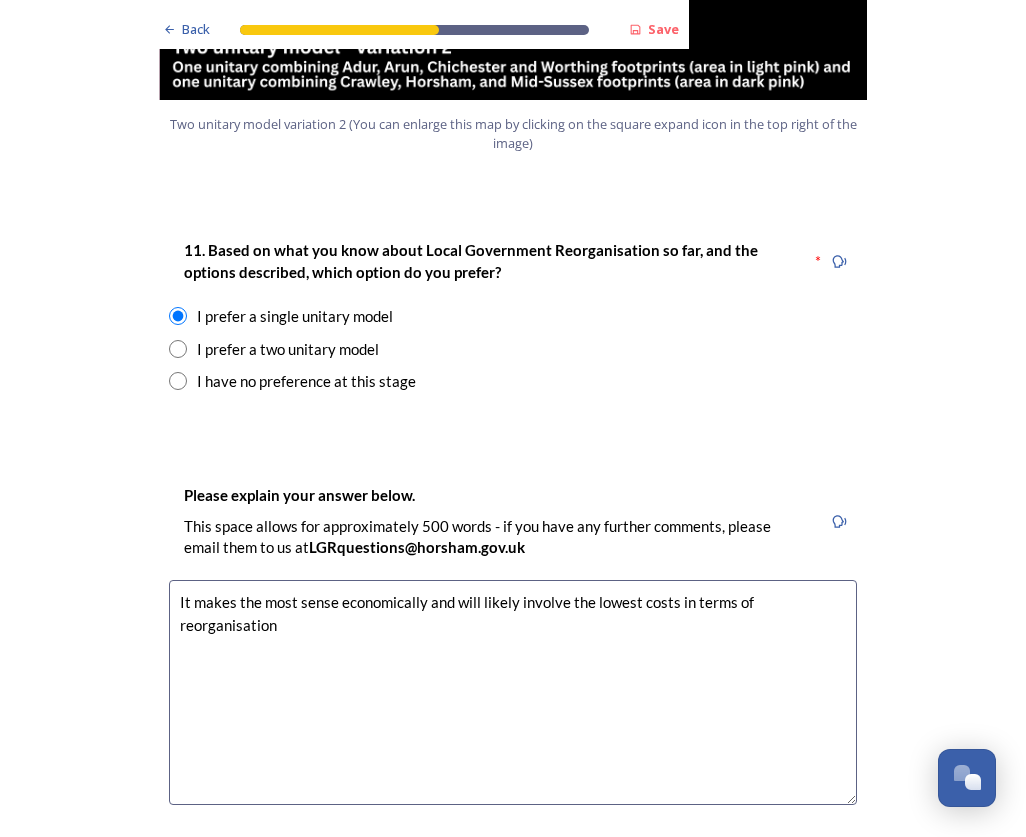 click on "It makes the most sense economically and will likely involve the lowest costs in terms of reorganisation" at bounding box center [513, 692] 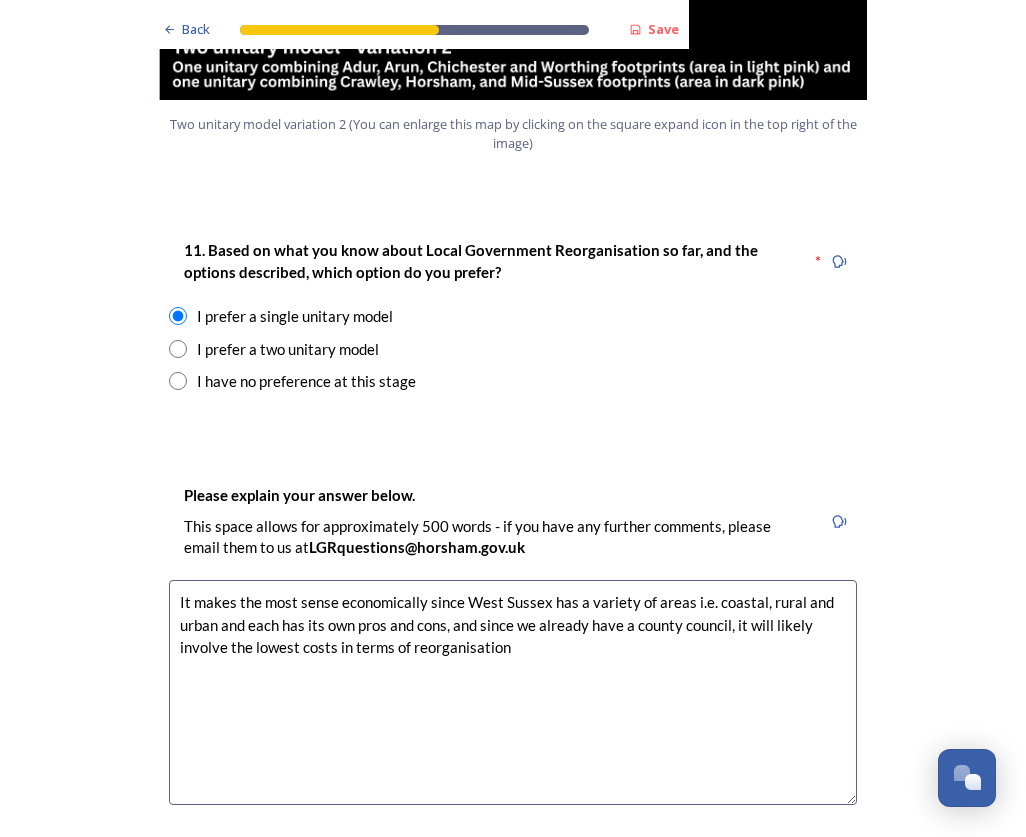 click on "It makes the most sense economically since West Sussex has a variety of areas i.e. coastal, rural and urban and each has its own pros and cons, and since we already have a county council, it will likely involve the lowest costs in terms of reorganisation" at bounding box center (513, 692) 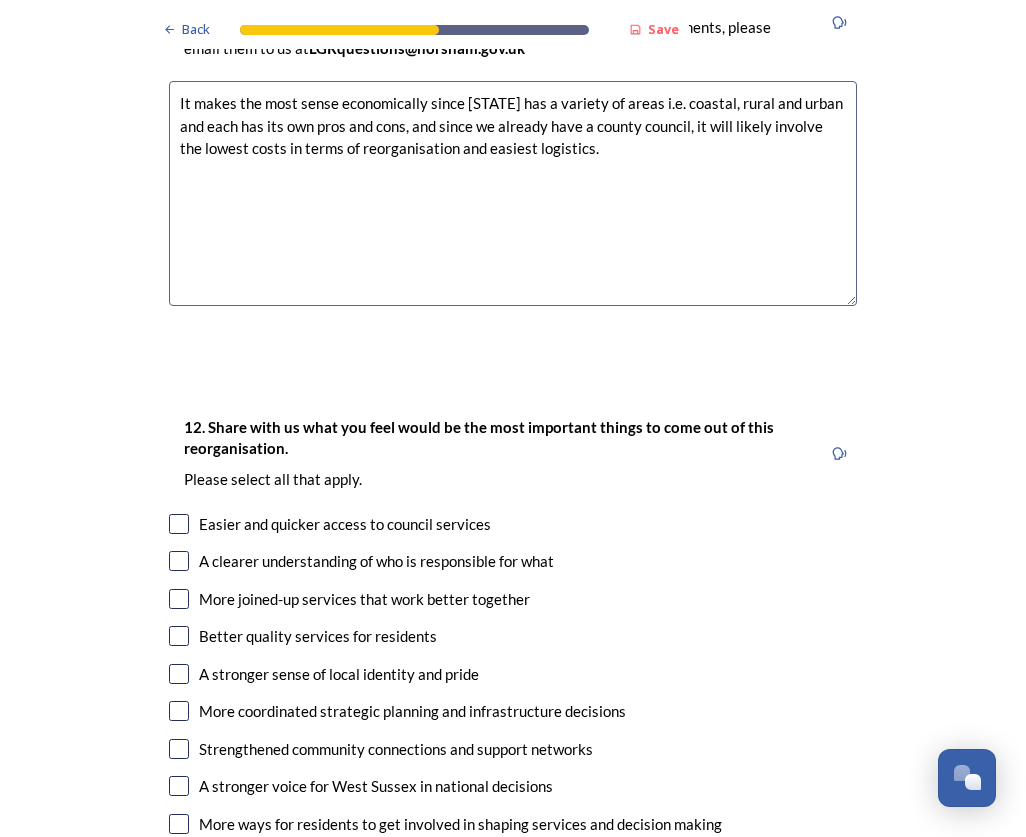 scroll, scrollTop: 3000, scrollLeft: 0, axis: vertical 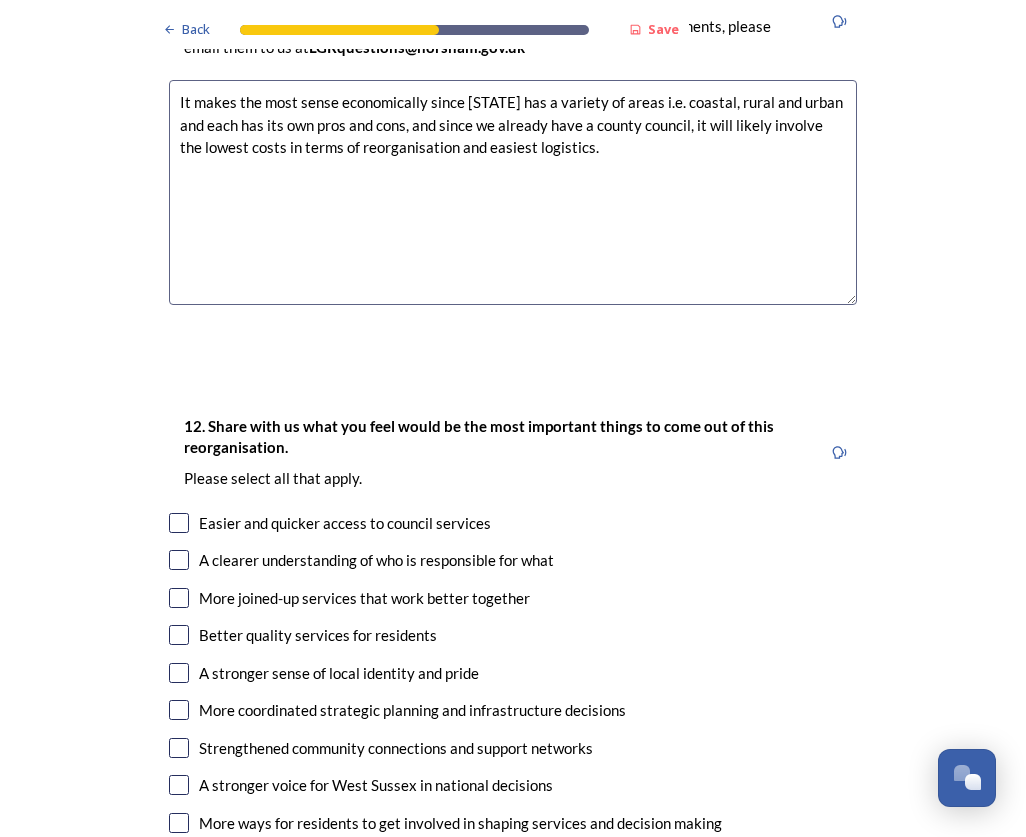 type on "It makes the most sense economically since [STATE] has a variety of areas i.e. coastal, rural and urban and each has its own pros and cons, and since we already have a county council, it will likely involve the lowest costs in terms of reorganisation and easiest logistics." 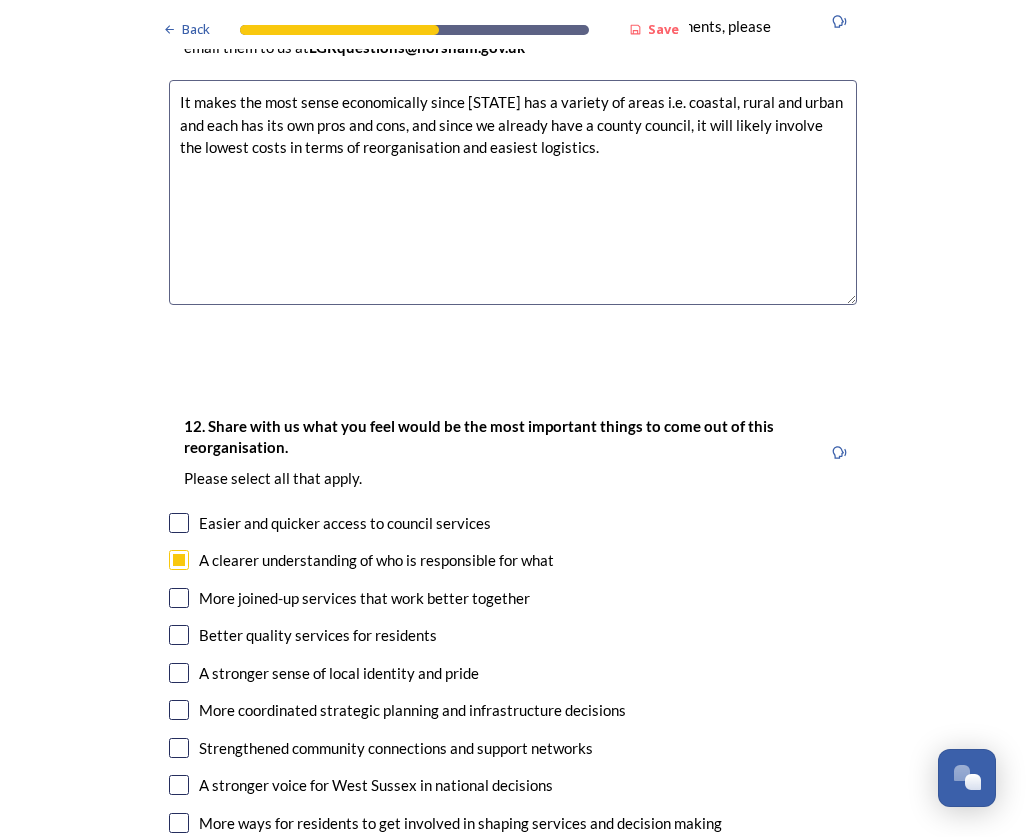 click on "More joined-up services that work better together" at bounding box center (364, 598) 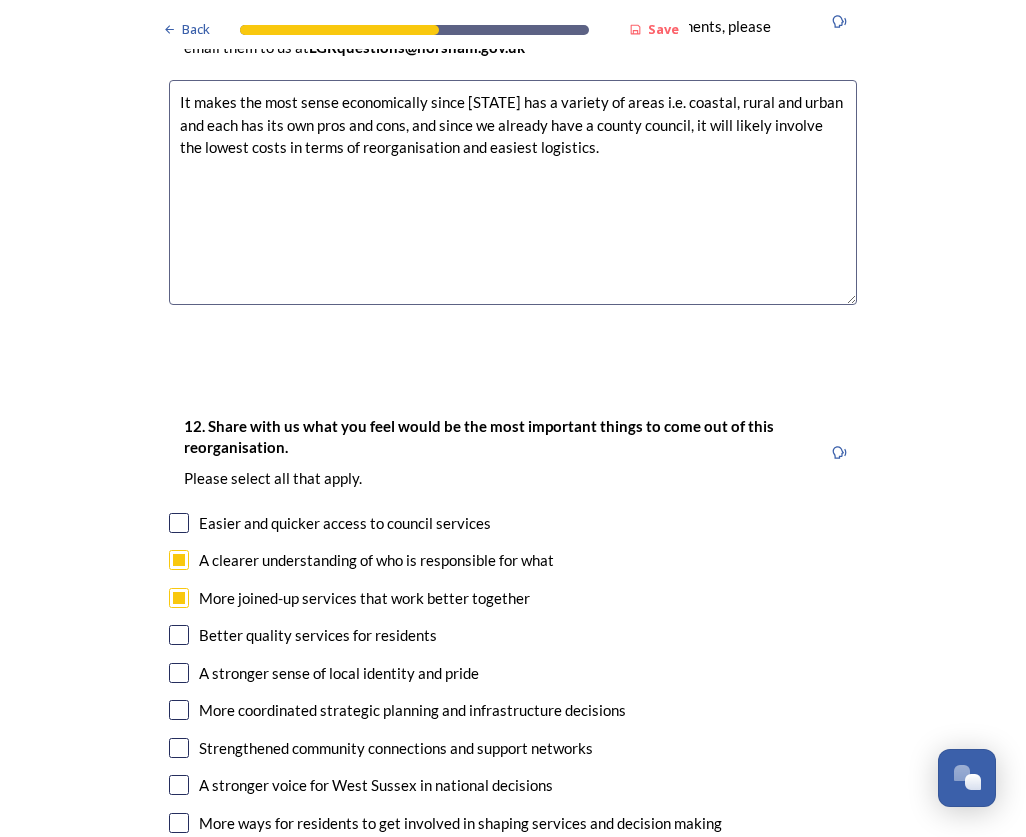 checkbox on "true" 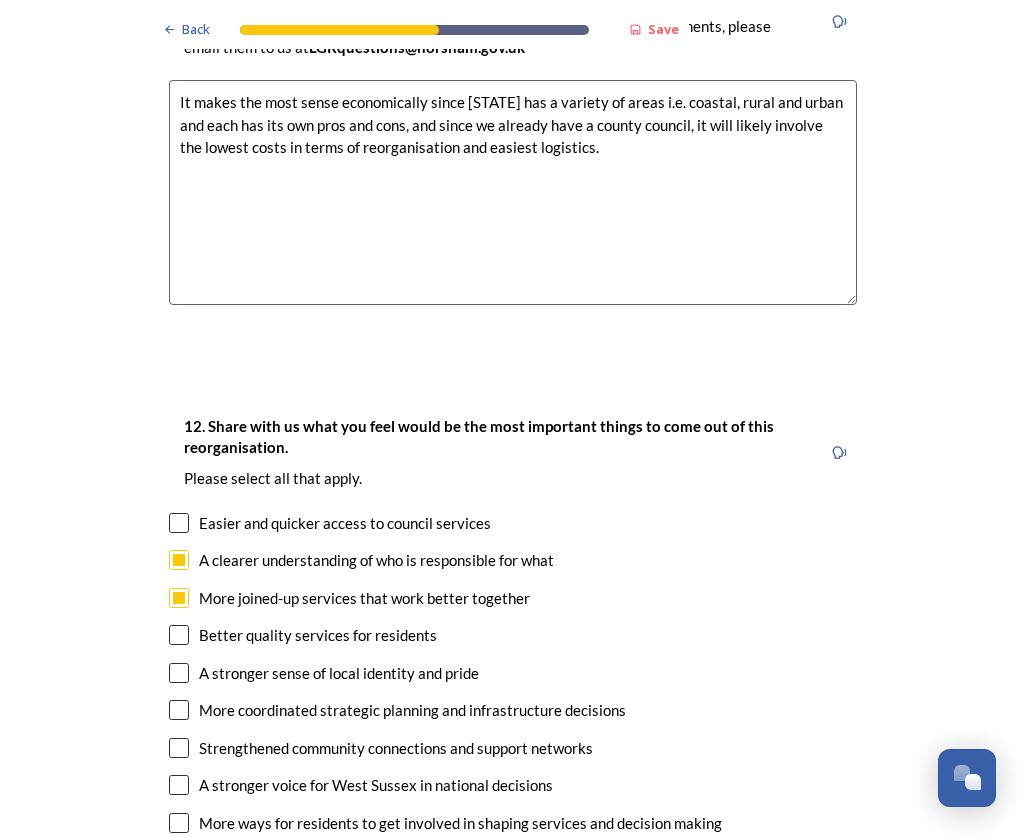click on "Easier and quicker access to council services" at bounding box center (345, 523) 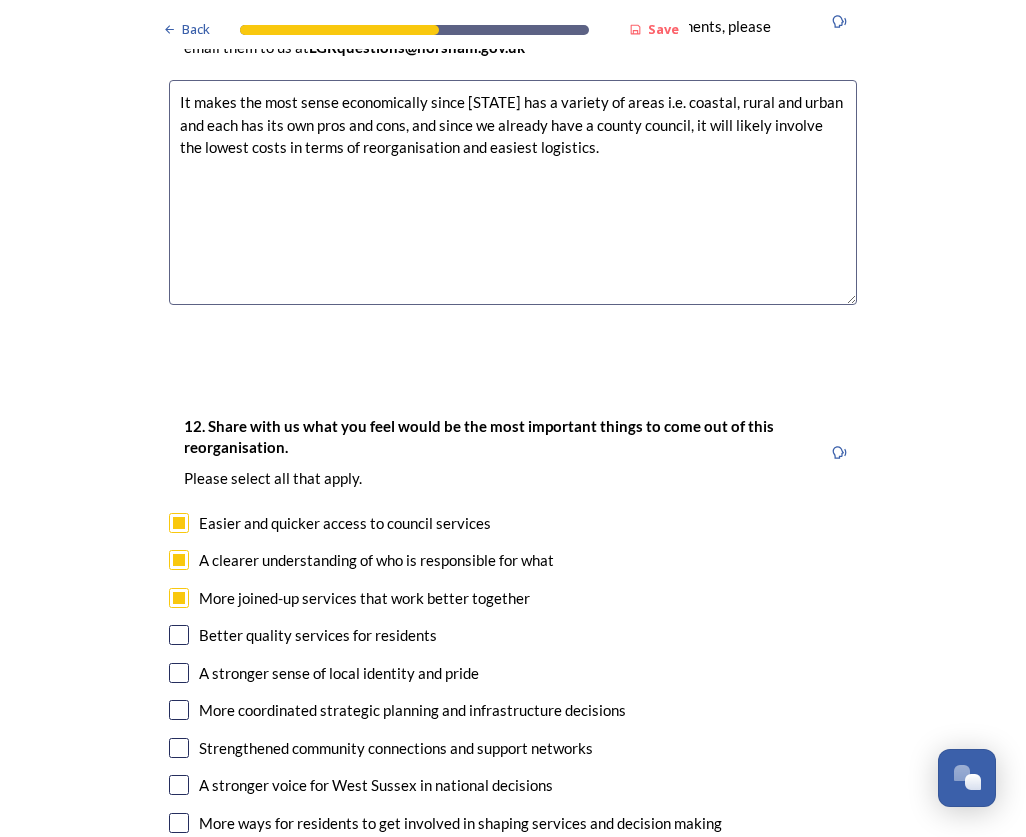 click on "Better quality services for residents" at bounding box center [318, 635] 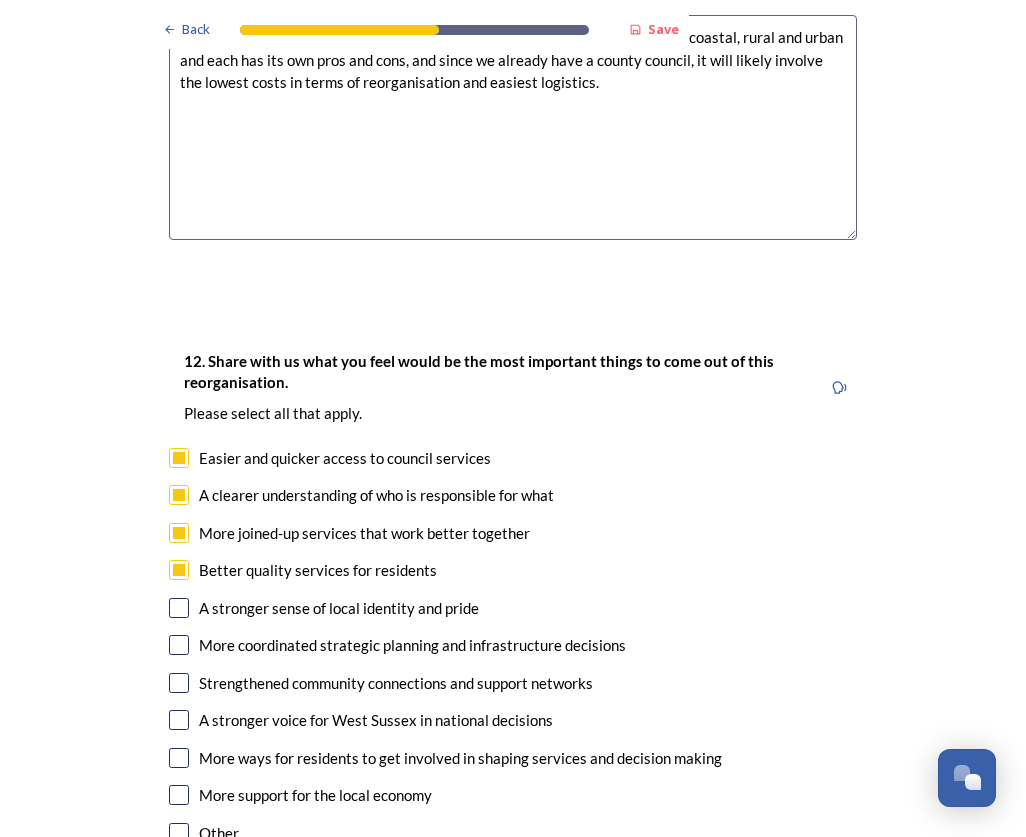 scroll, scrollTop: 3100, scrollLeft: 0, axis: vertical 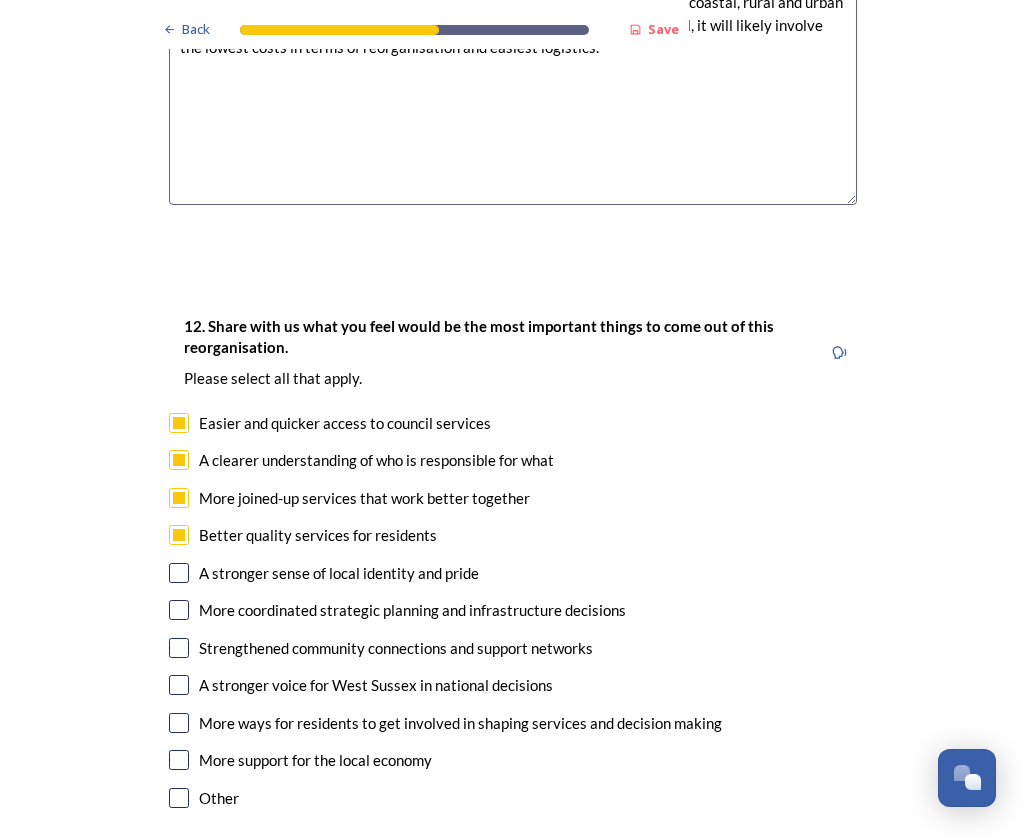 click on "More coordinated strategic planning and infrastructure decisions" at bounding box center (412, 610) 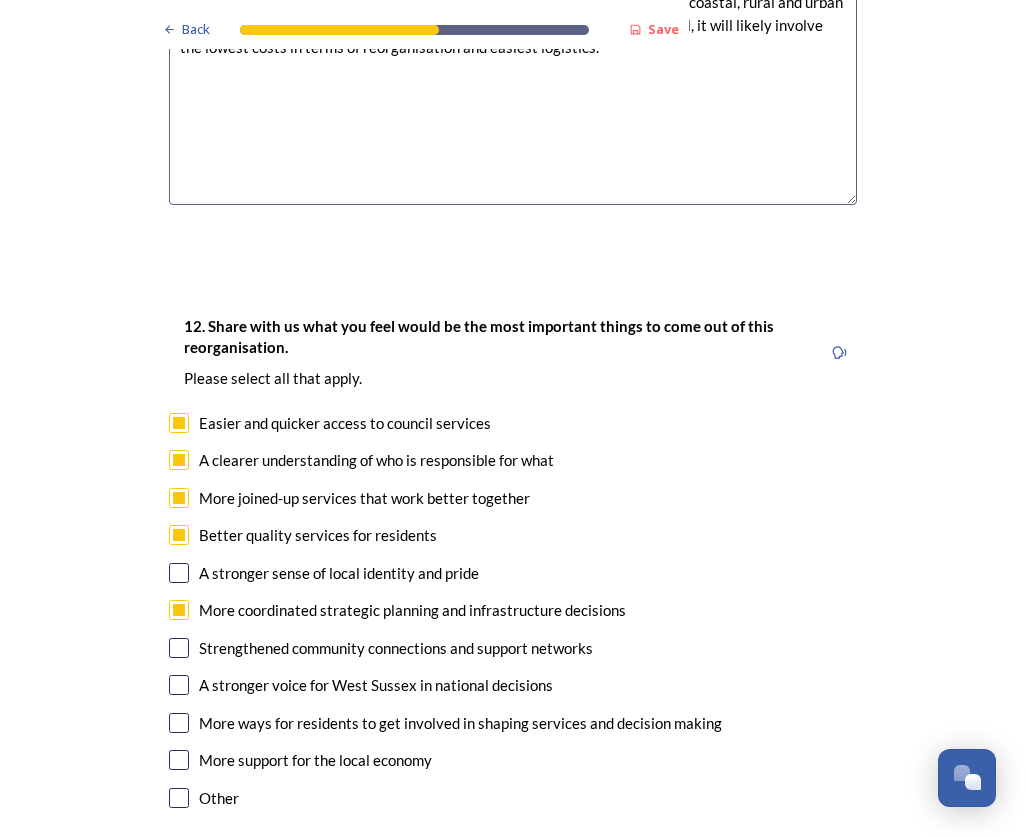 click on "Strengthened community connections and support networks" at bounding box center [396, 648] 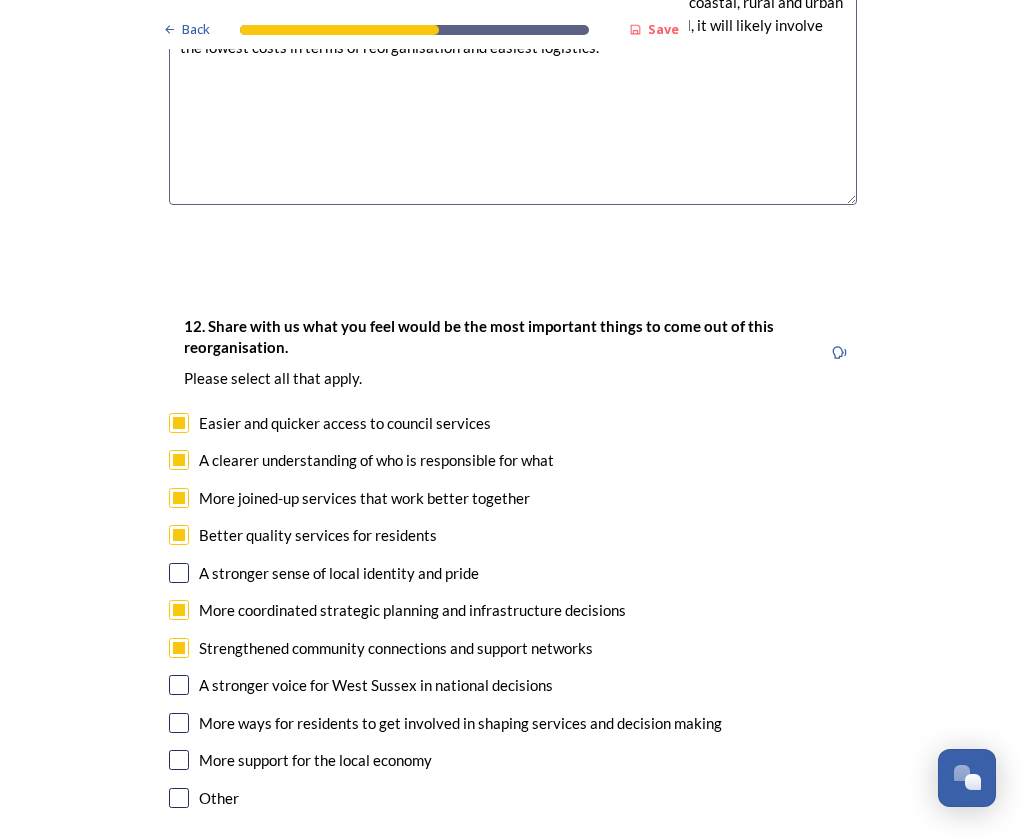 checkbox on "true" 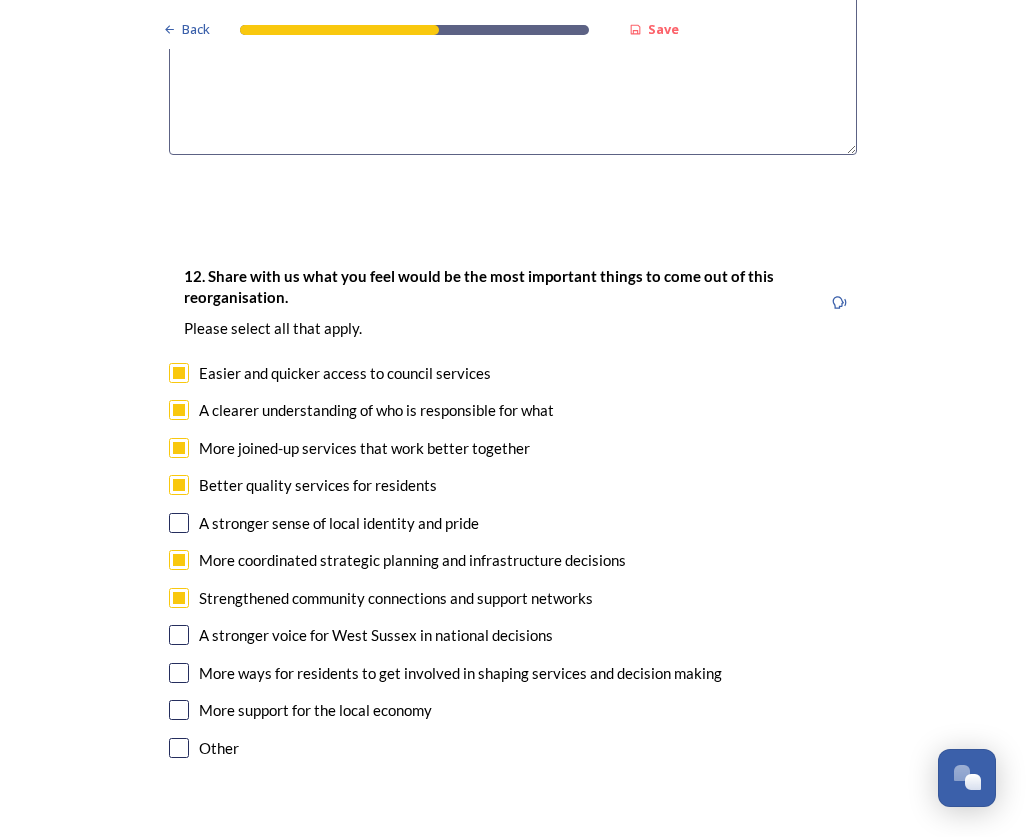 scroll, scrollTop: 3200, scrollLeft: 0, axis: vertical 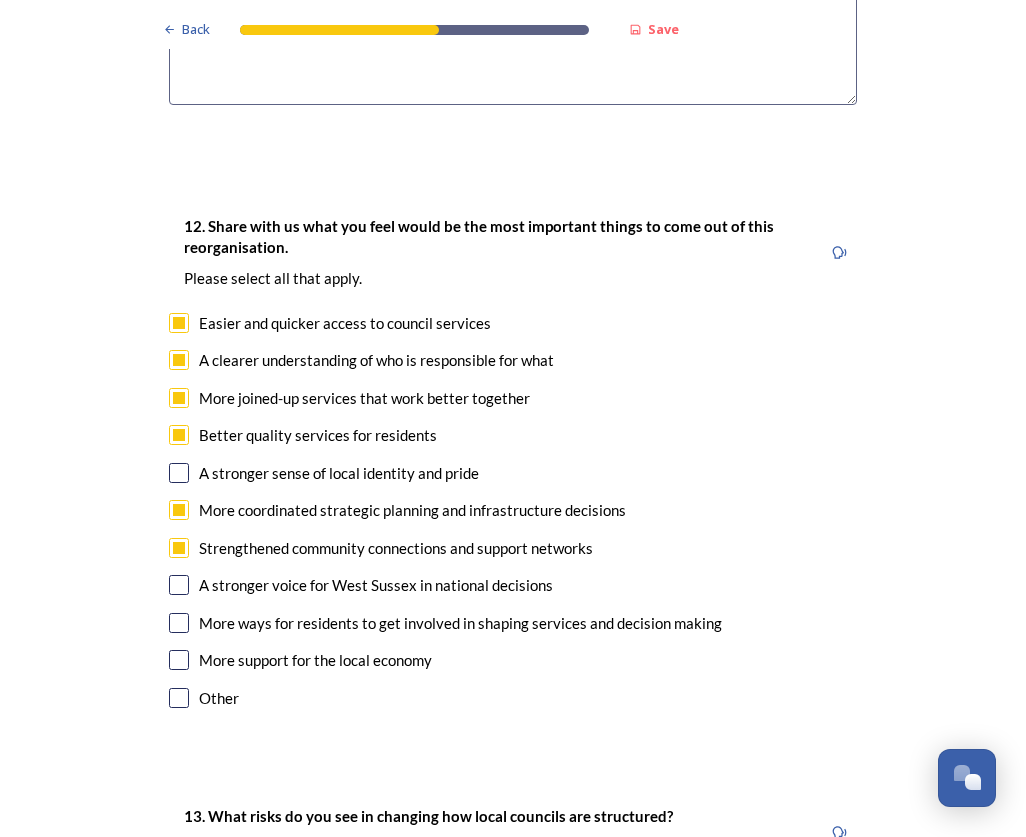 click on "A stronger voice for West Sussex in national decisions" at bounding box center [376, 585] 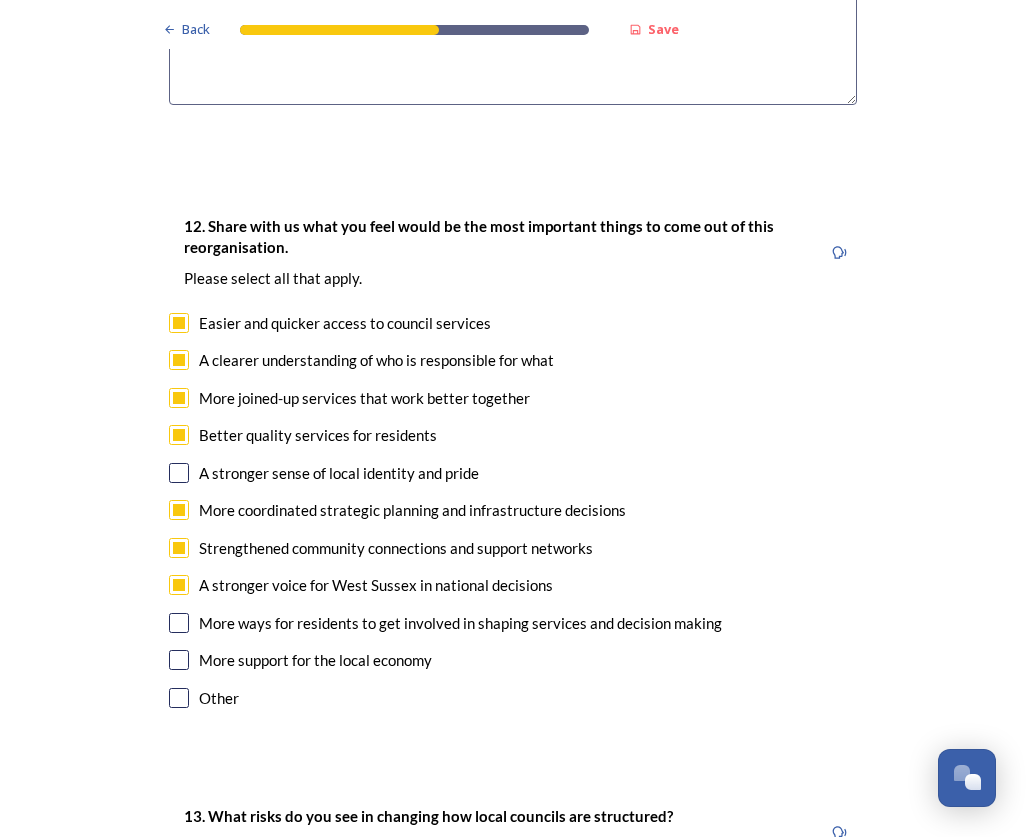 click on "More ways for residents to get involved in shaping services and decision making" at bounding box center [460, 623] 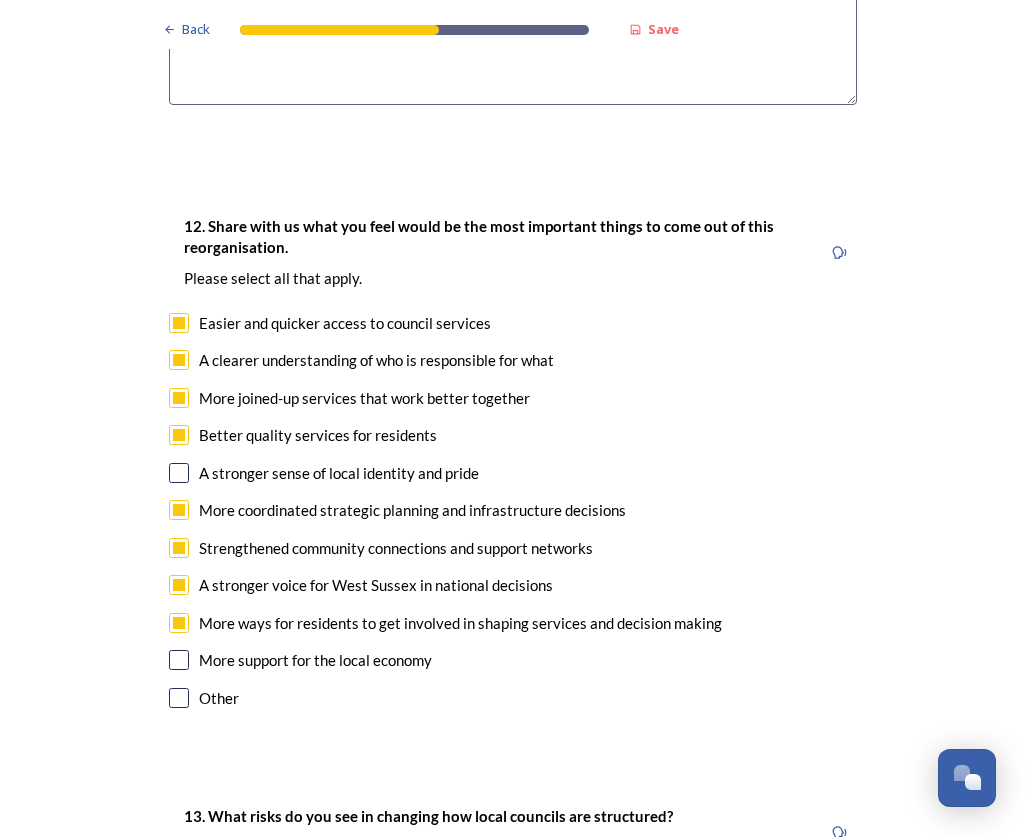click on "More support for the local economy" at bounding box center [315, 660] 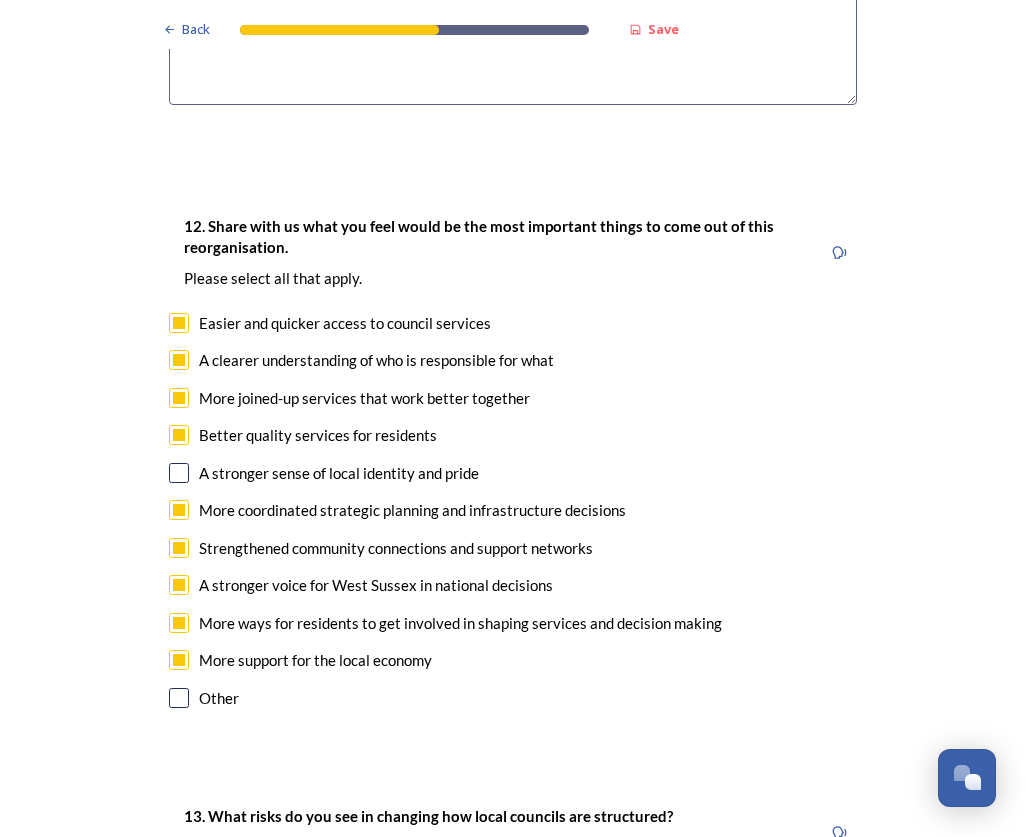 scroll, scrollTop: 3600, scrollLeft: 0, axis: vertical 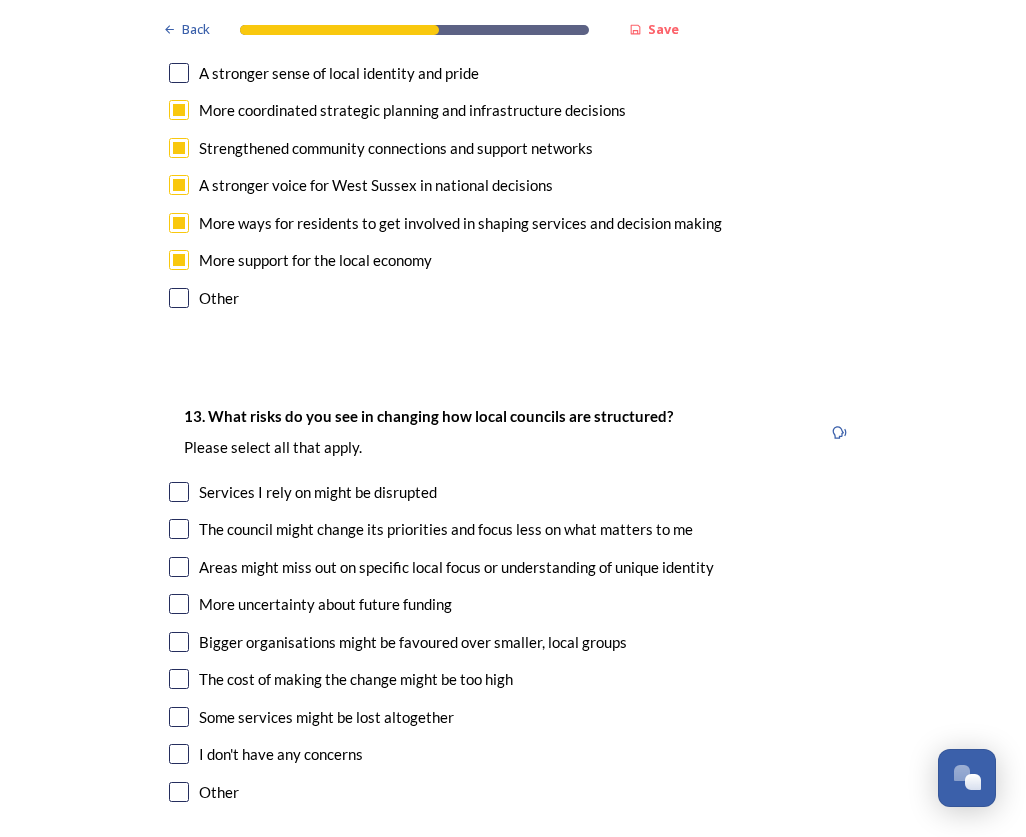 click on "Services I rely on might be disrupted" at bounding box center [318, 492] 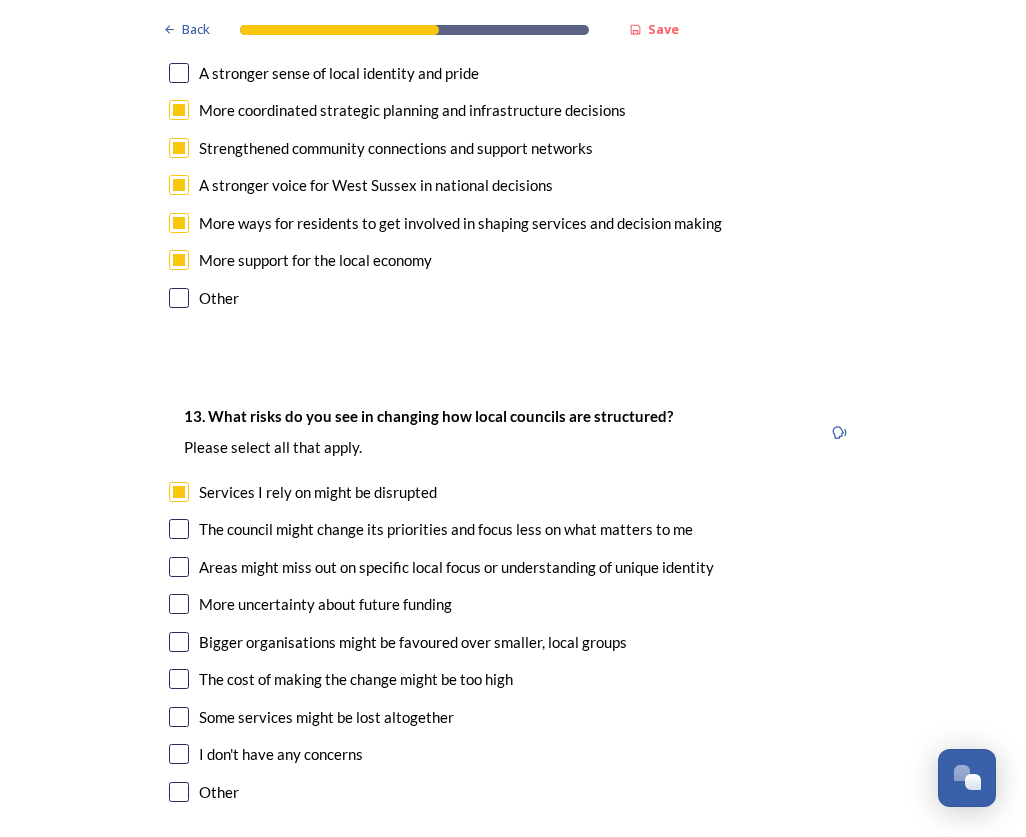 checkbox on "true" 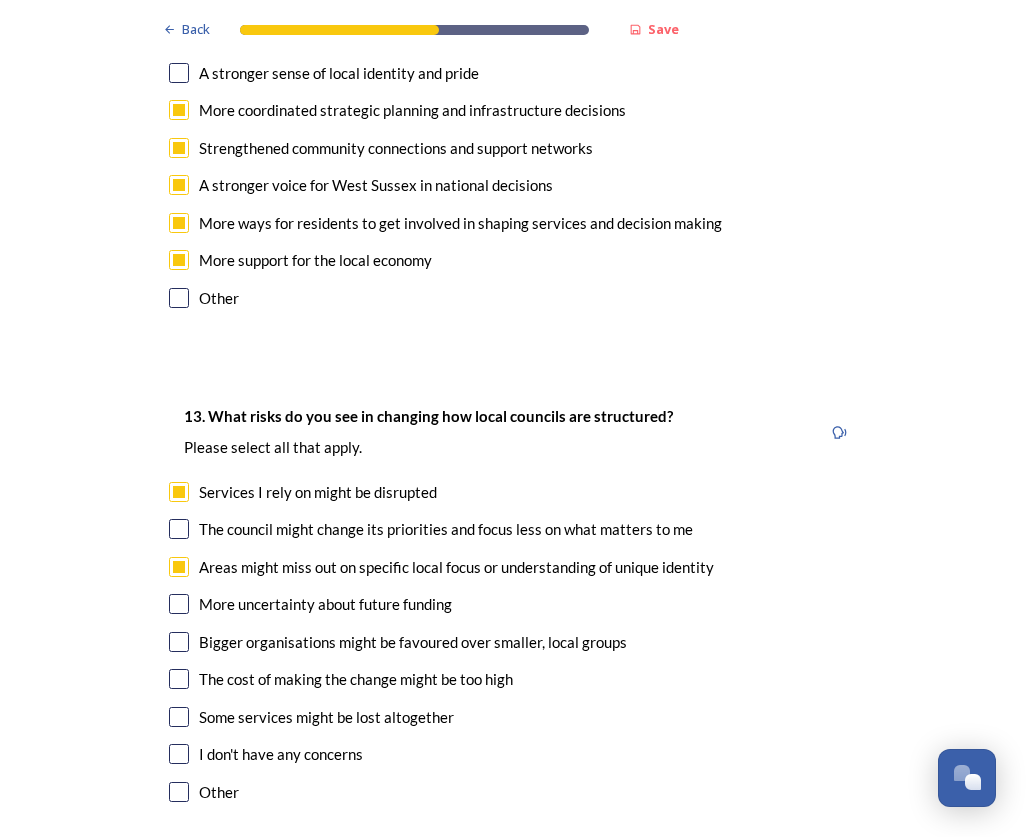 click on "Areas might miss out on specific local focus or understanding of unique identity" at bounding box center (456, 567) 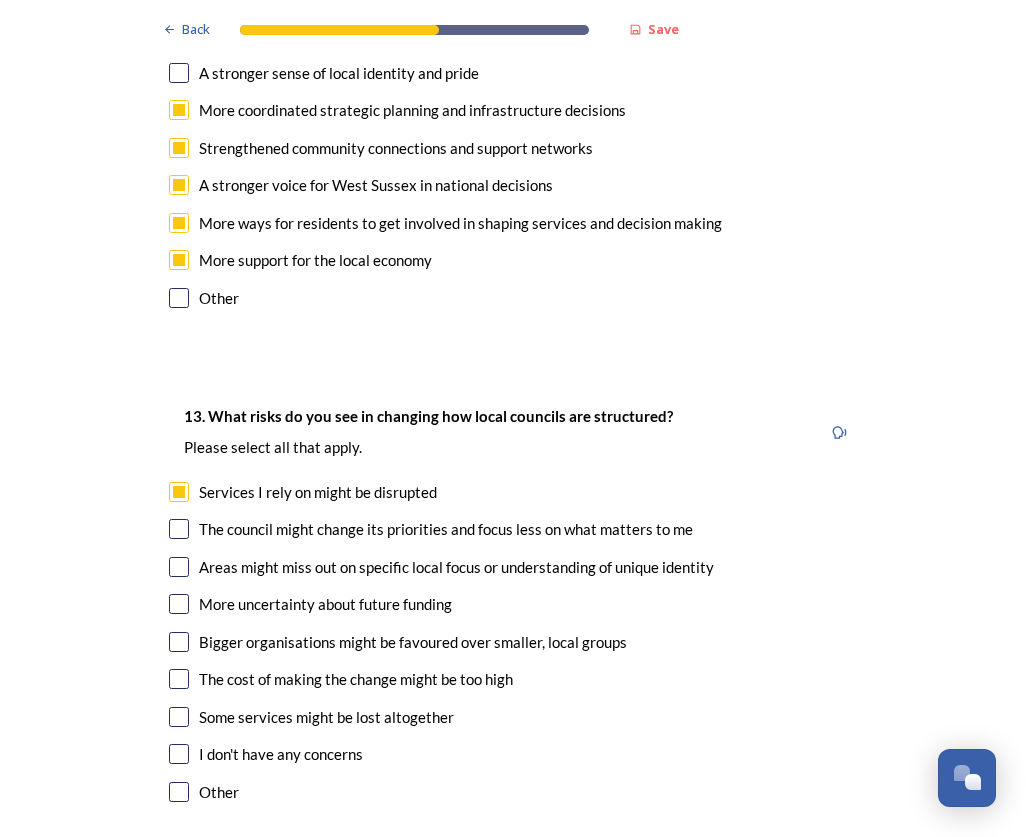 checkbox on "false" 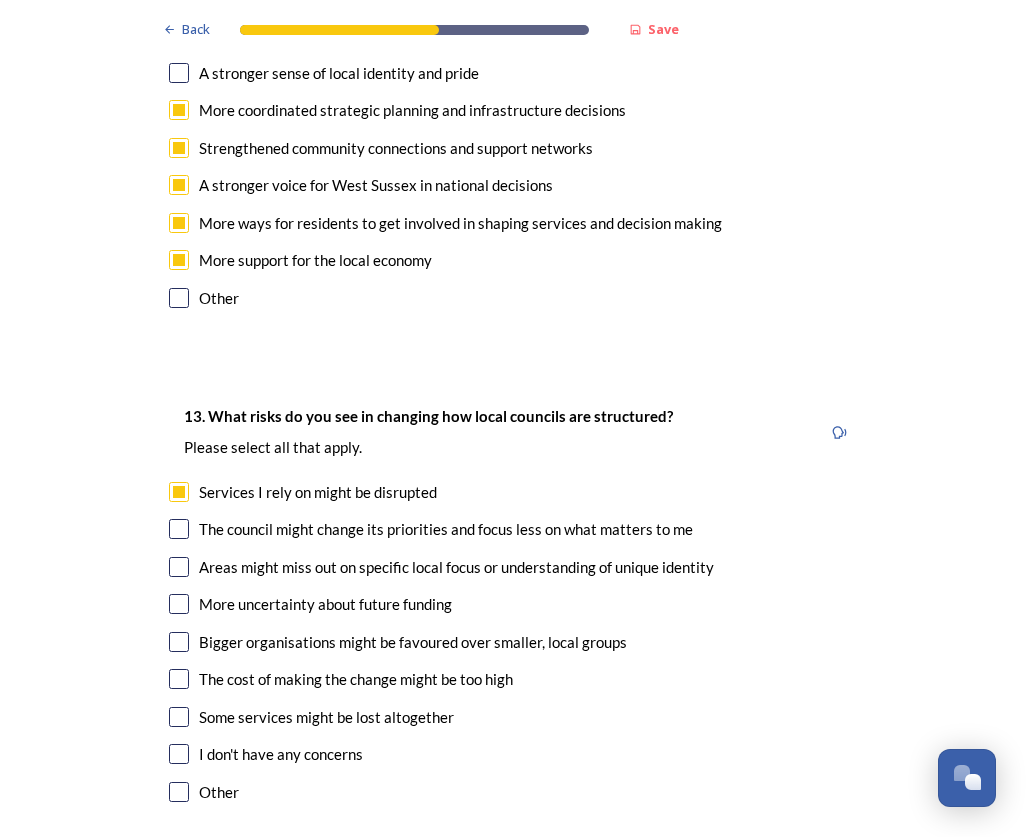 click on "More uncertainty about future funding" at bounding box center (325, 604) 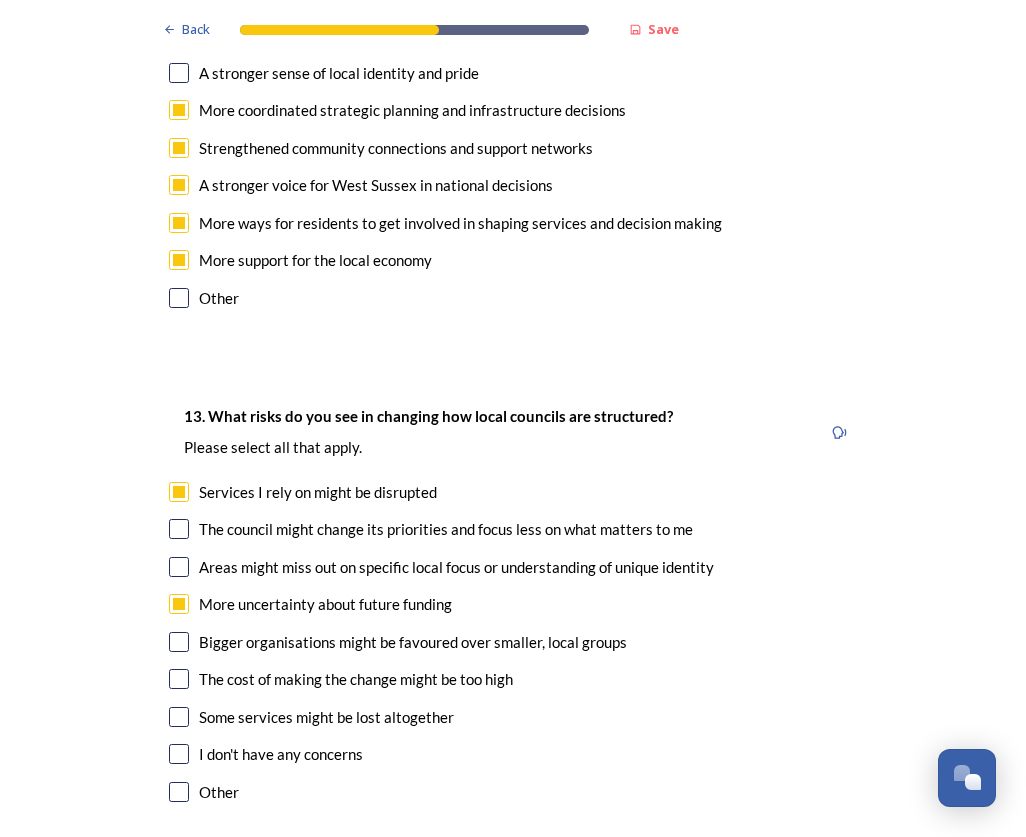 click on "Bigger organisations might be favoured over smaller, local groups" at bounding box center [413, 642] 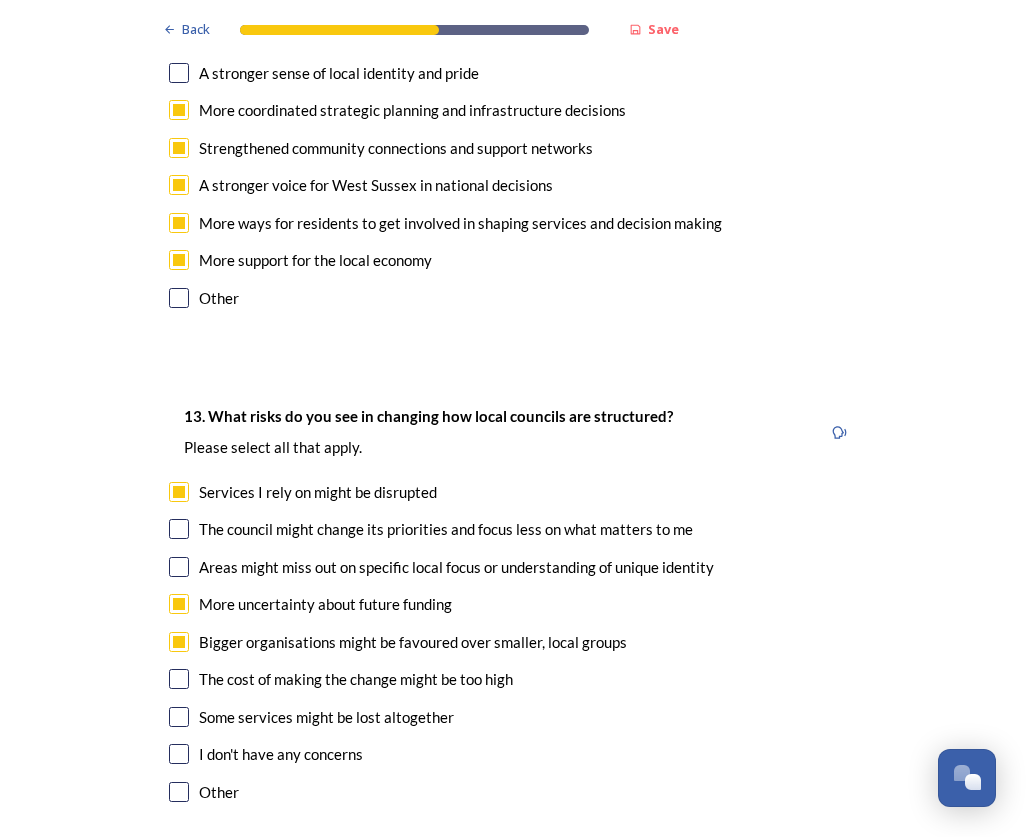 checkbox on "true" 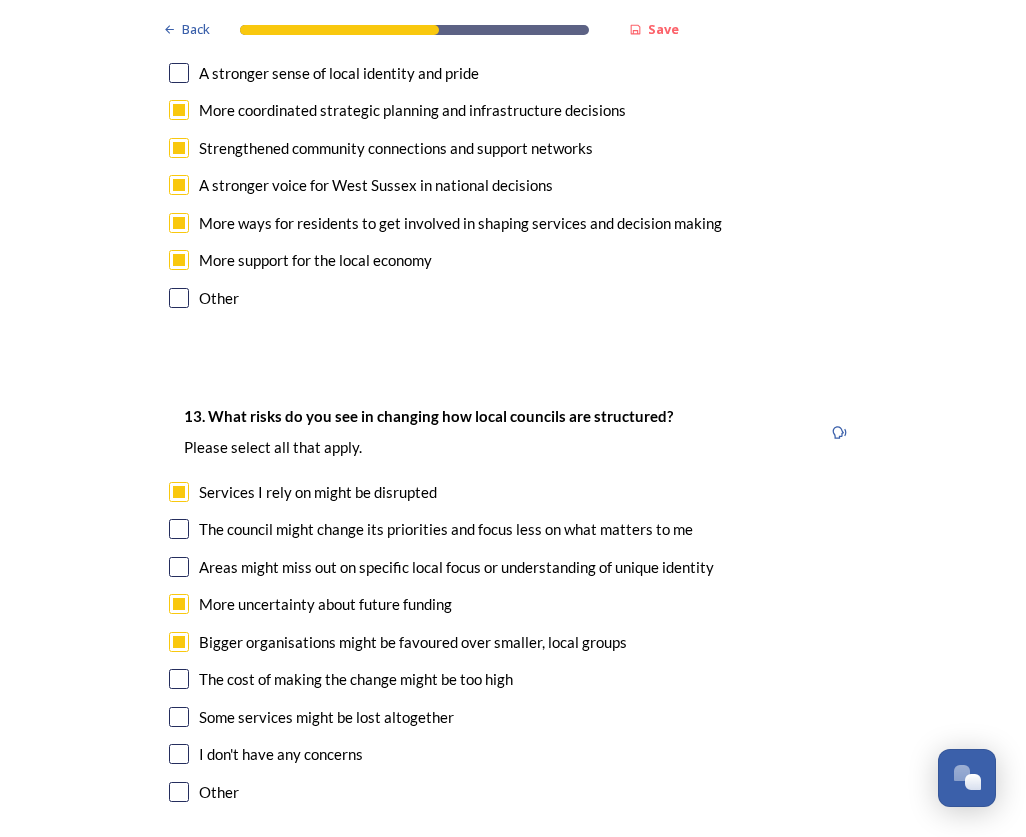 click on "13. What risks do you see in changing how local councils are structured? ﻿Please select all that apply. Services I rely on might be disrupted The council might change its priorities and focus less on what matters to me Areas might miss out on specific local focus or understanding of unique identity More uncertainty about future funding Bigger organisations might be favoured over smaller, local groups The cost of making the change might be too high Some services might be lost altogether I don't have any concerns Other" at bounding box center [513, 606] 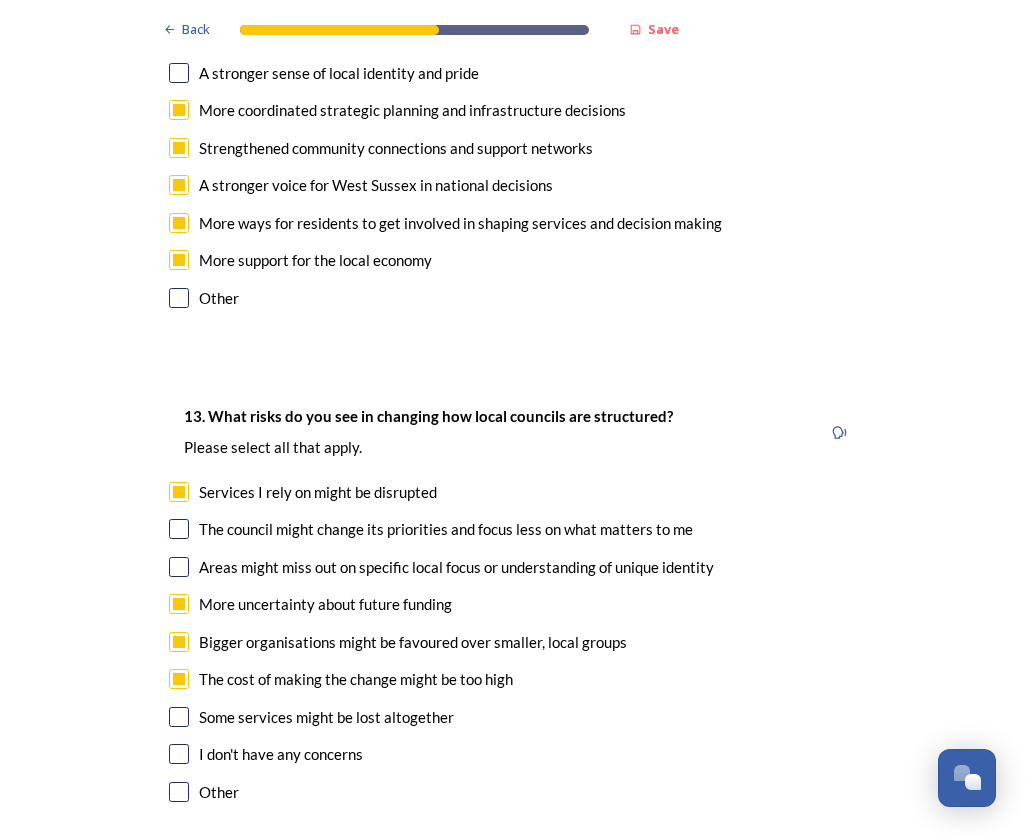 checkbox on "true" 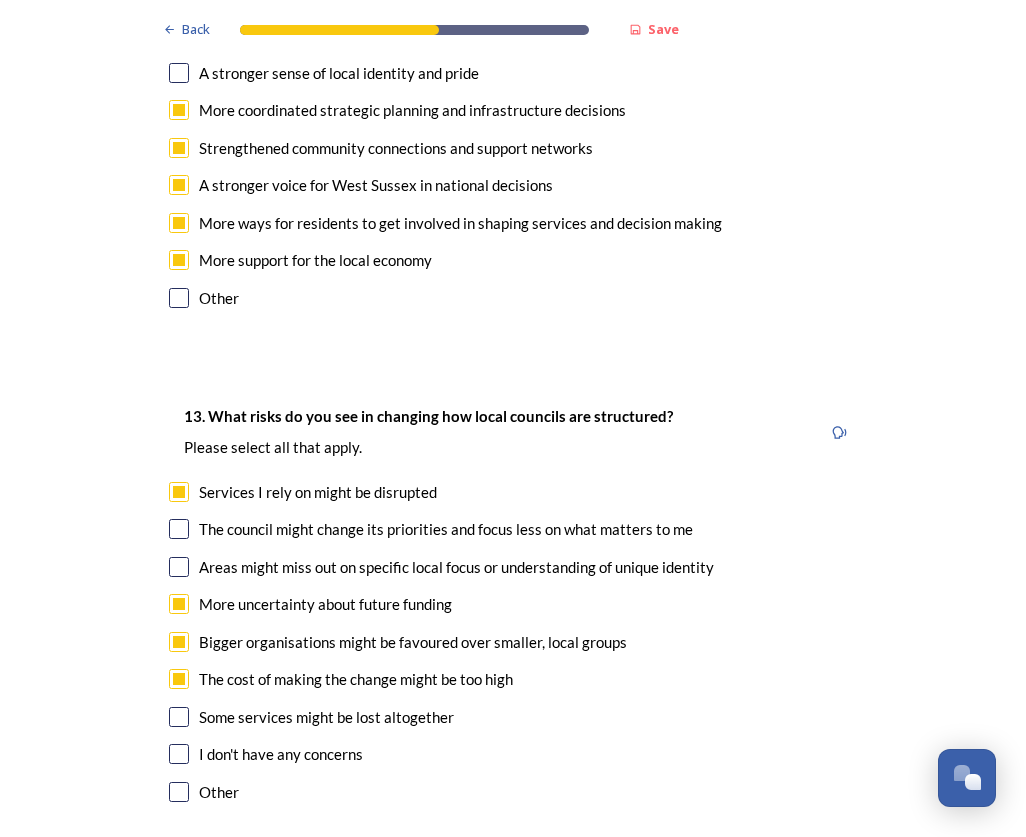 click on "Some services might be lost altogether" at bounding box center [326, 717] 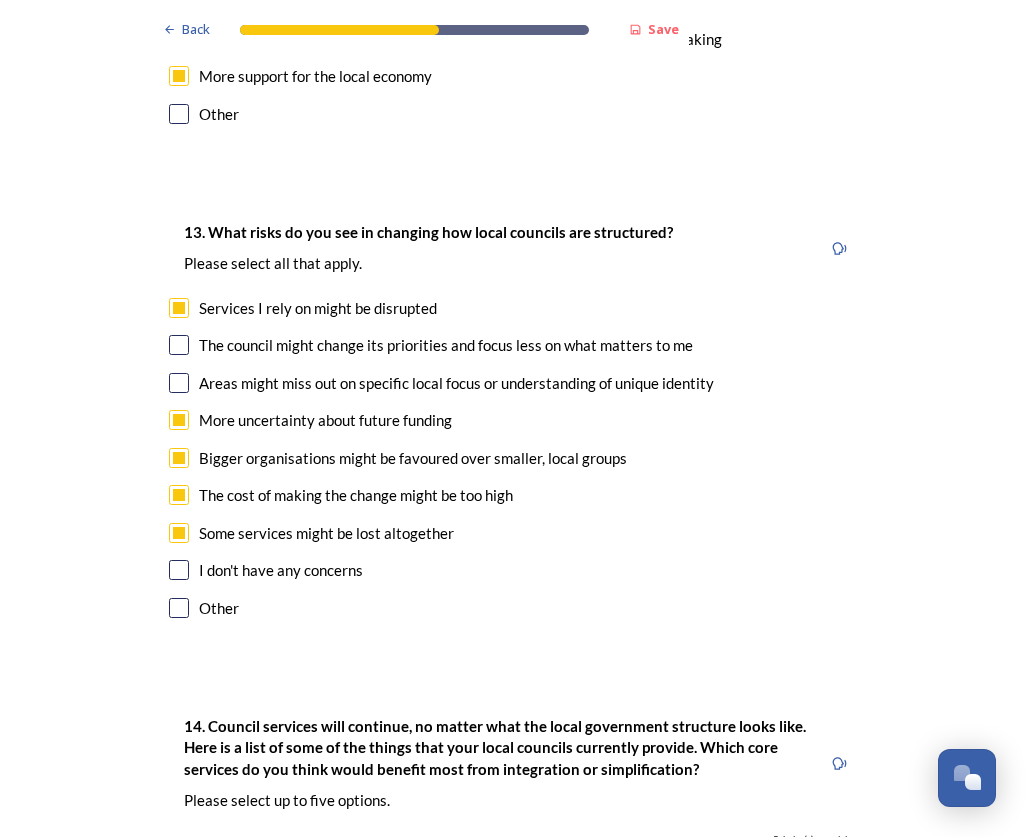 scroll, scrollTop: 3800, scrollLeft: 0, axis: vertical 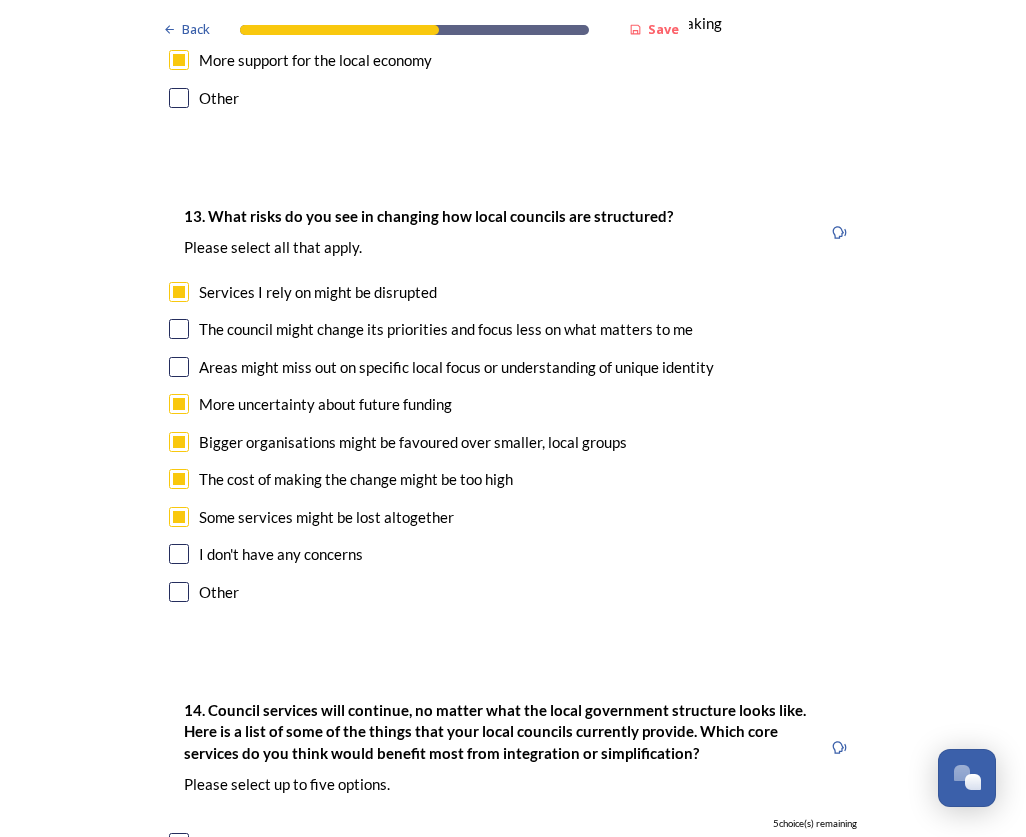 click on "Other" at bounding box center [219, 592] 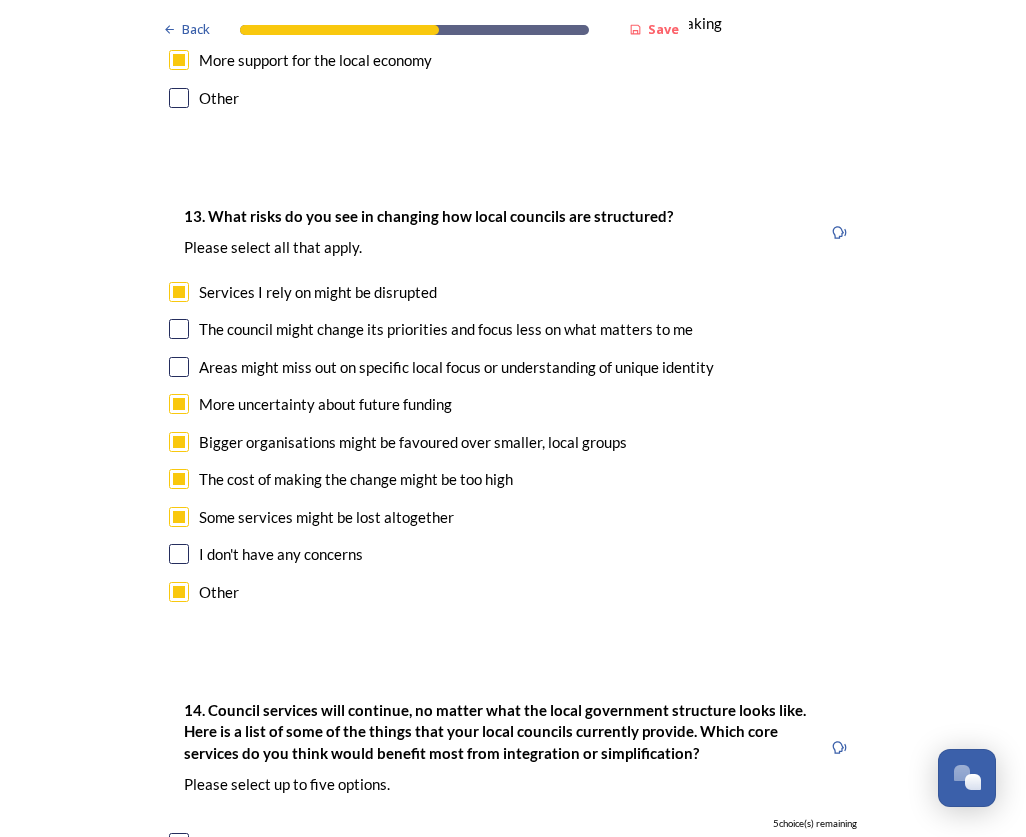 checkbox on "true" 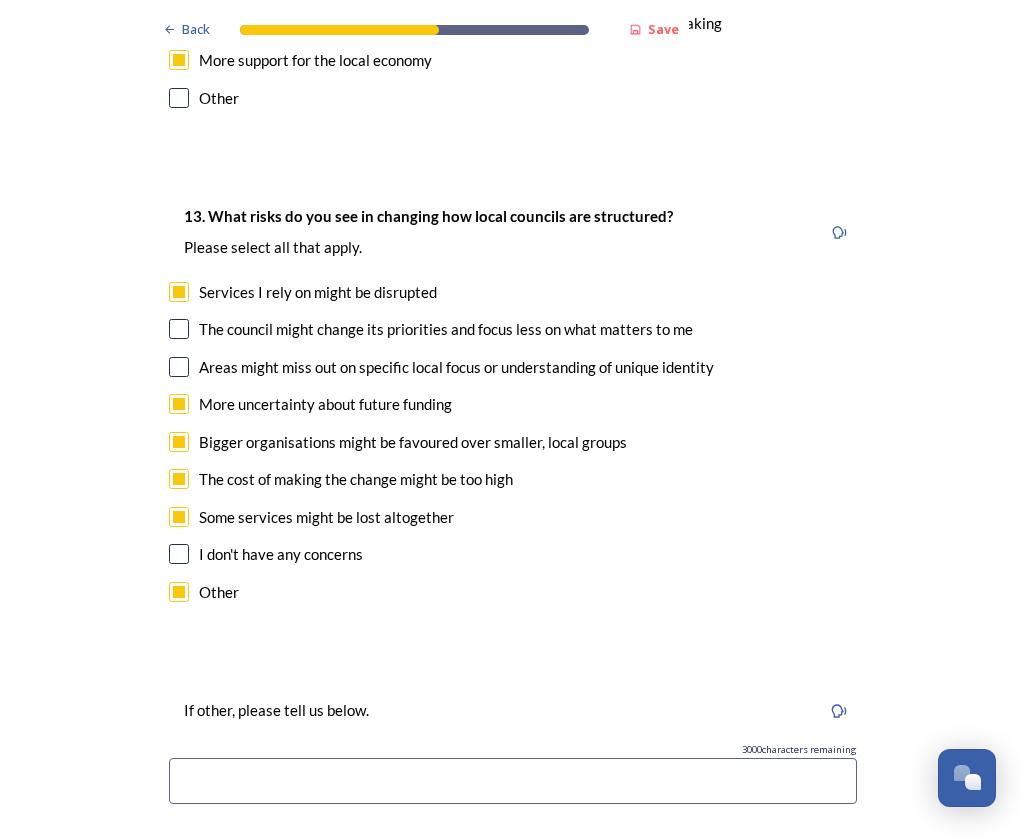 click at bounding box center [513, 781] 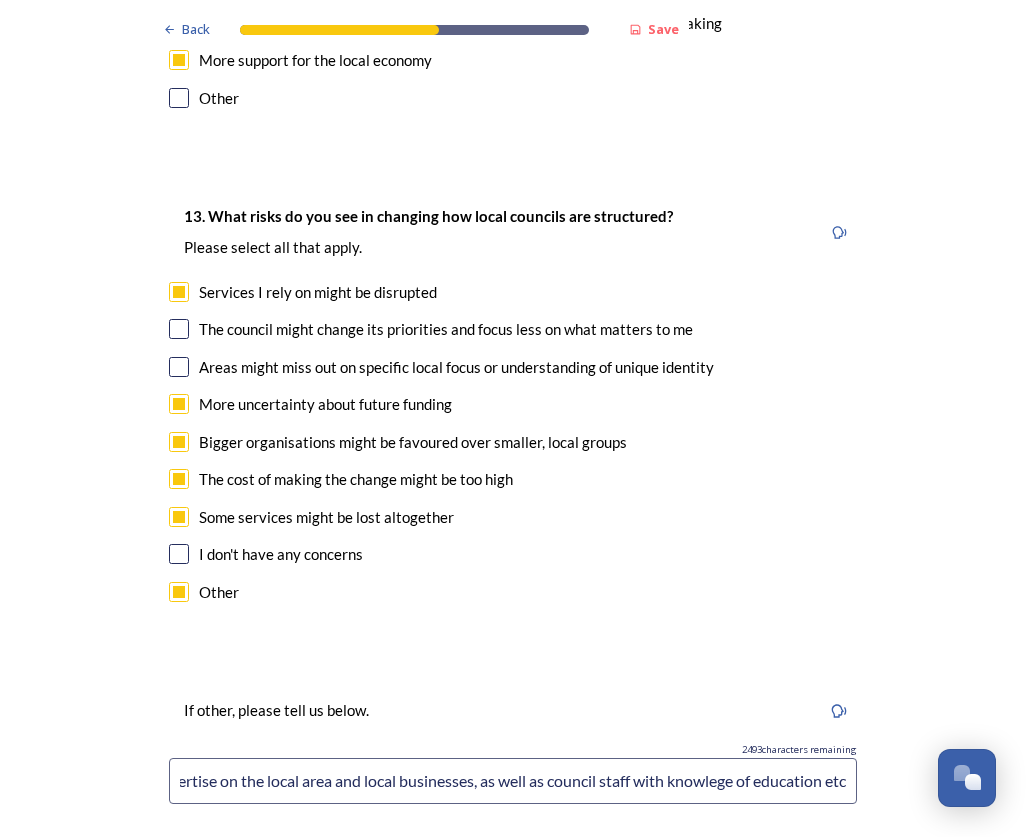 scroll, scrollTop: 0, scrollLeft: 2852, axis: horizontal 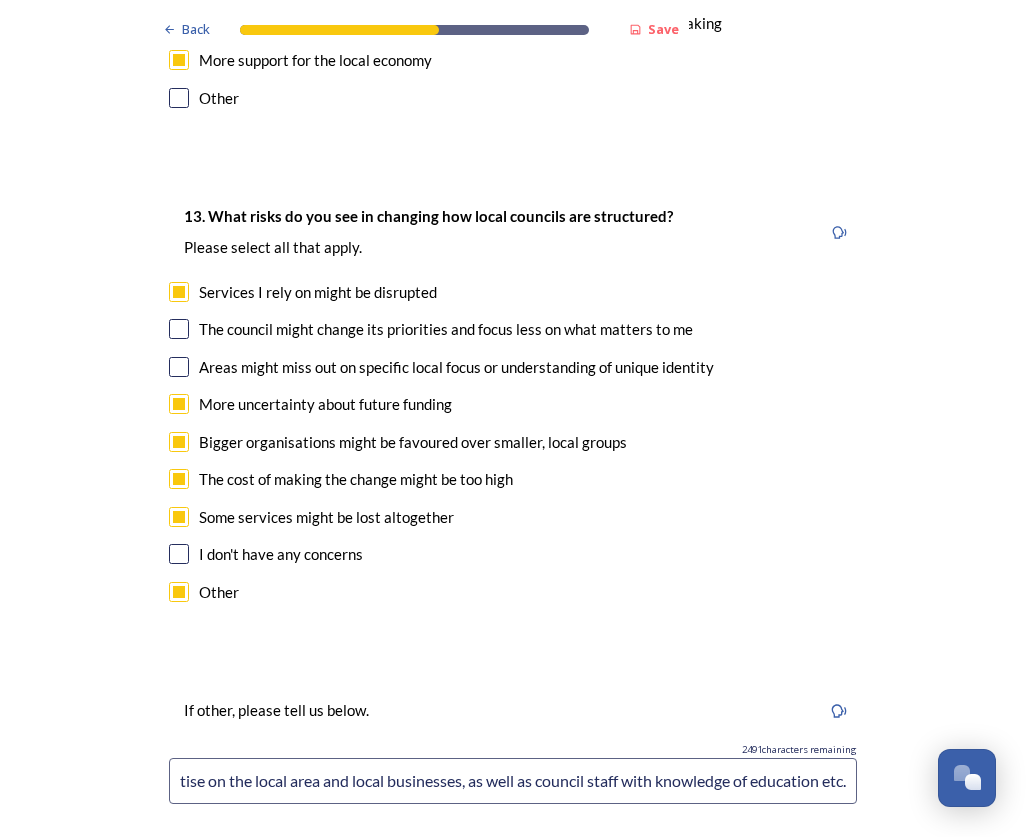 click on "Allowing deiciosns to be amde on planning on a combined authority elvel may mean local voices both of community members and staff with expetise are lost meaning ill-informed decisions are made about new settlements etc. Though as it stands local voices are already left out too much., Tehre should be a stakehol;der groupe very time weith representatives from residents groups, groups with envionrmal exspertise on the local area and local businesses, as well as council staff with knowledge of education etc." at bounding box center [513, 781] 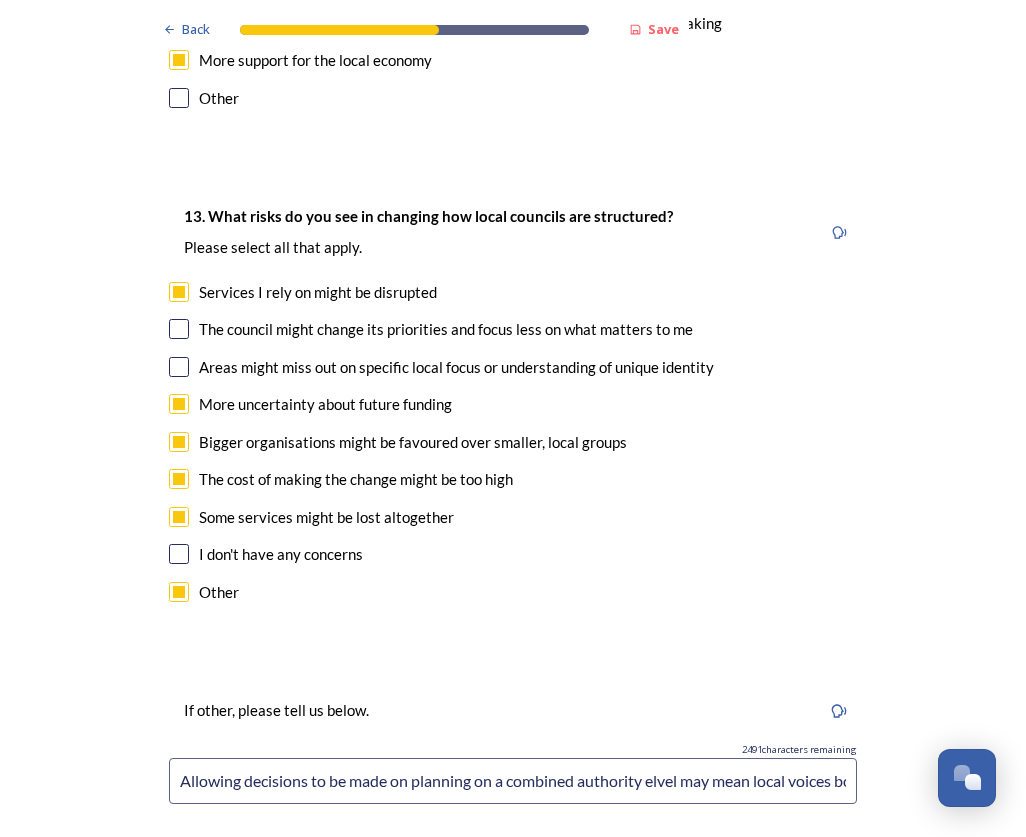 click on "Allowing decisions to be made on planning on a combined authority elvel may mean local voices both of community members and staff with expetise are lost meaning ill-informed decisions are made about new settlements etc. Though as it stands local voices are already left out too much., Tehre should be a stakehol;der groupe very time weith representatives from residents groups, groups with envionrmal exspertise on the local area and local businesses, as well as council staff with knowledge of education etc." at bounding box center (513, 781) 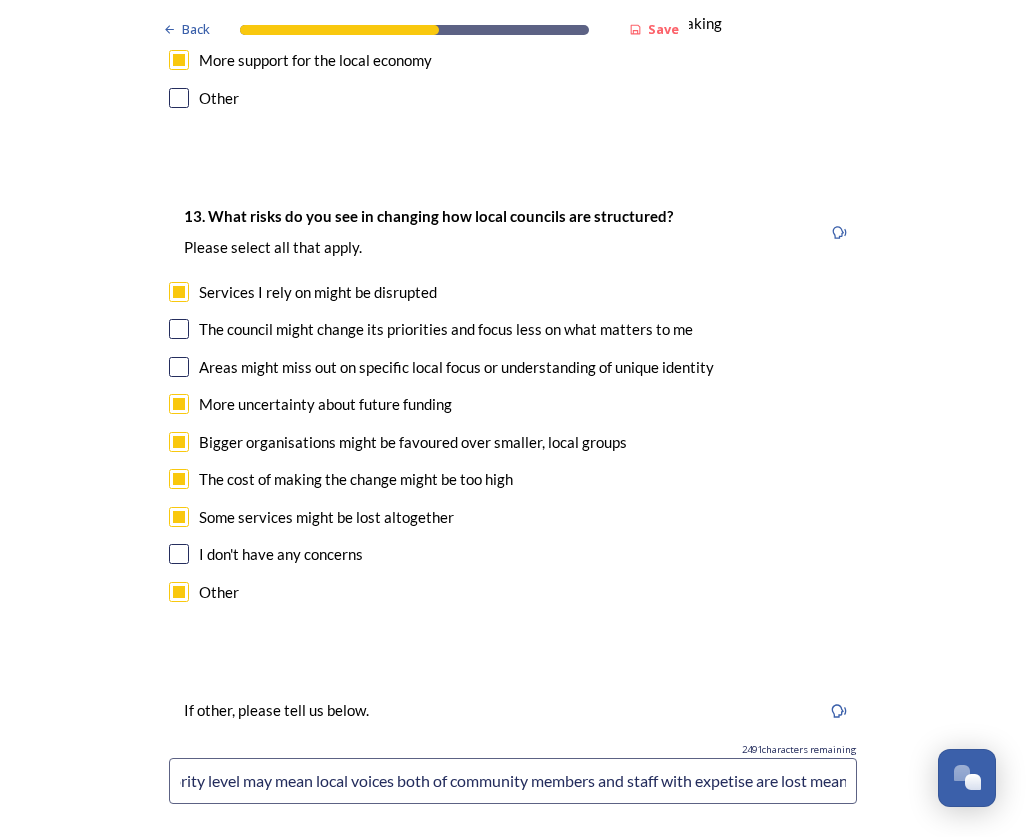 scroll, scrollTop: 0, scrollLeft: 441, axis: horizontal 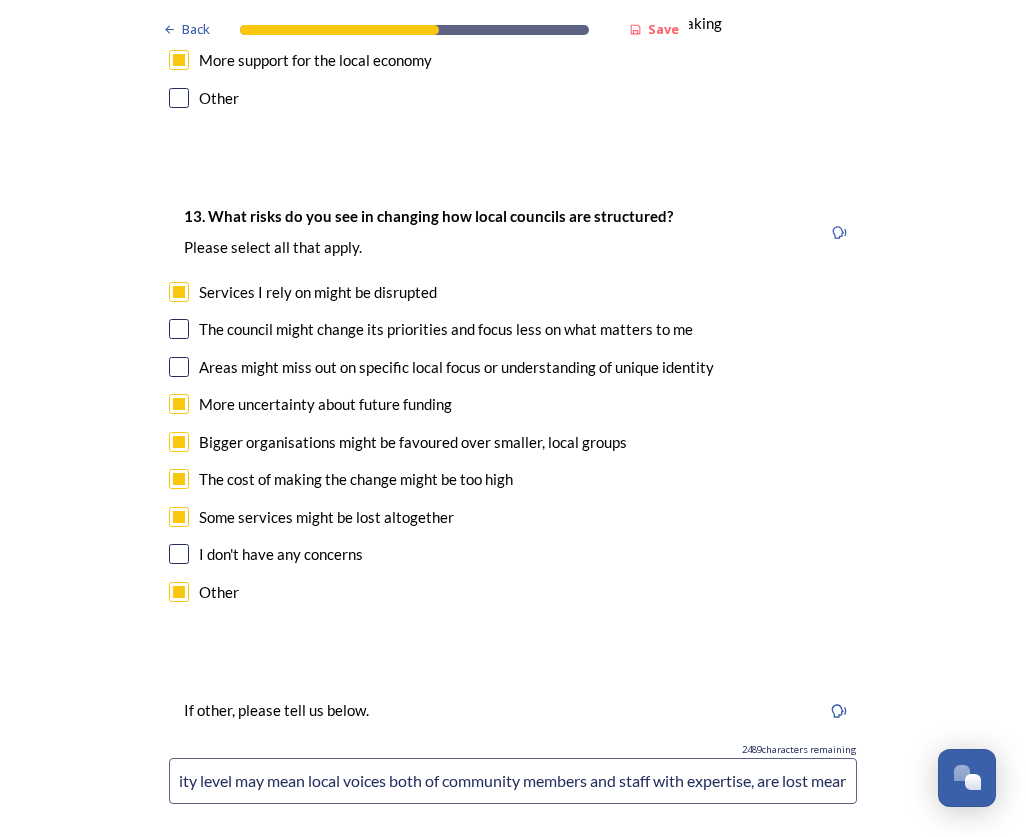 click on "Allowing decisions to be made on planning at a combined authority level may mean local voices both of community members and staff with expertise, are lost meaning ill-informed decisions are made about new settlements etc. Though as it stands local voices are already left out too much., Tehre should be a stakehol;der groupe very time weith representatives from residents groups, groups with envionrmal exspertise on the local area and local businesses, as well as council staff with knowledge of education etc." at bounding box center [513, 781] 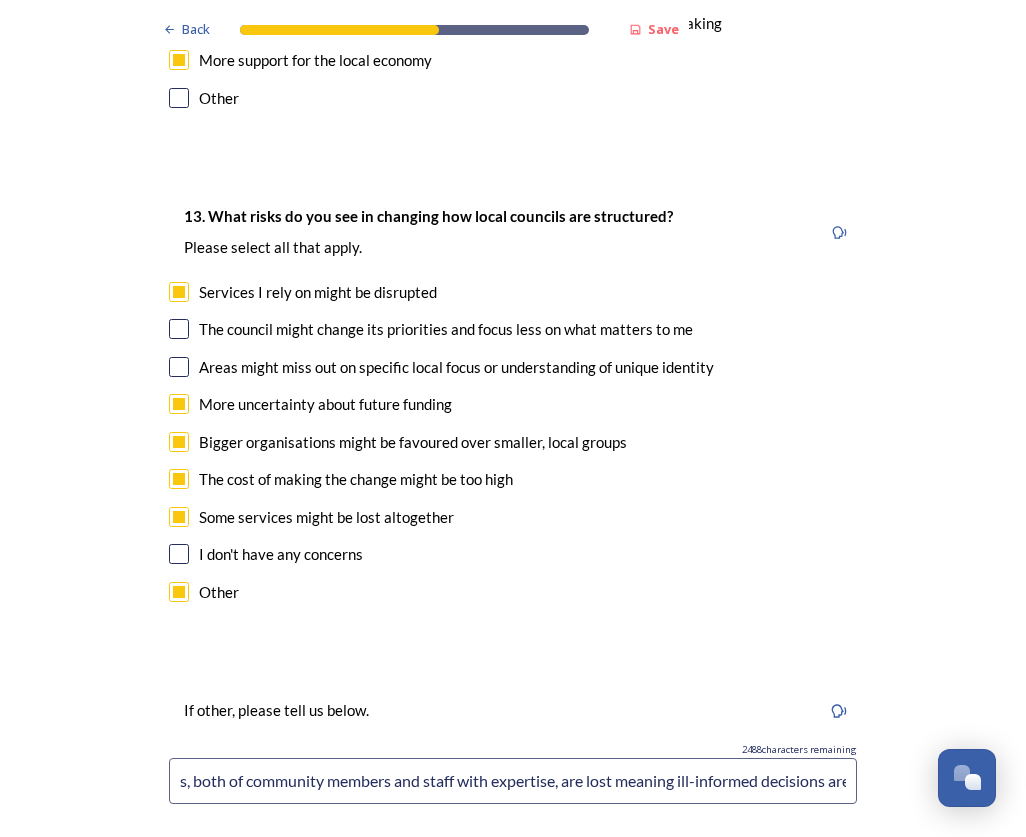 scroll, scrollTop: 0, scrollLeft: 655, axis: horizontal 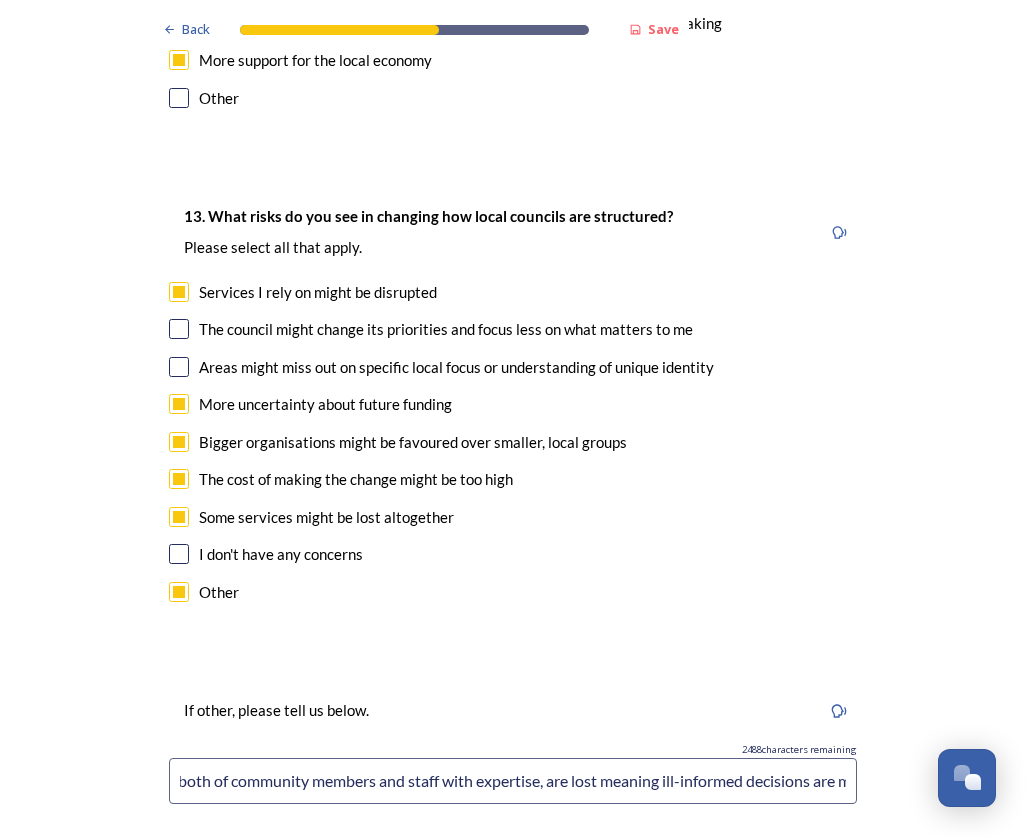 click on "Allowing decisions to be made on planning at a combined authority level may mean local voices, both of community members and staff with expertise, are lost meaning ill-informed decisions are made about new settlements etc. Though as it stands local voices are already left out too much., Tehre should be a stakehol;der groupe very time weith representatives from residents groups, groups with envionrmal exspertise on the local area and local businesses, as well as council staff with knowledge of education etc." at bounding box center [513, 781] 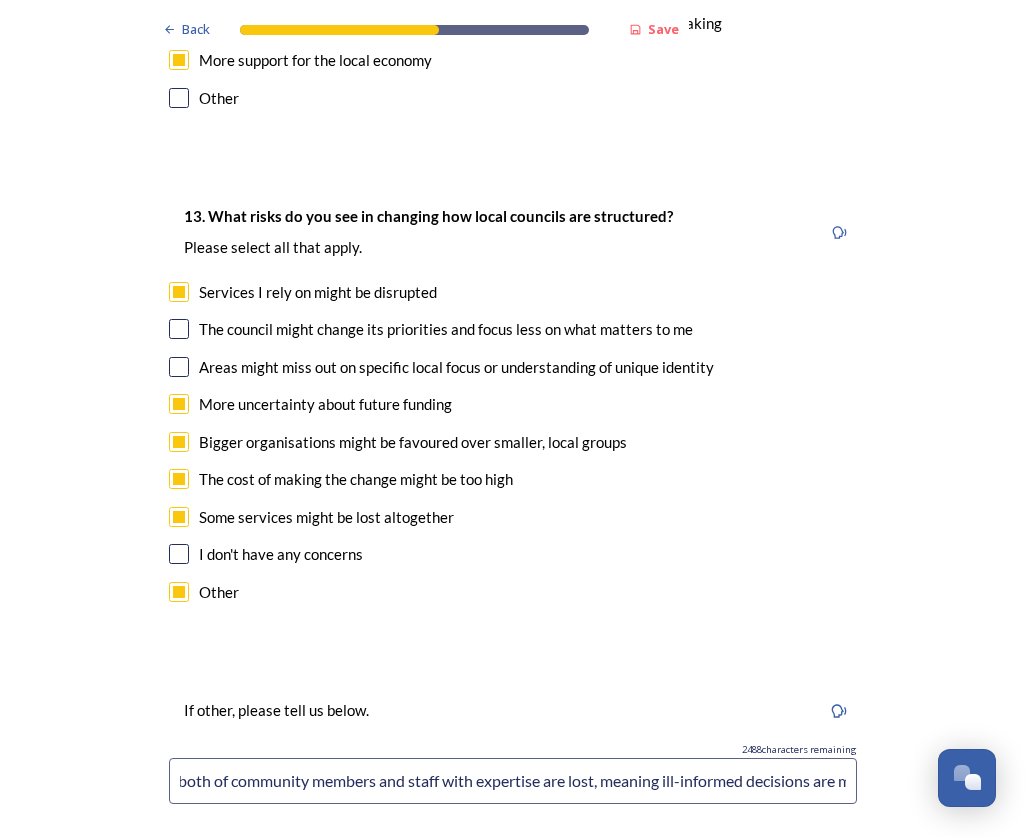 click on "Allowing decisions to be made on planning at a combined authority level may mean local voices, both of community members and staff with expertise are lost, meaning ill-informed decisions are made about new settlements etc. Though as it stands local voices are already left out too much., Tehre should be a stakehol;der groupe very time weith representatives from residents groups, groups with envionrmal exspertise on the local area and local businesses, as well as council staff with knowledge of education etc." at bounding box center (513, 781) 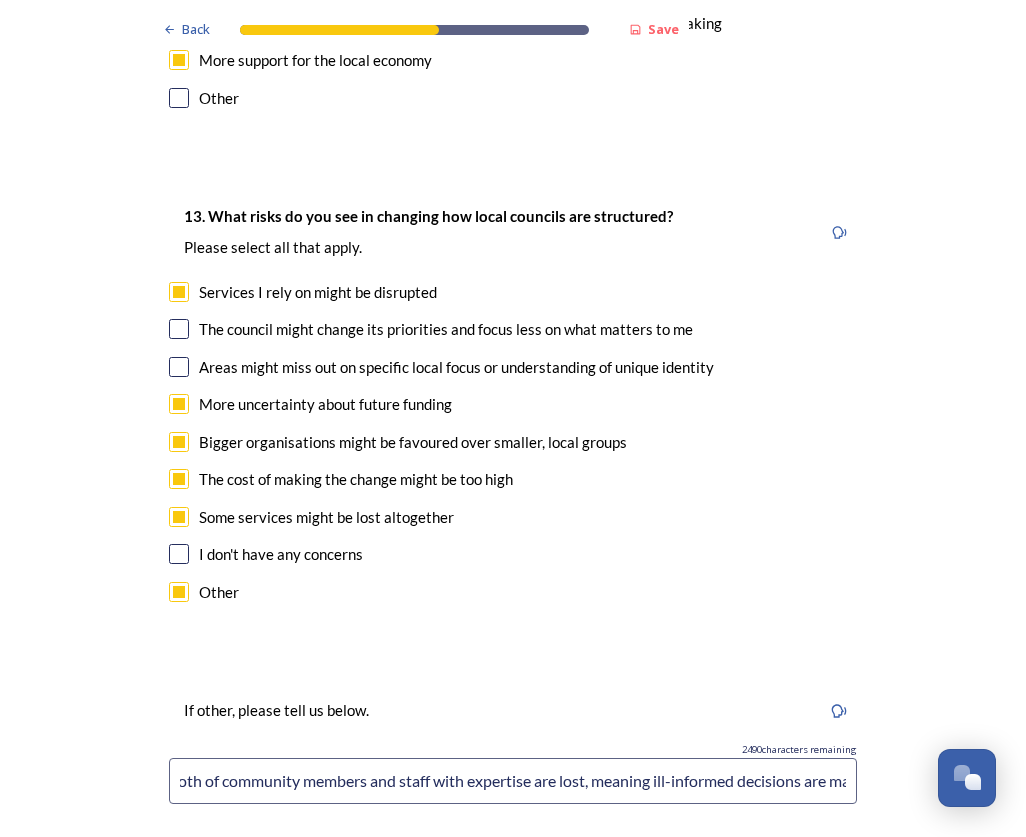 scroll, scrollTop: 0, scrollLeft: 647, axis: horizontal 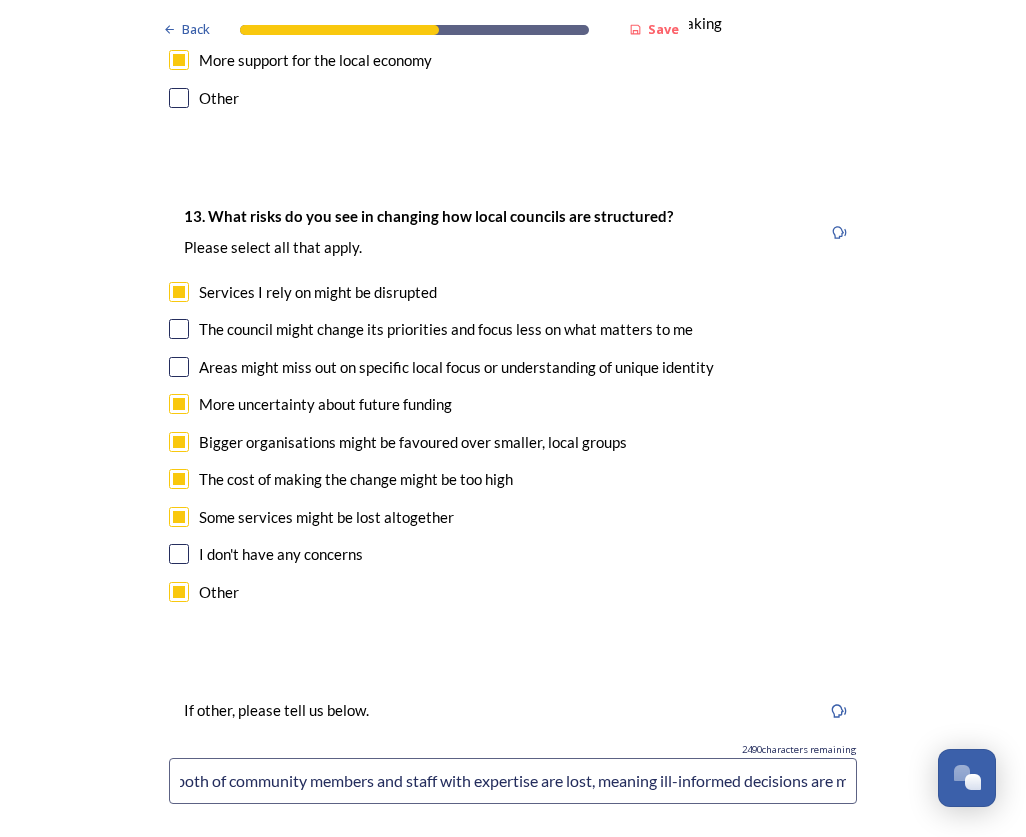 click on "Allowing decisions to be made on planning at a combined authority level may mean local voice both of community members and staff with expertise are lost, meaning ill-informed decisions are made about new settlements etc. Though as it stands local voices are already left out too much., Tehre should be a stakehol;der groupe very time weith representatives from residents groups, groups with envionrmal exspertise on the local area and local businesses, as well as council staff with knowledge of education etc." at bounding box center [513, 781] 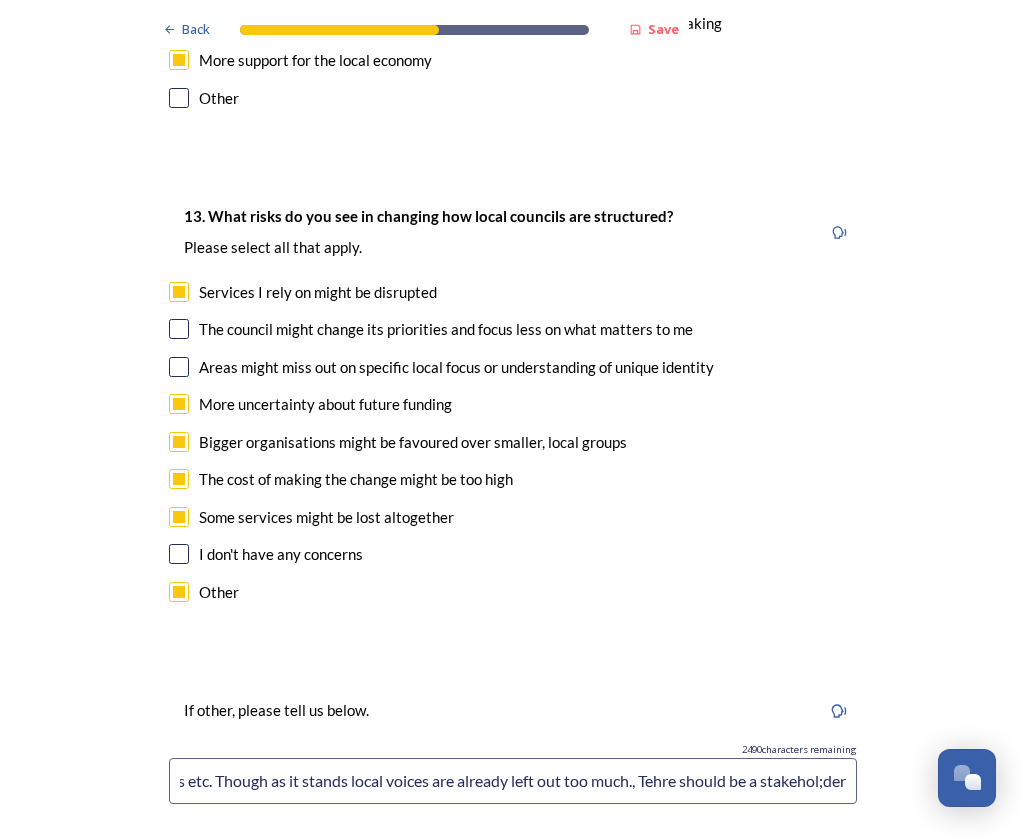 scroll, scrollTop: 0, scrollLeft: 1505, axis: horizontal 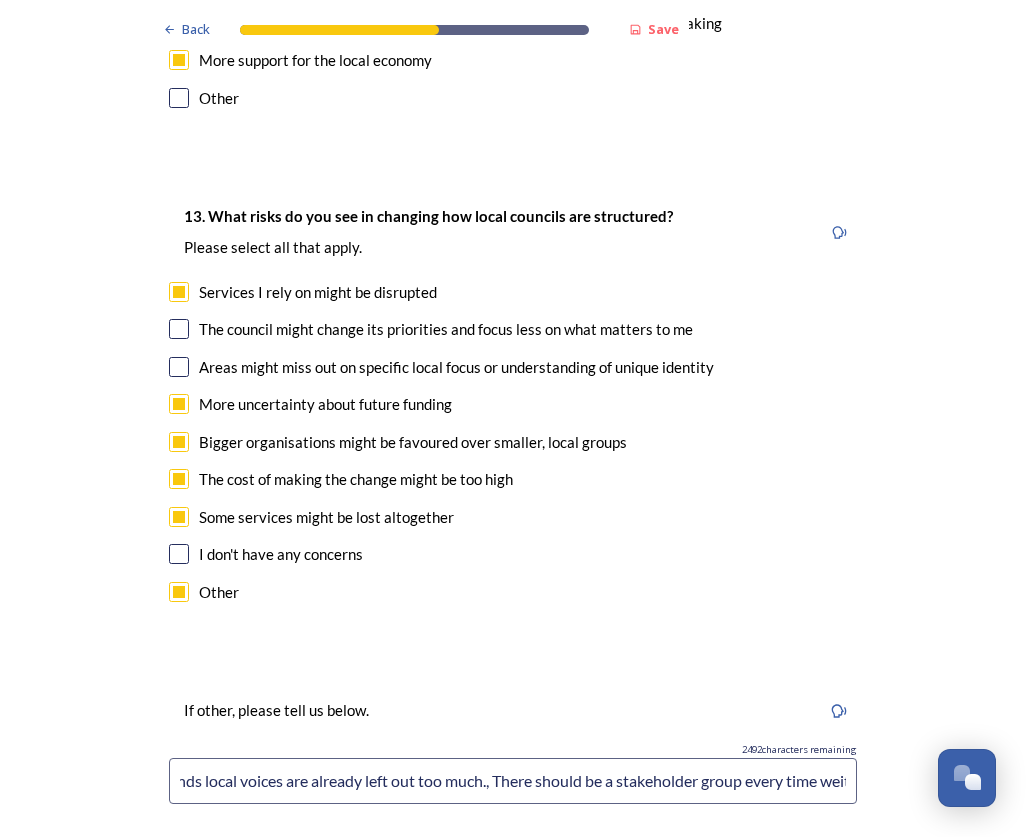 click on "Allowing decisions to be made on planning at a combined authority level may mean local voice both of community members and staff with expertise are lost, meaning ill-informed decisions are made about new settlements etc. Though as it stands local voices are already left out too much., There should be a stakeholder group every time weith representatives from residents groups, groups with envionrmal exspertise on the local area and local businesses, as well as council staff with knowledge of education etc." at bounding box center [513, 781] 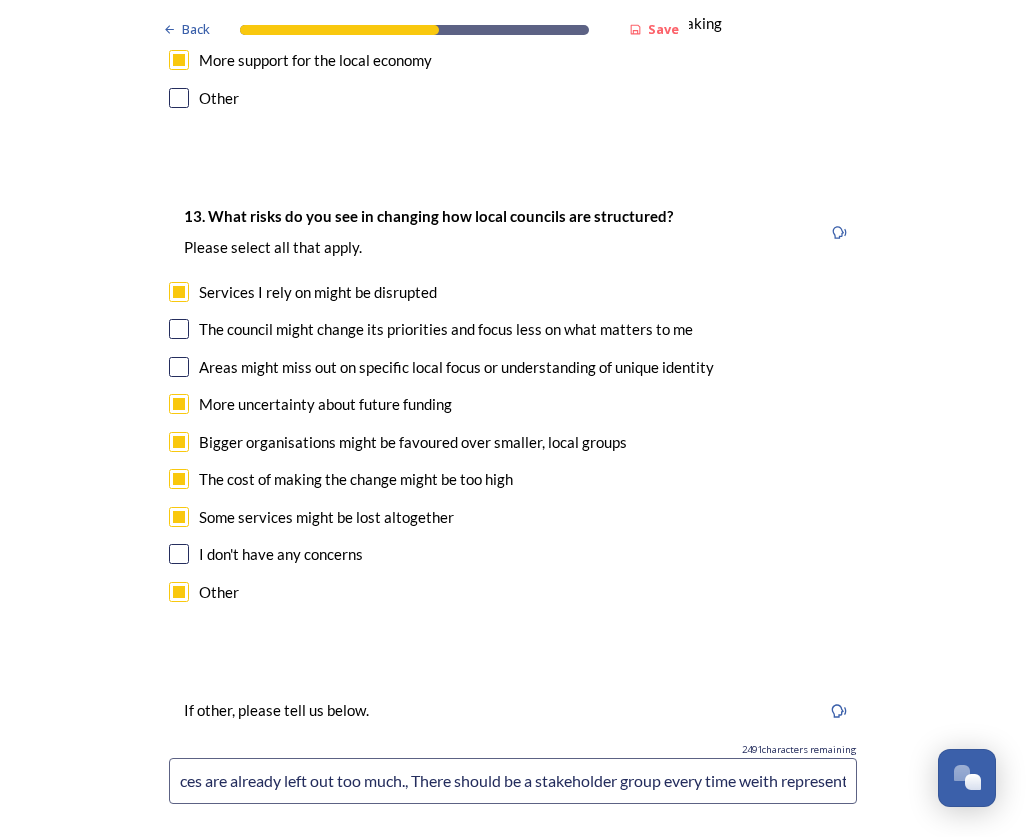 scroll, scrollTop: 0, scrollLeft: 1777, axis: horizontal 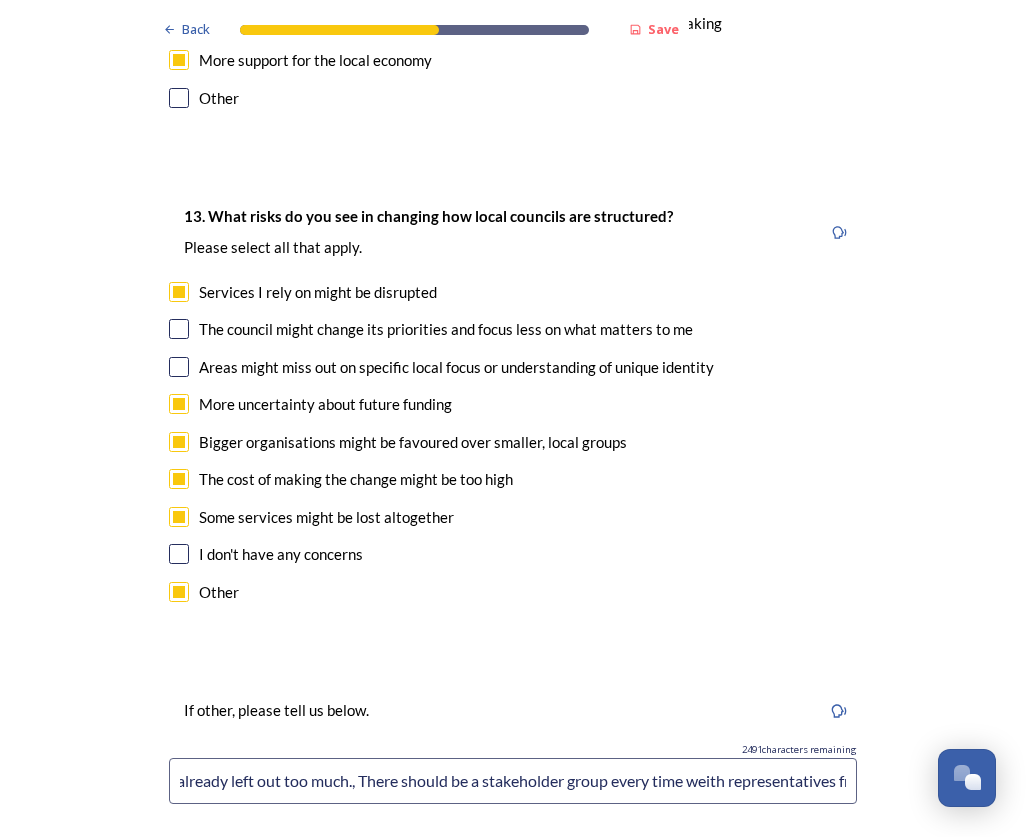 click on "Allowing decisions to be made on planning at a combined authority level may mean local voice both of community members and staff with expertise are lost, meaning ill-informed decisions are made about new settlements etc. Though as it stands local voices are already left out too much., There should be a stakeholder group every time weith representatives from residents groups, groups with envionrmal exspertise on the local area and local businesses, as well as council staff with knowledge of education etc." at bounding box center [513, 781] 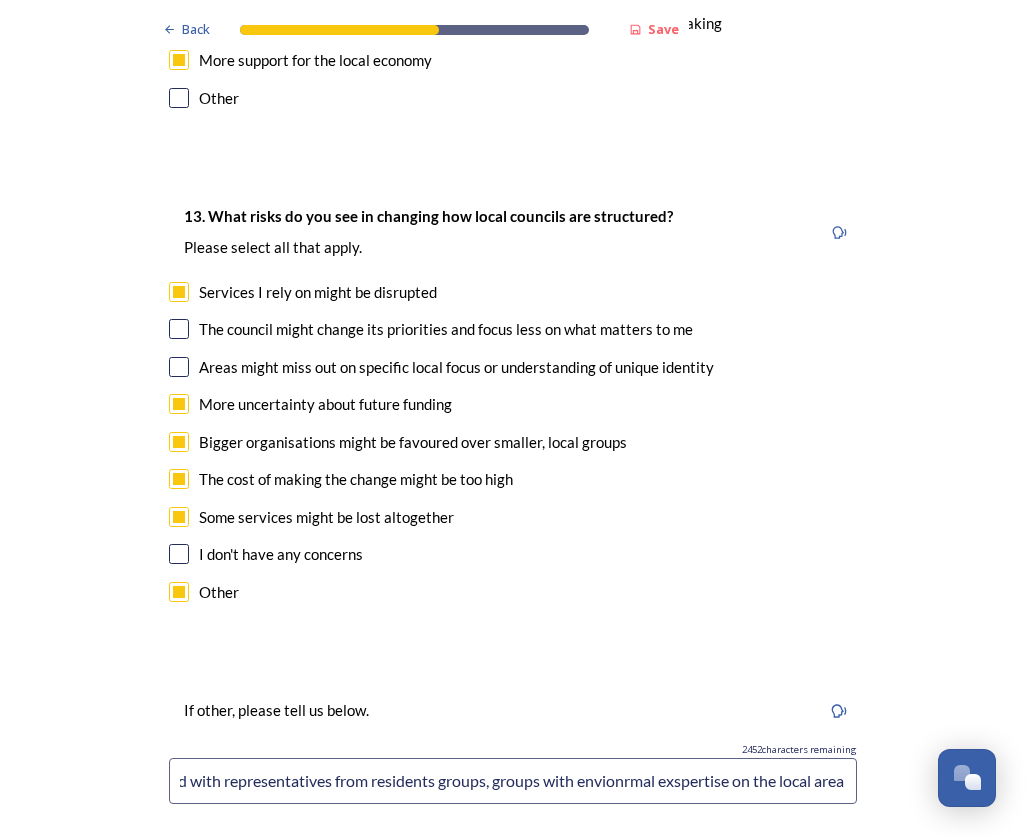 scroll, scrollTop: 0, scrollLeft: 2586, axis: horizontal 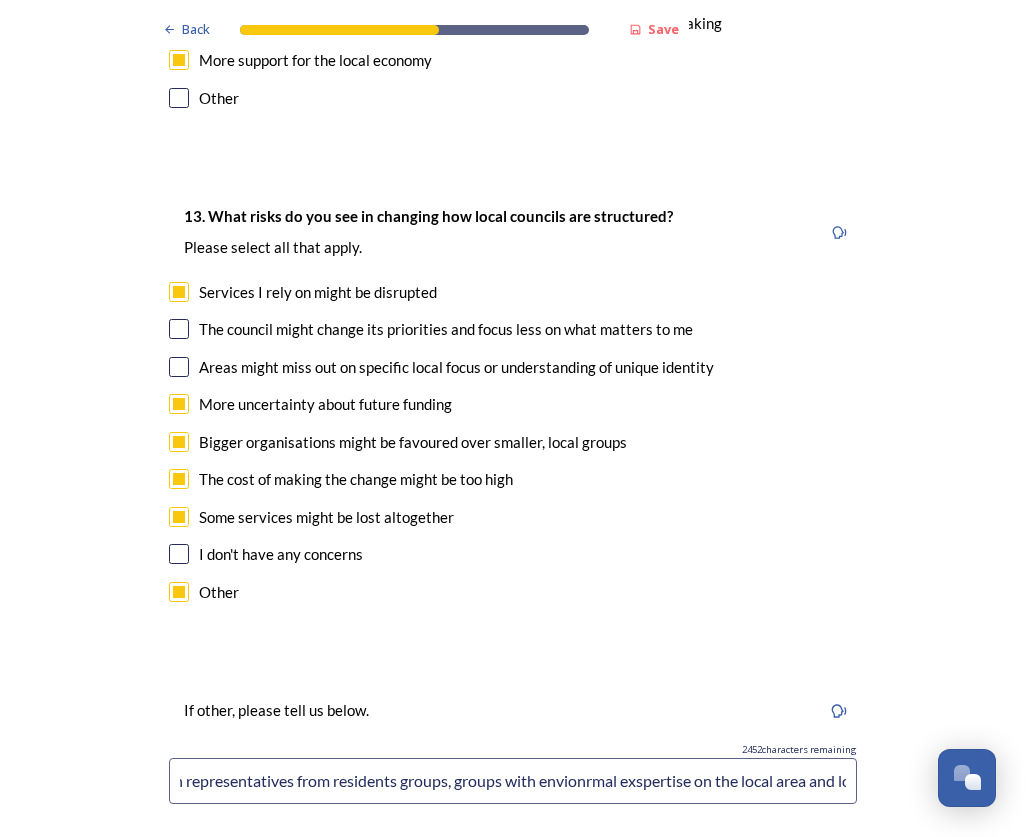 drag, startPoint x: 623, startPoint y: 786, endPoint x: 591, endPoint y: 636, distance: 153.37535 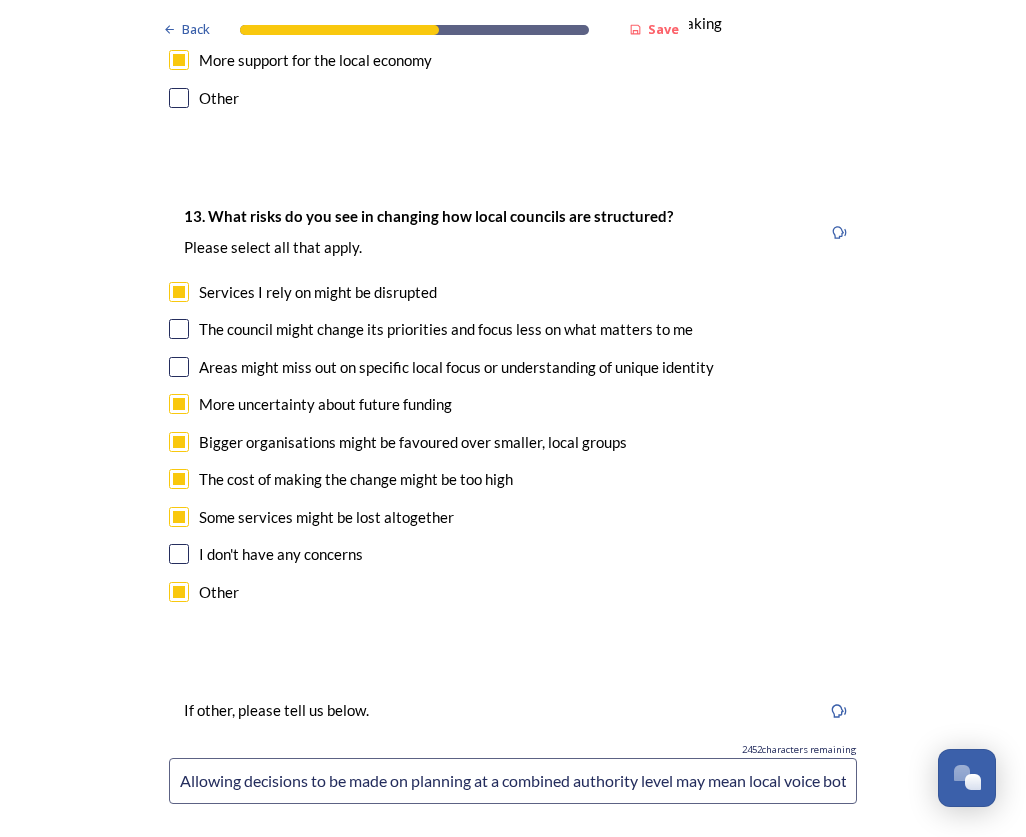click on "Allowing decisions to be made on planning at a combined authority level may mean local voice both of community members and staff with expertise are lost, meaning ill-informed decisions are made about new settlements etc. Though as it stands local voices are already left out too much., There should be a stakeholder group every time planning decisions are being considered with representatives from residents groups, groups with envionrmal exspertise on the local area and local businesses, as well as council staff with knowledge of education etc." at bounding box center [513, 781] 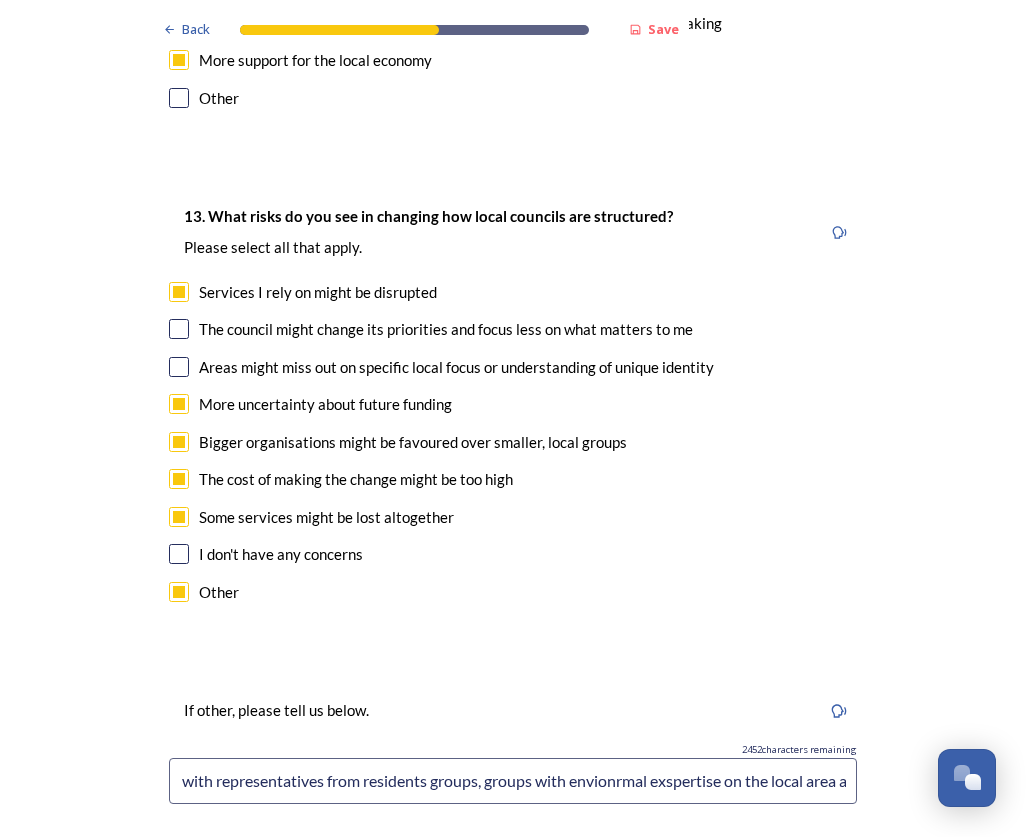 scroll, scrollTop: 0, scrollLeft: 2563, axis: horizontal 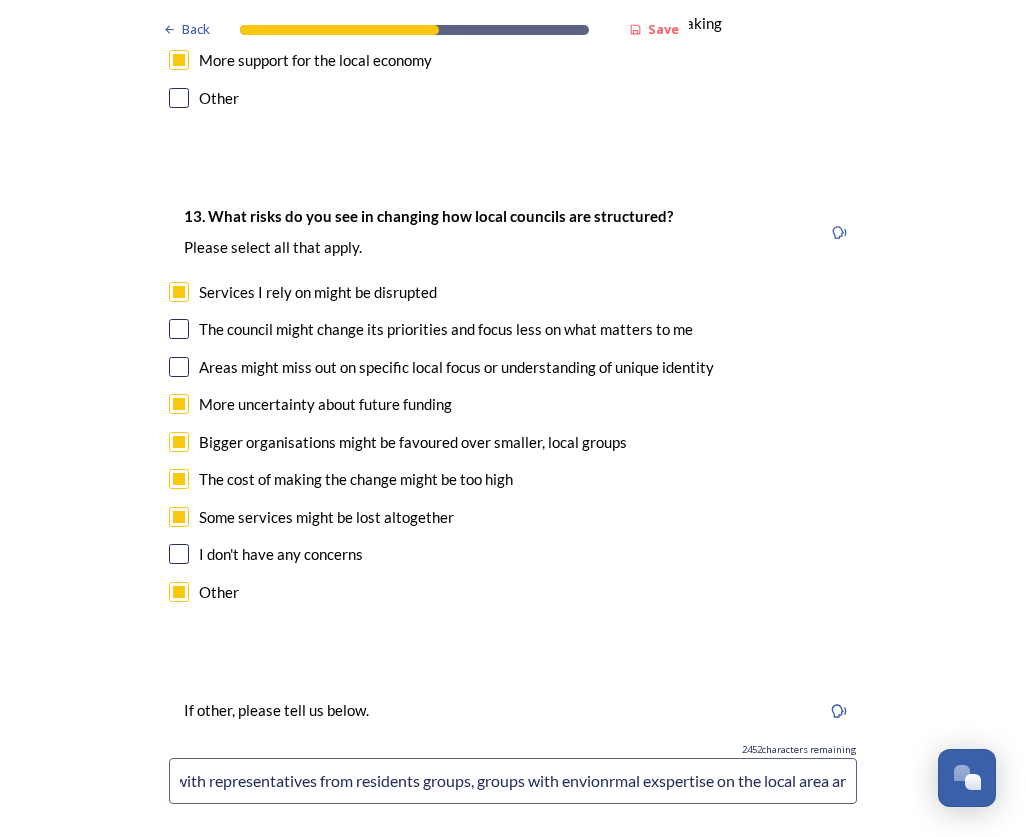 drag, startPoint x: 643, startPoint y: 779, endPoint x: 615, endPoint y: 777, distance: 28.071337 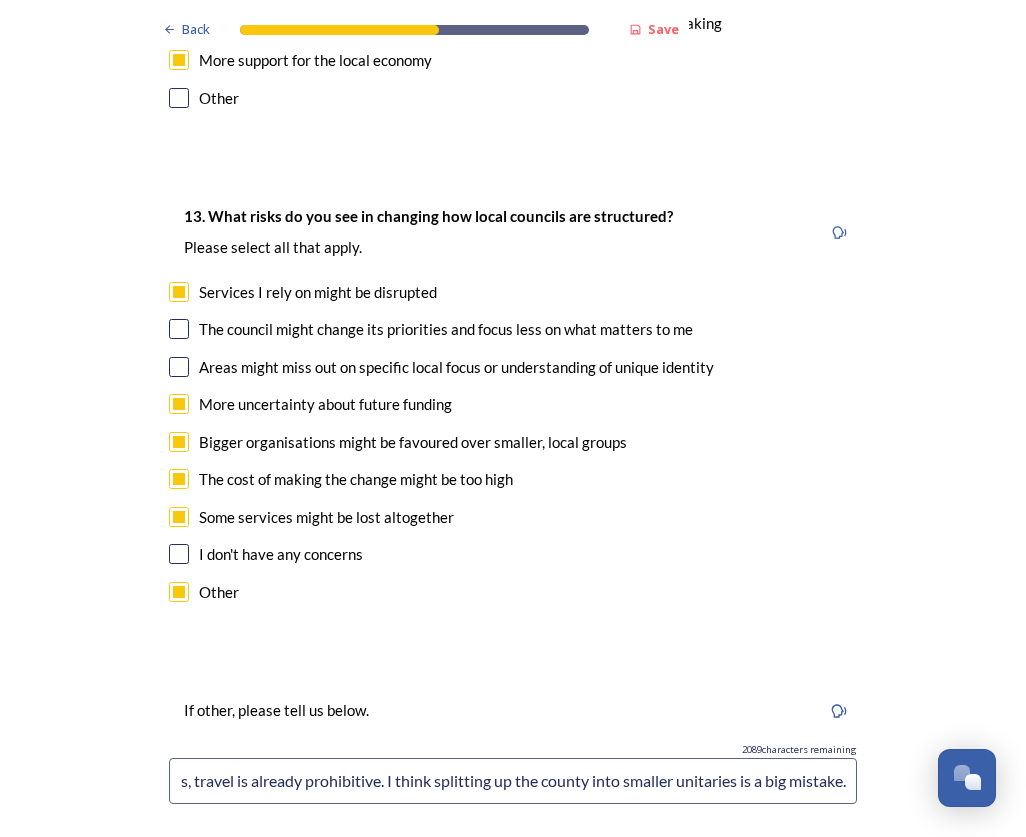 scroll, scrollTop: 0, scrollLeft: 5484, axis: horizontal 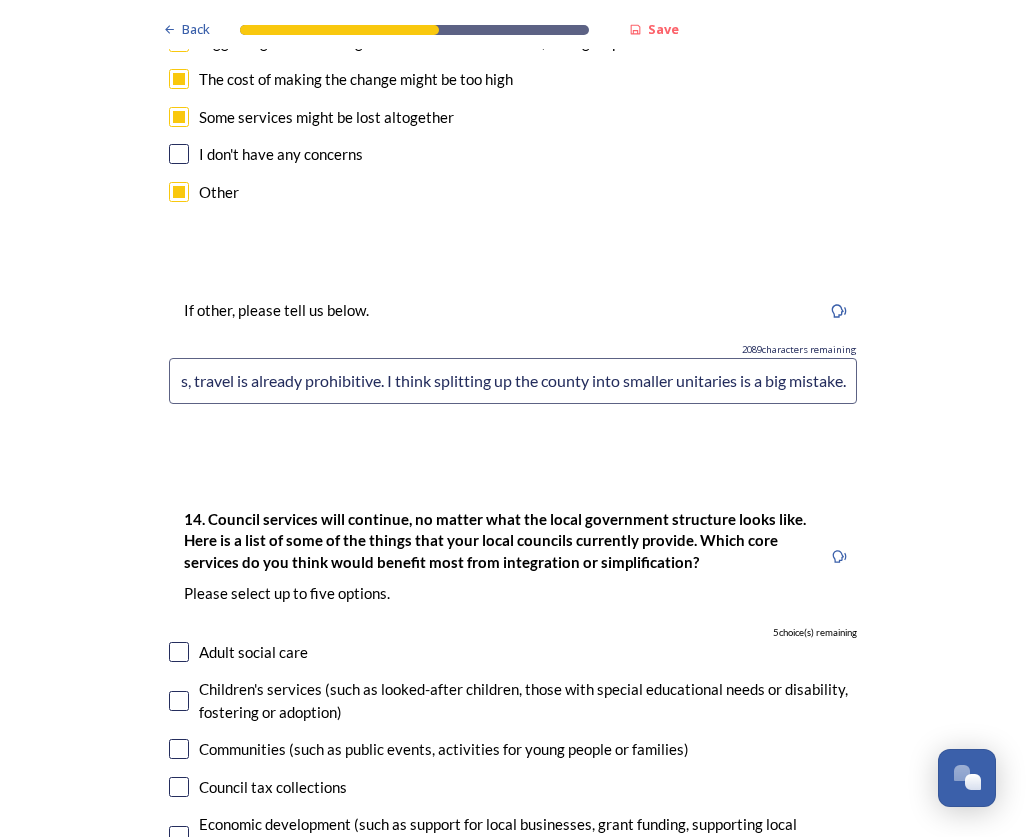 type on "Allowing decisions to be made on planning at a combined authority level may mean local voice both of community members and staff with expertise are lost, meaning ill-informed decisions are made about new settlements etc. Though as it stands local voices are already left out too much., There should be a stakeholder group every time planning decisions are being considered with representatives from residents groups, groups with environmental expertise on the local area and local businesses, as well as council staff with knowledge of education etc. I am also concerned that if we don't become a unitary services that are curren0tly cross-district, e.g in the charitable sector or public sector, will be lost, leaving some areas having to travel to access what they need, and in this cost of living crisis, travel is already prohibitive. I think splitting up the county into smaller unitaries is a big mistake." 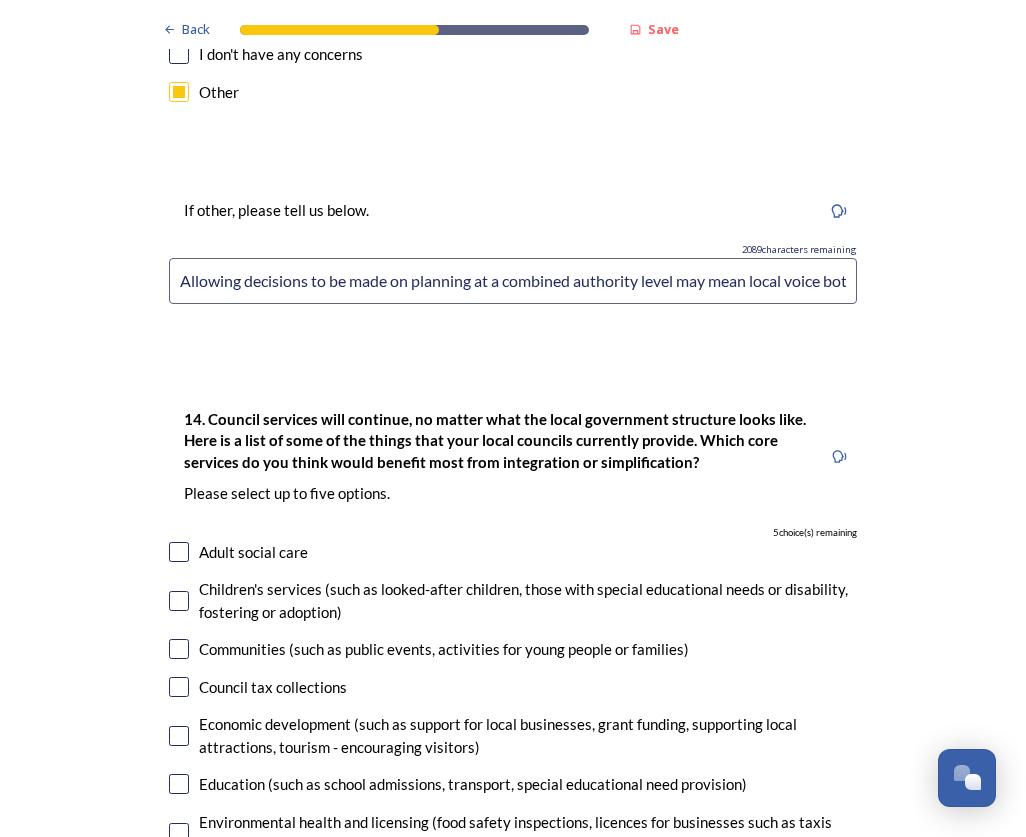 scroll, scrollTop: 4400, scrollLeft: 0, axis: vertical 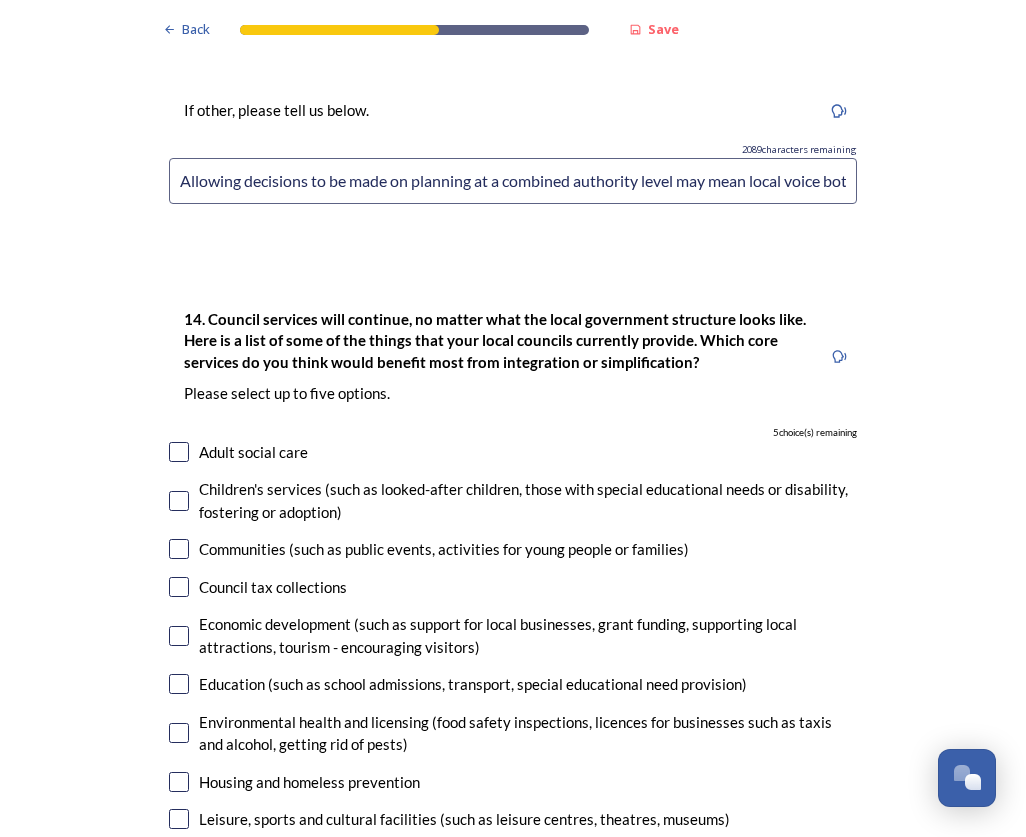 click at bounding box center [179, 452] 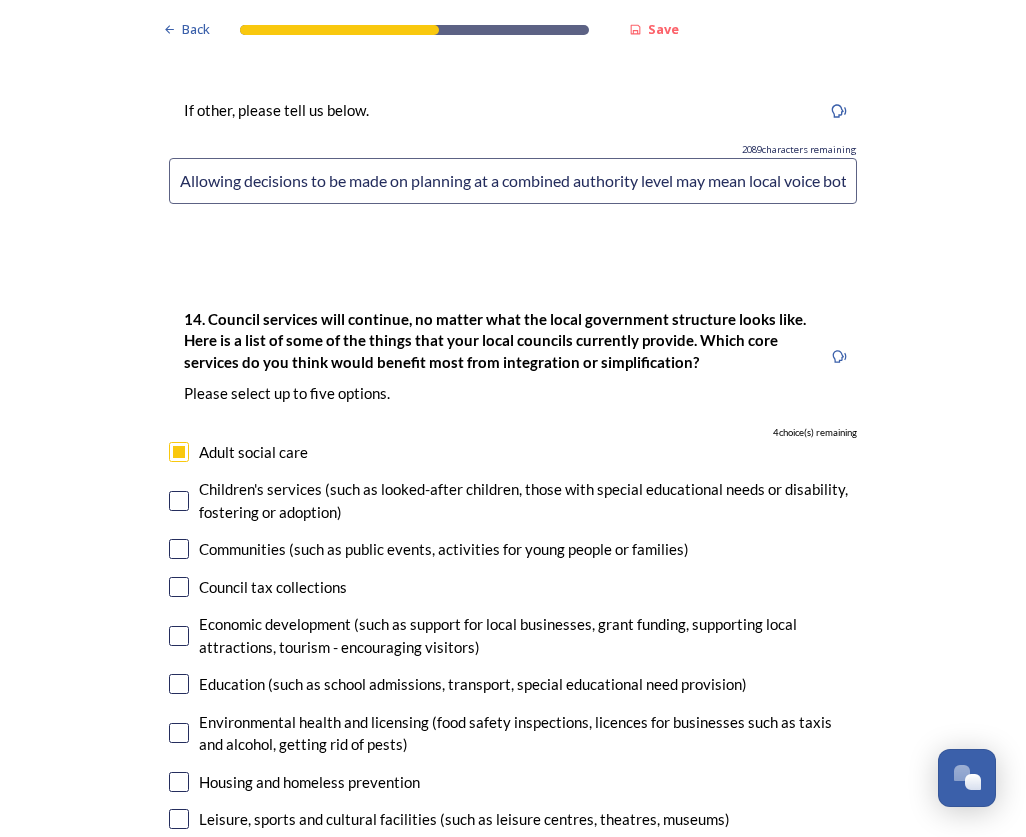 click at bounding box center [179, 501] 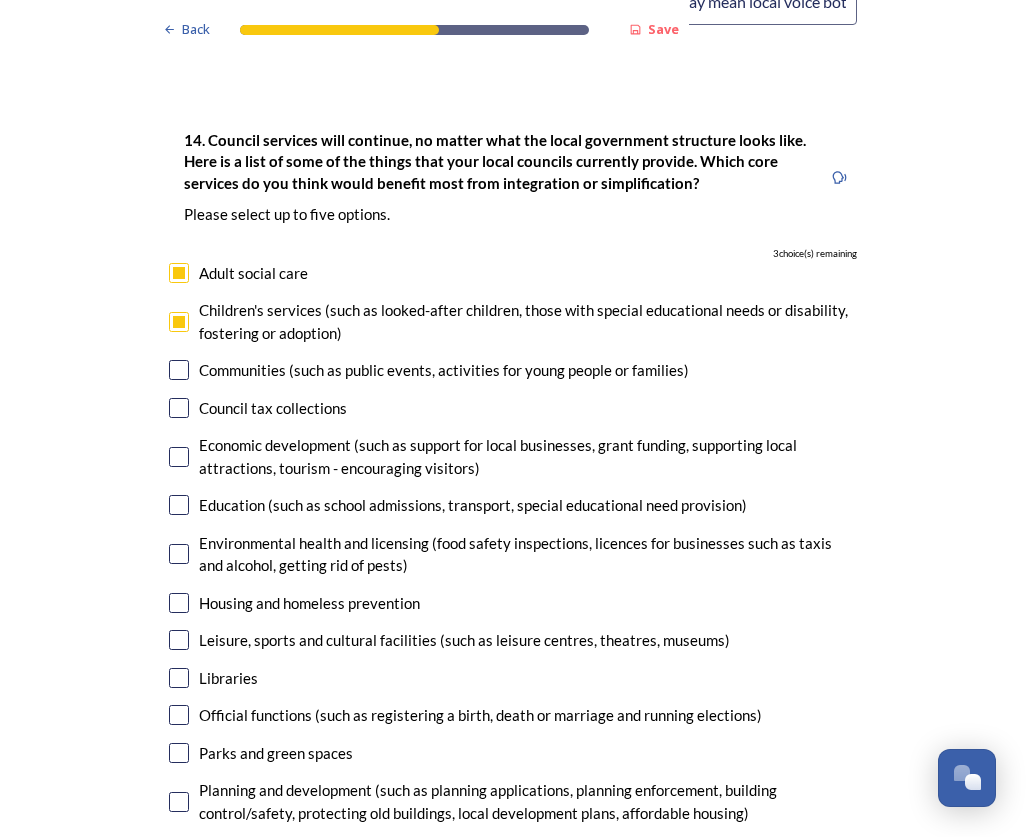scroll, scrollTop: 4600, scrollLeft: 0, axis: vertical 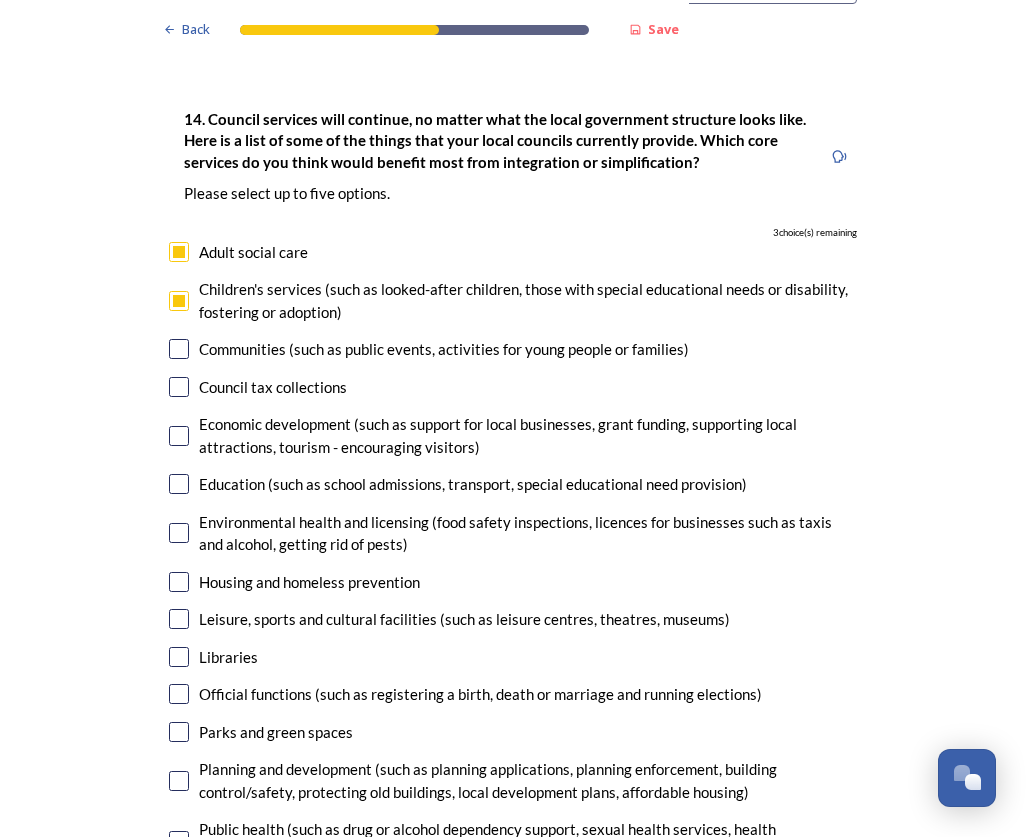 click at bounding box center (179, 484) 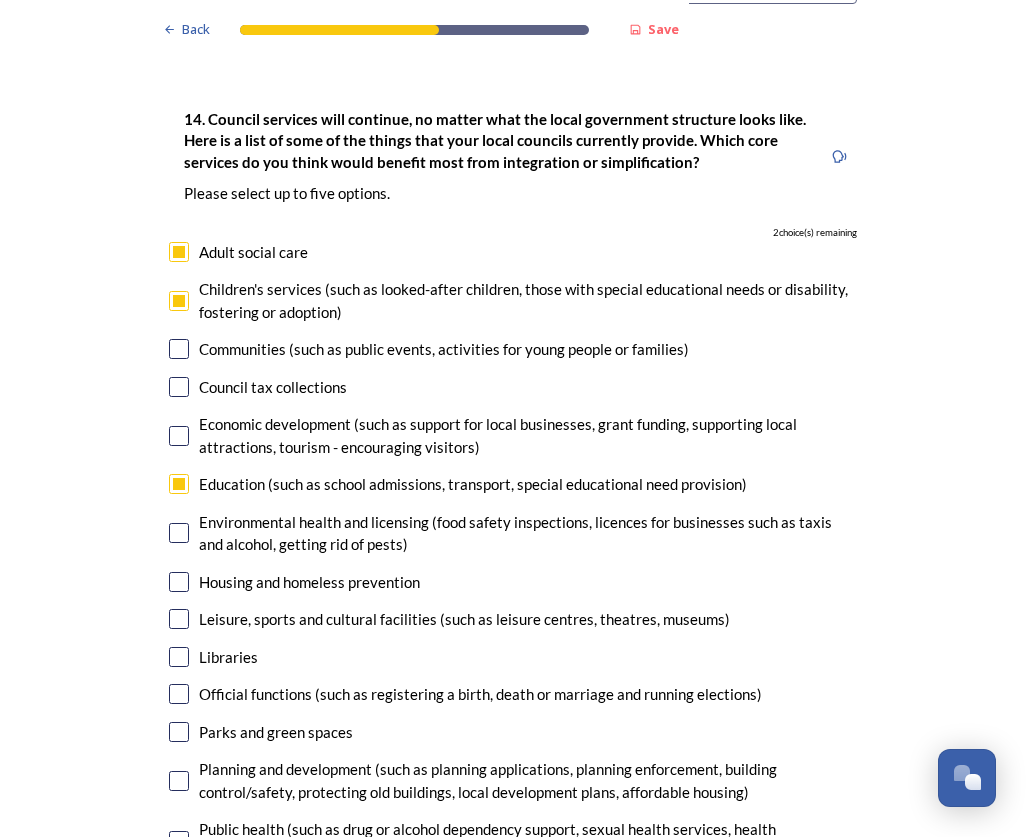 scroll, scrollTop: 4700, scrollLeft: 0, axis: vertical 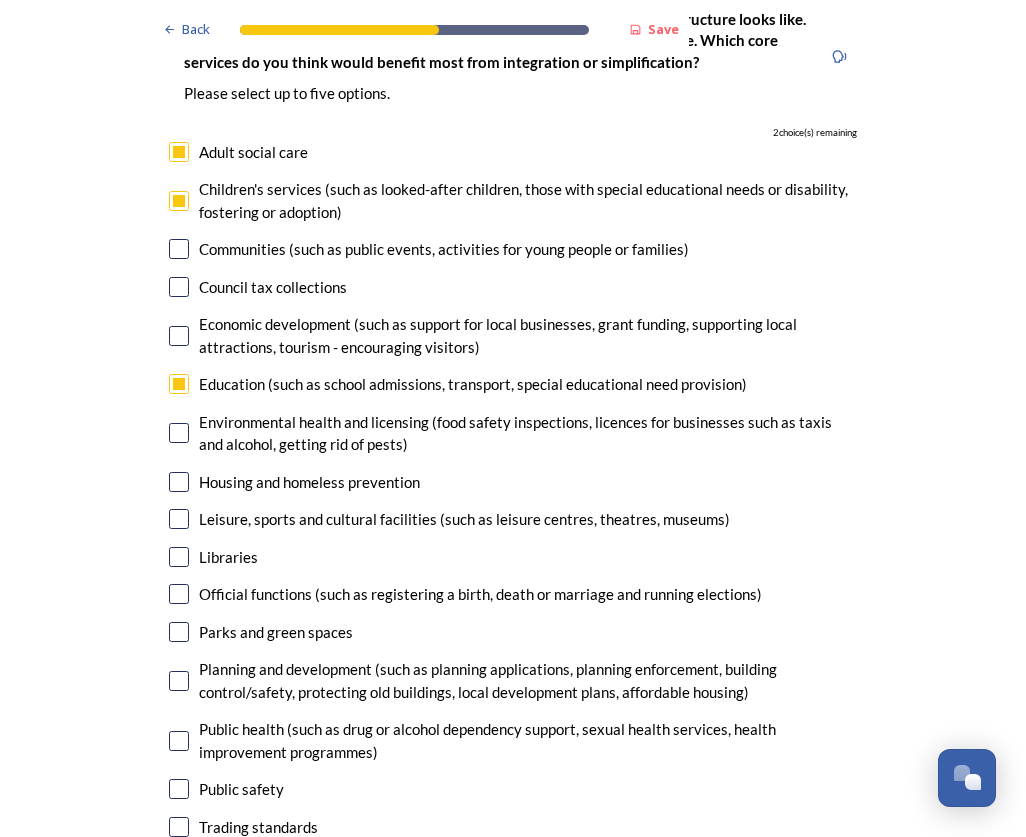 click at bounding box center (179, 482) 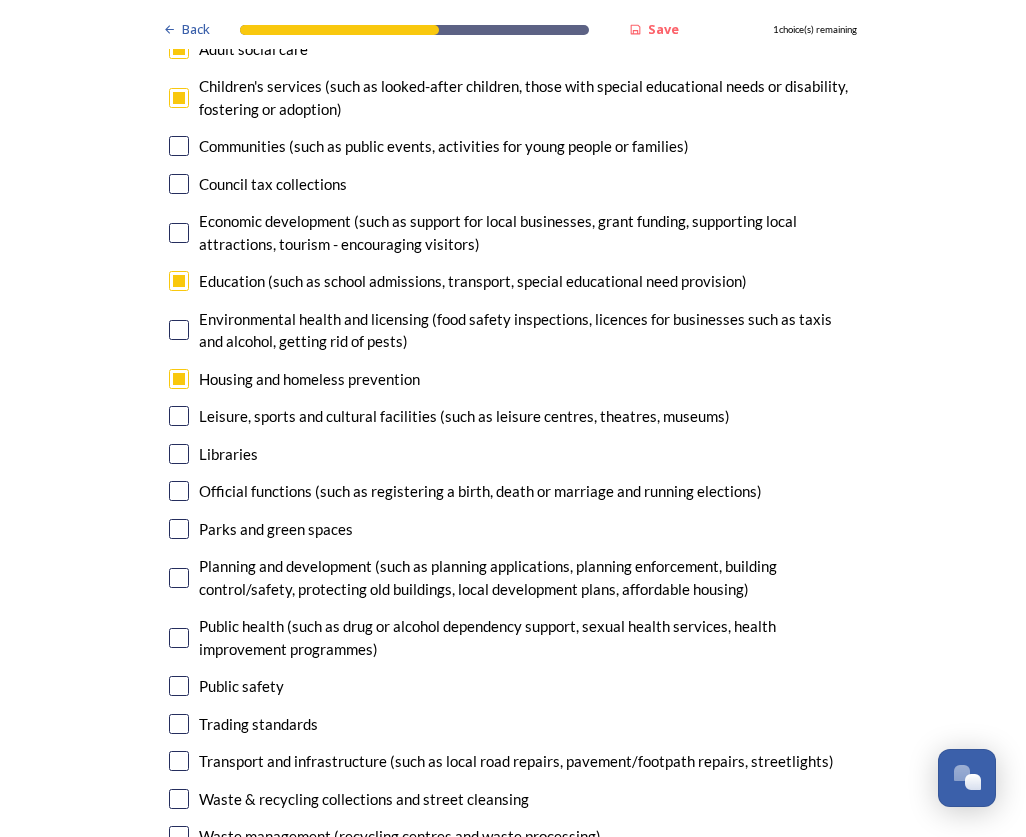 scroll, scrollTop: 4900, scrollLeft: 0, axis: vertical 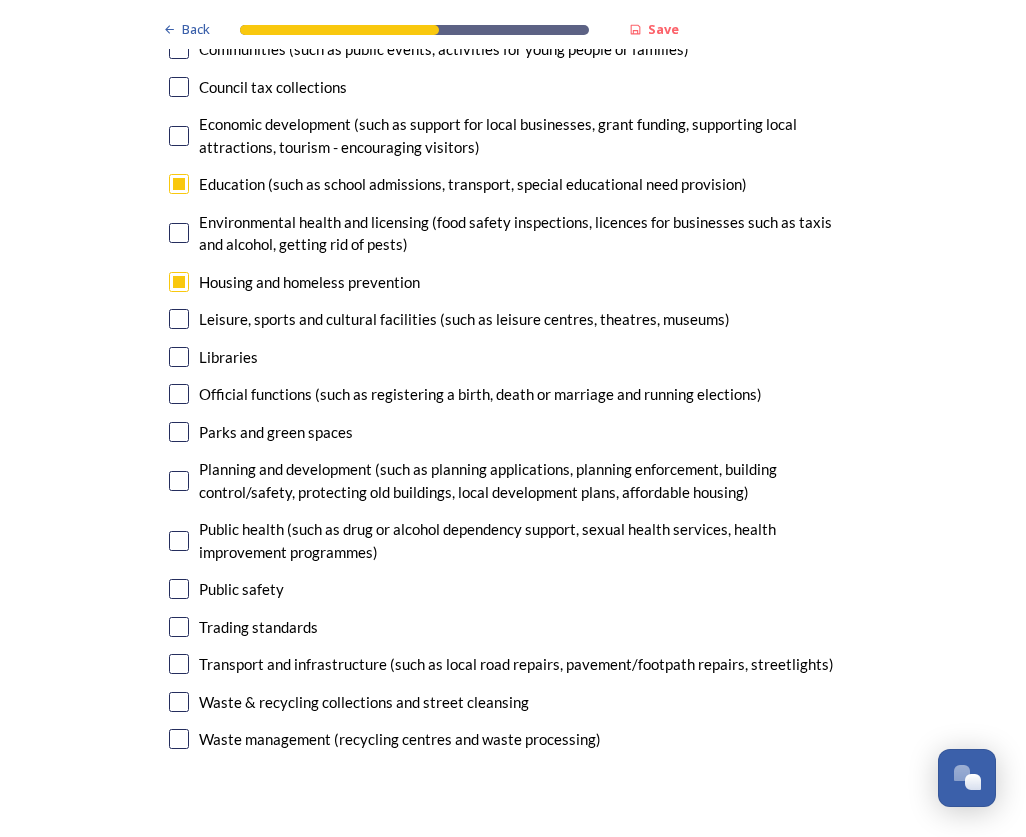 click at bounding box center [179, 481] 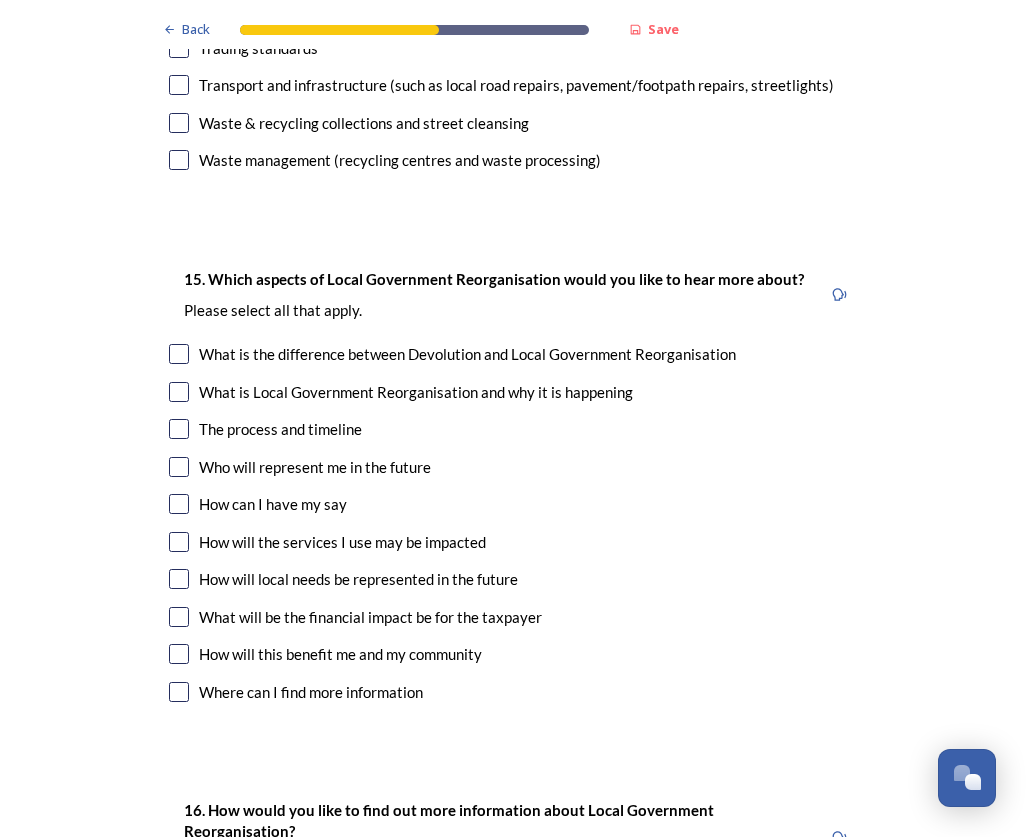 scroll, scrollTop: 5500, scrollLeft: 0, axis: vertical 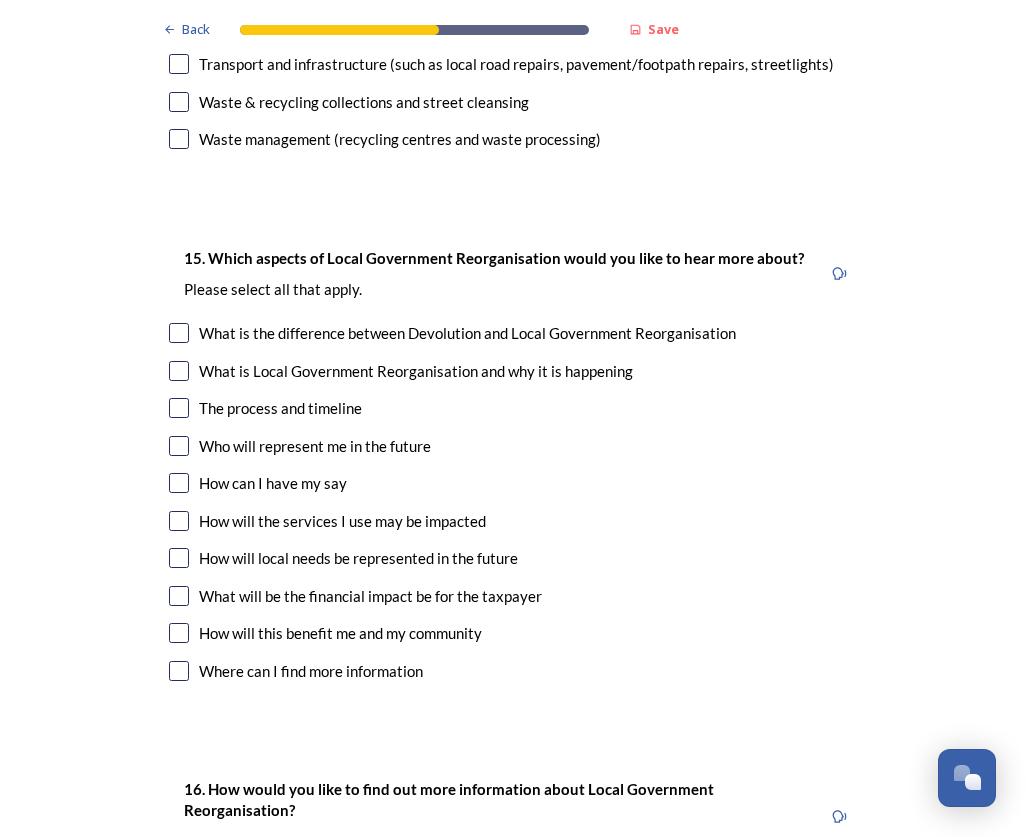 click on "How can I have my say" at bounding box center [273, 483] 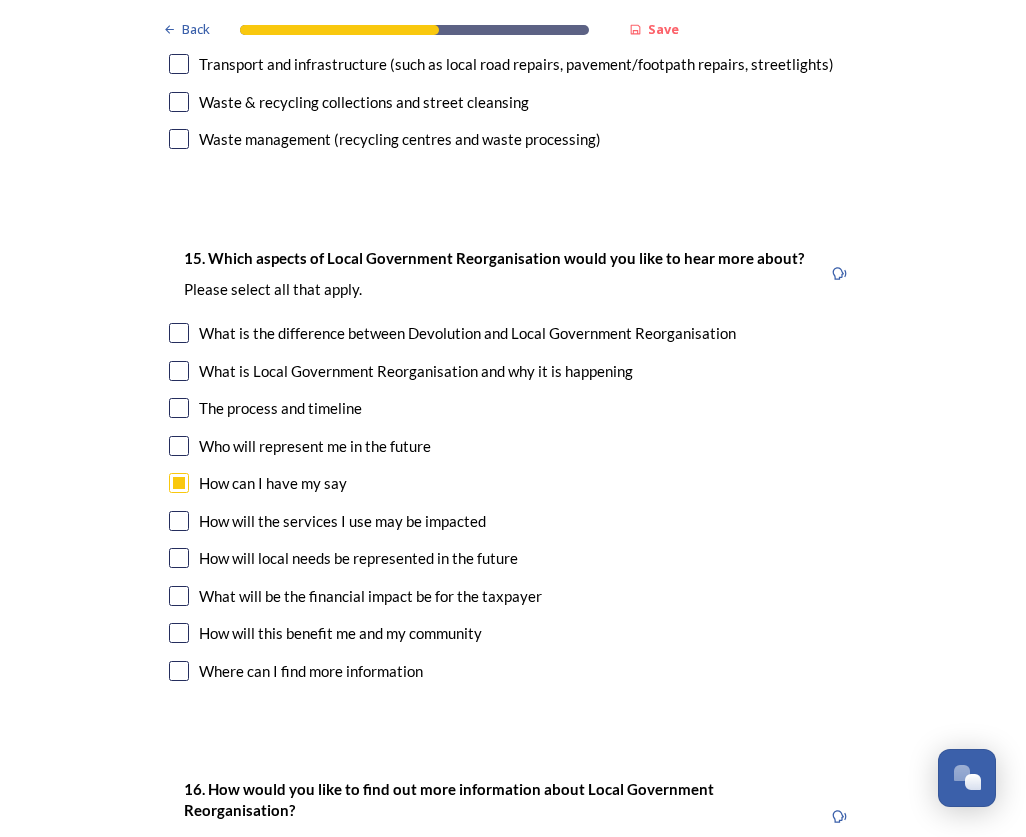 checkbox on "true" 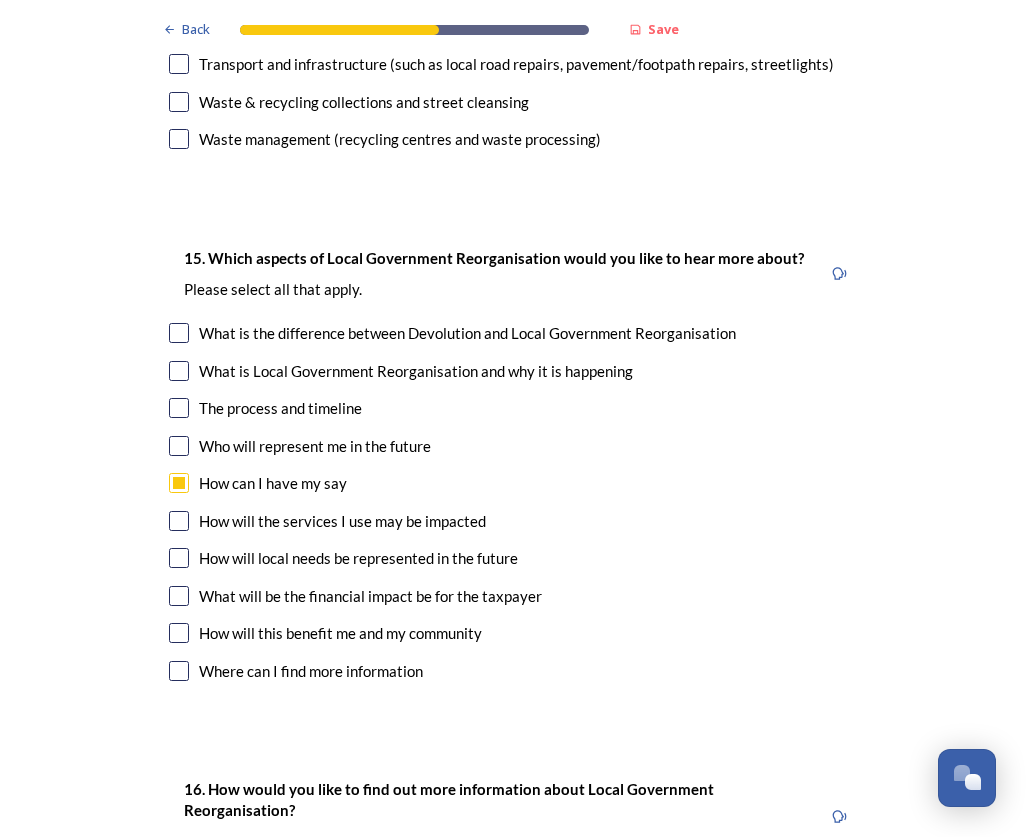 click on "How will the services I use may be impacted" at bounding box center (342, 521) 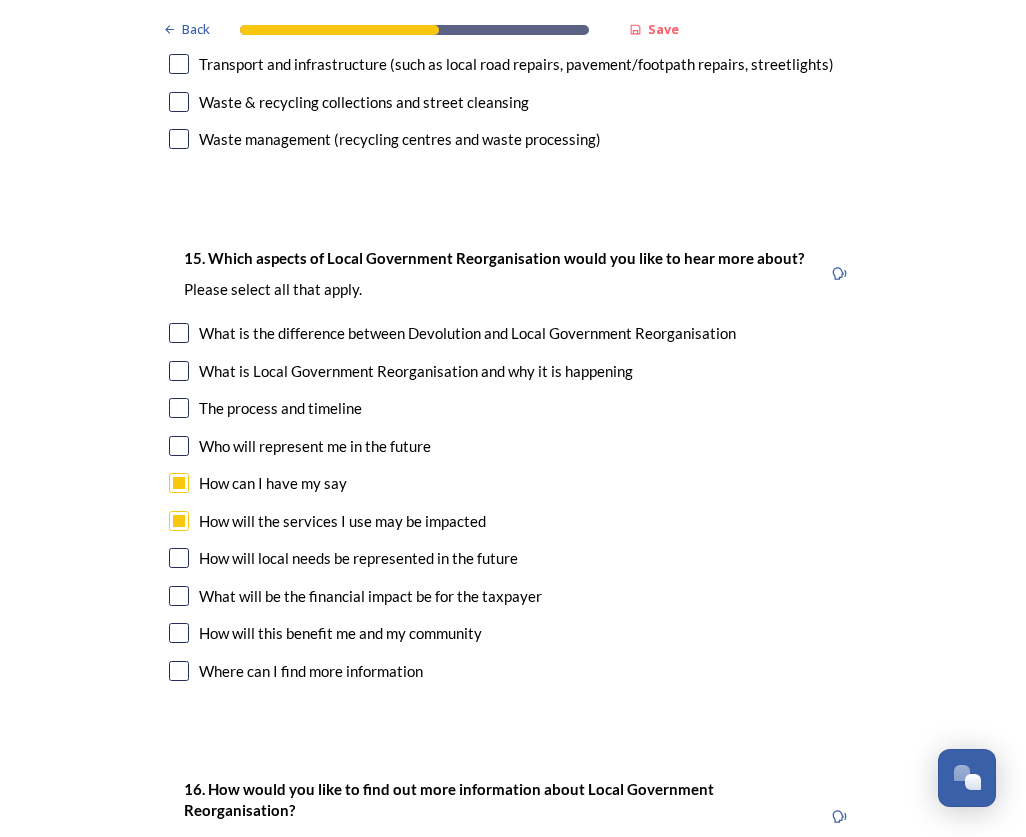 click on "How will local needs be represented in the future" at bounding box center [358, 558] 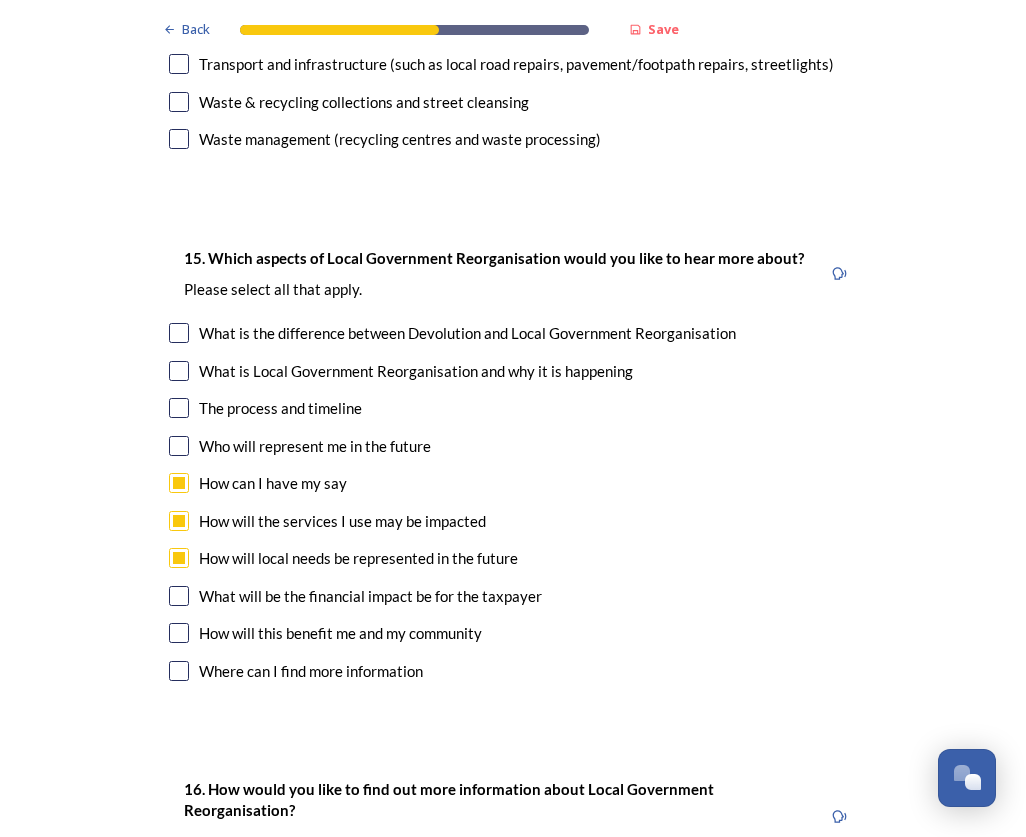 click on "What will be the financial impact be for the taxpayer" at bounding box center [370, 596] 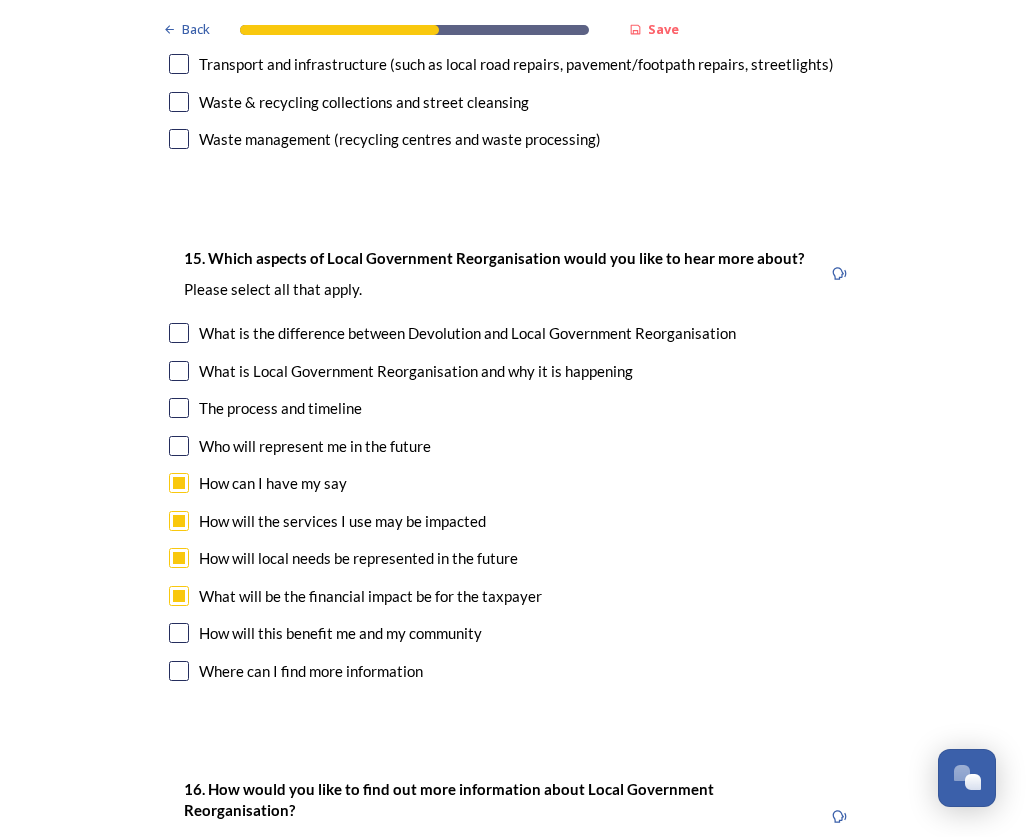 click on "How will this benefit me and my community" at bounding box center (340, 633) 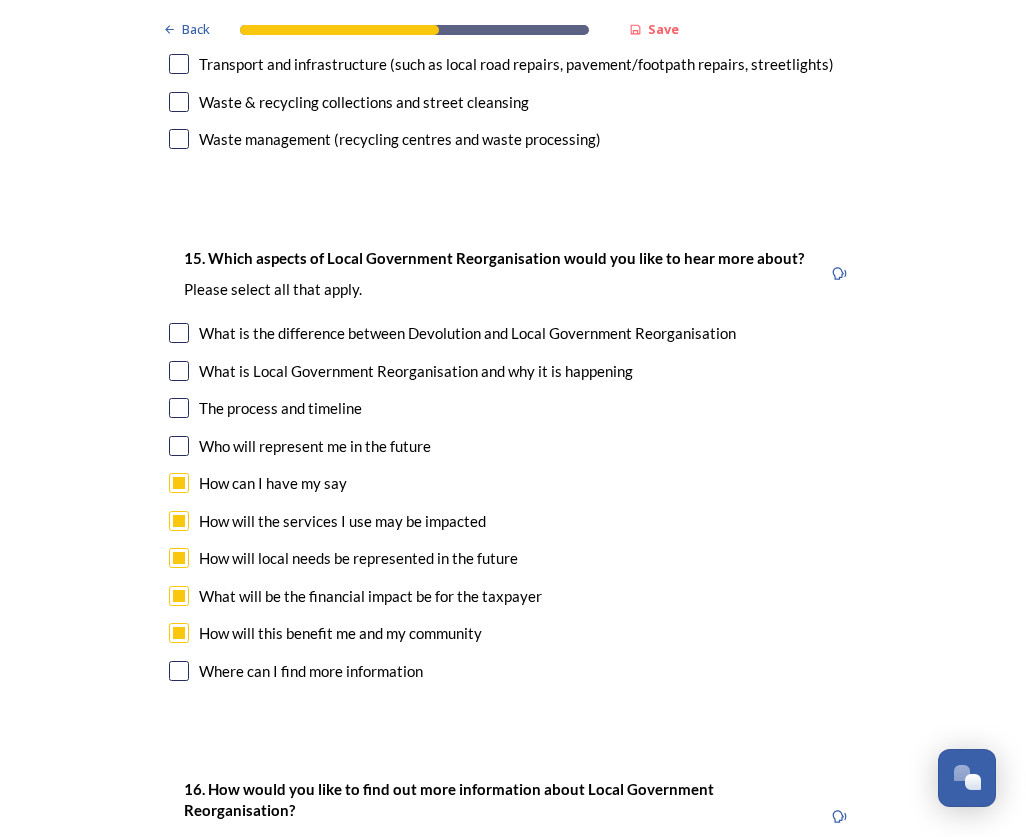 checkbox on "true" 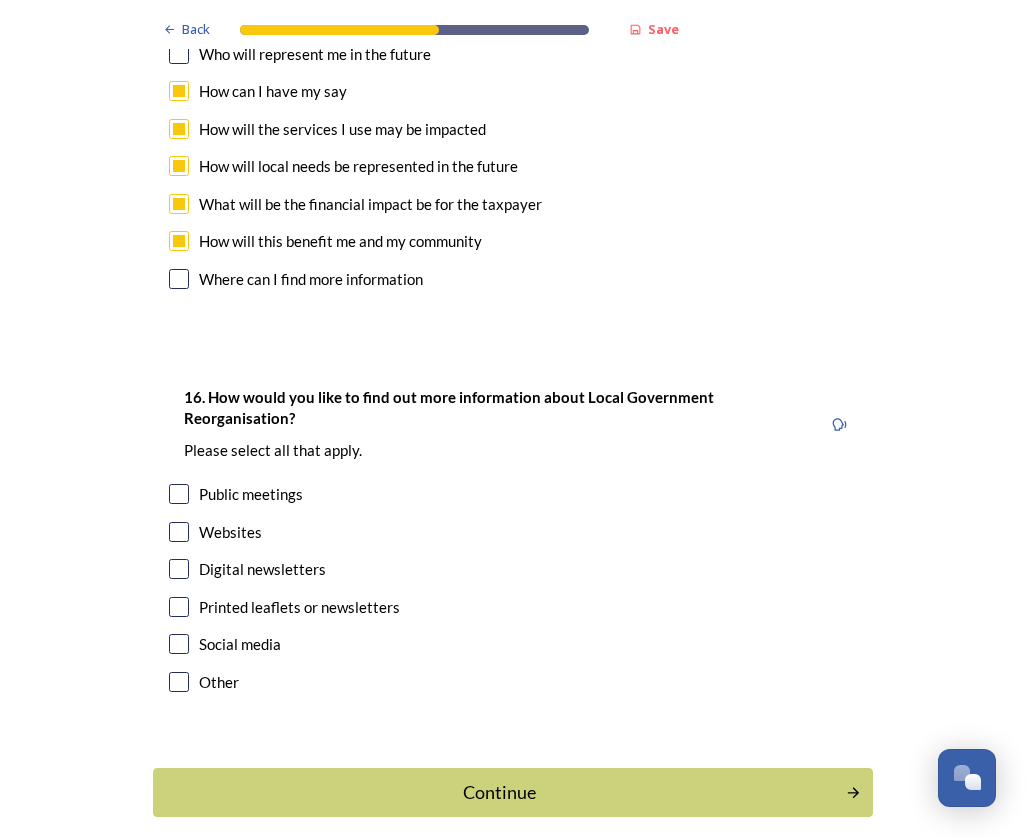 scroll, scrollTop: 5900, scrollLeft: 0, axis: vertical 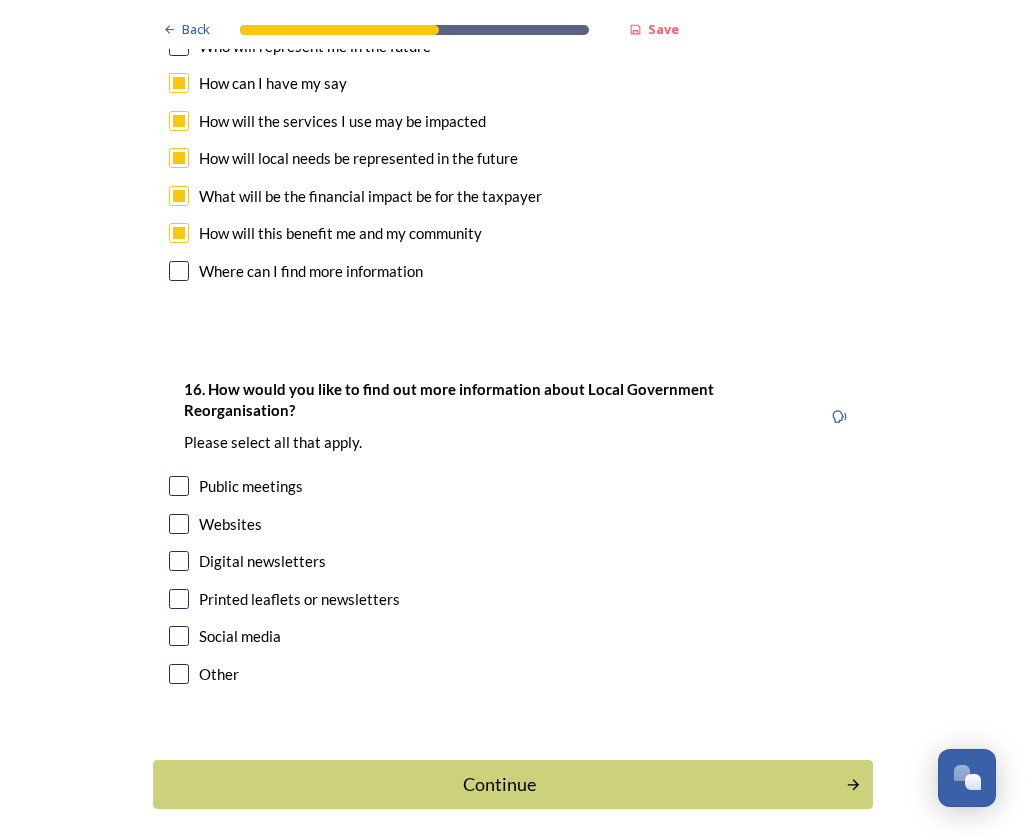 click on "Public meetings" at bounding box center [251, 486] 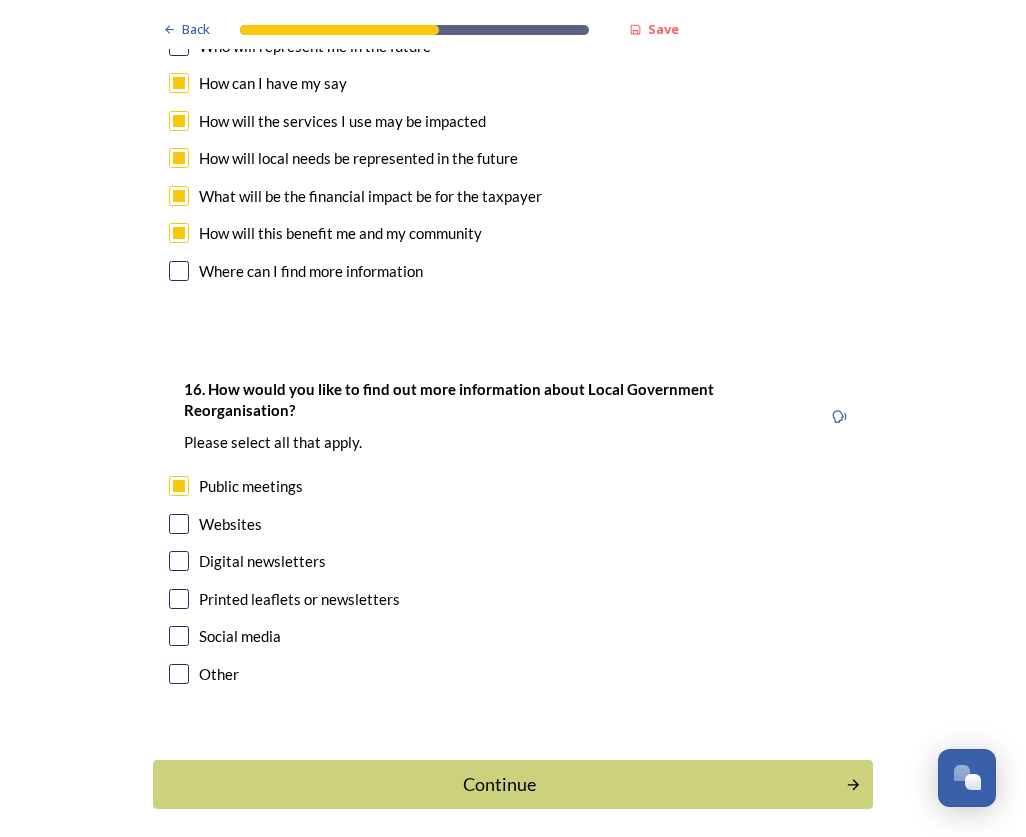 checkbox on "true" 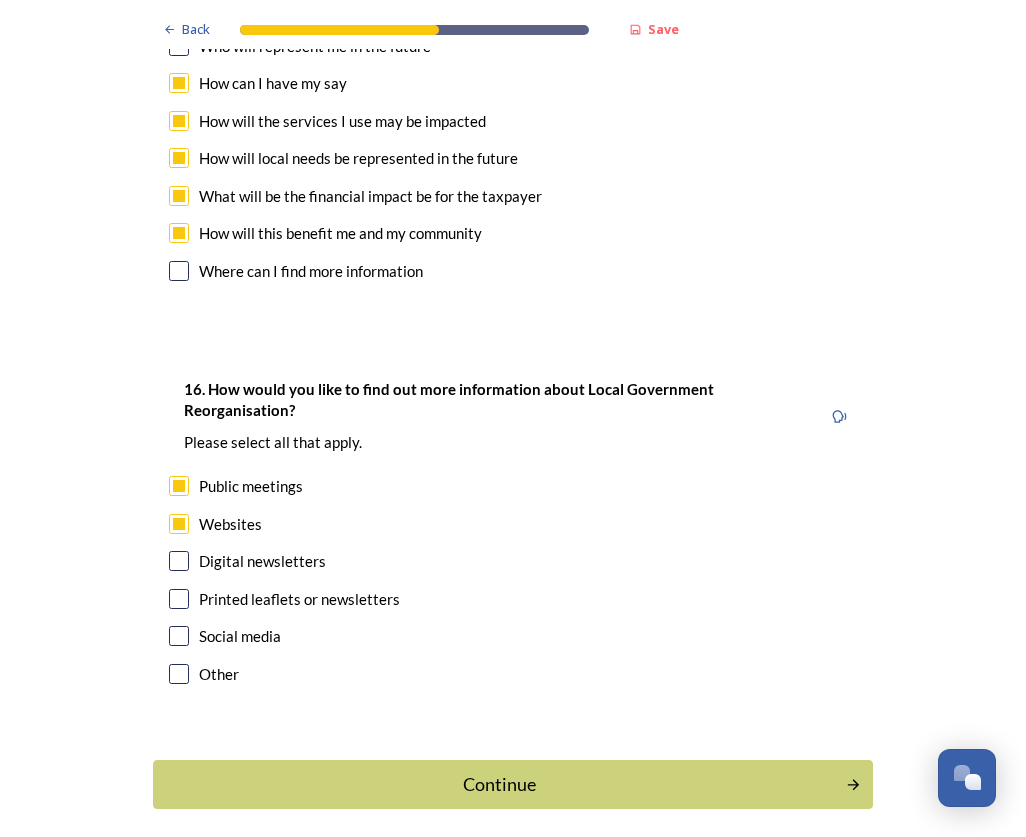 click on "Social media" at bounding box center (240, 636) 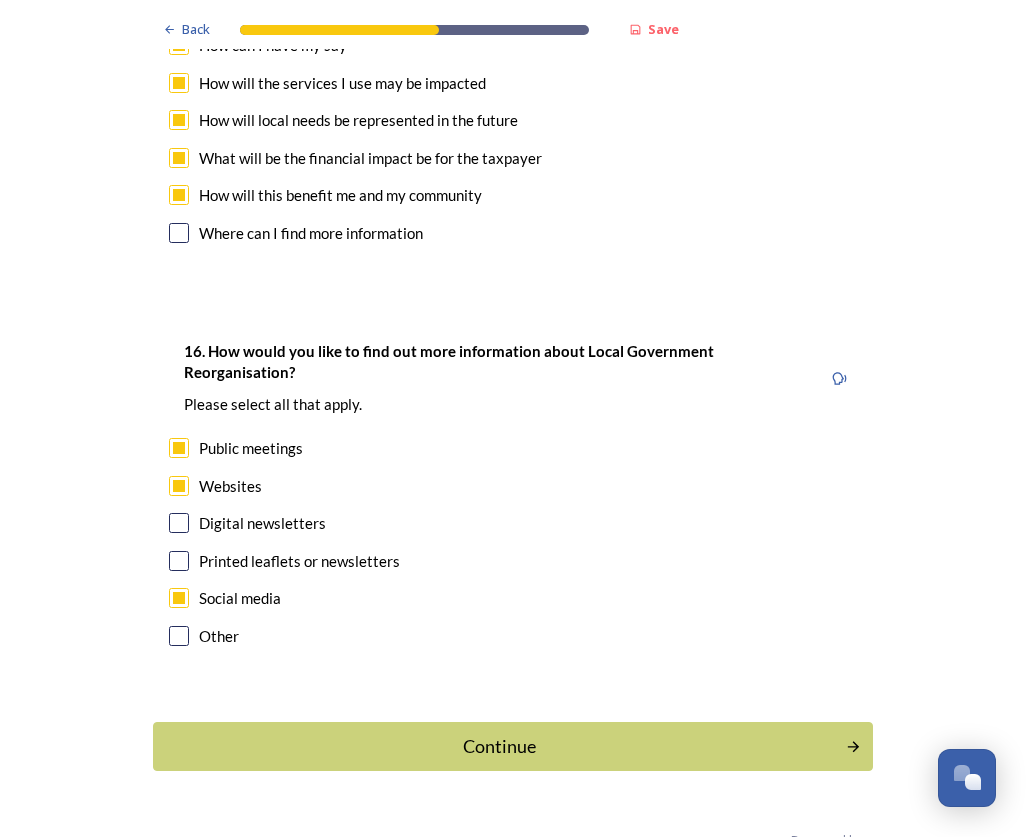 scroll, scrollTop: 5988, scrollLeft: 0, axis: vertical 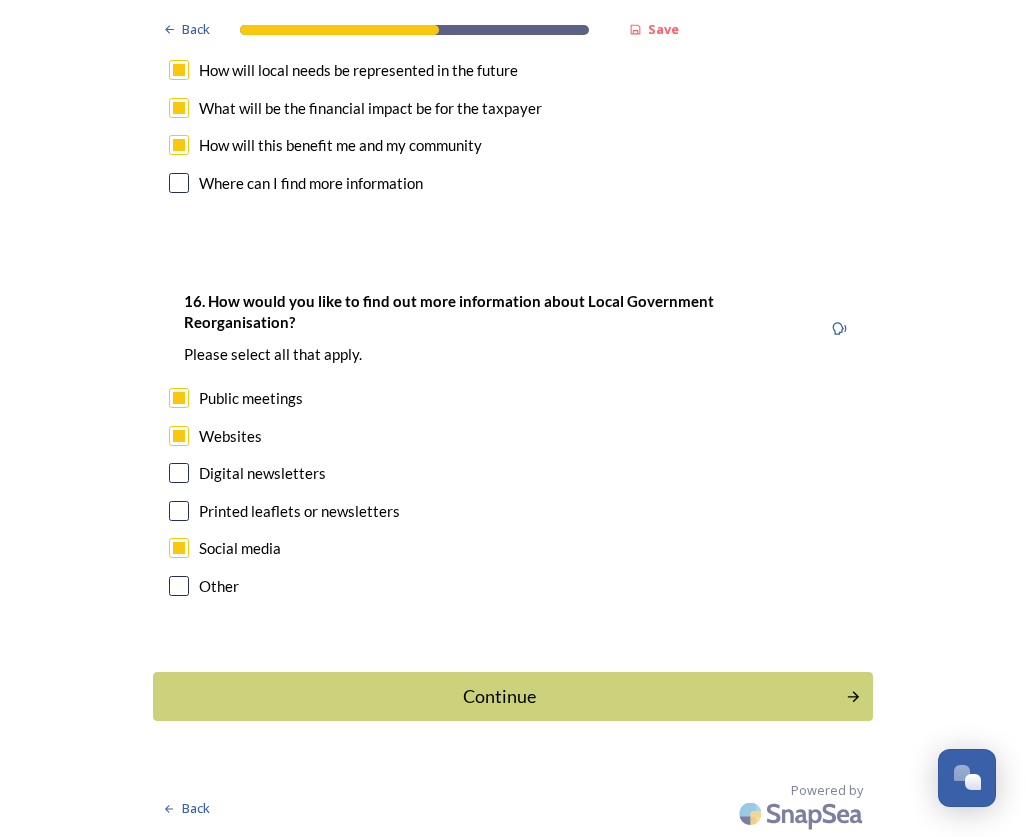 click on "Continue" at bounding box center (499, 696) 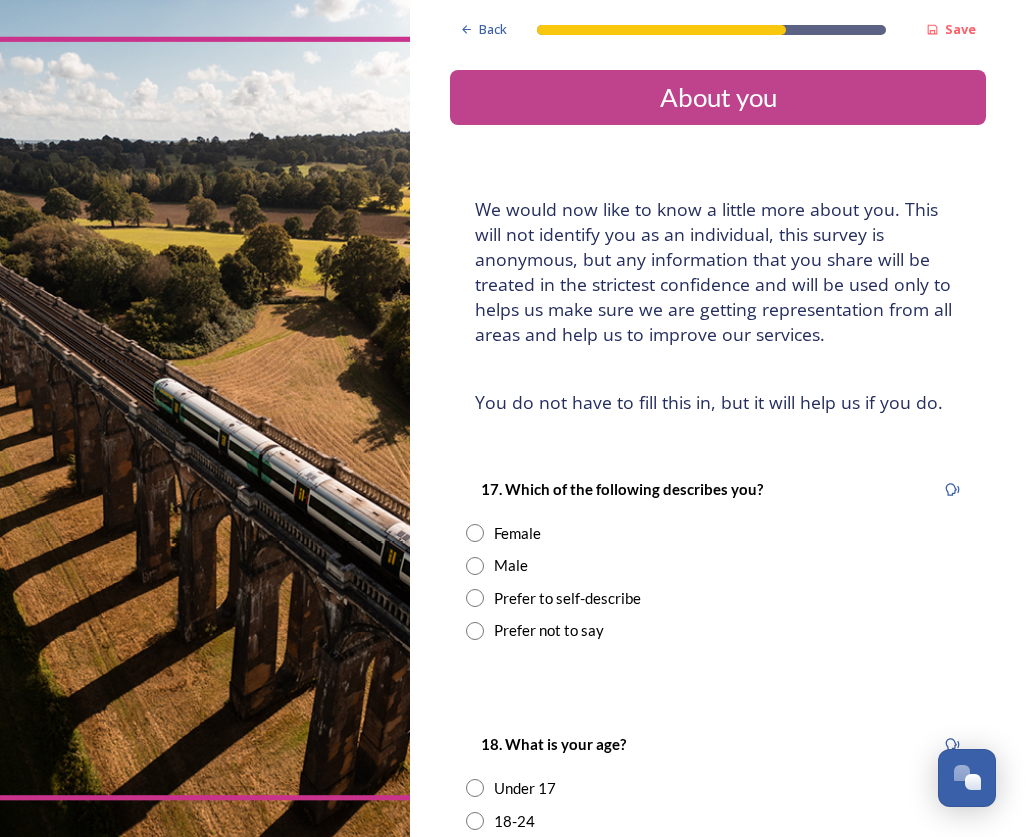 click on "Female" at bounding box center [718, 533] 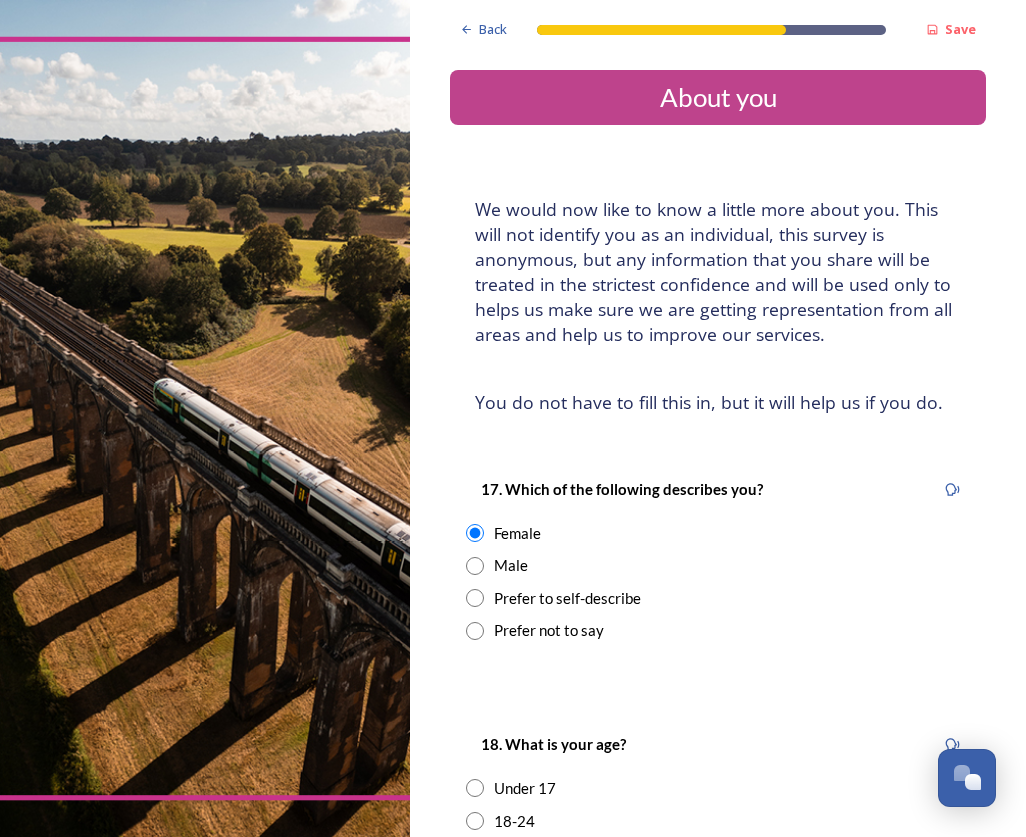 scroll, scrollTop: 400, scrollLeft: 0, axis: vertical 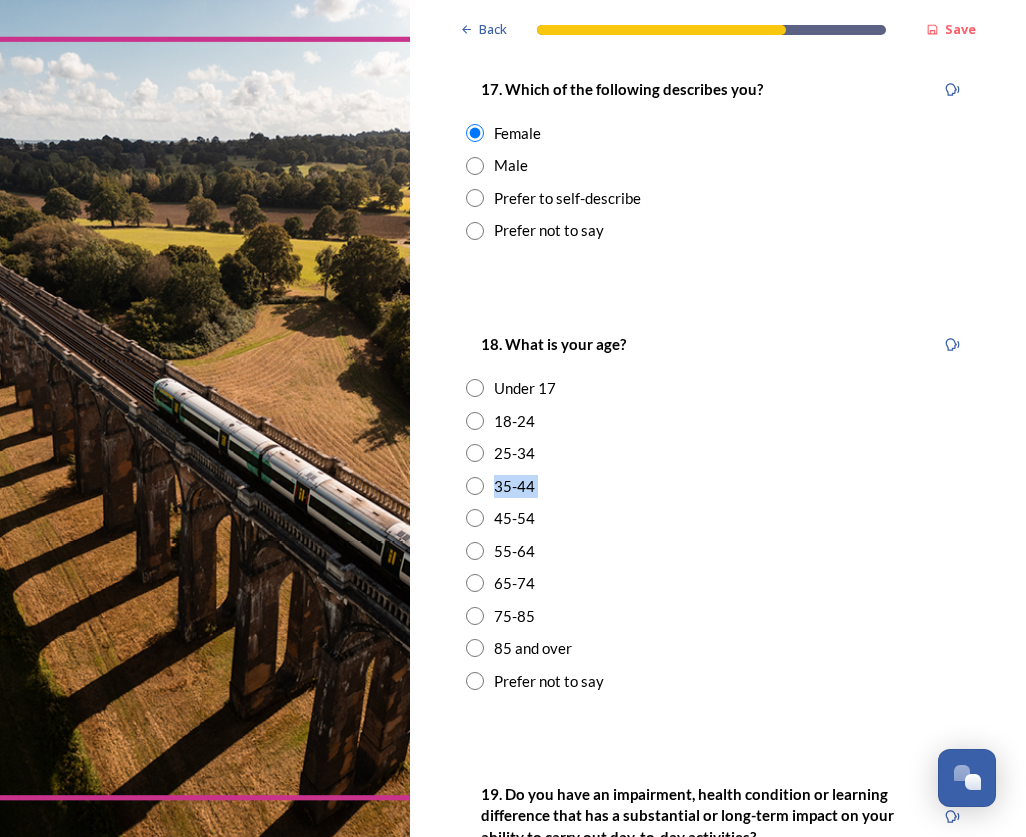 drag, startPoint x: 488, startPoint y: 488, endPoint x: 488, endPoint y: 502, distance: 14 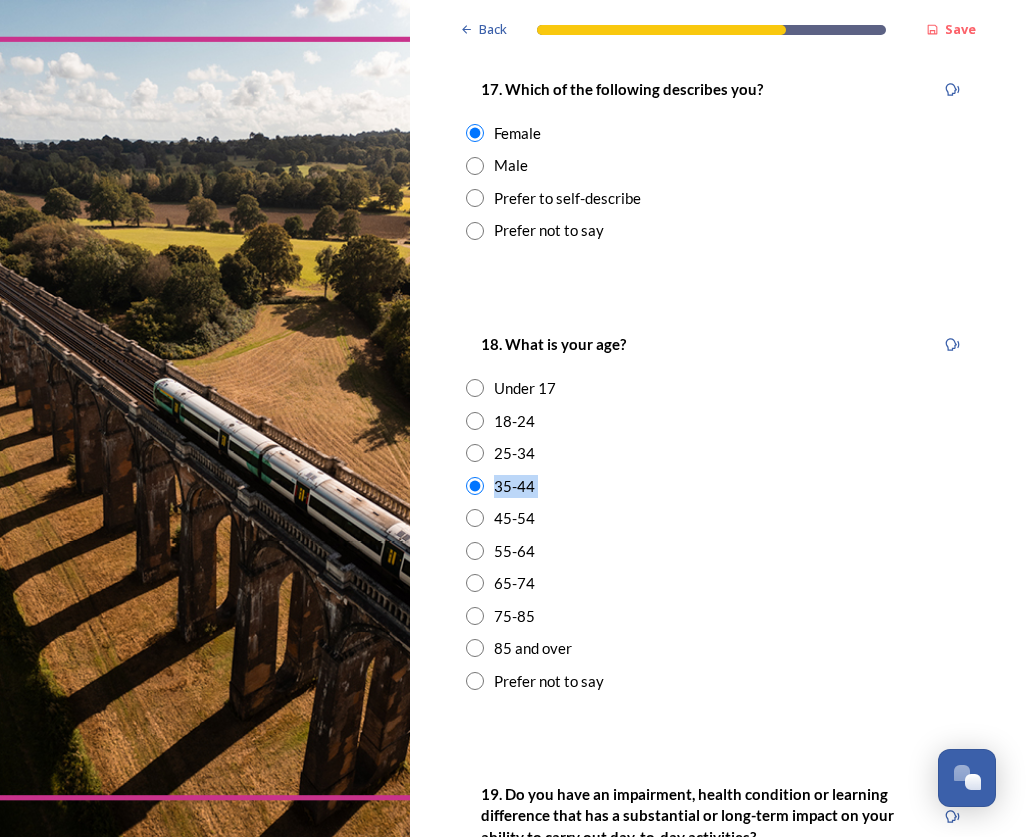 scroll, scrollTop: 800, scrollLeft: 0, axis: vertical 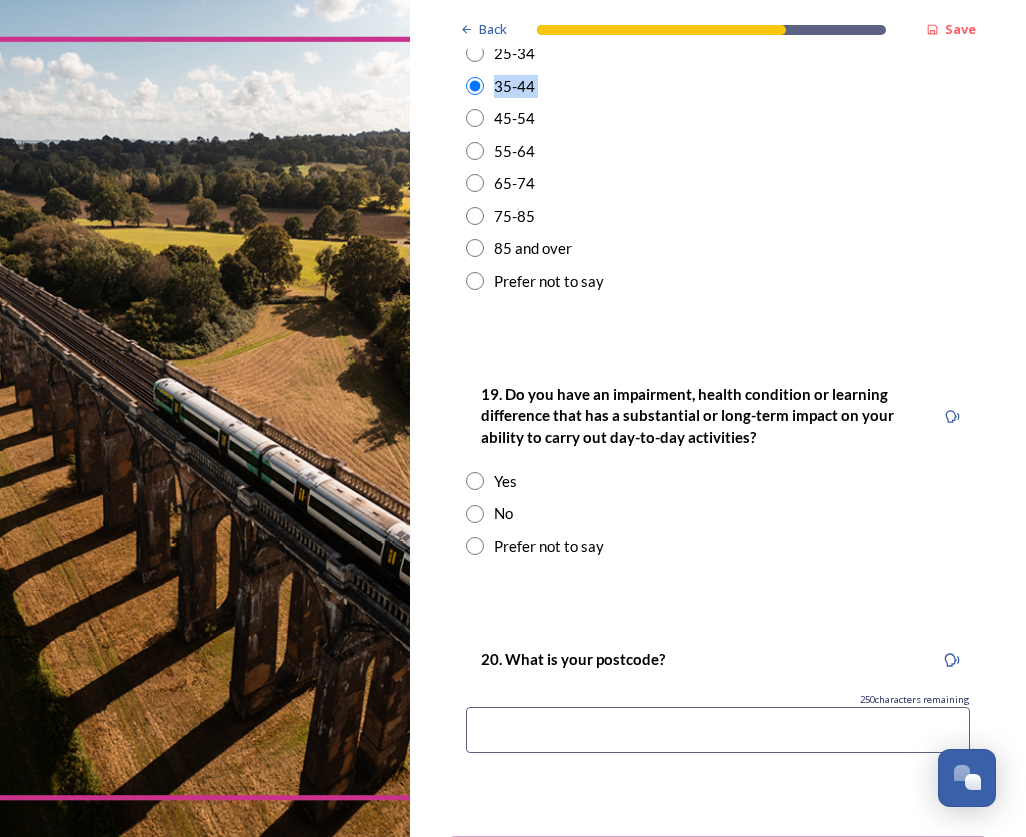 click at bounding box center [475, 514] 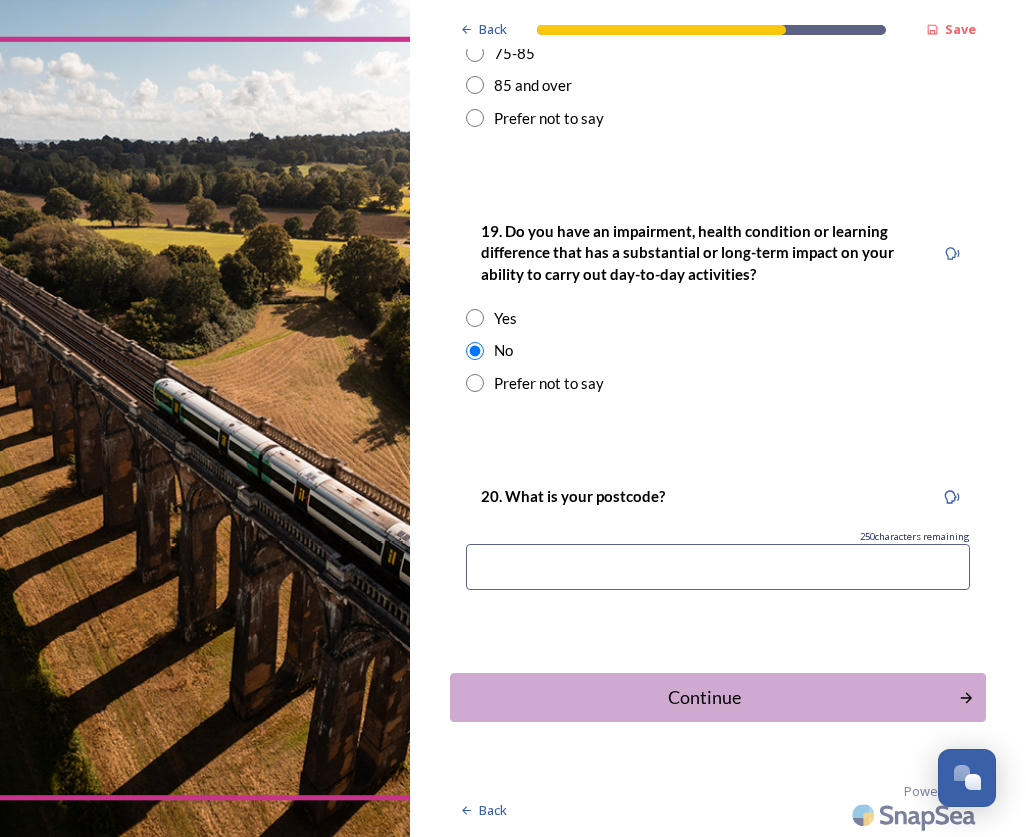 scroll, scrollTop: 964, scrollLeft: 0, axis: vertical 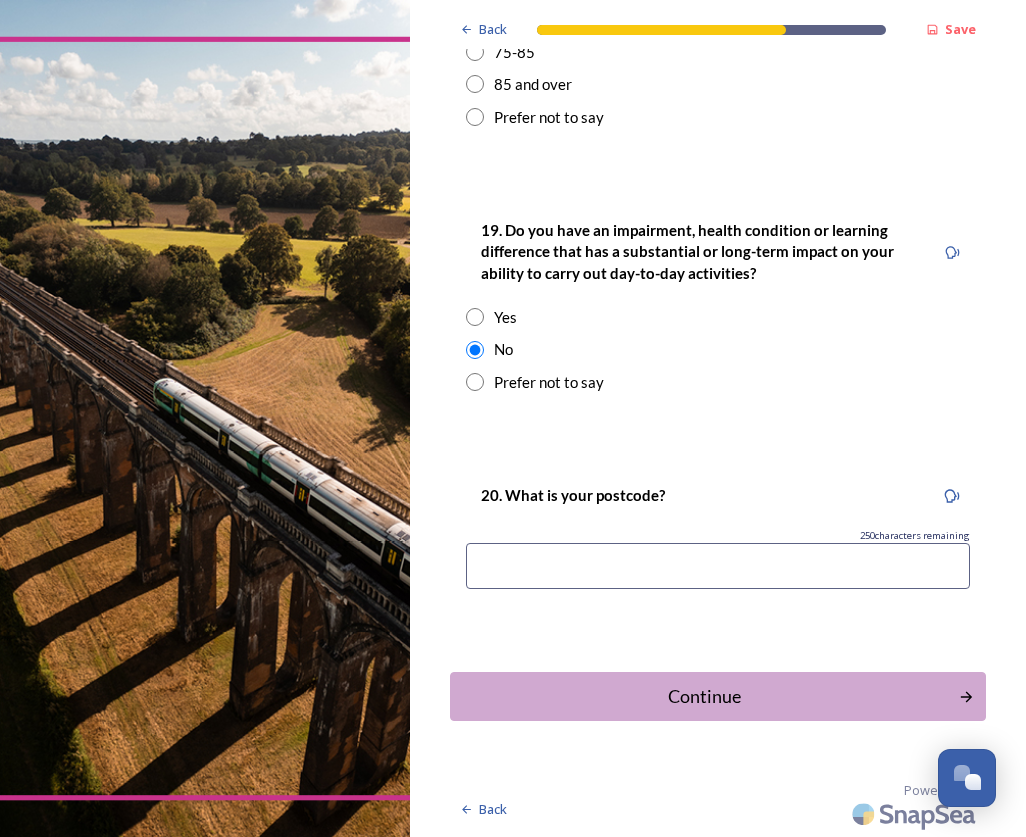 click at bounding box center [718, 566] 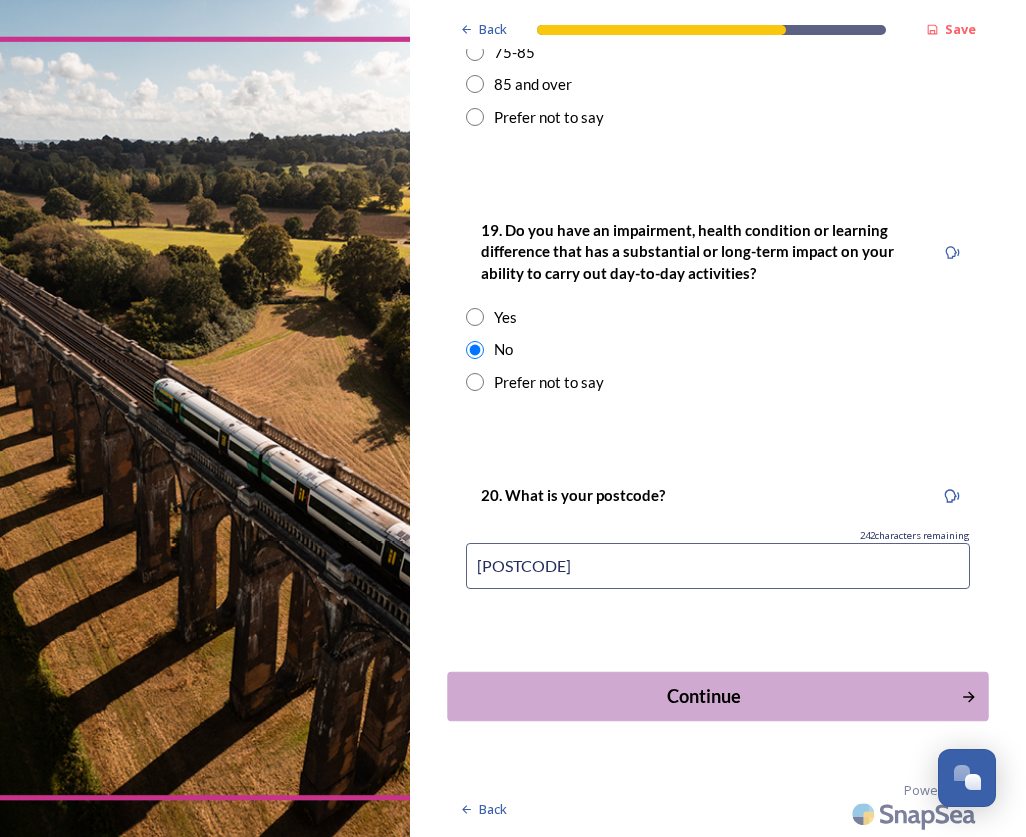 type on "[POSTCODE]" 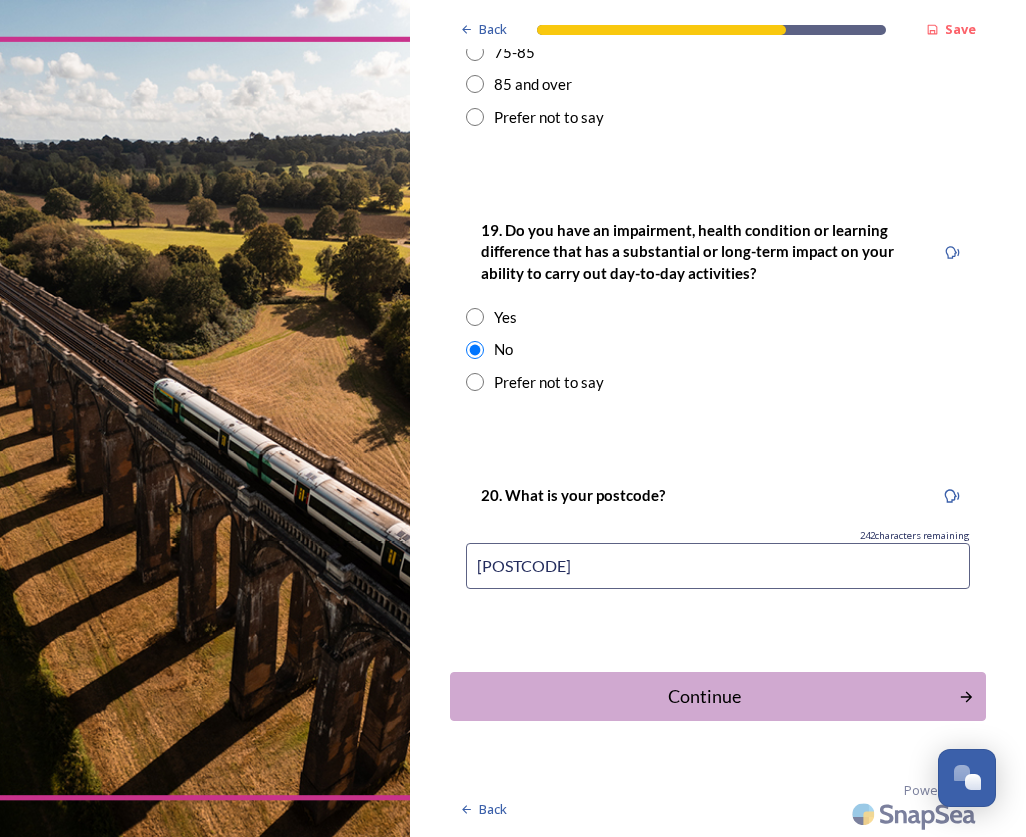 click on "Continue" at bounding box center [704, 696] 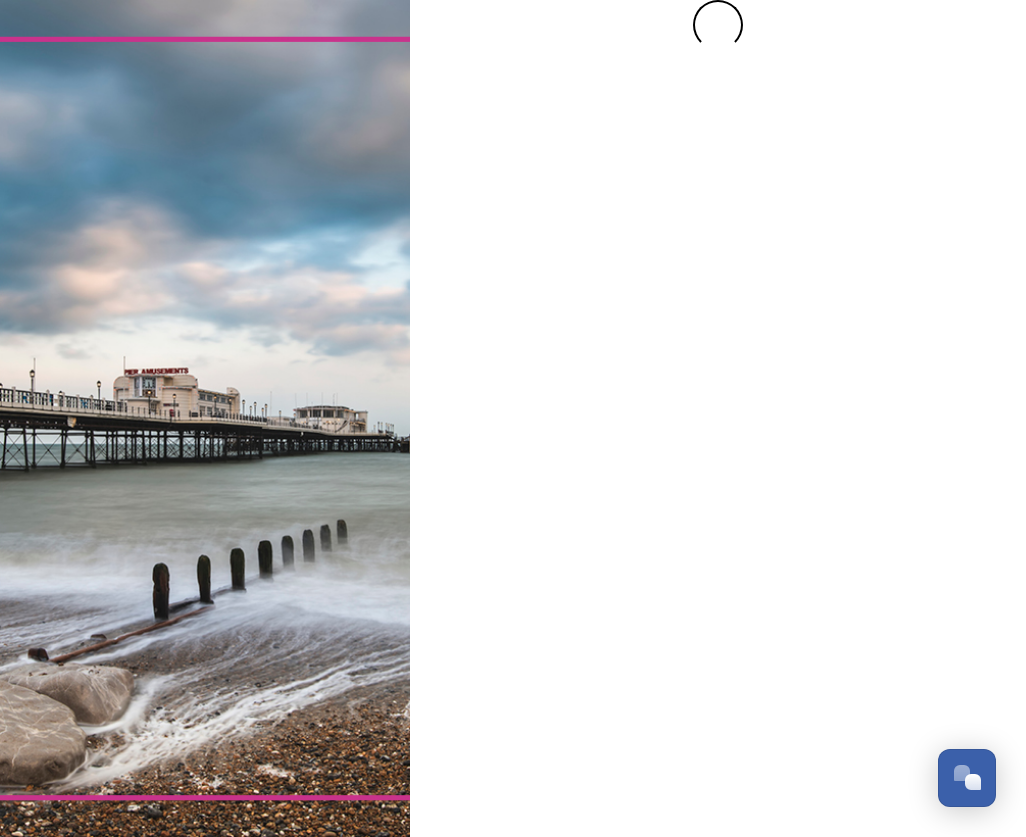 scroll, scrollTop: 0, scrollLeft: 0, axis: both 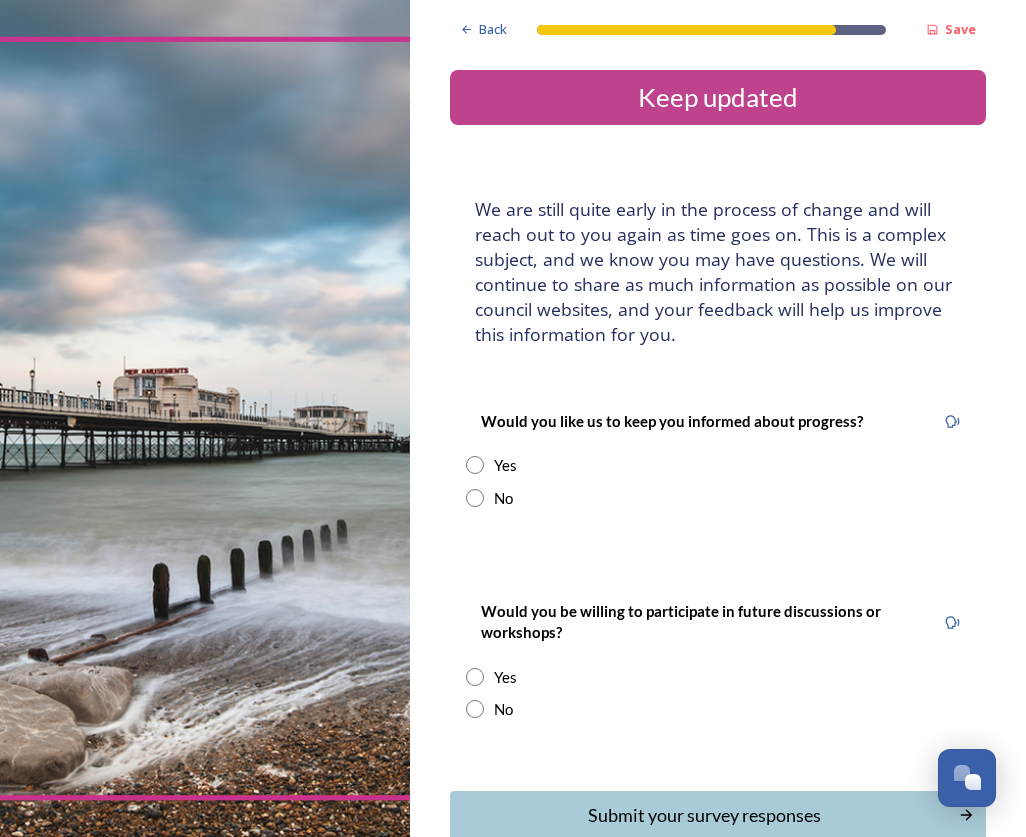 click on "Yes" at bounding box center (718, 465) 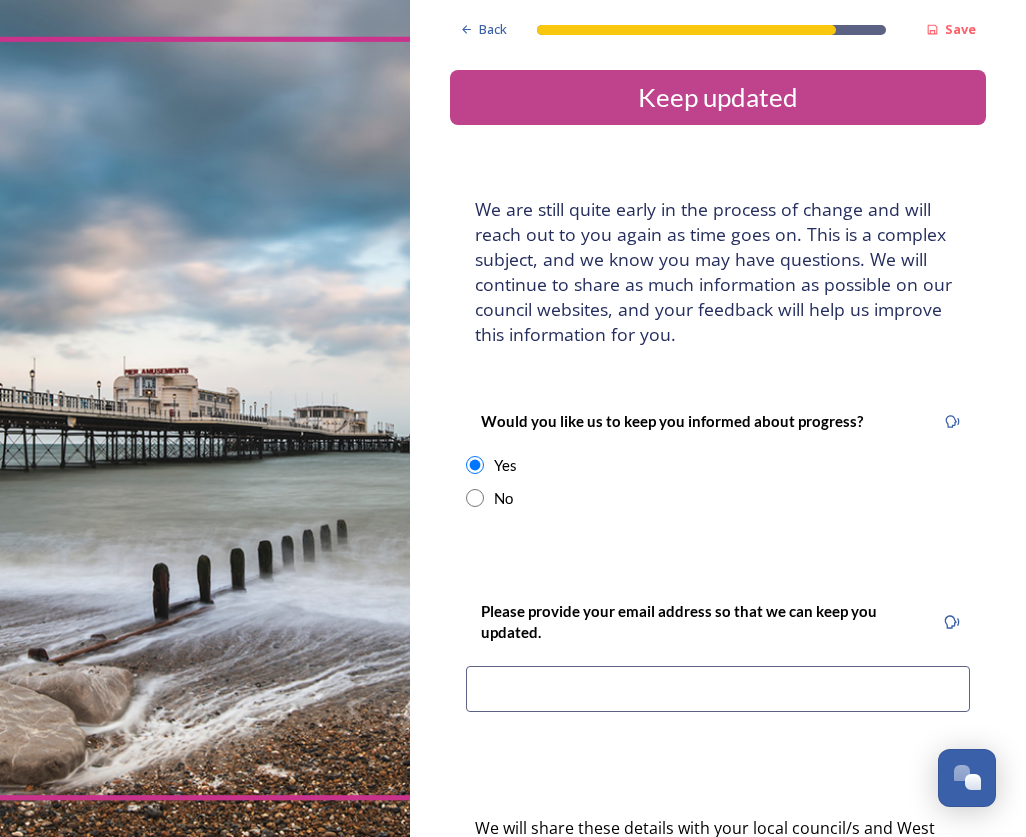 click at bounding box center [718, 689] 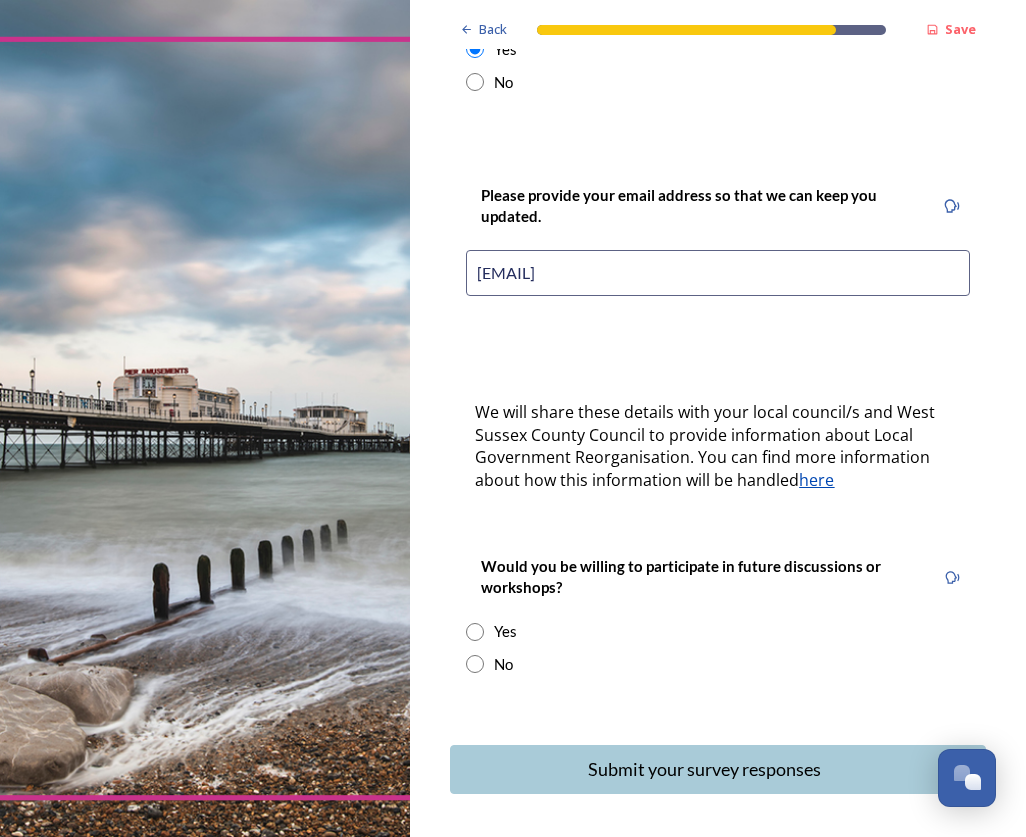 scroll, scrollTop: 389, scrollLeft: 0, axis: vertical 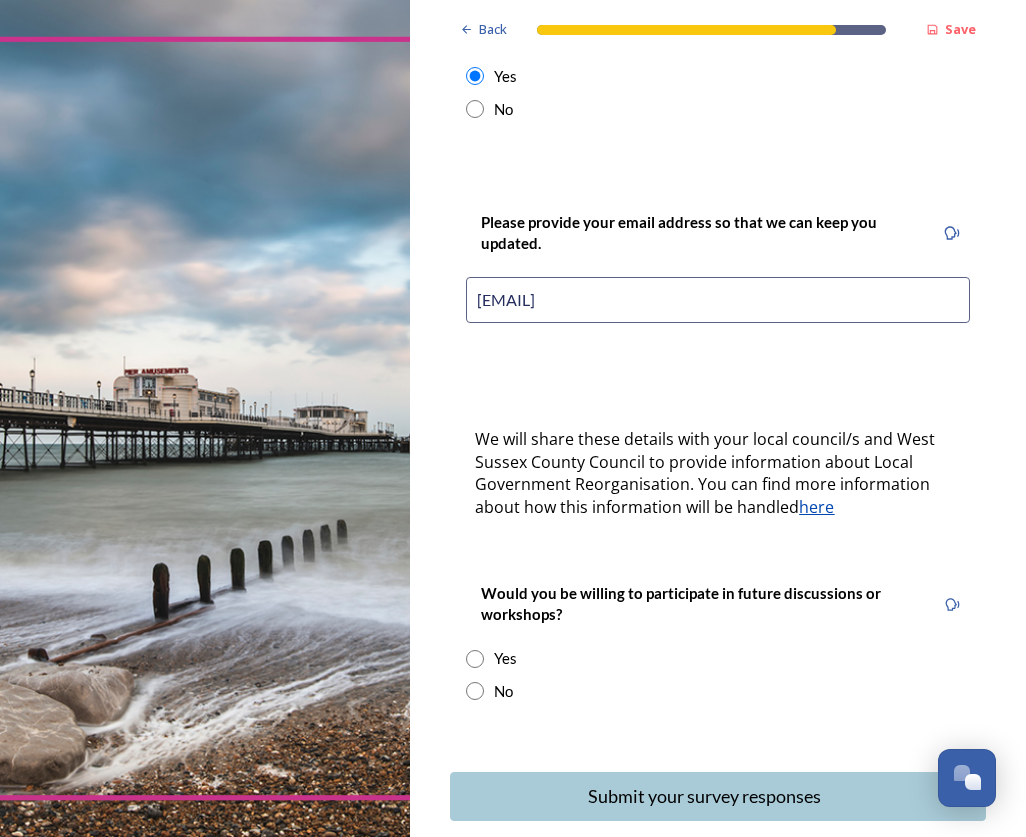 type on "[EMAIL]" 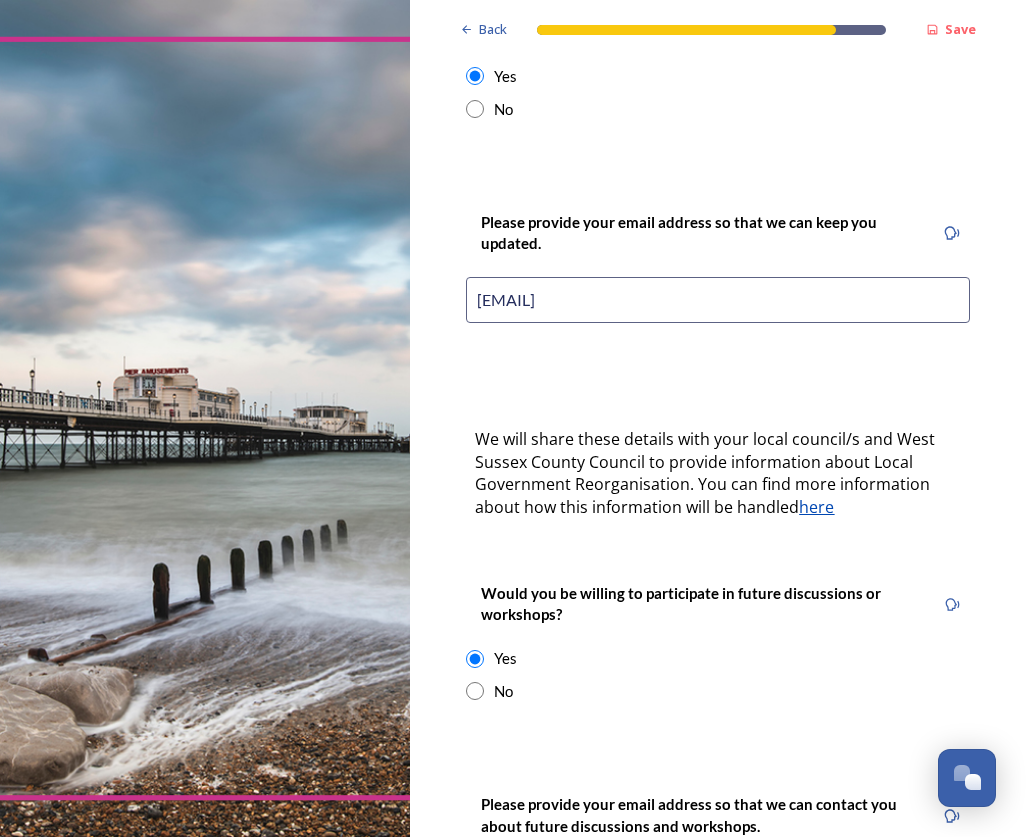 scroll, scrollTop: 589, scrollLeft: 0, axis: vertical 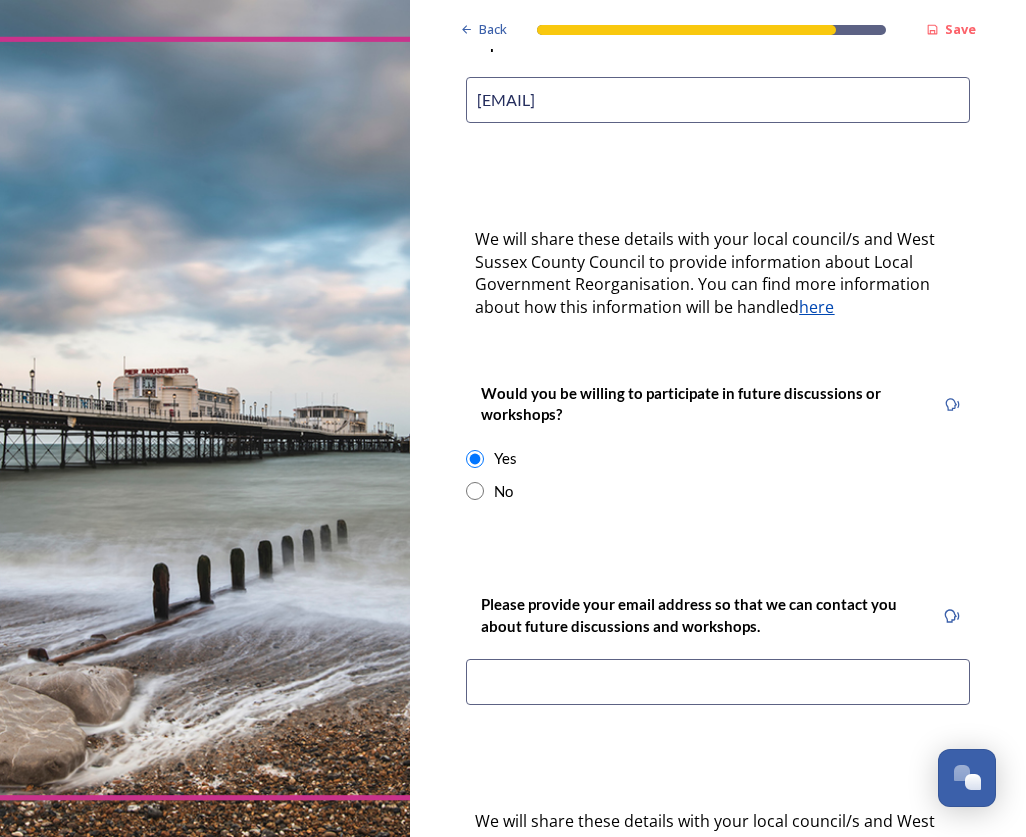 drag, startPoint x: 668, startPoint y: 97, endPoint x: 285, endPoint y: 124, distance: 383.95053 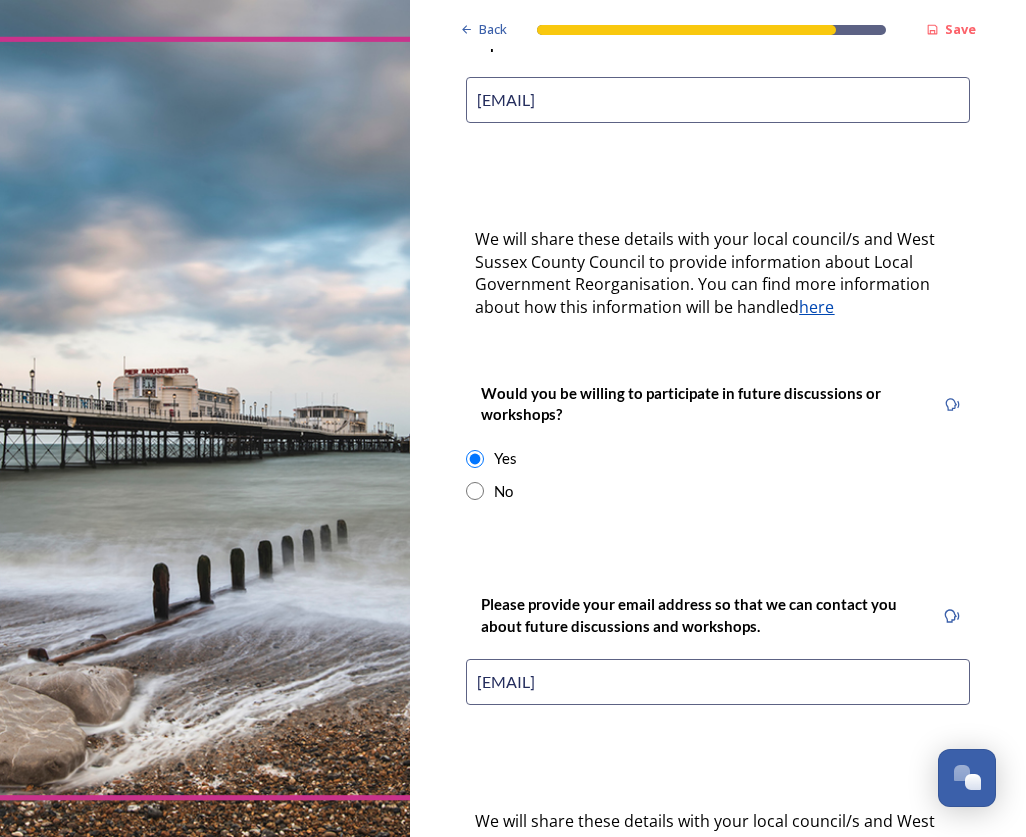 scroll, scrollTop: 860, scrollLeft: 0, axis: vertical 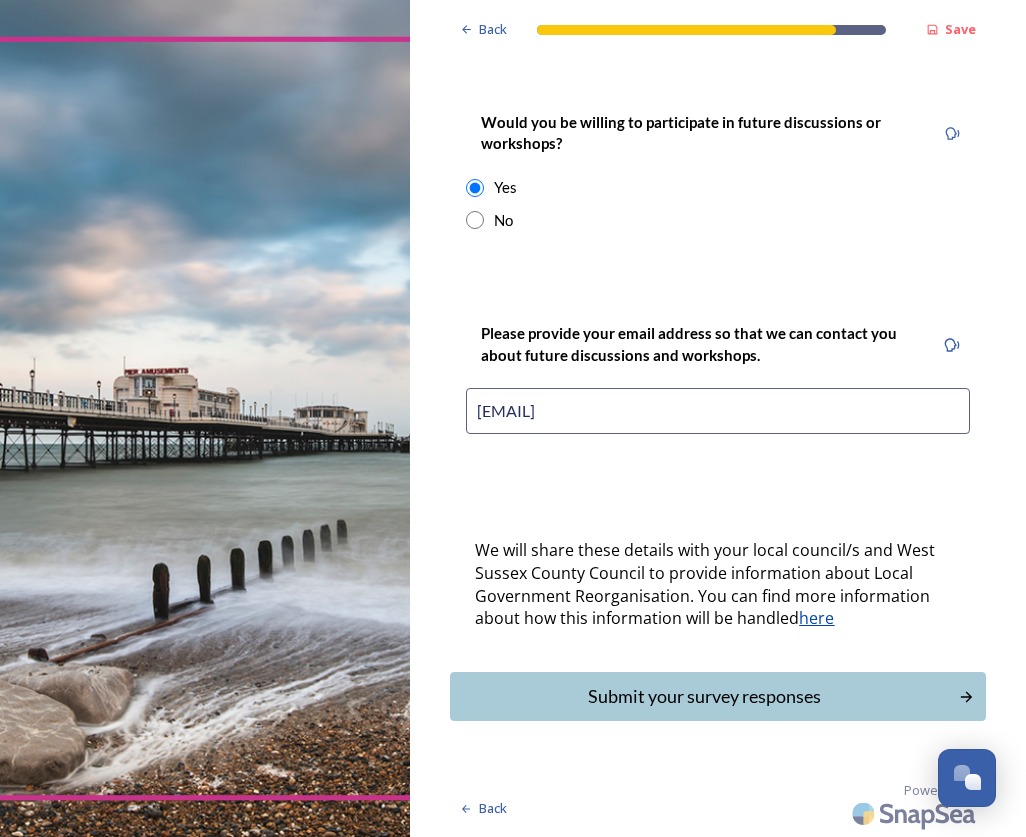 type on "[EMAIL]" 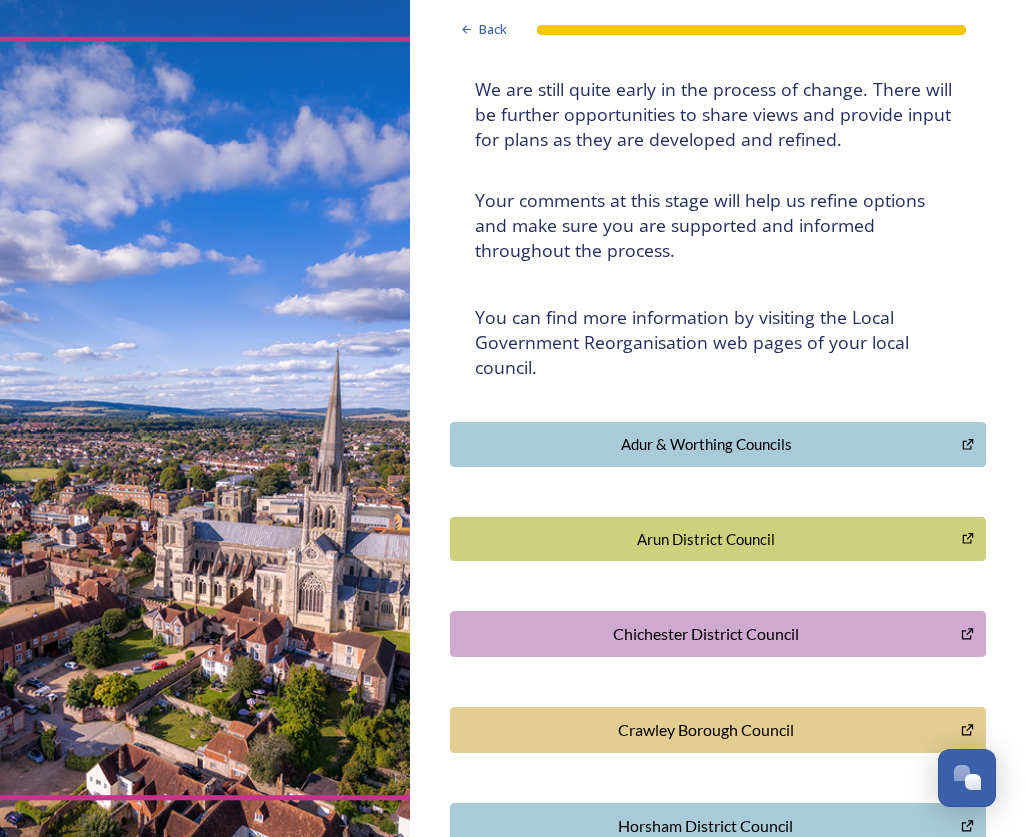 scroll, scrollTop: 0, scrollLeft: 0, axis: both 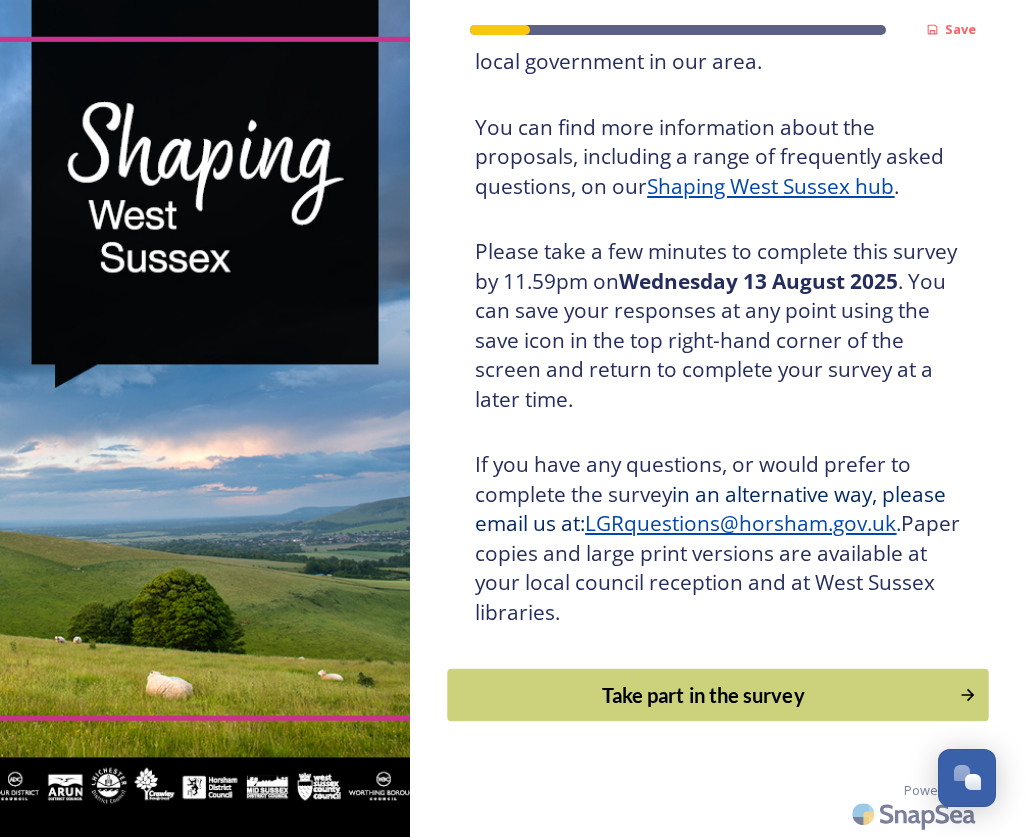 click on "Take part in the survey" at bounding box center [704, 695] 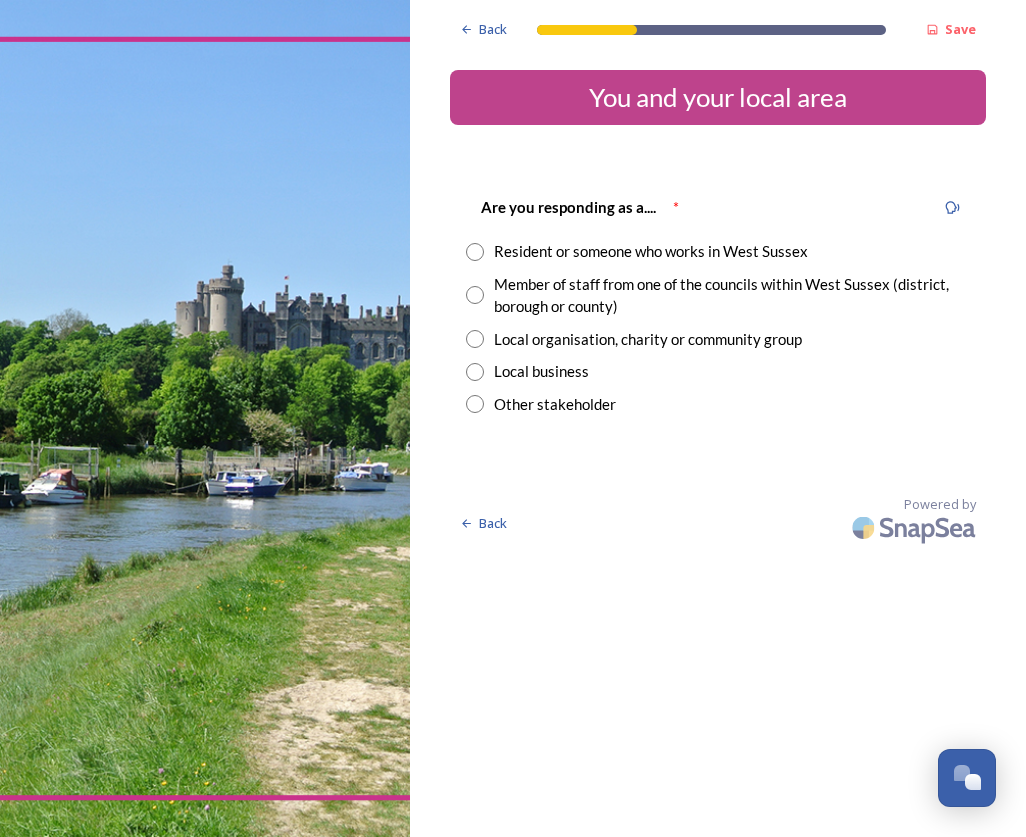 click on "Member of staff from one of the councils within West Sussex (district, borough or county)" at bounding box center (732, 295) 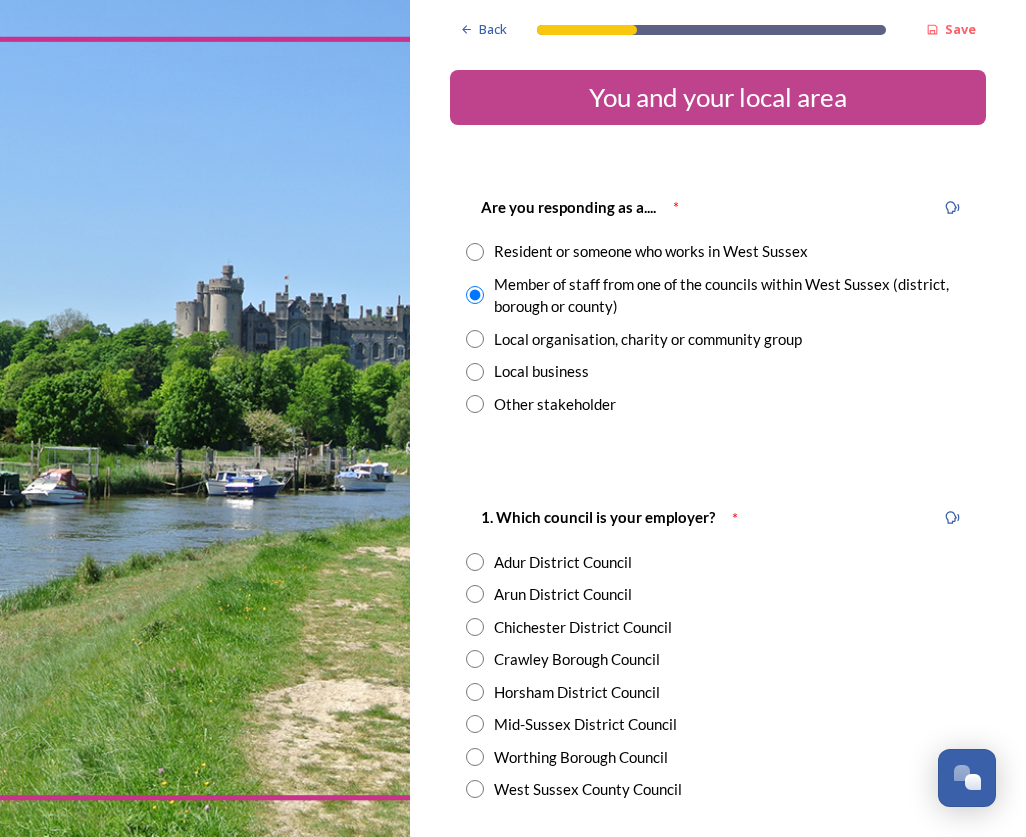 scroll, scrollTop: 200, scrollLeft: 0, axis: vertical 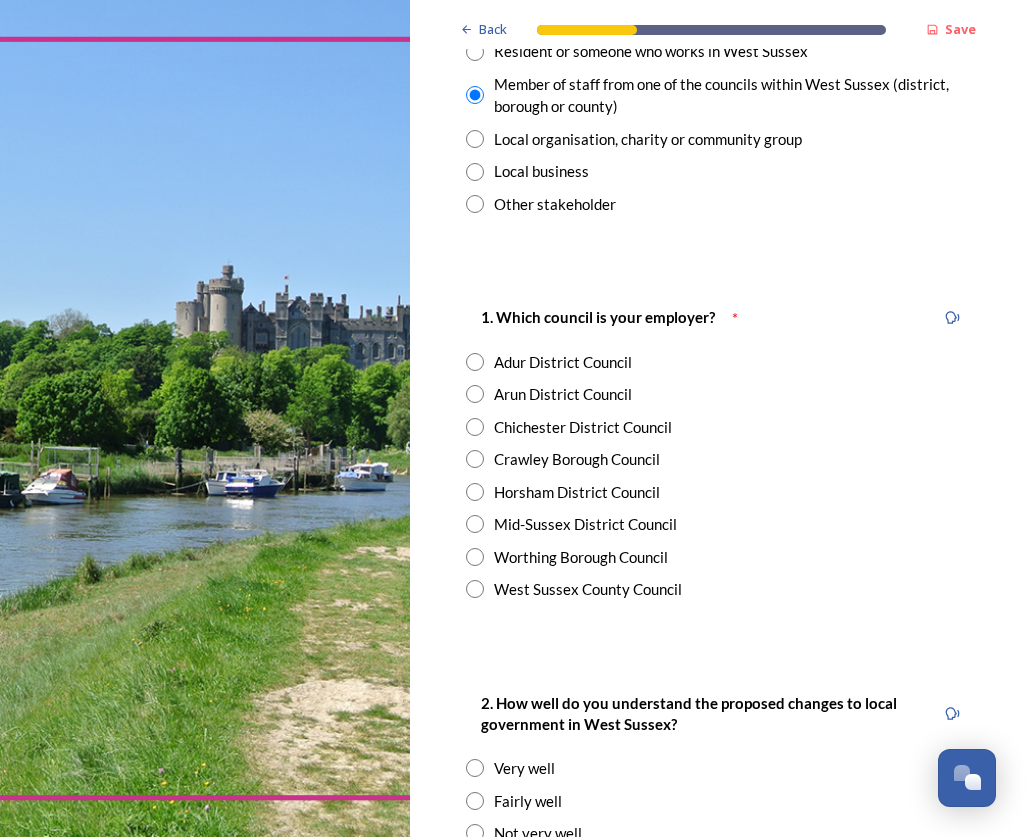 click on "West Sussex County Council" at bounding box center (588, 589) 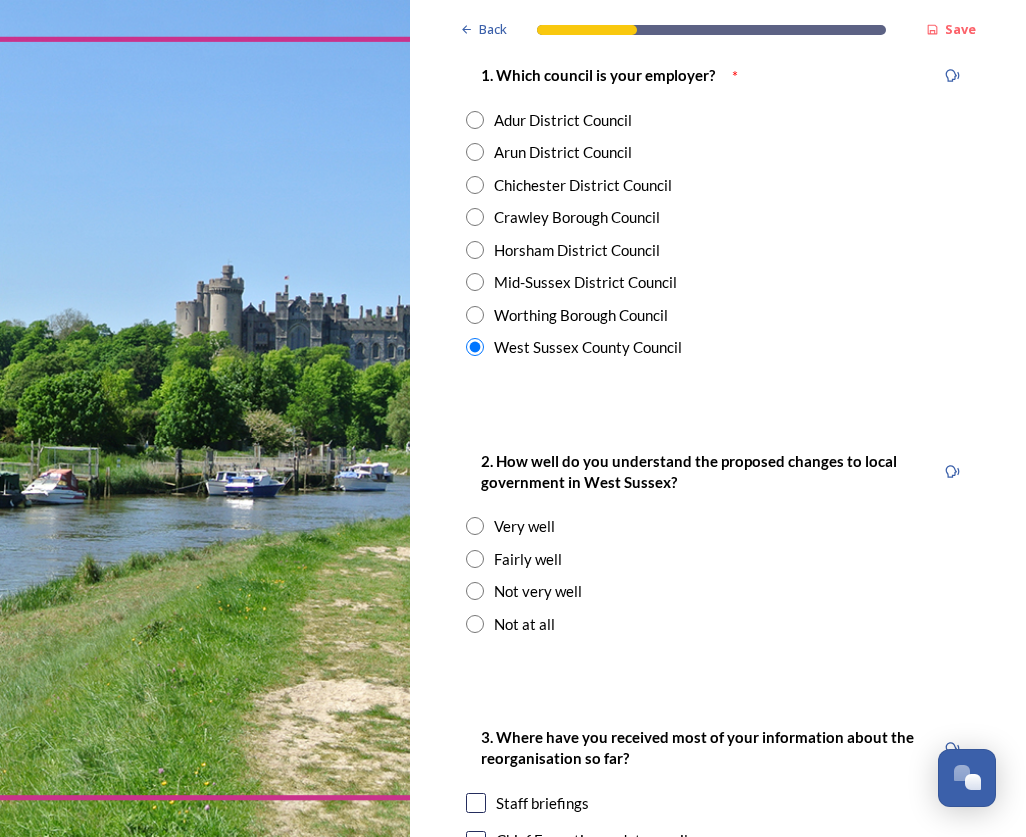 scroll, scrollTop: 500, scrollLeft: 0, axis: vertical 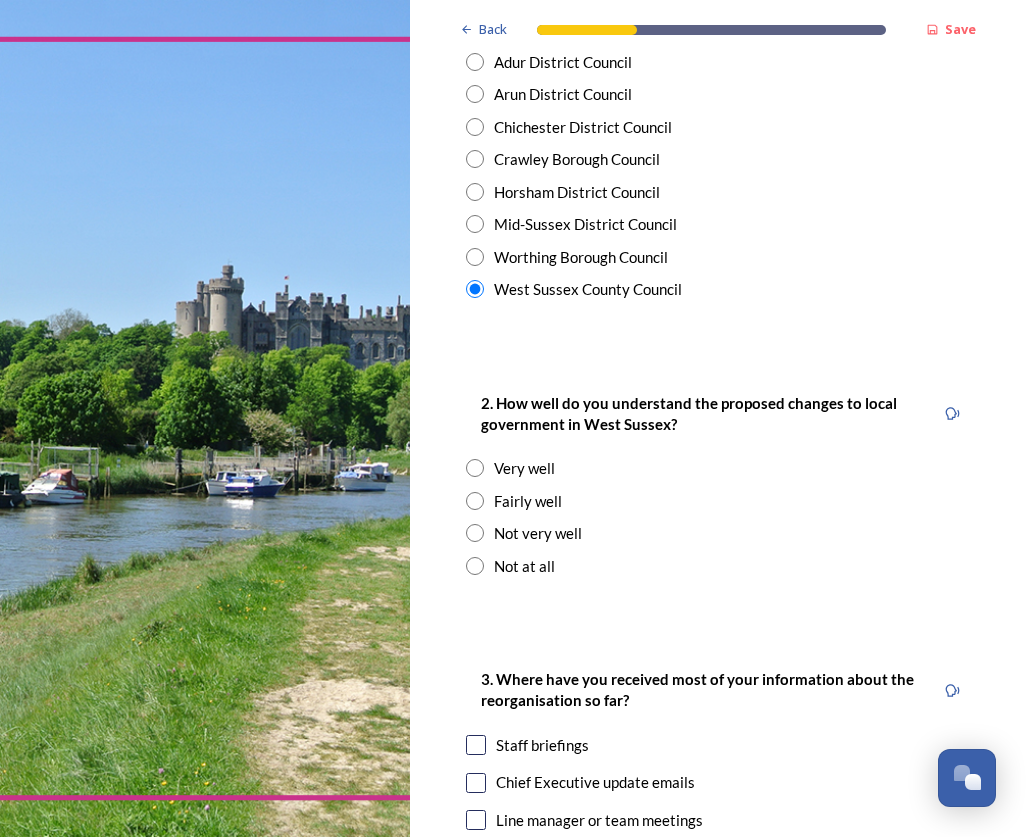 click on "Fairly well" at bounding box center [528, 501] 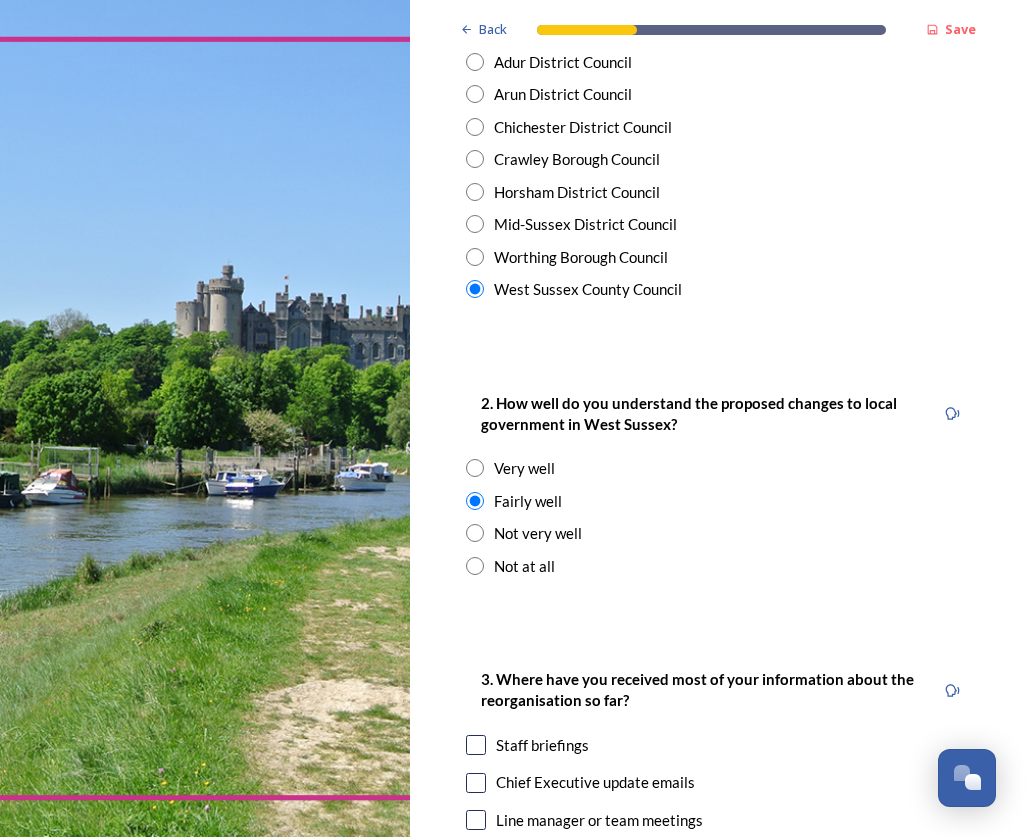 scroll, scrollTop: 800, scrollLeft: 0, axis: vertical 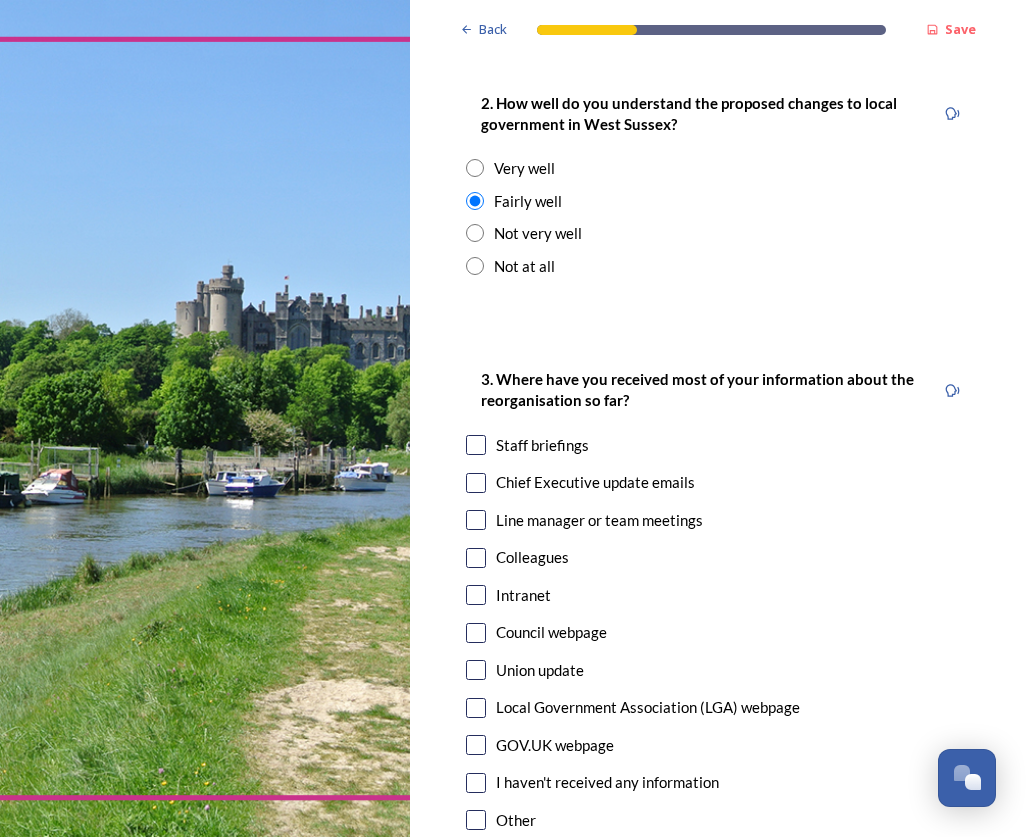 click on "Staff briefings" at bounding box center (542, 445) 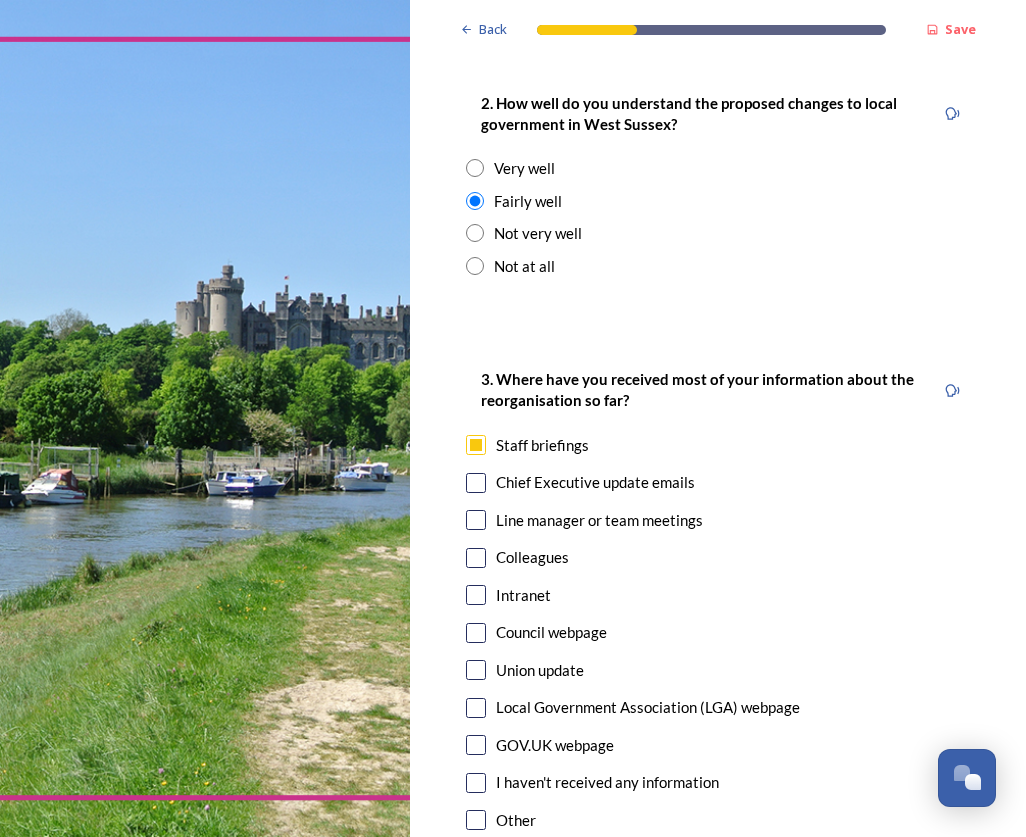 checkbox on "true" 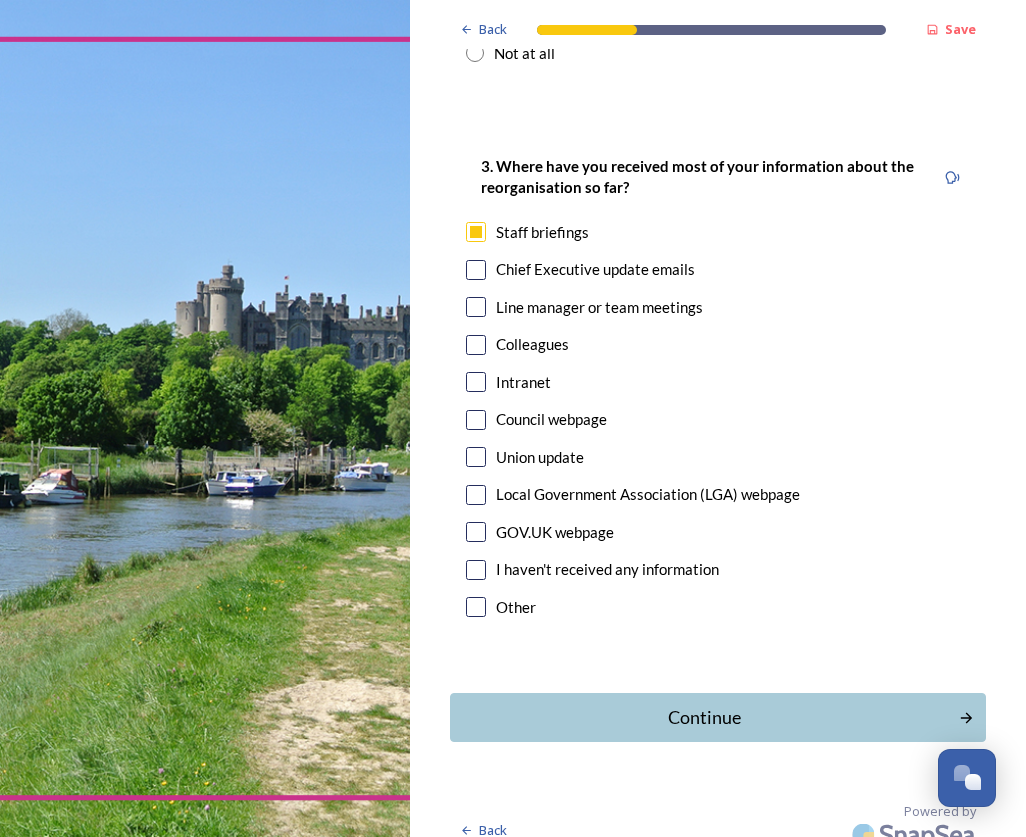 scroll, scrollTop: 1034, scrollLeft: 0, axis: vertical 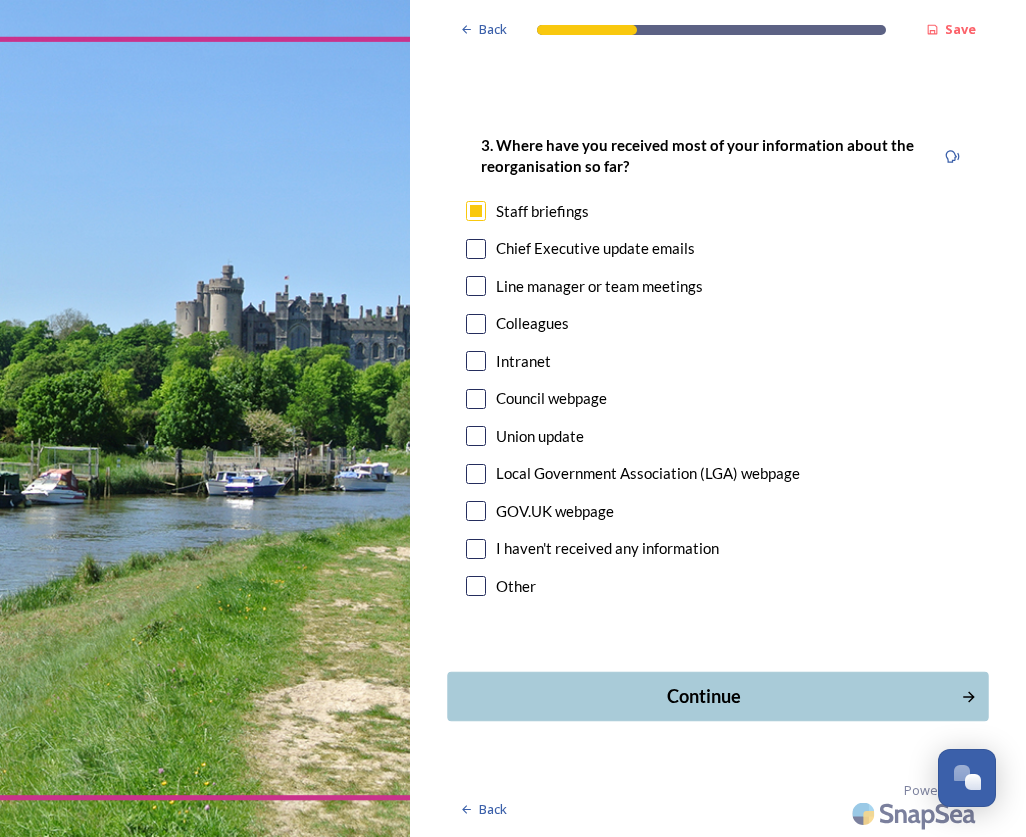 click on "Continue" at bounding box center [704, 696] 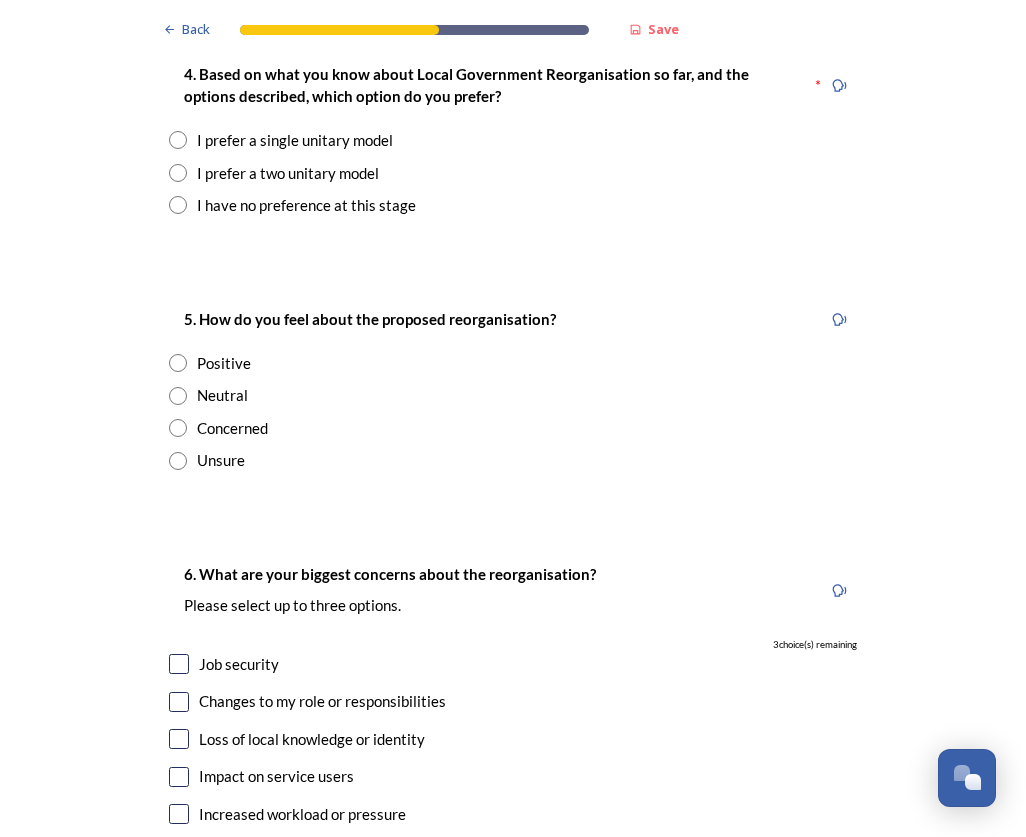 scroll, scrollTop: 2700, scrollLeft: 0, axis: vertical 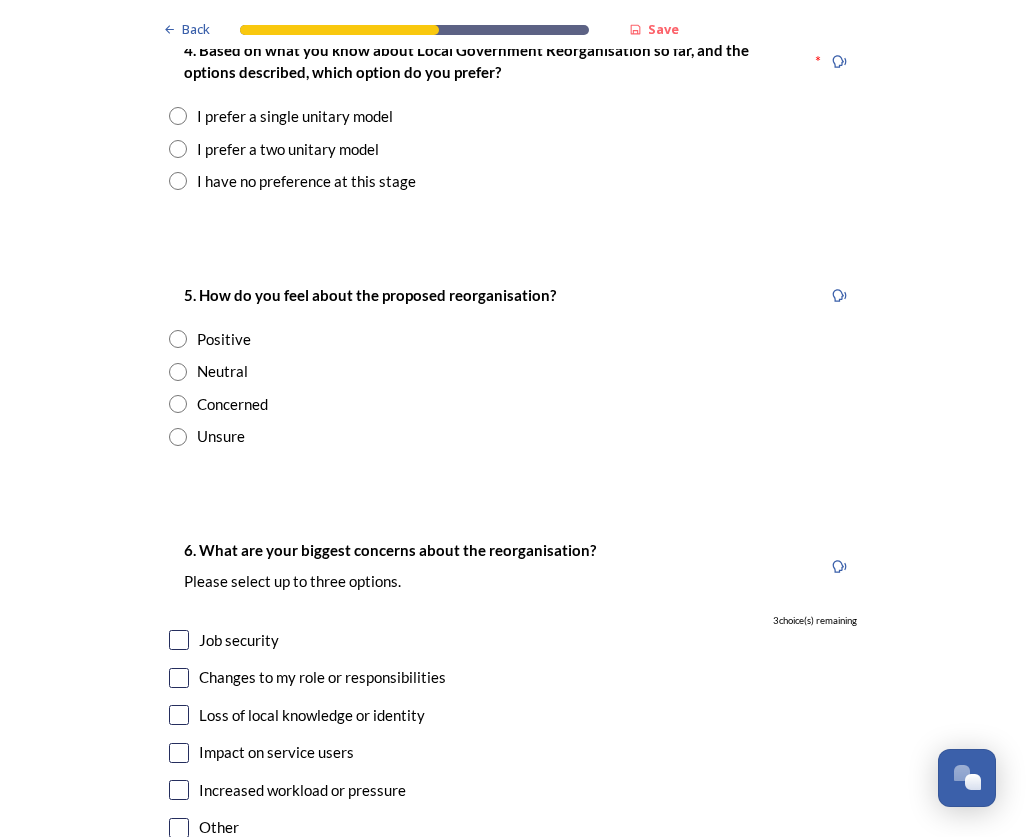 click on "I prefer a single unitary model" at bounding box center (295, 116) 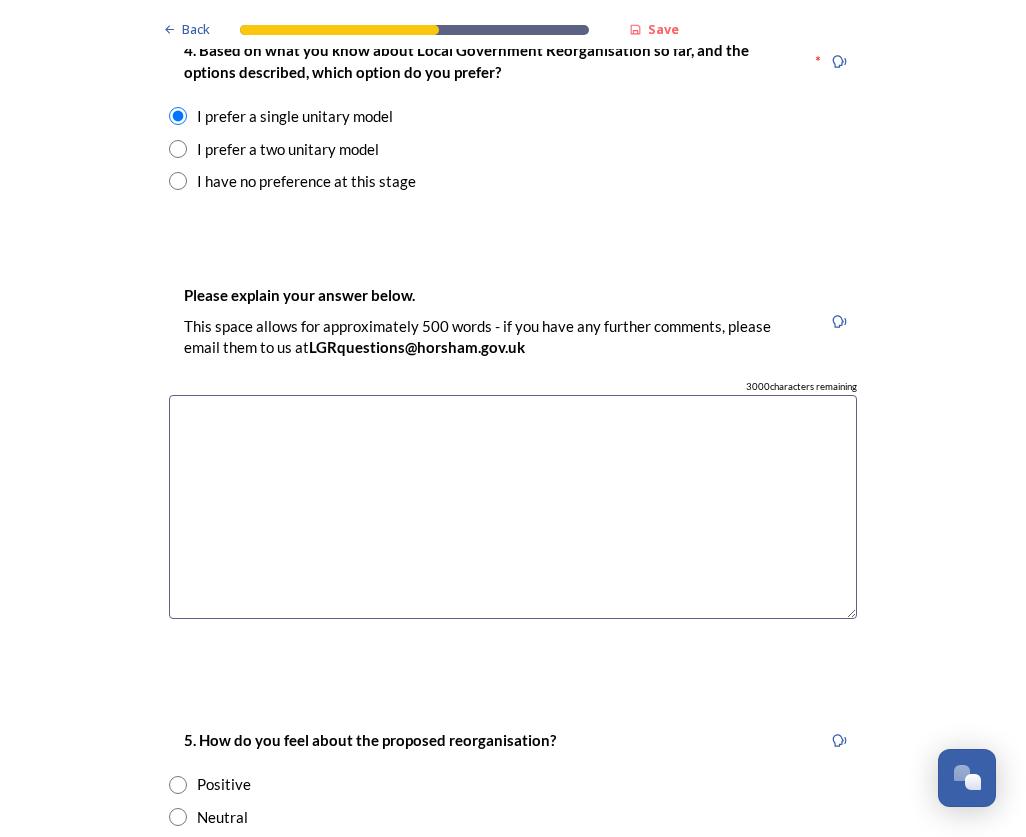 click at bounding box center (513, 507) 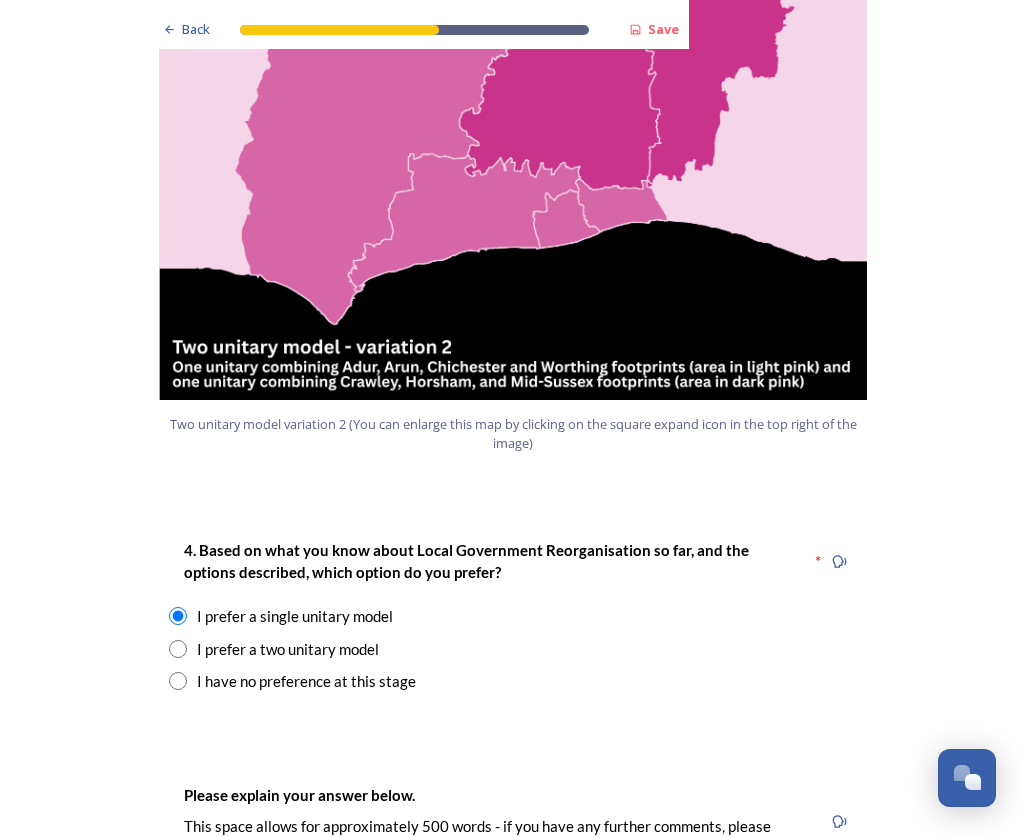 scroll, scrollTop: 2600, scrollLeft: 0, axis: vertical 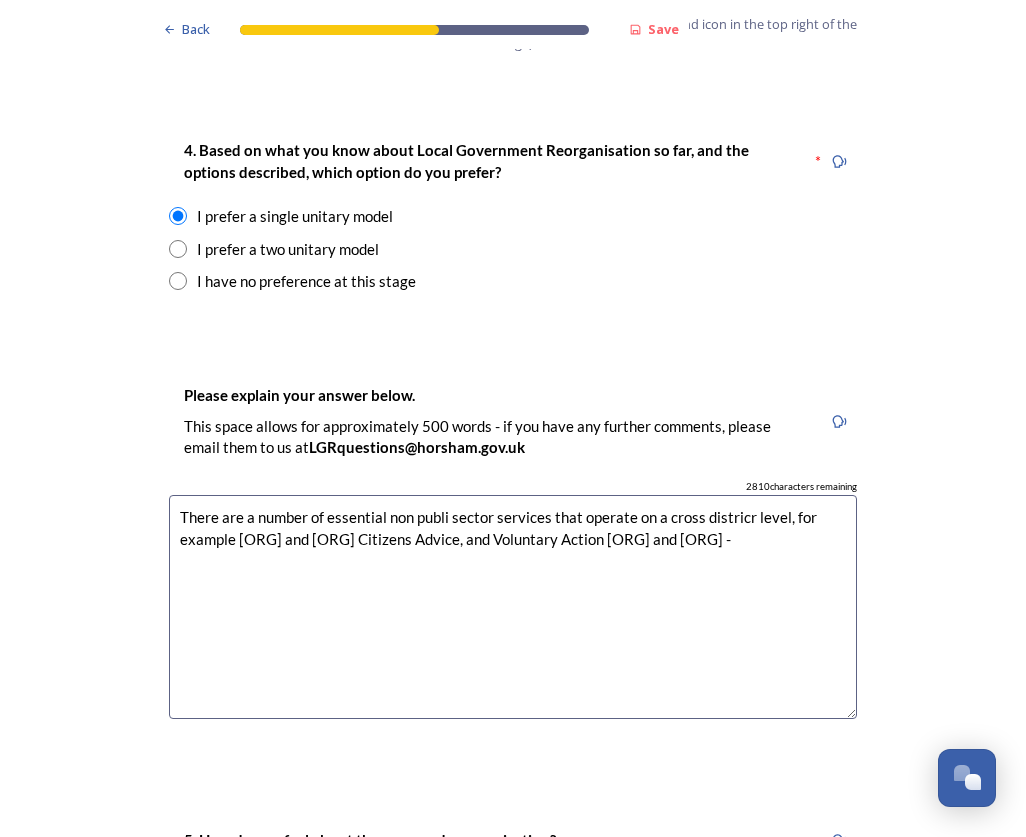 click on "There are a number of essential non publi sector services that operate on a cross districr level, for example [ORG] and [ORG] Citizens Advice, and Voluntary Action [ORG] and [ORG] -" at bounding box center (513, 607) 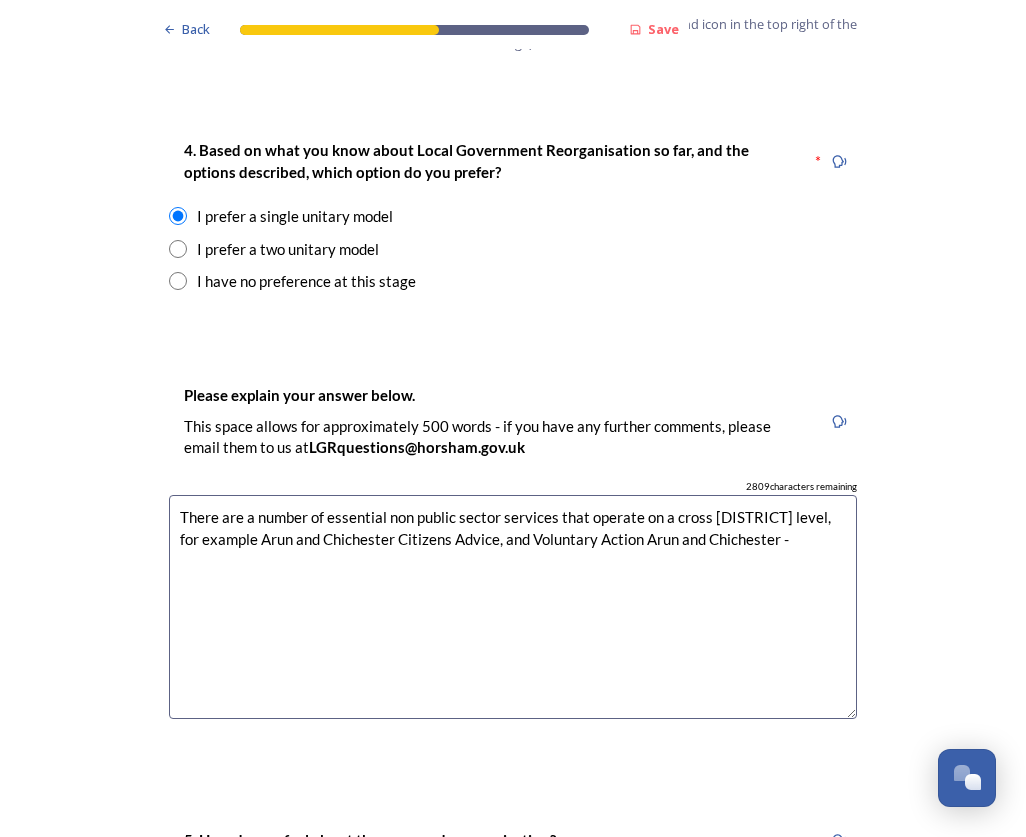 drag, startPoint x: 320, startPoint y: 516, endPoint x: 768, endPoint y: 535, distance: 448.4027 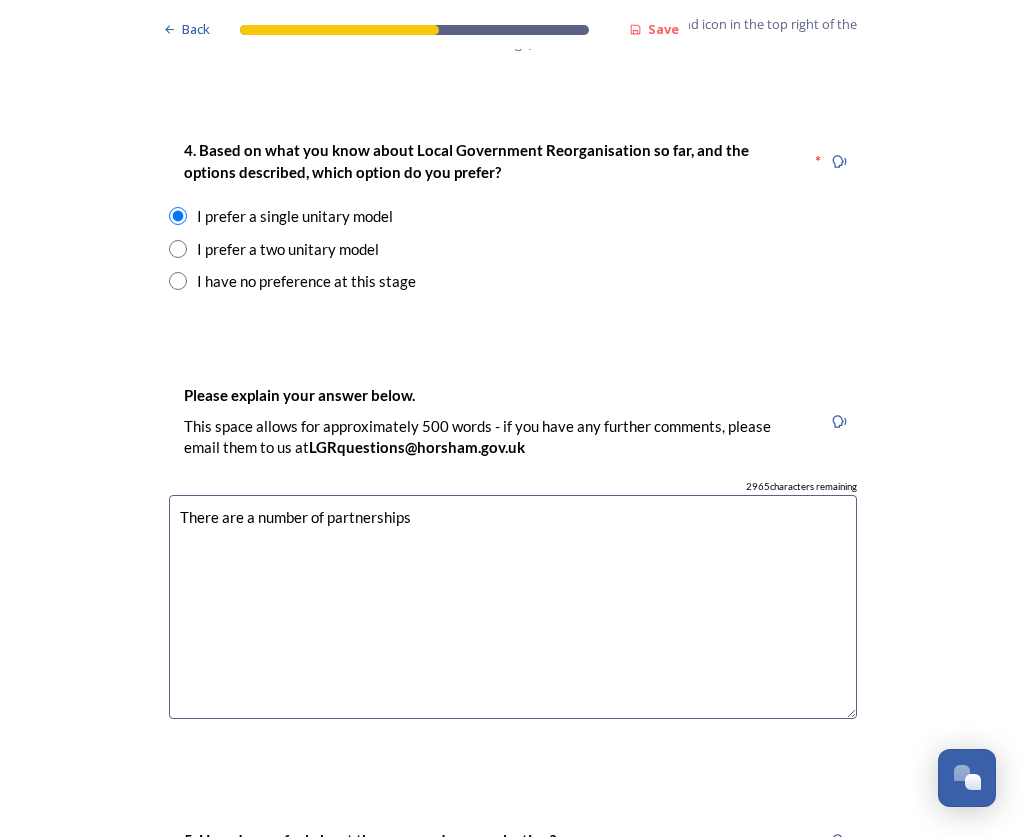 drag, startPoint x: 319, startPoint y: 524, endPoint x: 327, endPoint y: 550, distance: 27.202942 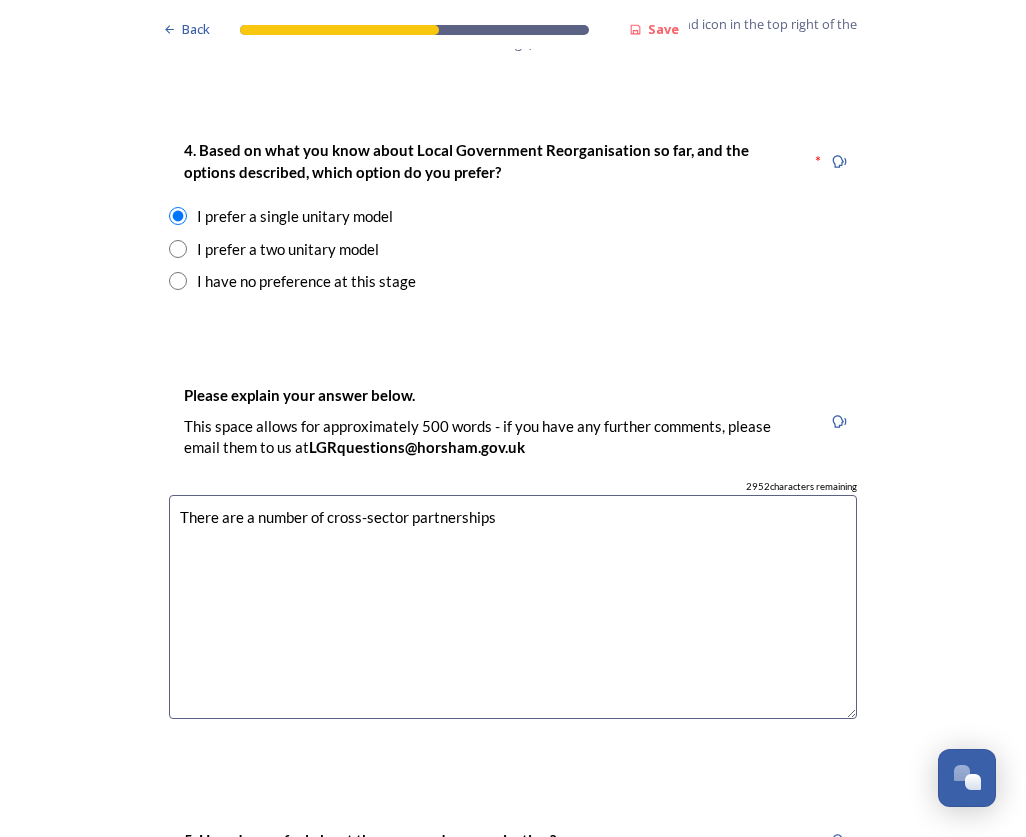 click on "There are a number of cross-sector partnerships" at bounding box center [513, 607] 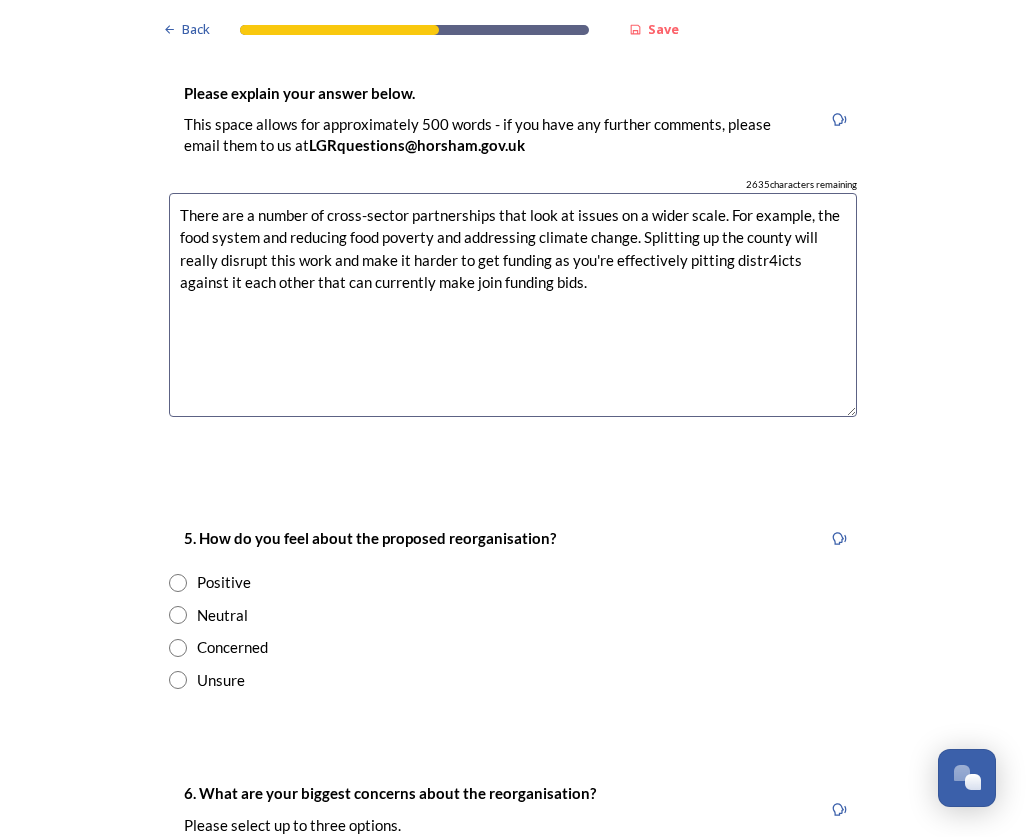 scroll, scrollTop: 3100, scrollLeft: 0, axis: vertical 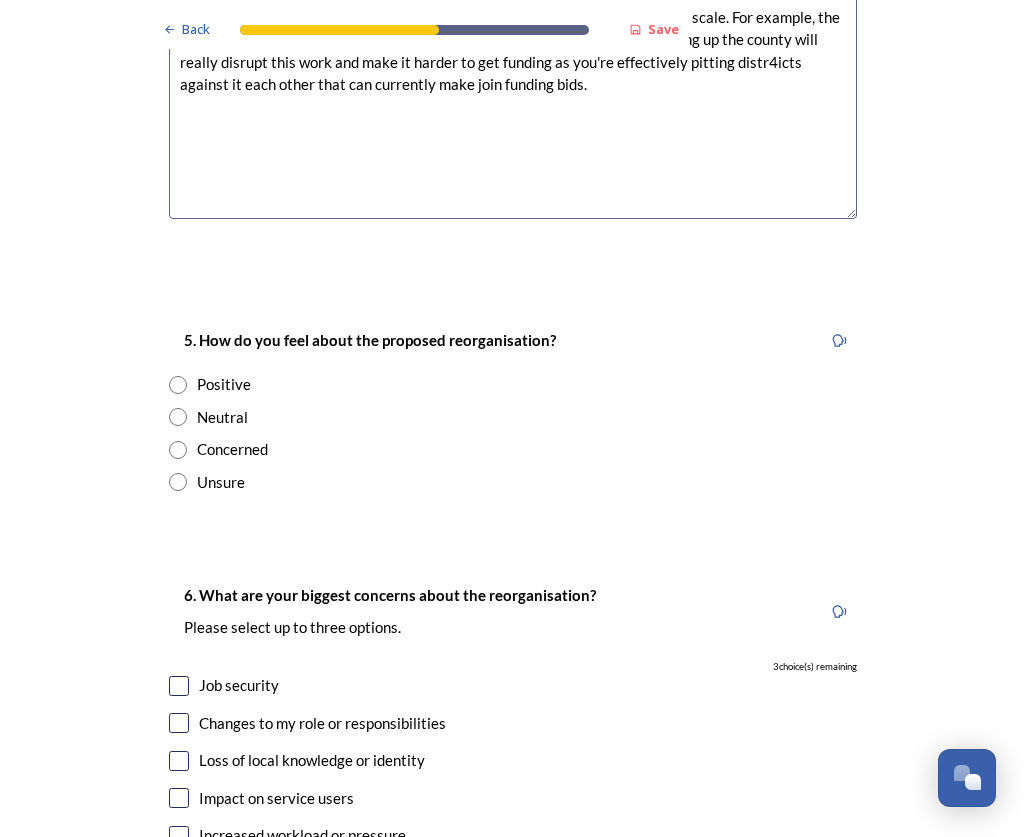 type on "There are a number of cross-sector partnerships that look at issues on a wider scale. For example, the food system and reducing food poverty and addressing climate change. Splitting up the county will really disrupt this work and make it harder to get funding as you're effectively pitting distr4icts against it each other that can currently make join funding bids." 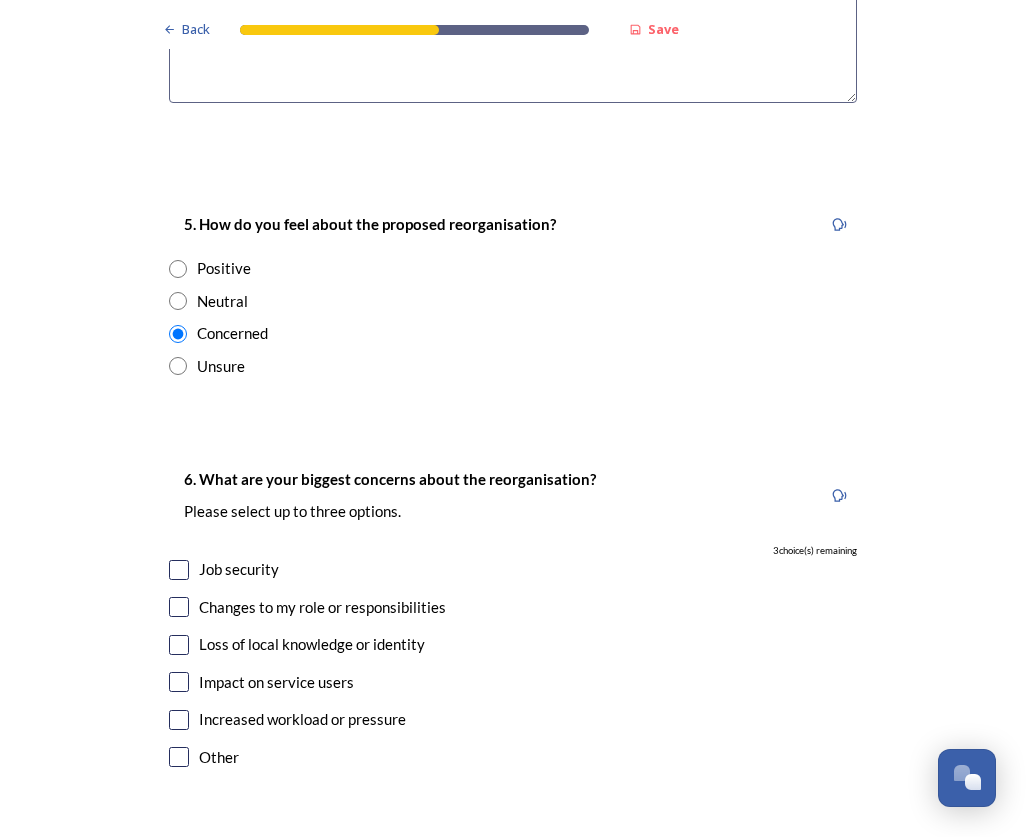 scroll, scrollTop: 3400, scrollLeft: 0, axis: vertical 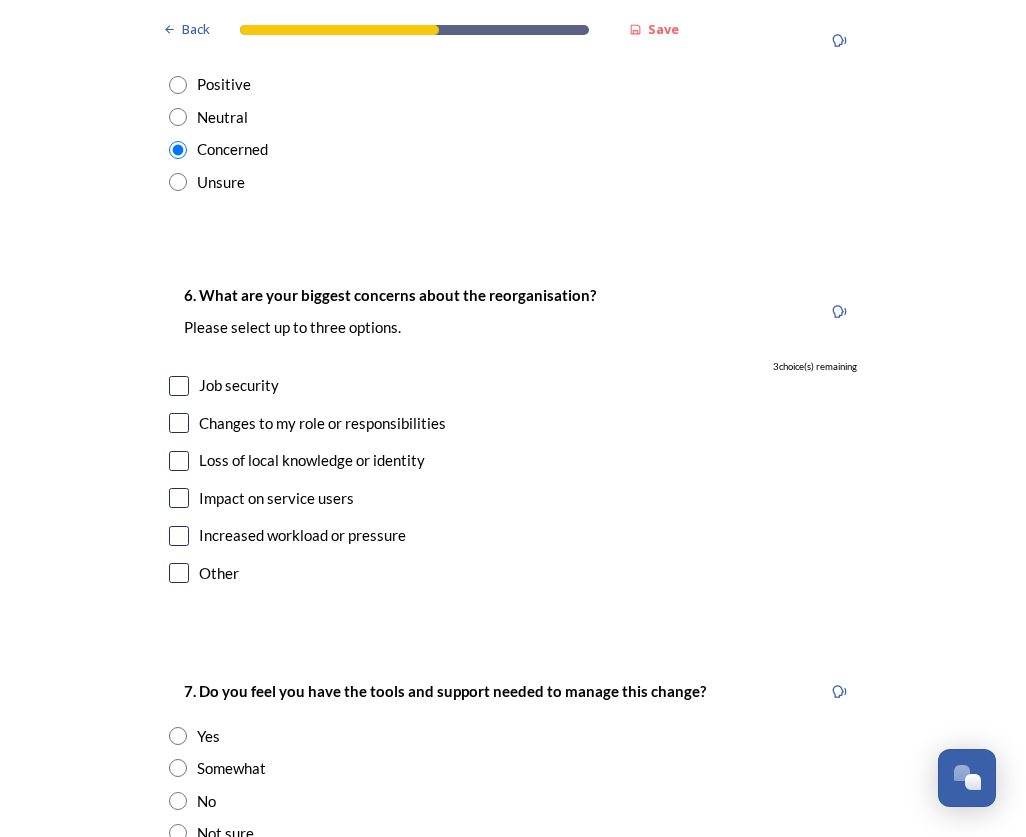 click on "Job security" at bounding box center [239, 385] 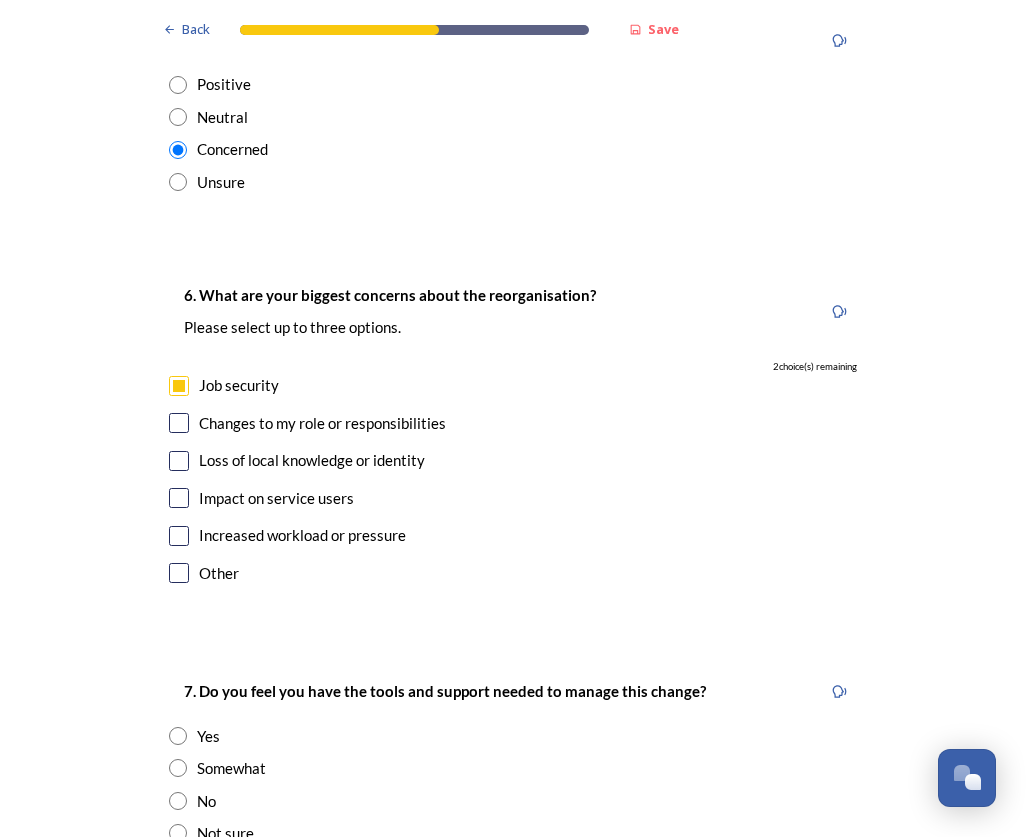 click on "Changes to my role or responsibilities" at bounding box center [322, 423] 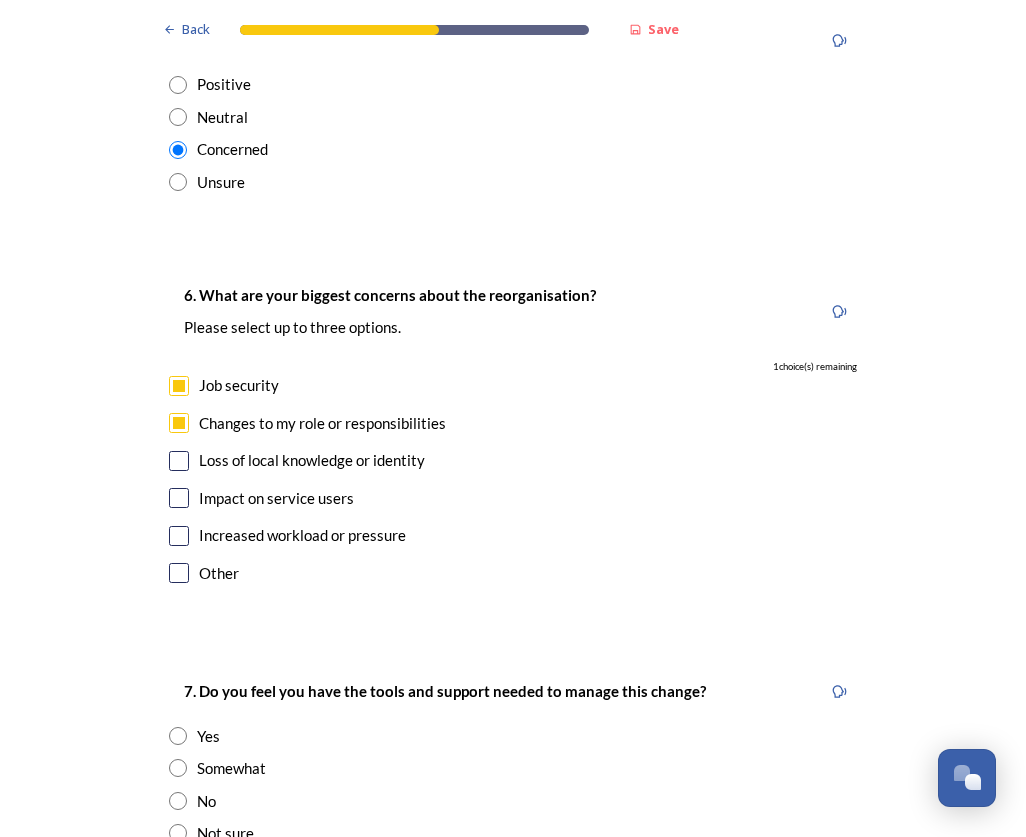click on "Loss of local knowledge or identity" at bounding box center [312, 460] 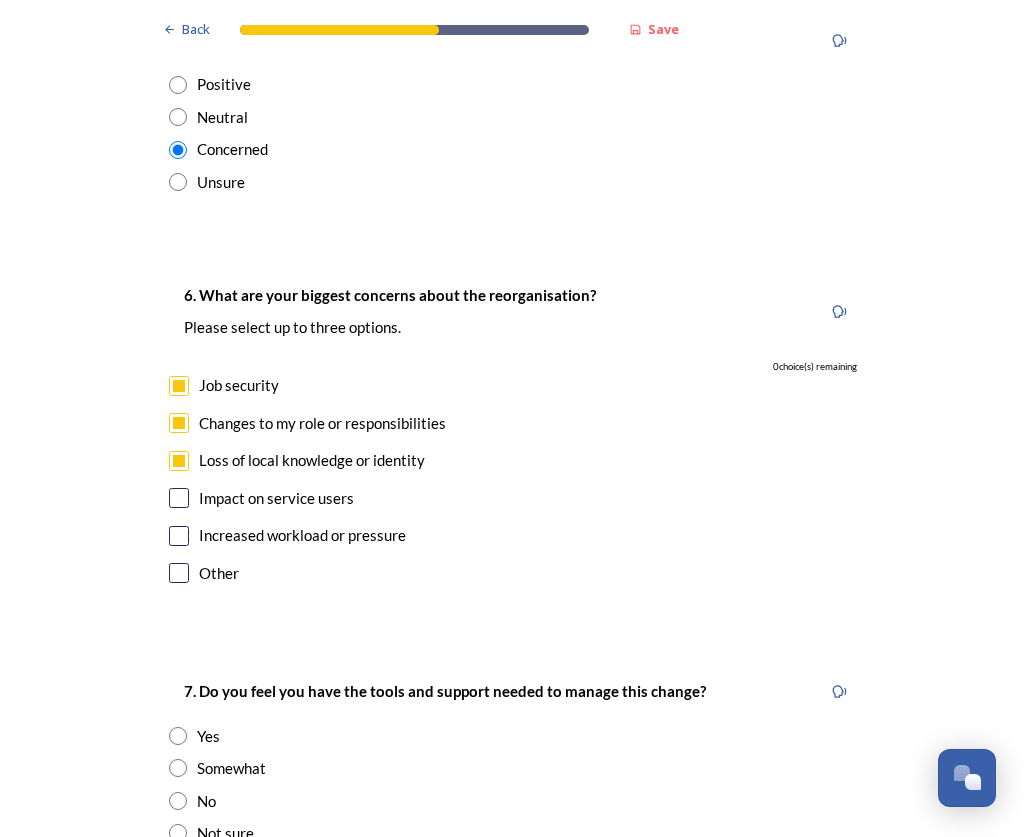 click on "Loss of local knowledge or identity" at bounding box center (312, 460) 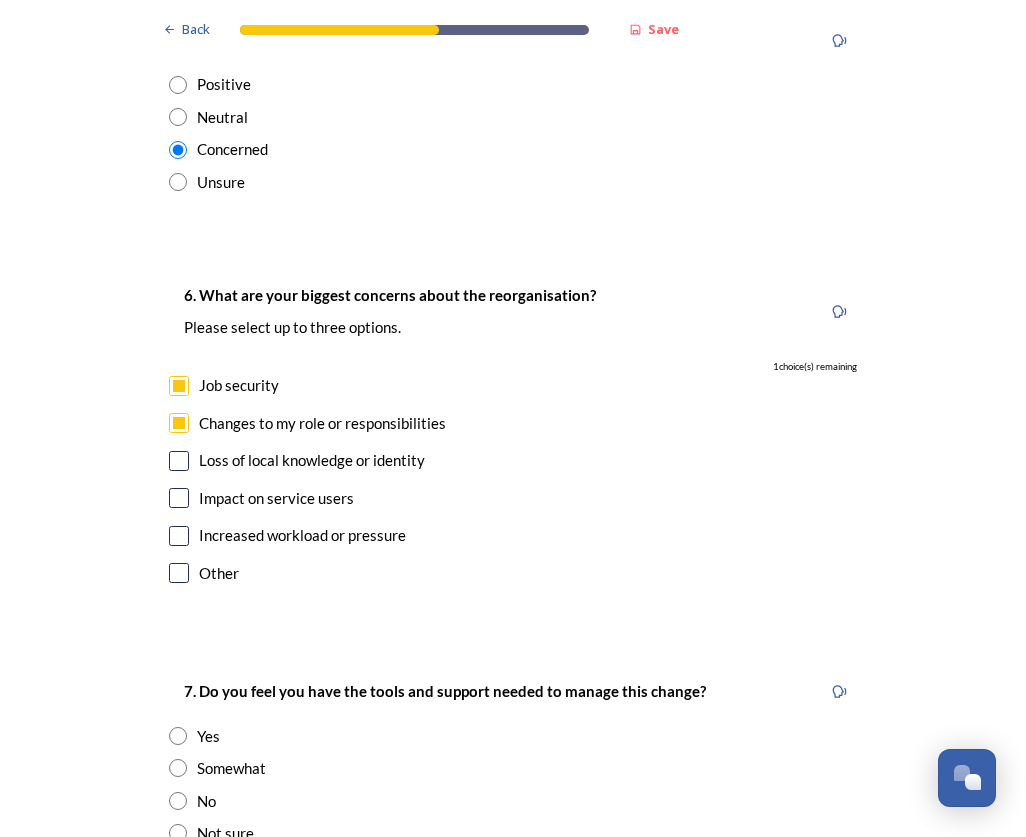 click on "Impact on service users" at bounding box center (276, 498) 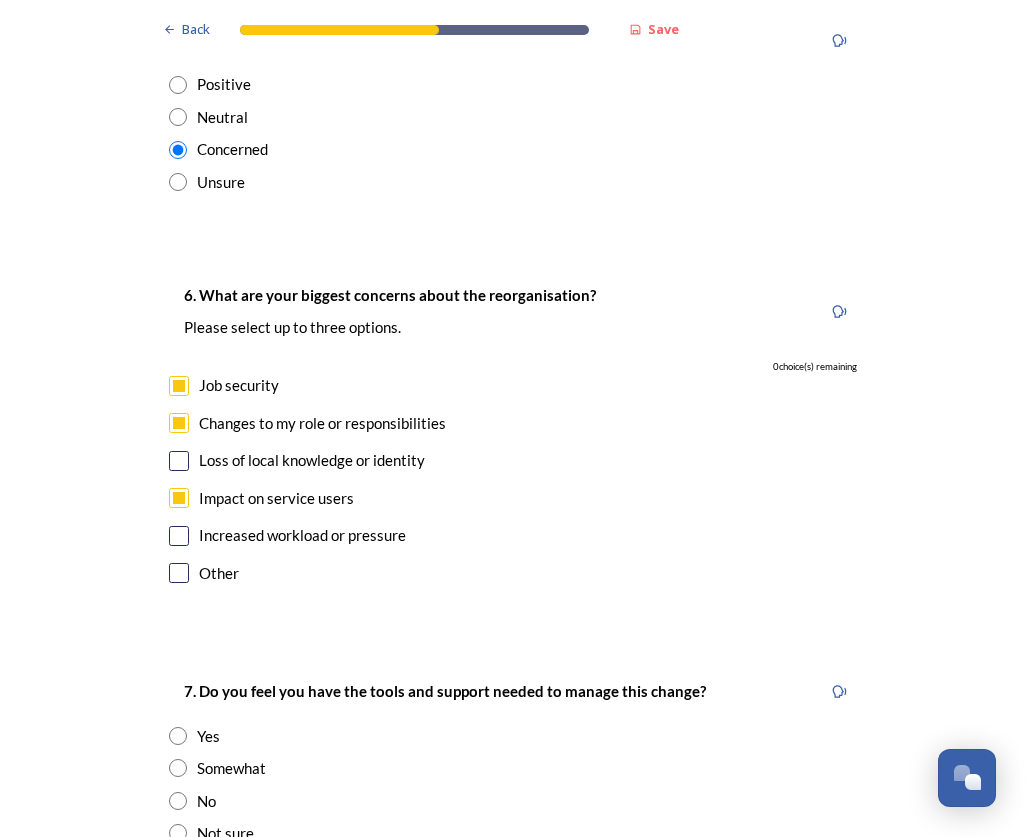 click on "Other" at bounding box center [219, 573] 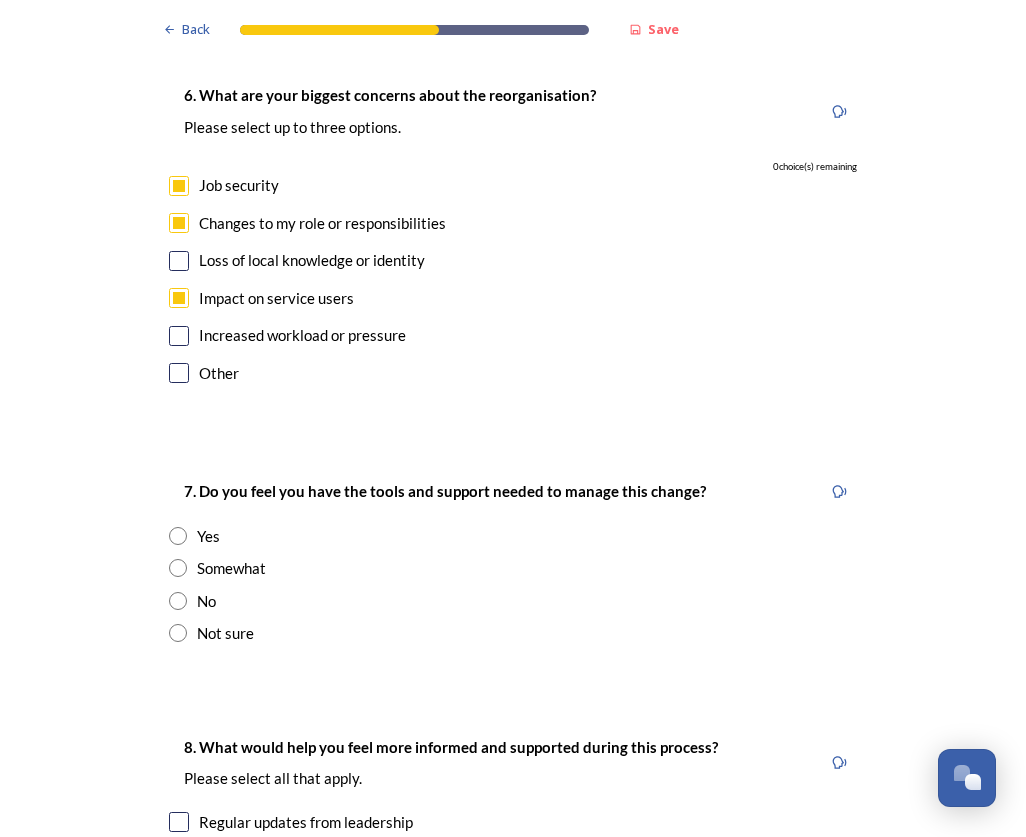 click at bounding box center (179, 298) 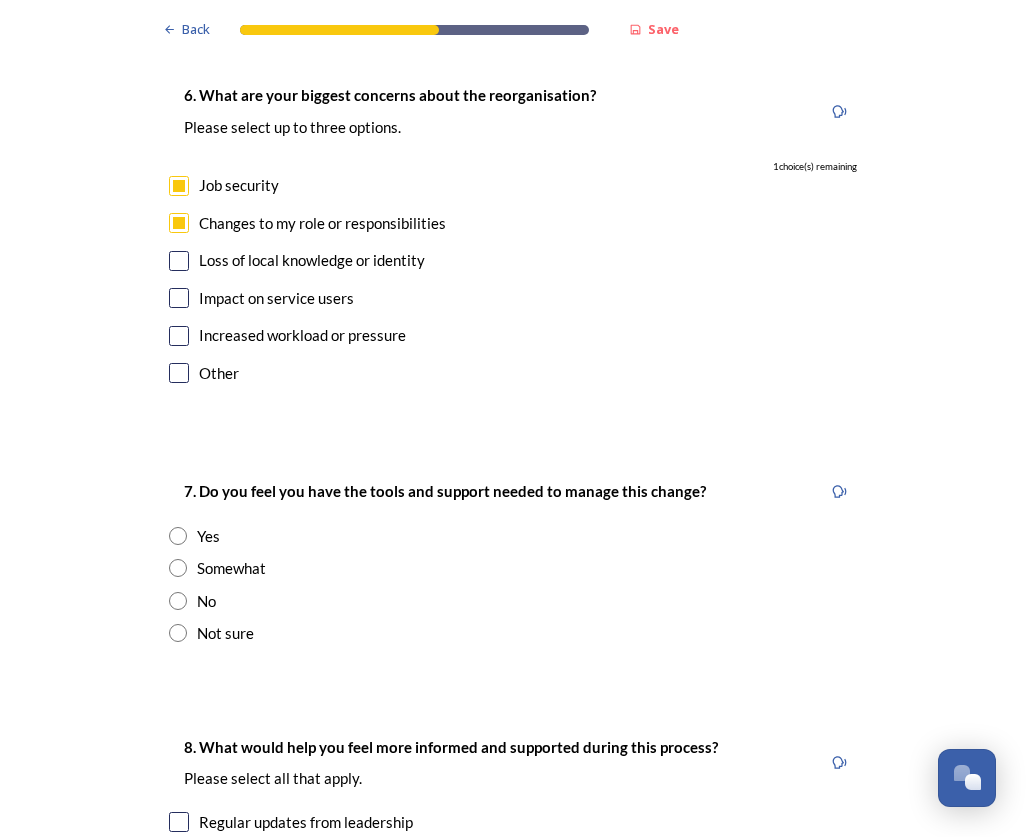 click at bounding box center [179, 373] 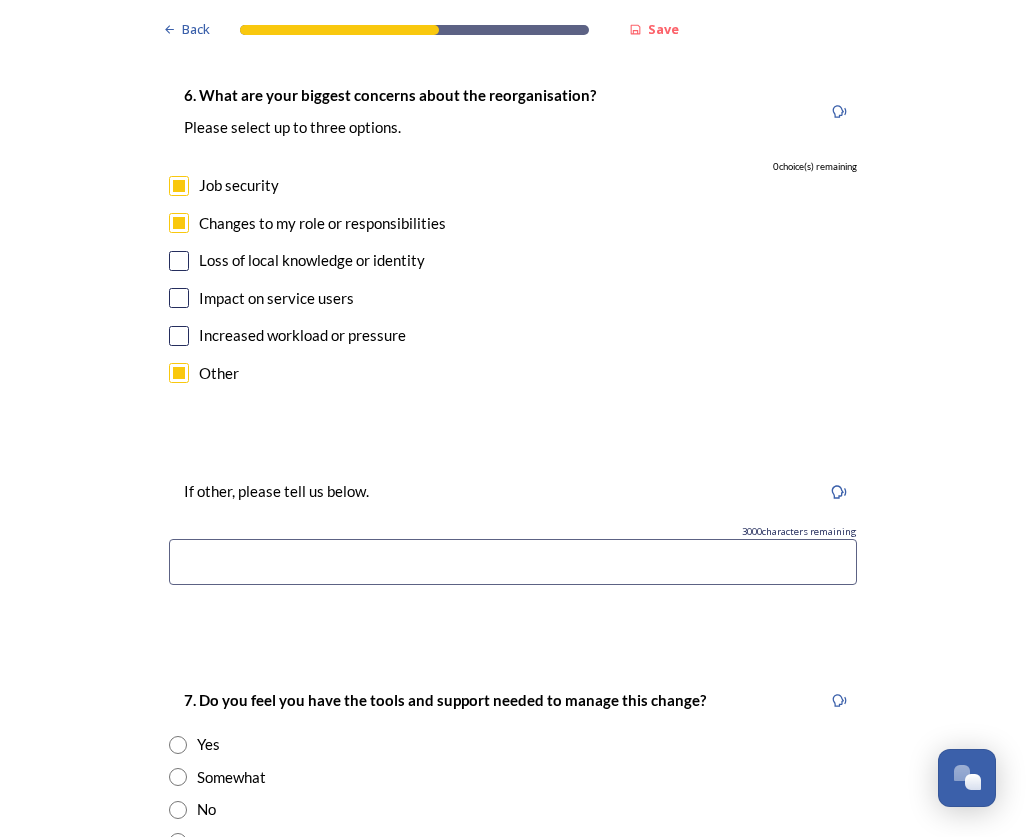 click at bounding box center [513, 562] 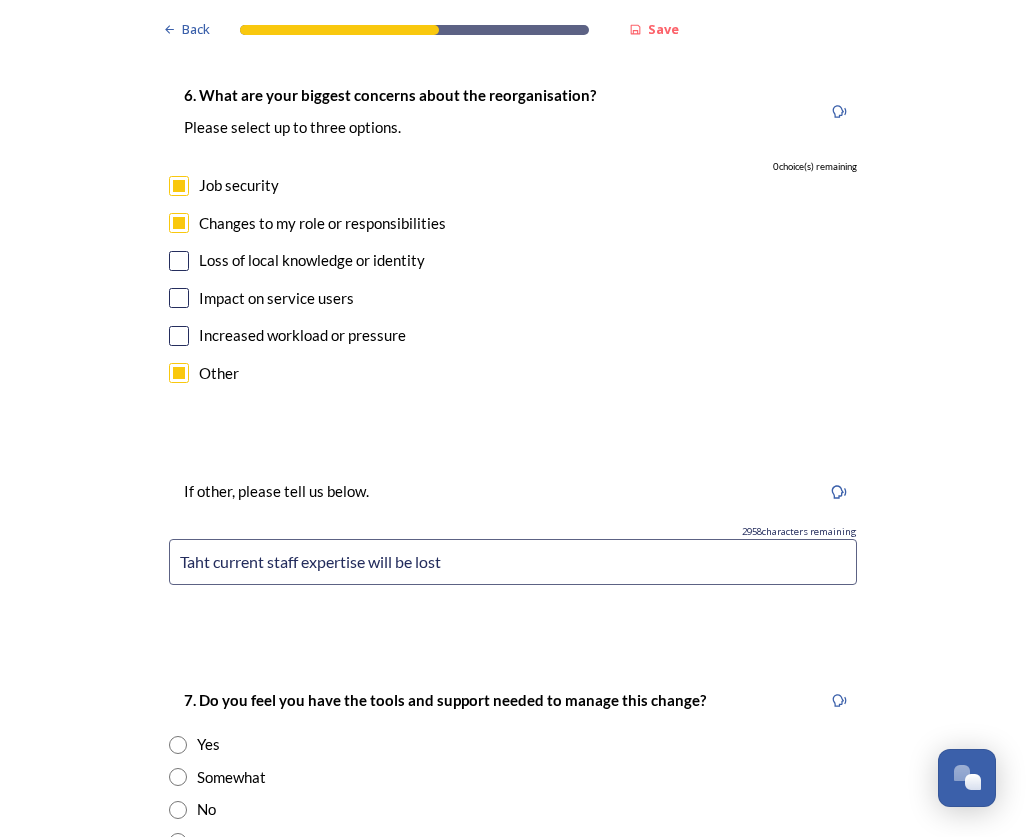 click on "Taht current staff expertise will be lost" at bounding box center [513, 562] 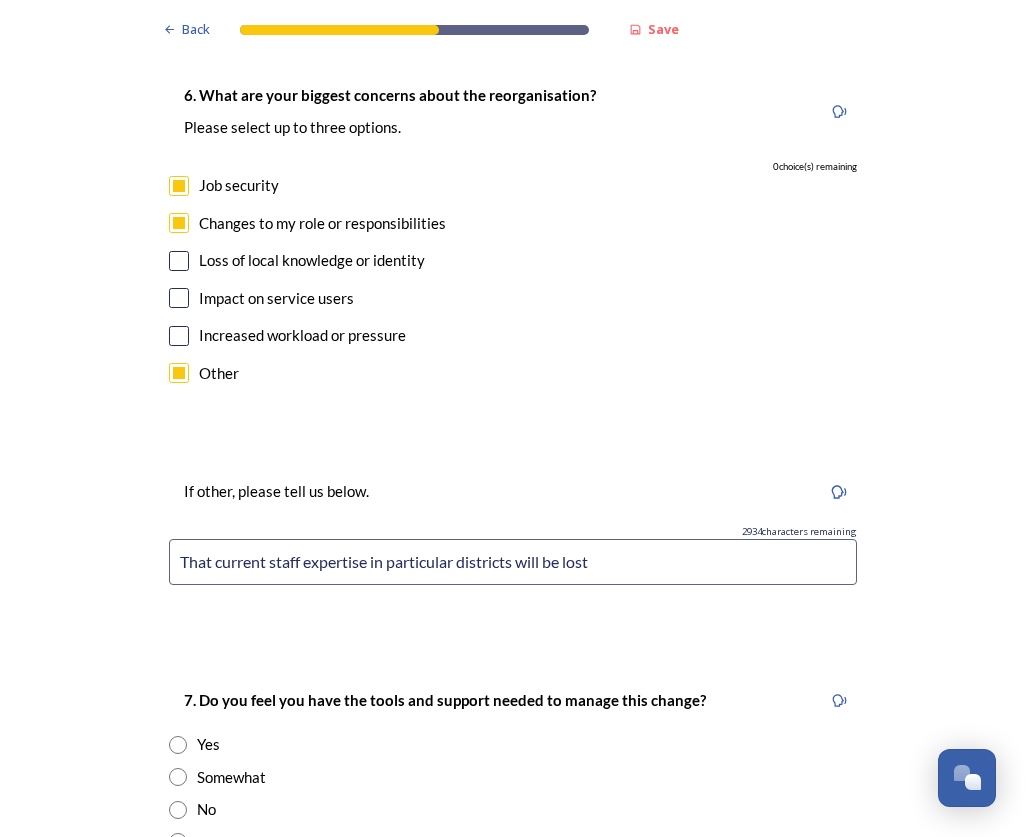 click on "That current staff expertise in particular districts will be lost" at bounding box center (513, 562) 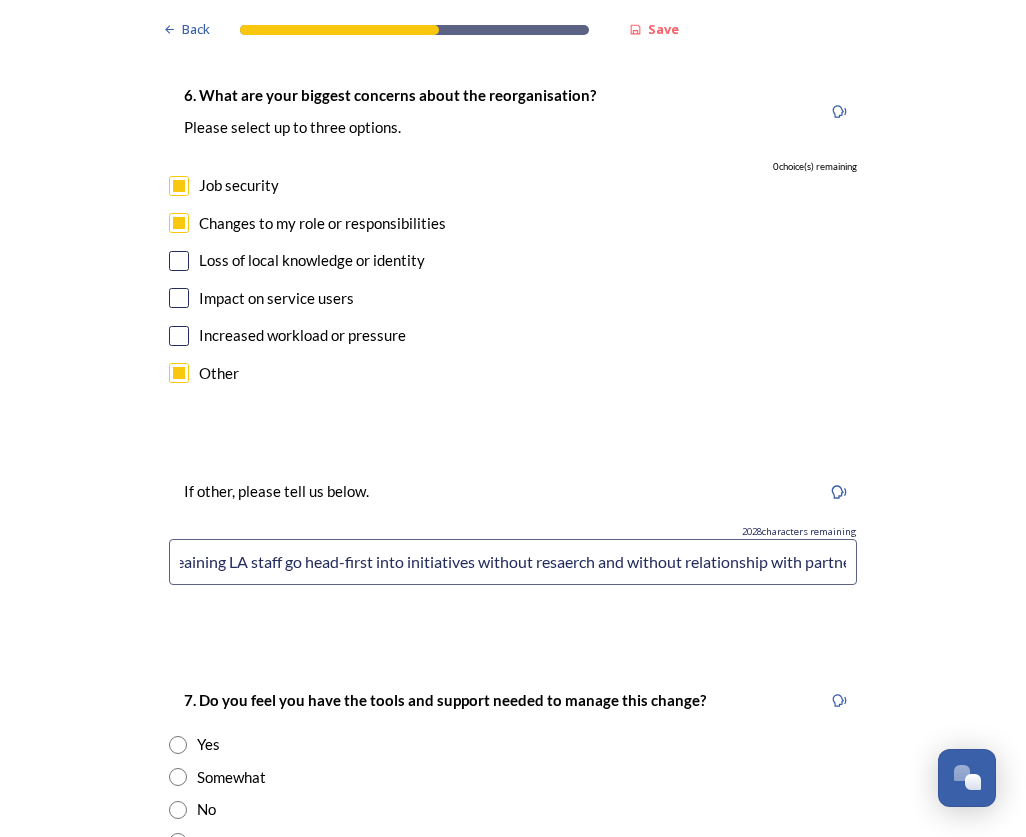 scroll, scrollTop: 0, scrollLeft: 0, axis: both 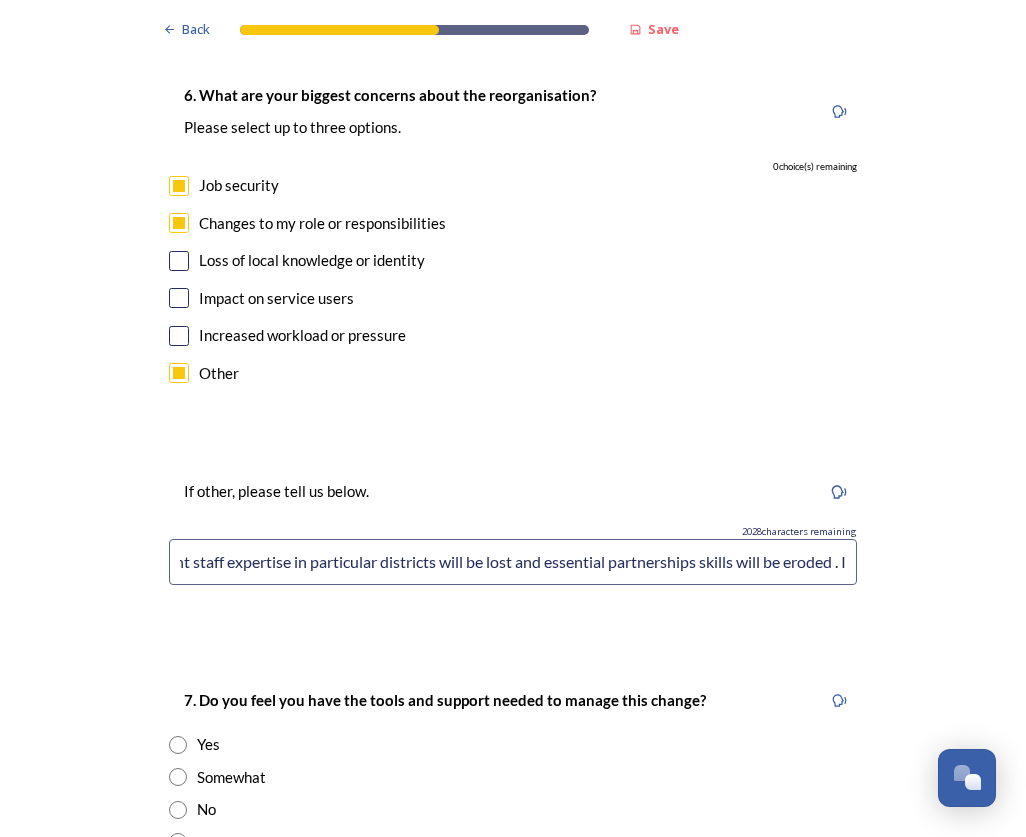 click on "That current staff expertise in particular districts will be lost and essential partnerships skills will be eroded . I think a unitary asuthority approach is best but as someone who wo0rks for the county council, siloed working exists within the same organisations. If we expand that to include the district and borough level work, that may happene ven more i.e. lack of joined-up working, duplication, wasting funds ad failing to make an impact because of not doing proper partnership work. At the moment we have staff who specualise in partnershop working, both wihtin the county council, in relation with alkl of the sitrict and boroughs and with multiple other external partners. The reogrnisation mat mean those roles are deemed no longer needed. And I really disagree having seen how uch lack of understanding of the voluntary sector pervades and hwo mant well-meaining LA staff go head-first into initiatives without resaerch and without relationship with partners." at bounding box center (513, 562) 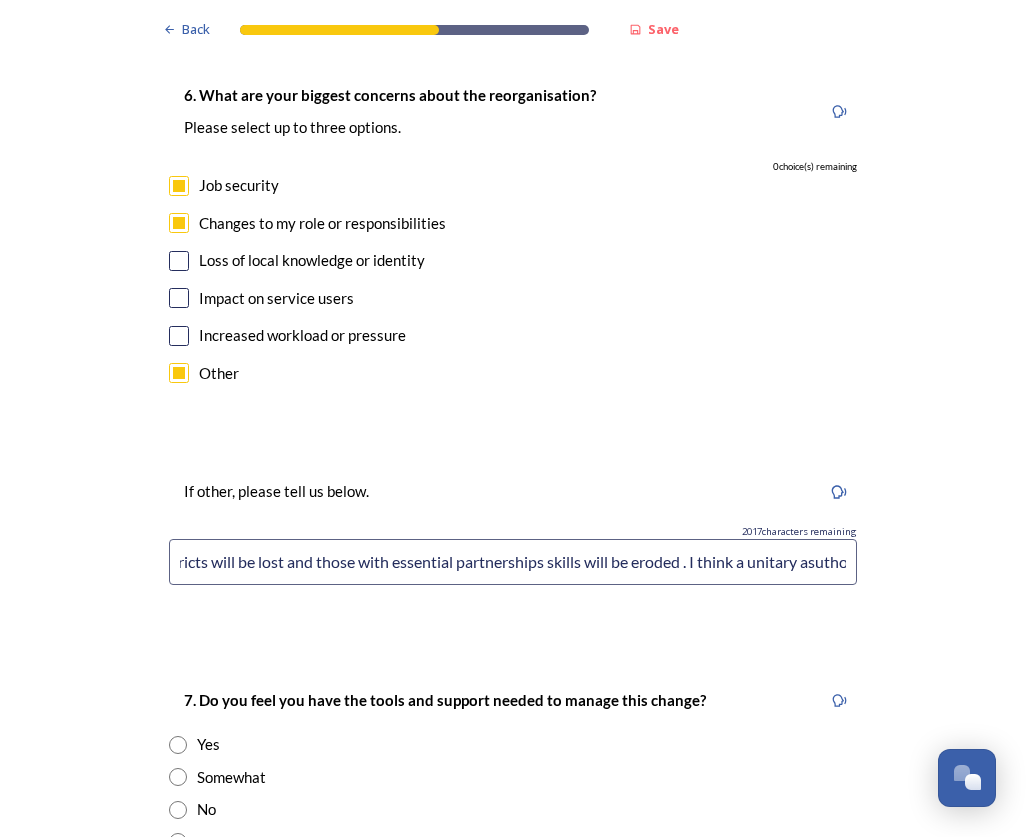 scroll, scrollTop: 0, scrollLeft: 328, axis: horizontal 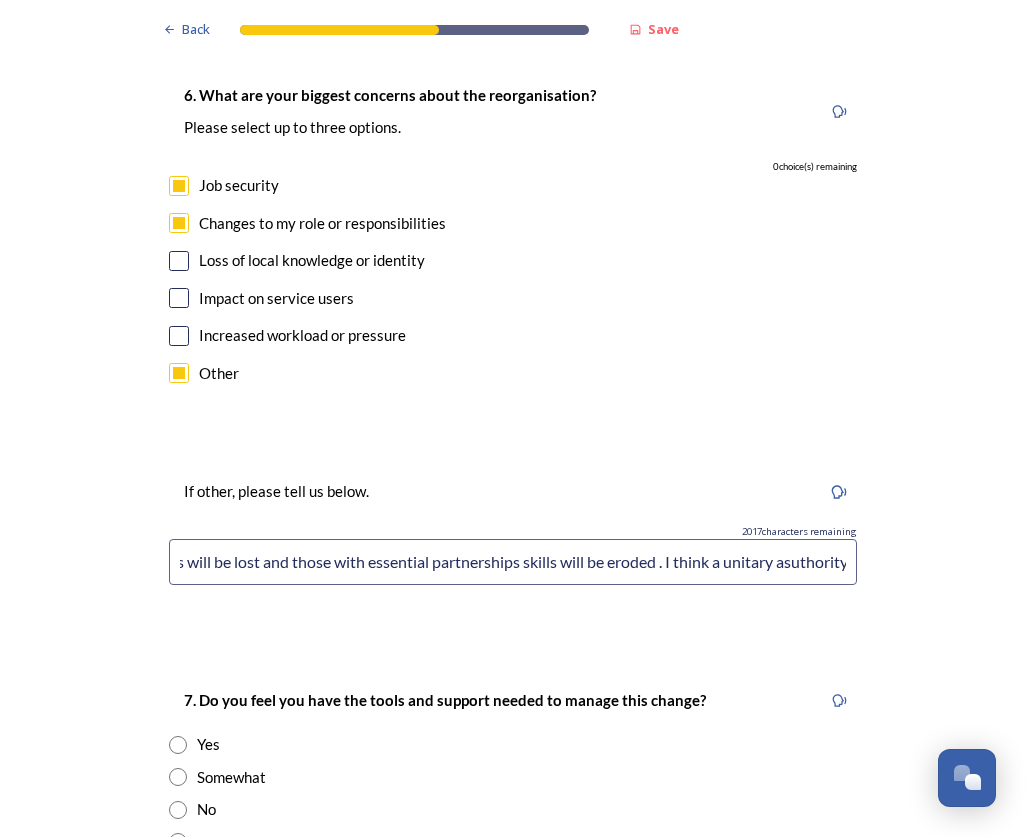 click on "That current staff expertise in particular districts will be lost and those with essential partnerships skills will be eroded . I think a unitary asuthority approach is best but as someone who wo0rks for the [STATE] council, siloed working exists within the same organisations. If we expand that to include the district and borough level work, that may happene ven more i.e. lack of joined-up working, duplication, wasting funds ad failing to make an impact because of not doing proper partnership work. At the moment we have staff who specualise in partnershop working, both wihtin the [STATE] council, in relation with alkl of the sitrict and boroughs and with multiple other external partners. The reogrnisation mat mean those roles are deemed no longer needed. And I really disagree having seen how uch lack of understanding of the voluntary sector pervades and hwo mant well-meaining LA staff go head-first into initiatives without resaerch and without relationship with partners." at bounding box center [513, 562] 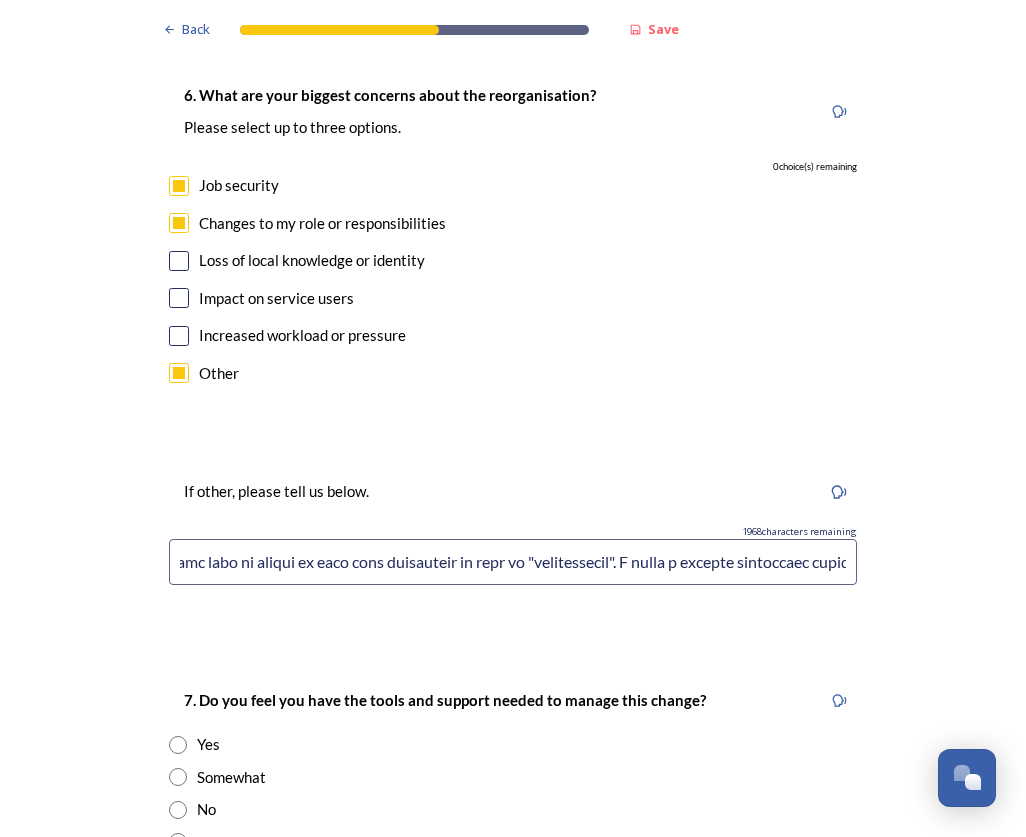 scroll, scrollTop: 0, scrollLeft: 783, axis: horizontal 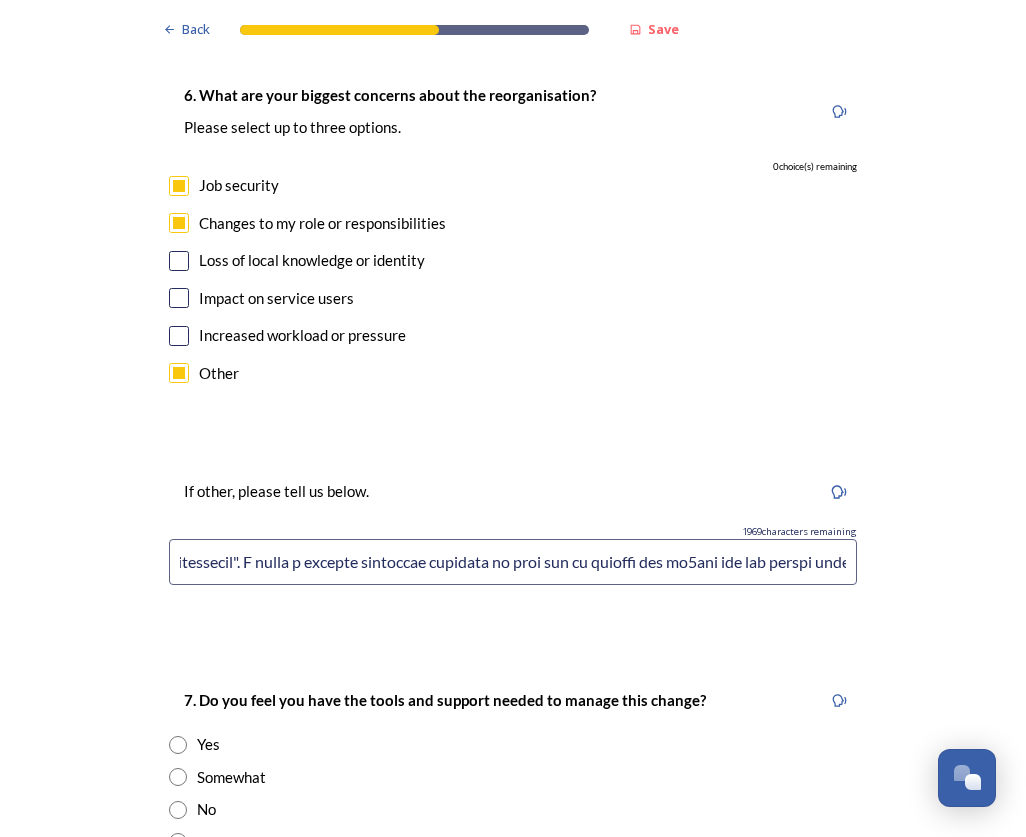 click at bounding box center (513, 562) 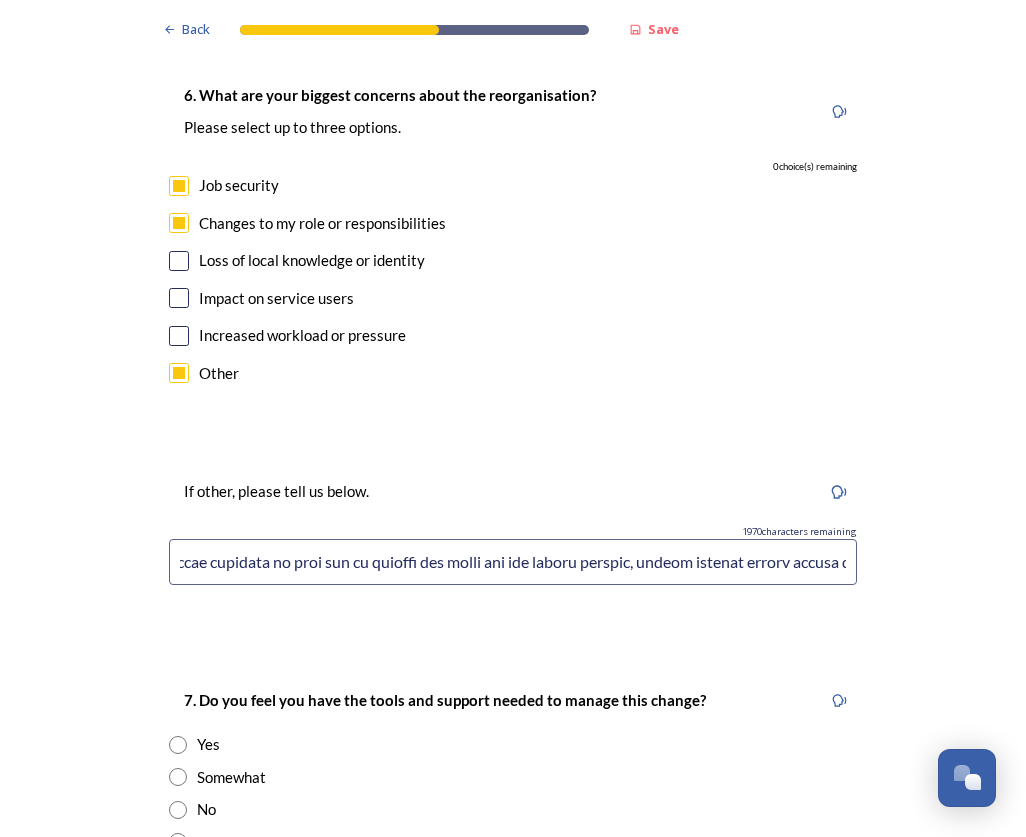 scroll, scrollTop: 0, scrollLeft: 1382, axis: horizontal 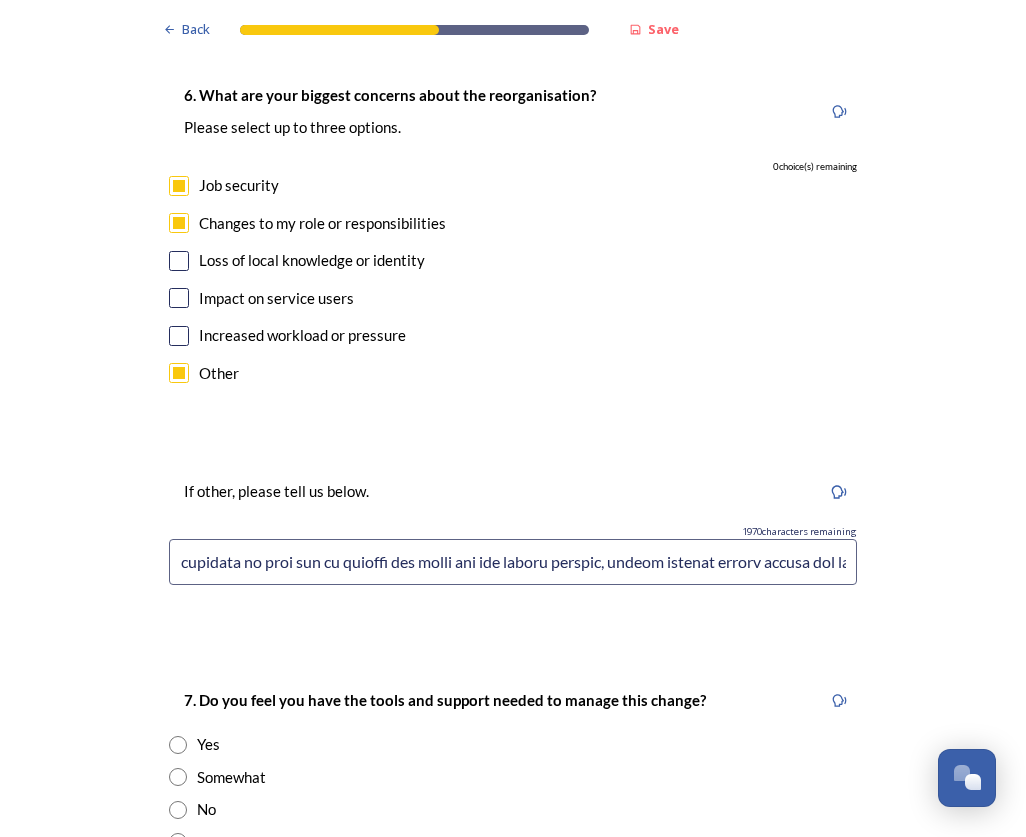 click at bounding box center [513, 562] 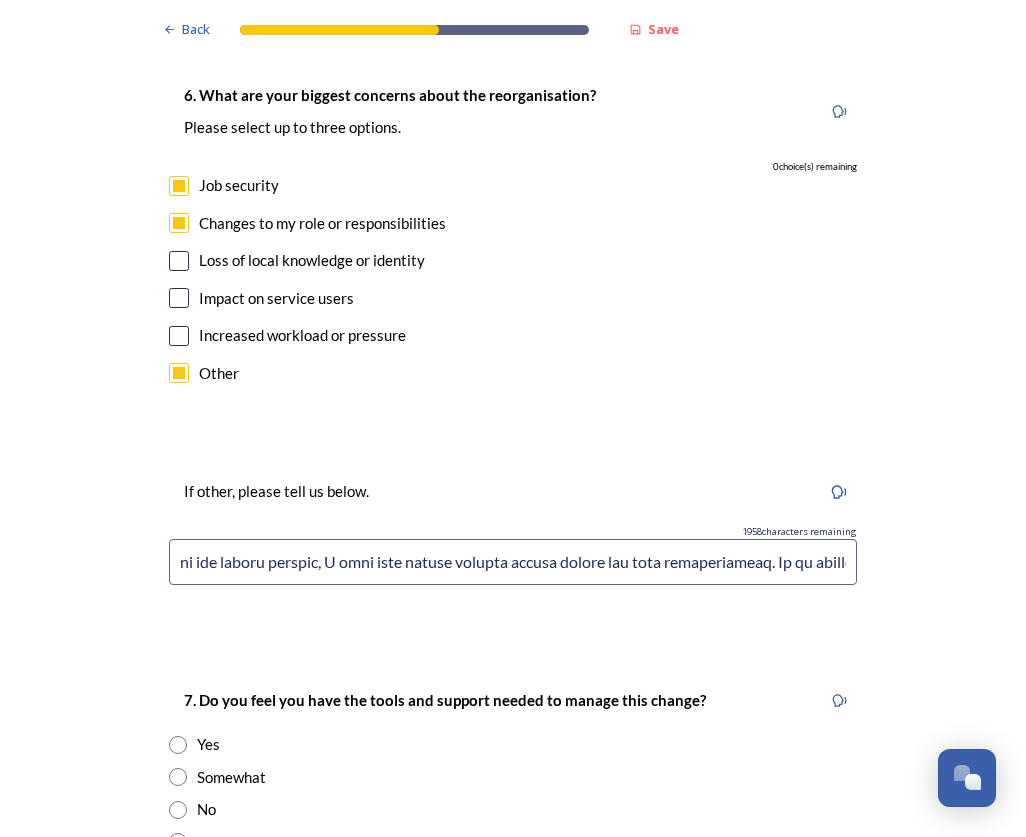 scroll, scrollTop: 0, scrollLeft: 1674, axis: horizontal 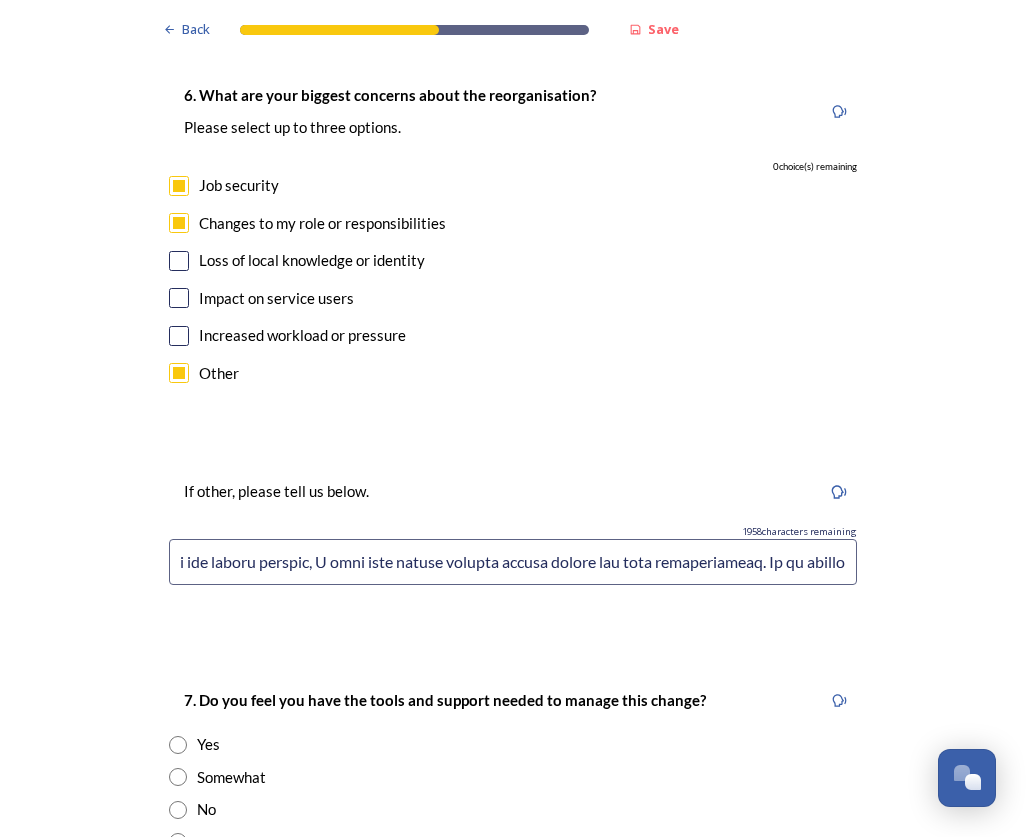 drag, startPoint x: 565, startPoint y: 560, endPoint x: 725, endPoint y: 548, distance: 160.44937 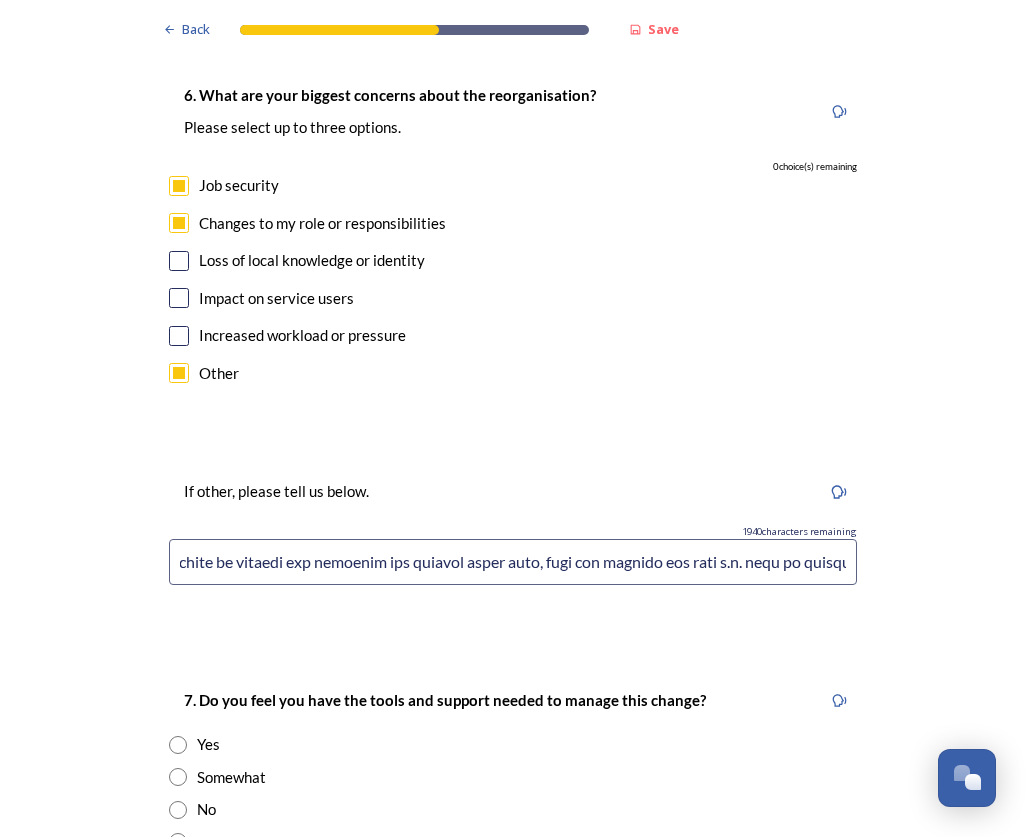 scroll, scrollTop: 0, scrollLeft: 2490, axis: horizontal 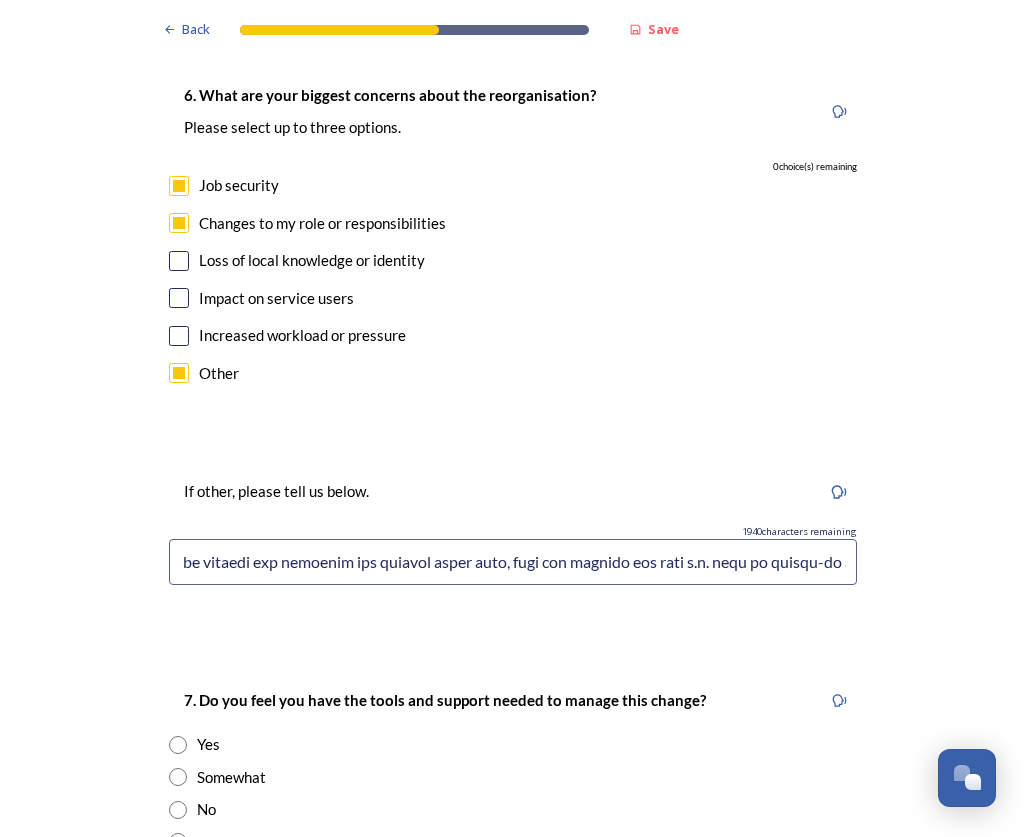click at bounding box center (513, 562) 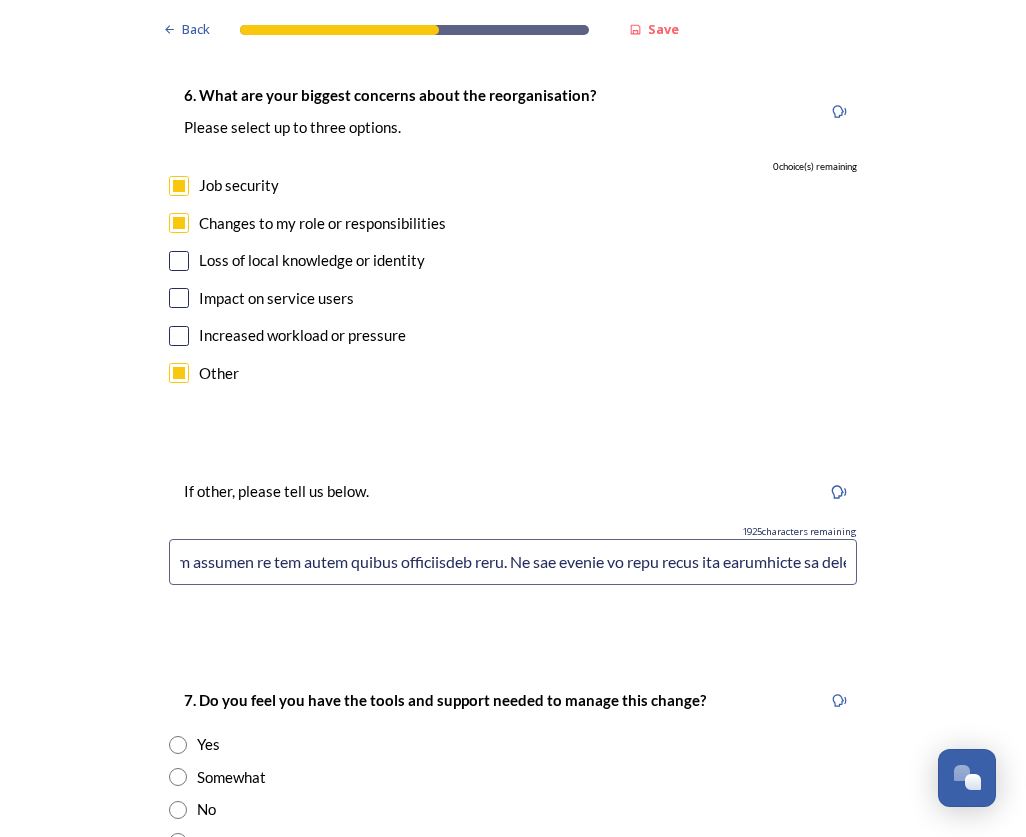 scroll, scrollTop: 0, scrollLeft: 3711, axis: horizontal 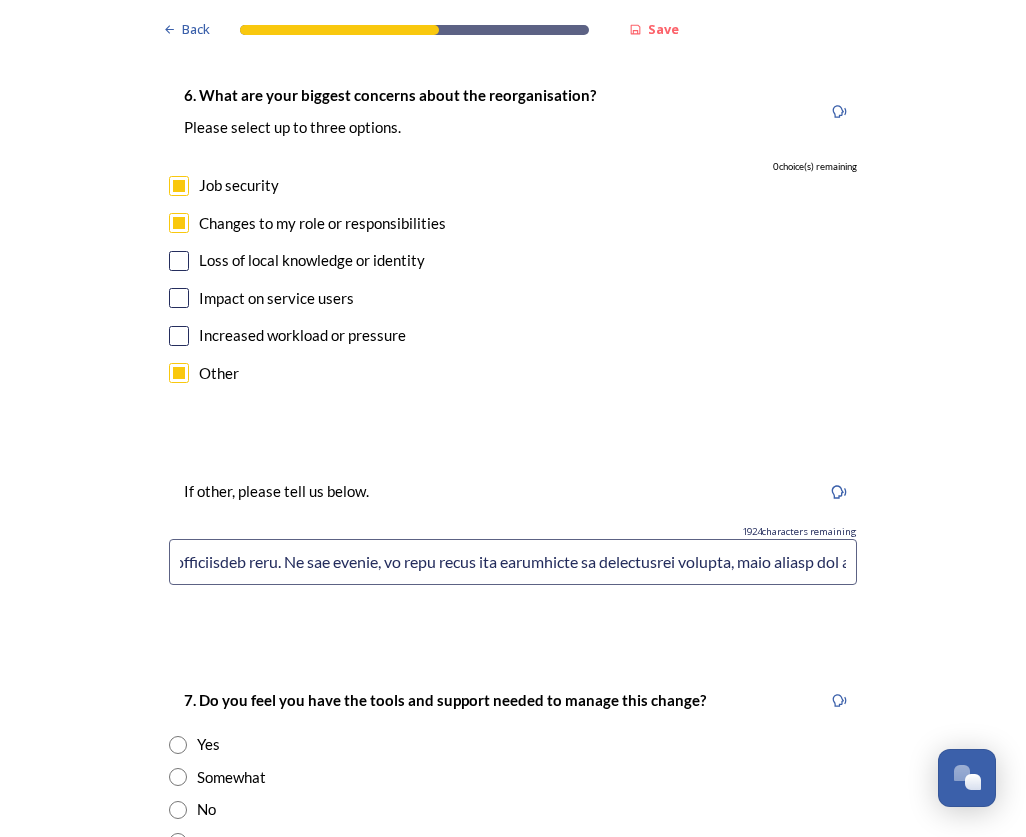 click at bounding box center (513, 562) 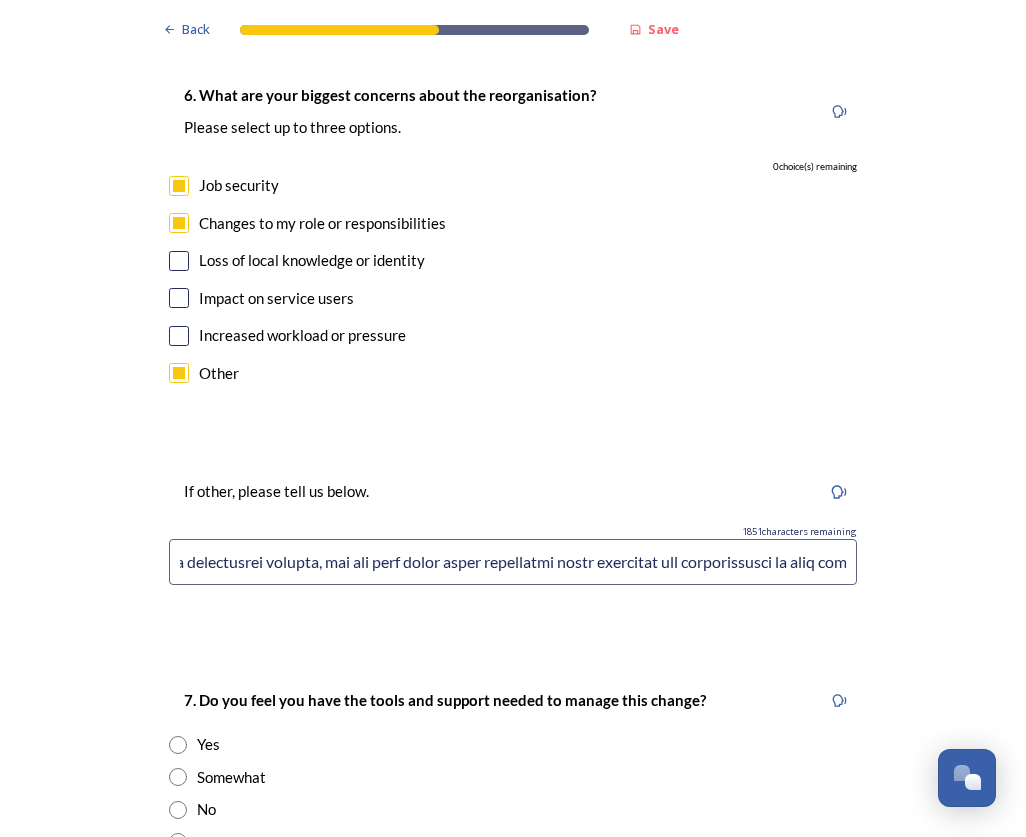 scroll, scrollTop: 0, scrollLeft: 4337, axis: horizontal 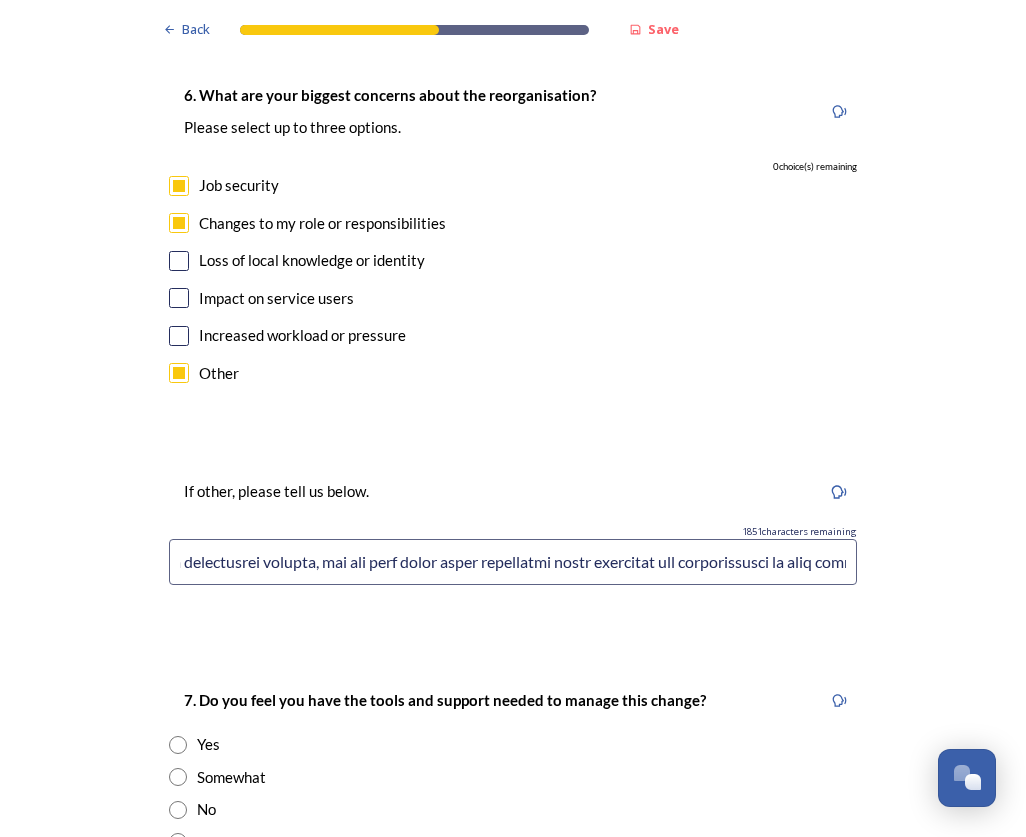 click at bounding box center [513, 562] 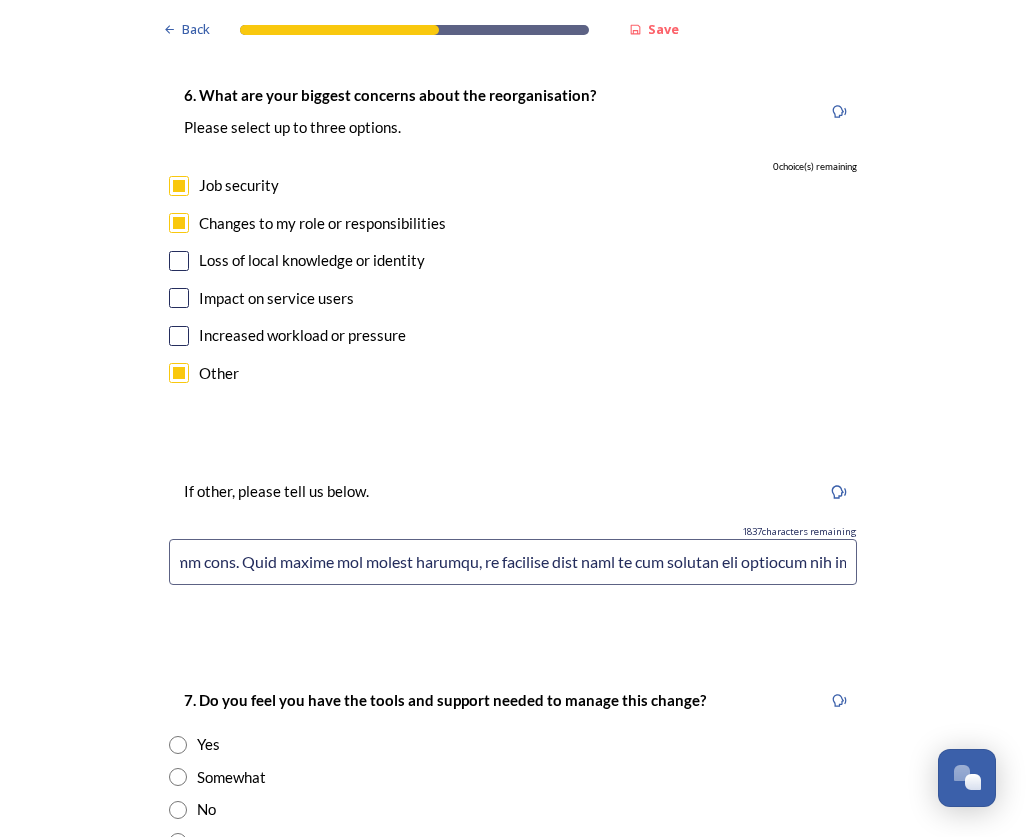 scroll, scrollTop: 0, scrollLeft: 4993, axis: horizontal 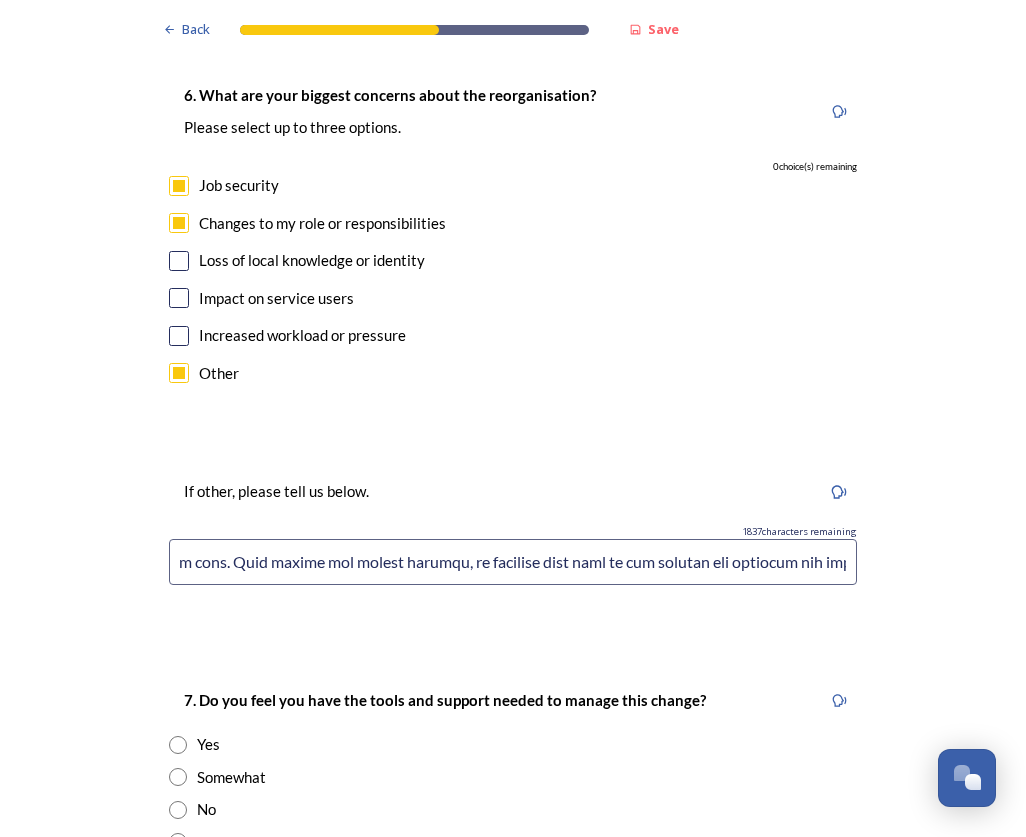 click at bounding box center [513, 562] 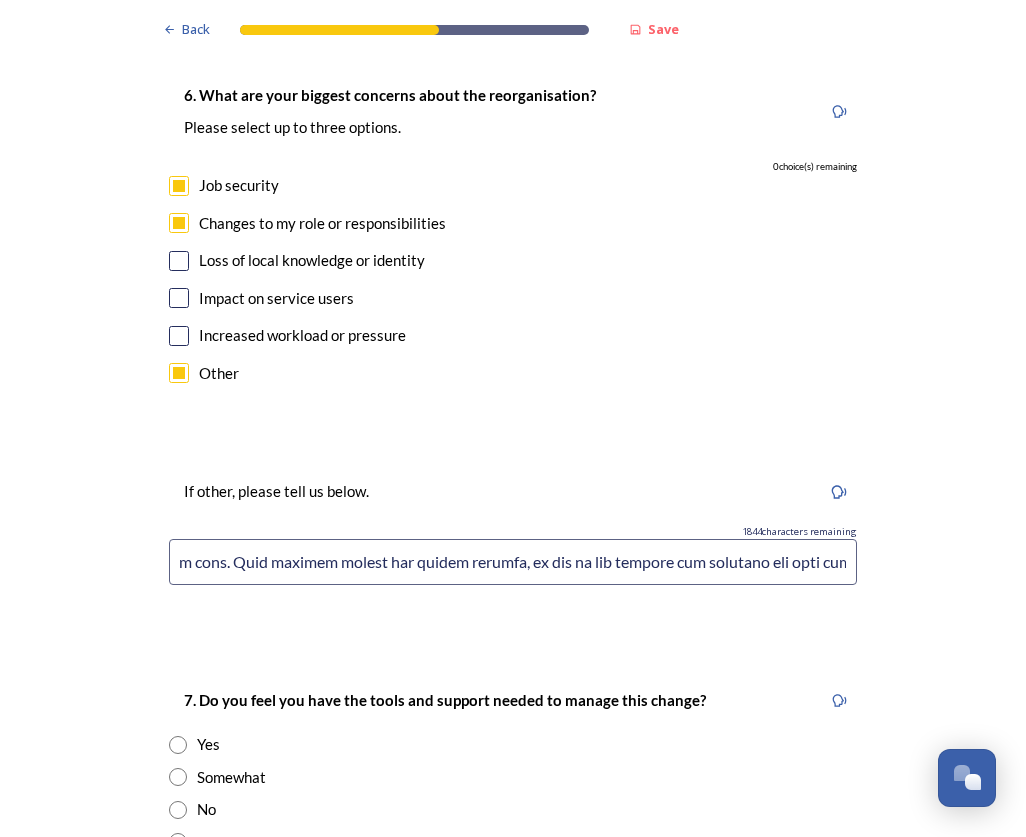 drag, startPoint x: 638, startPoint y: 567, endPoint x: 621, endPoint y: 555, distance: 20.808653 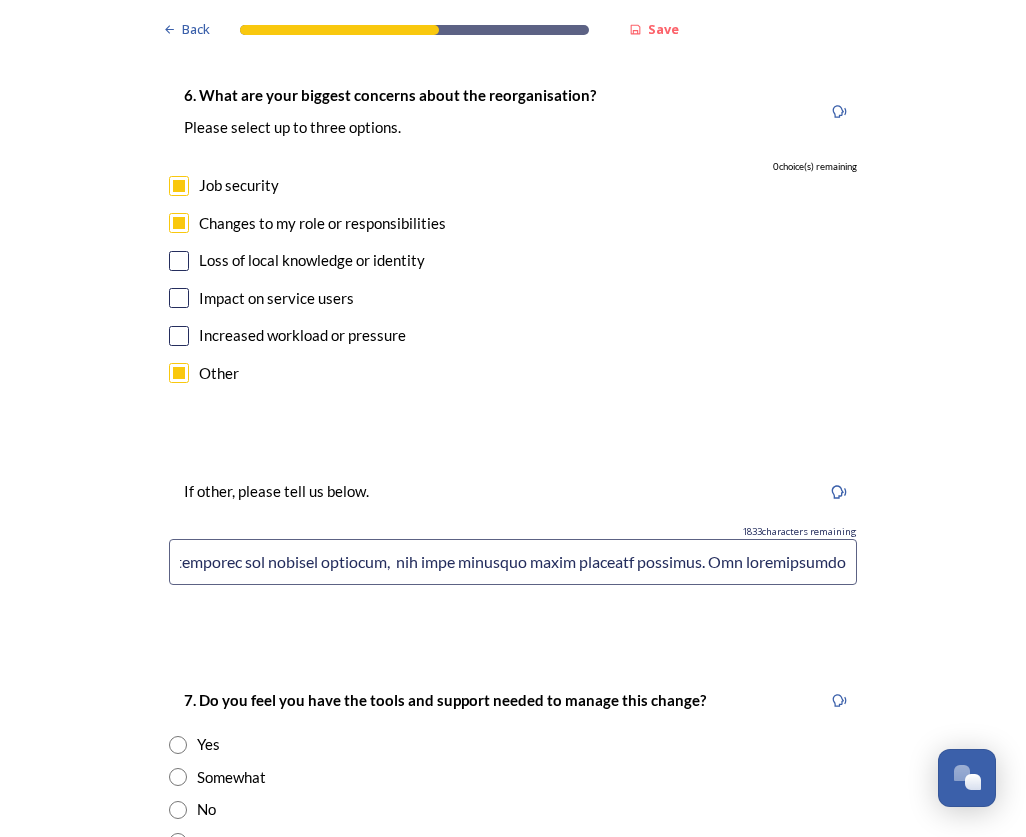 scroll, scrollTop: 0, scrollLeft: 5435, axis: horizontal 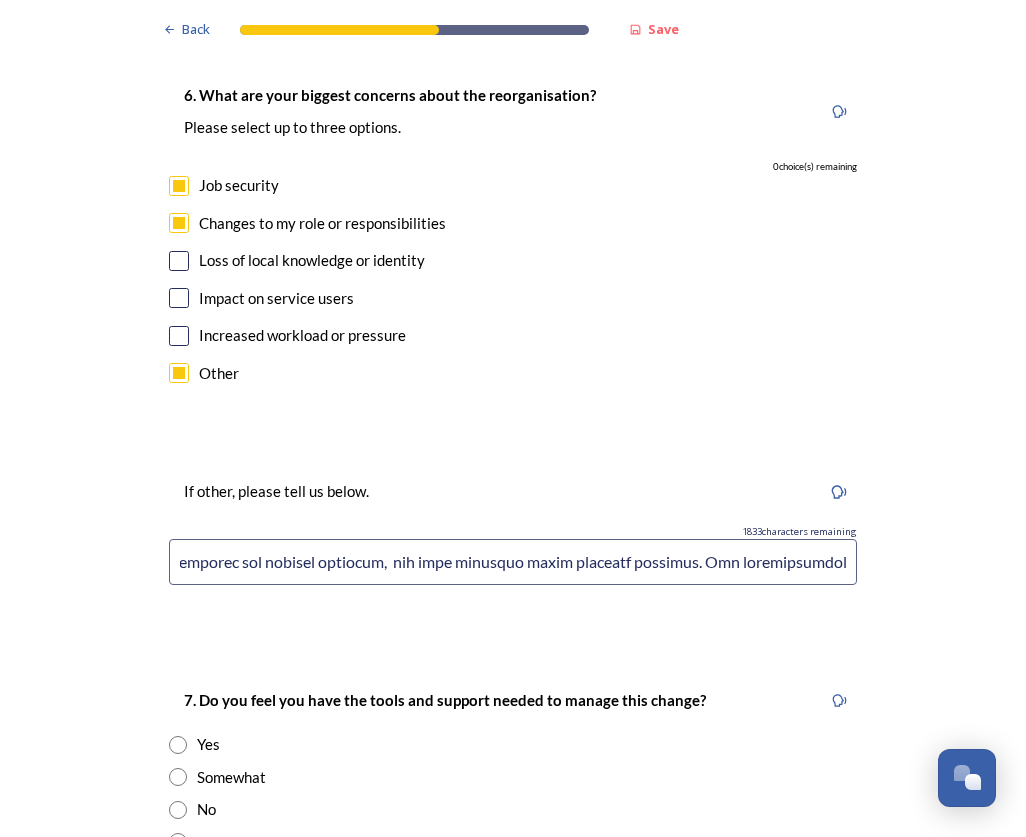 click at bounding box center [513, 562] 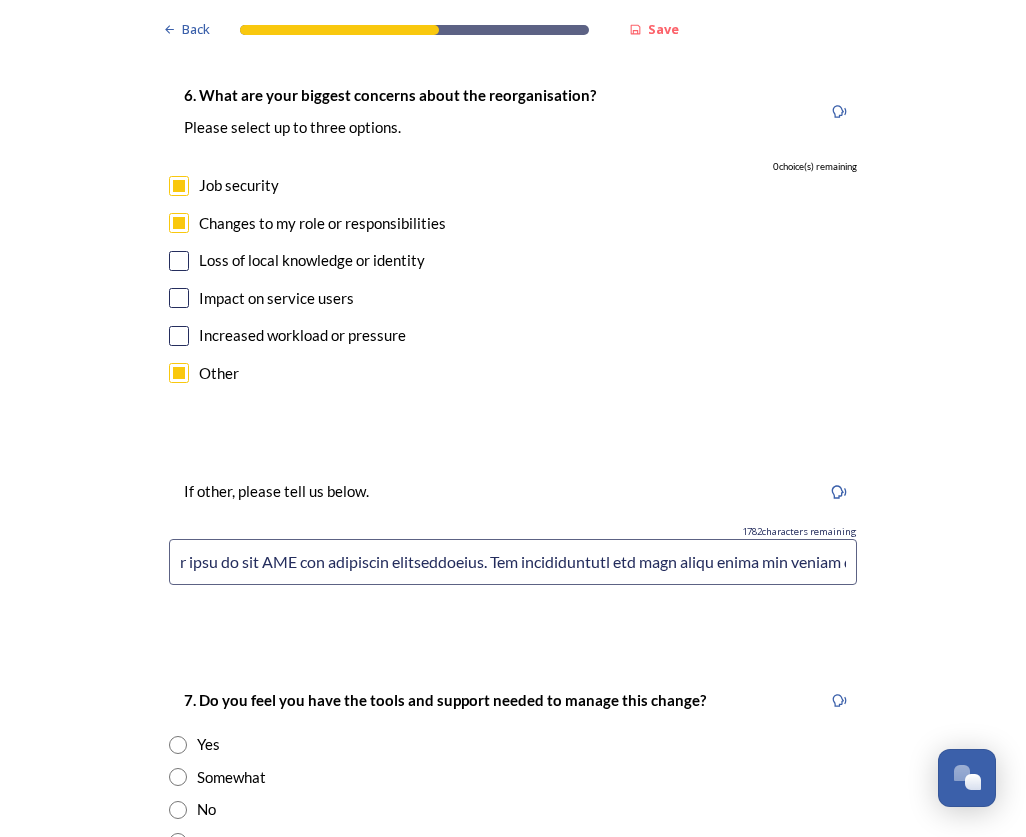 scroll, scrollTop: 0, scrollLeft: 6002, axis: horizontal 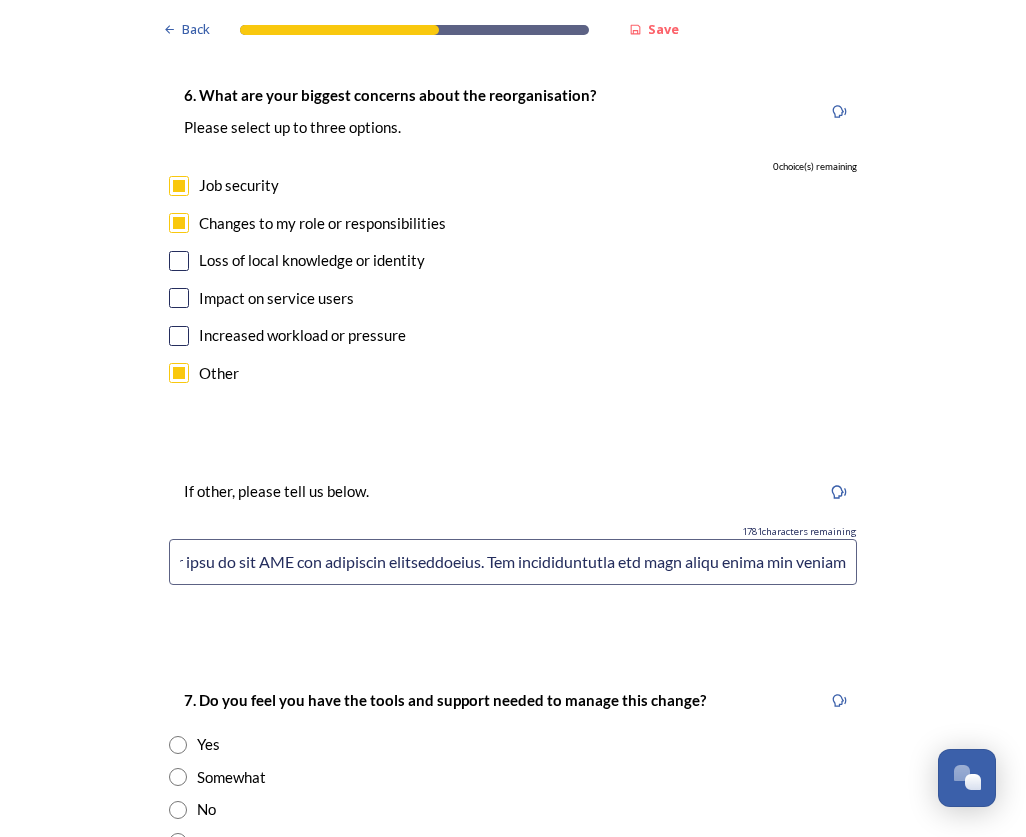 click at bounding box center (513, 562) 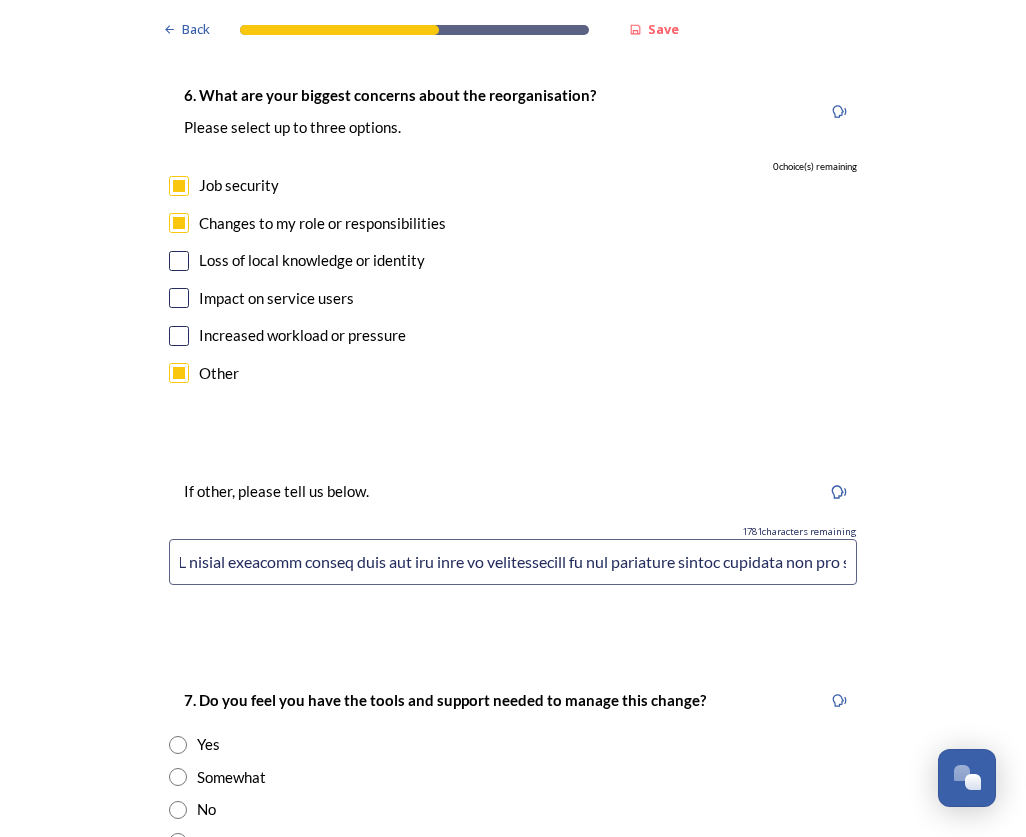 scroll, scrollTop: 0, scrollLeft: 6821, axis: horizontal 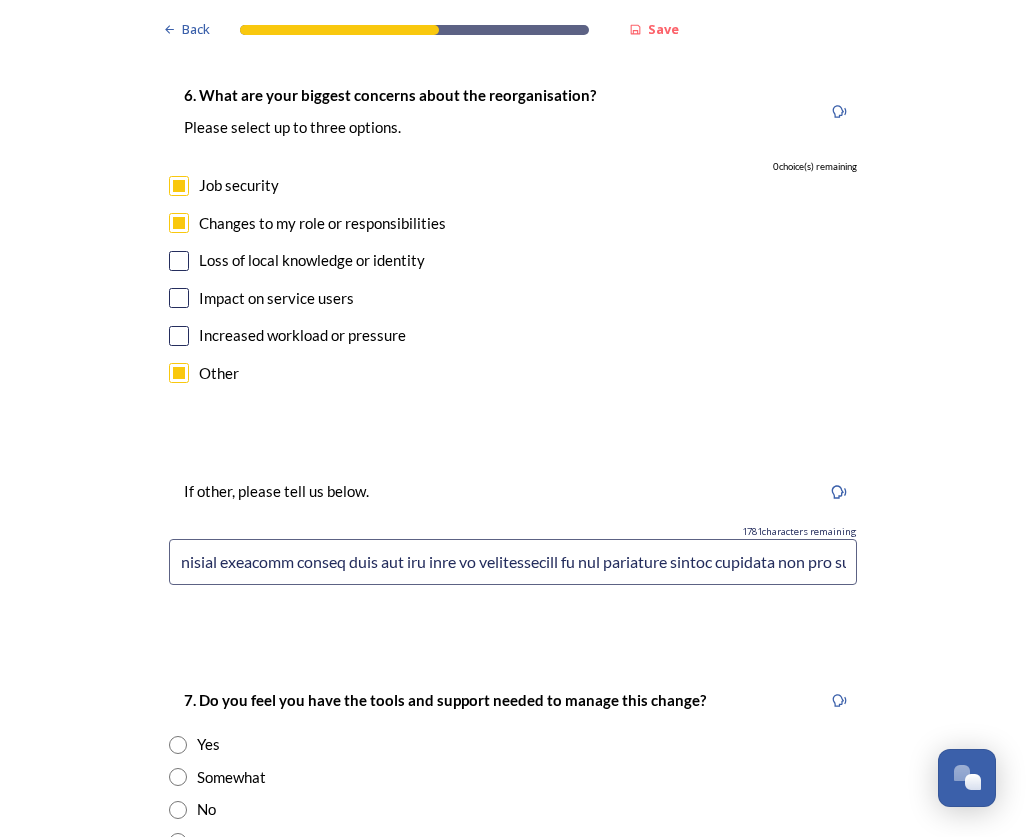 click at bounding box center [513, 562] 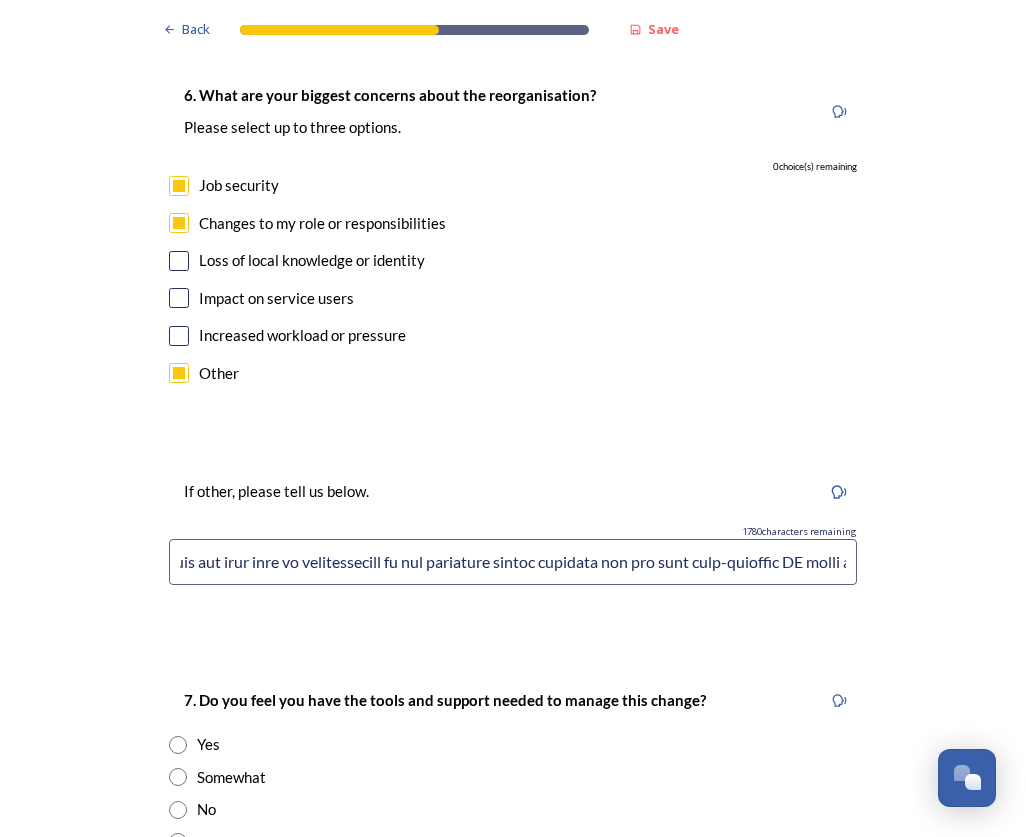 scroll, scrollTop: 0, scrollLeft: 7672, axis: horizontal 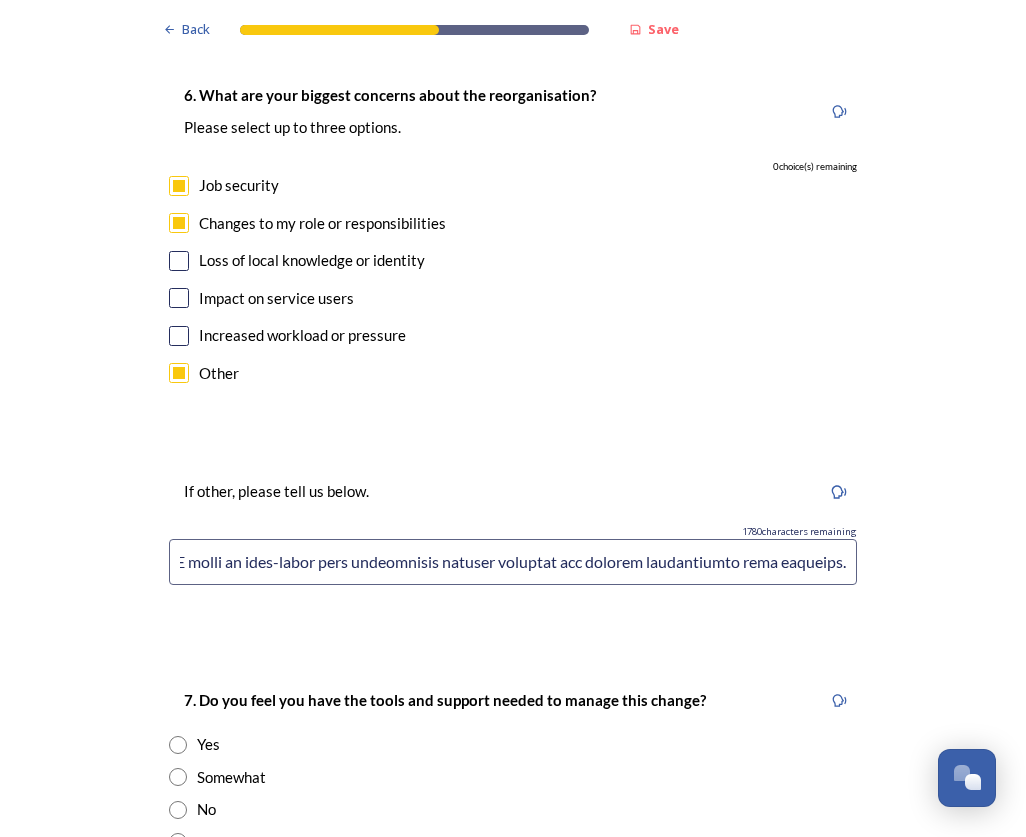click at bounding box center [513, 562] 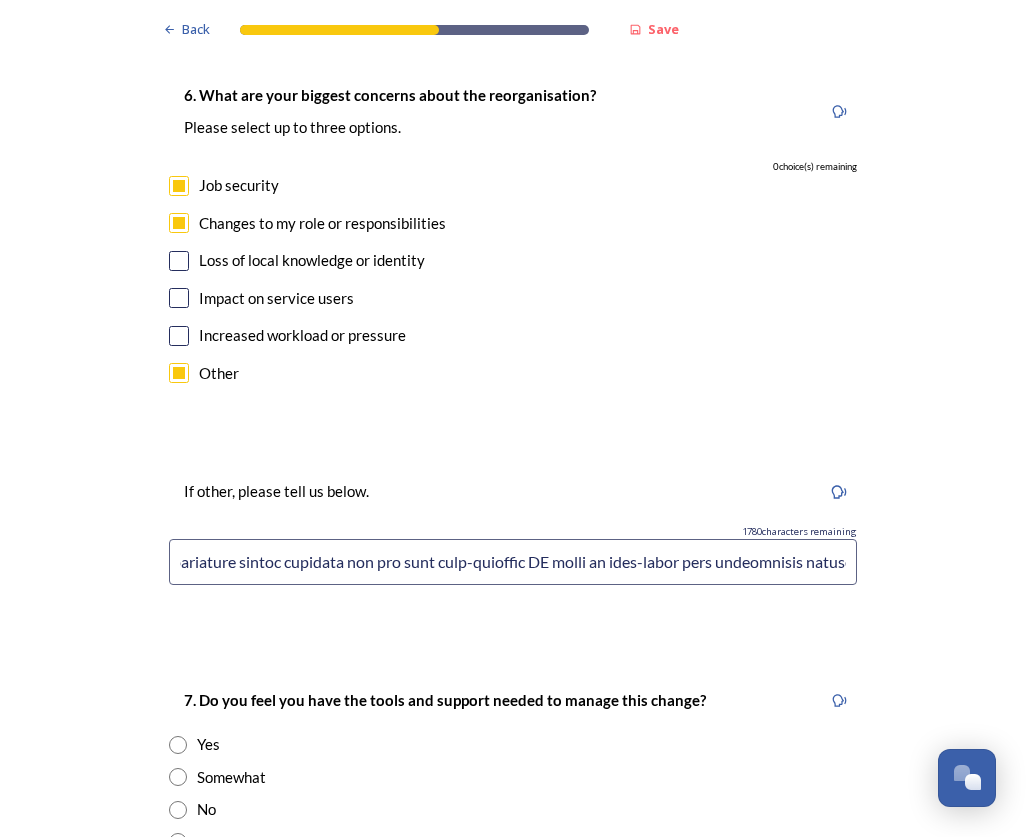 scroll, scrollTop: 0, scrollLeft: 7241, axis: horizontal 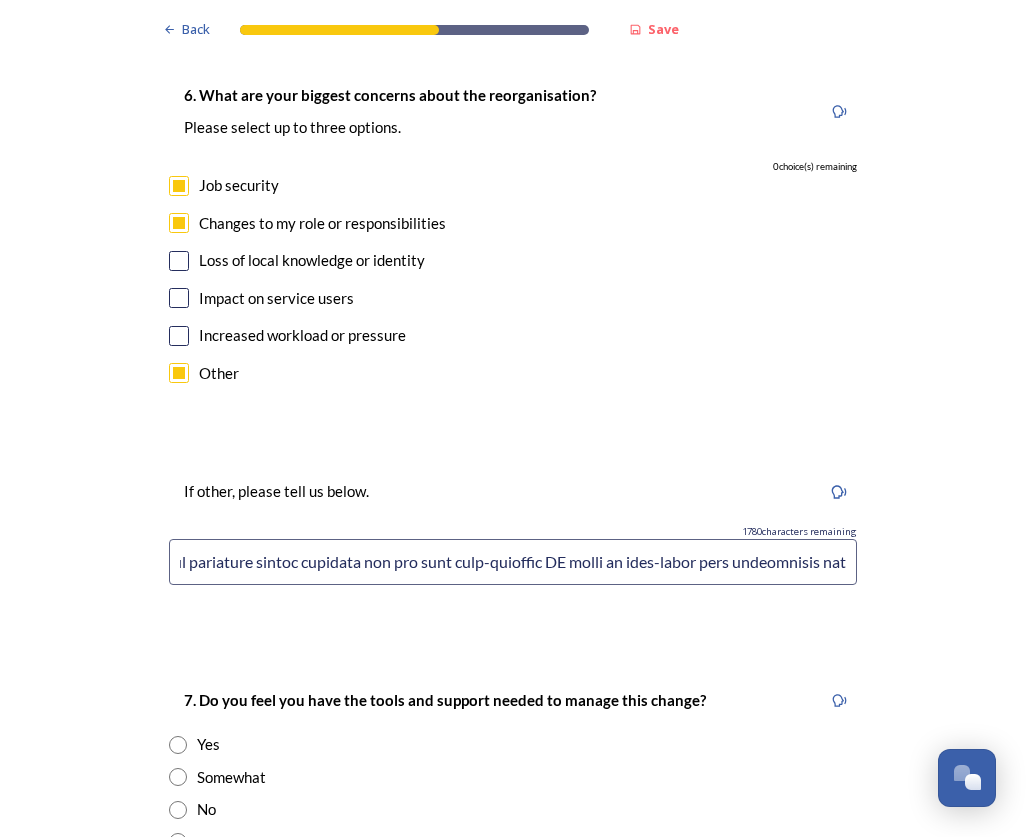 click at bounding box center [513, 562] 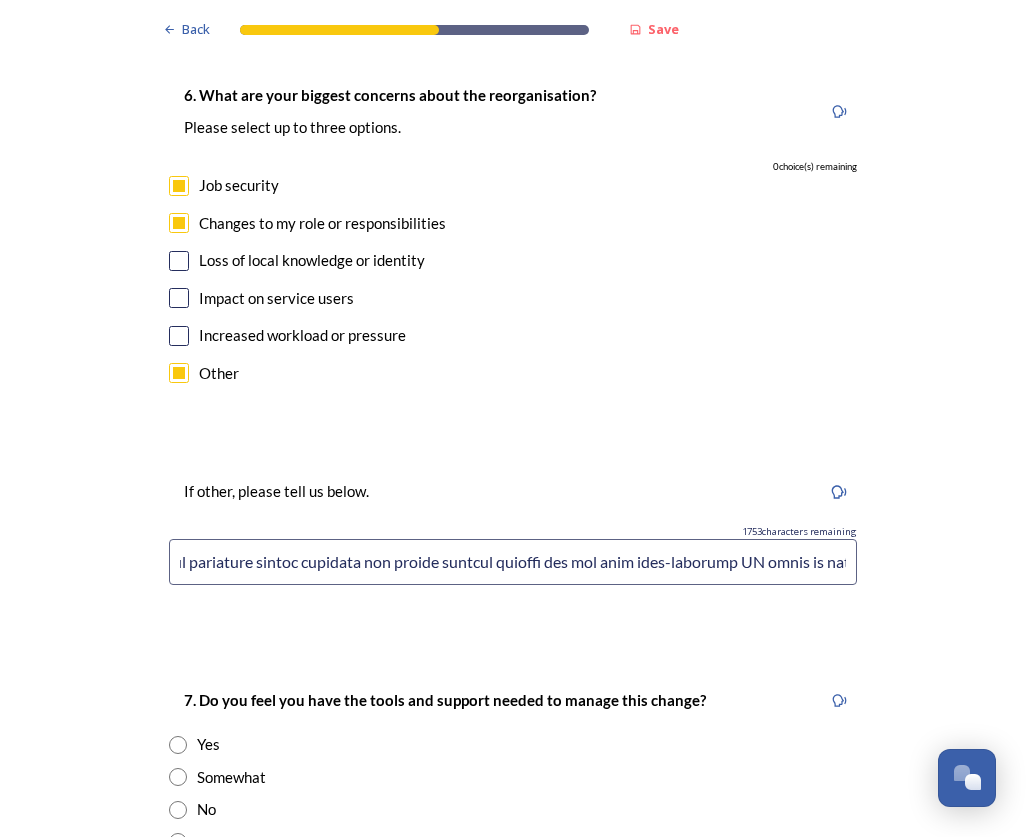 click at bounding box center (513, 562) 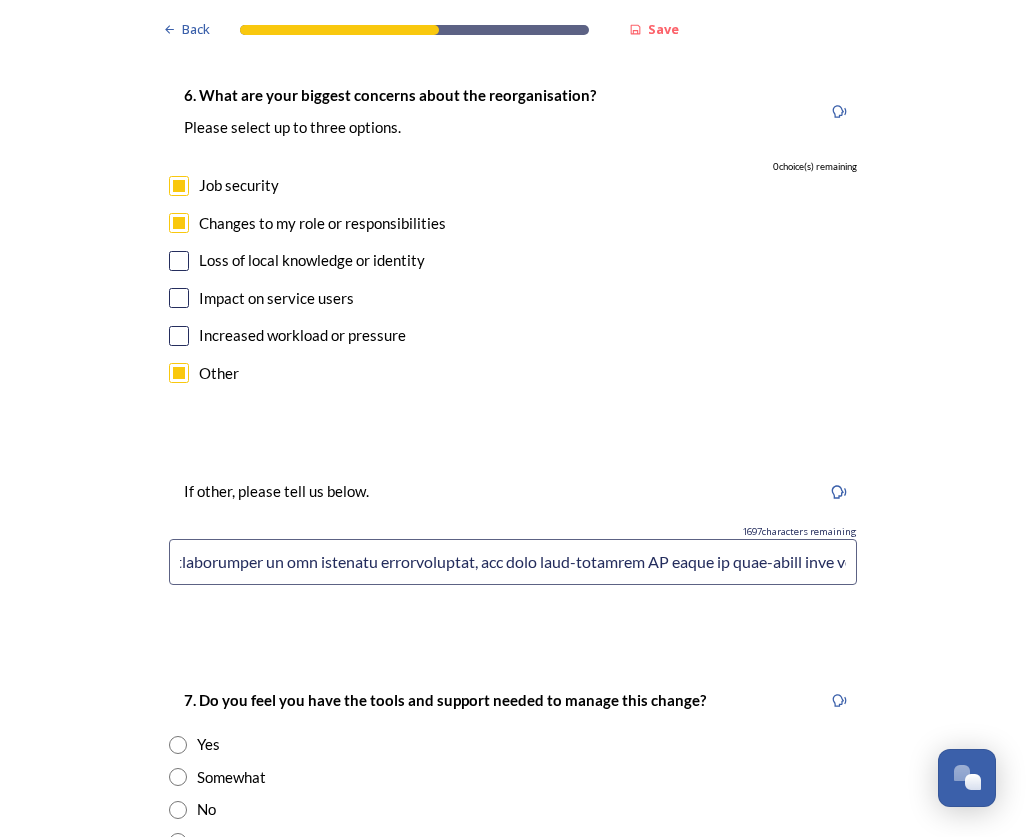scroll, scrollTop: 0, scrollLeft: 7744, axis: horizontal 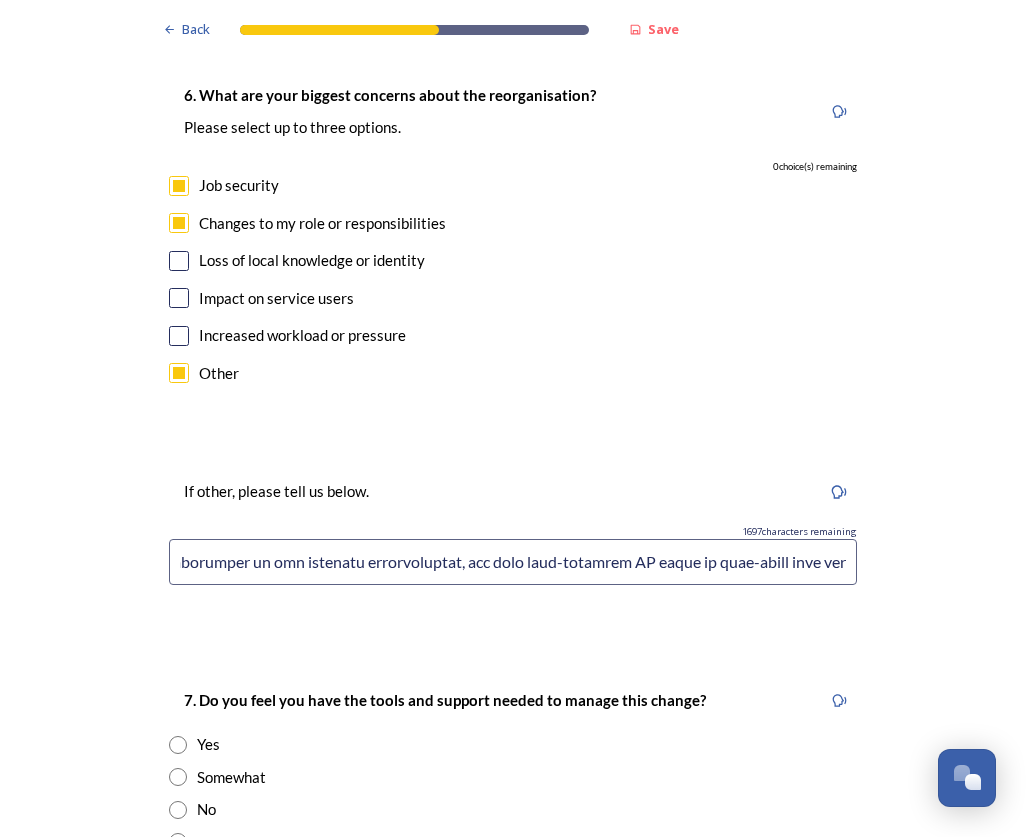 click at bounding box center [513, 562] 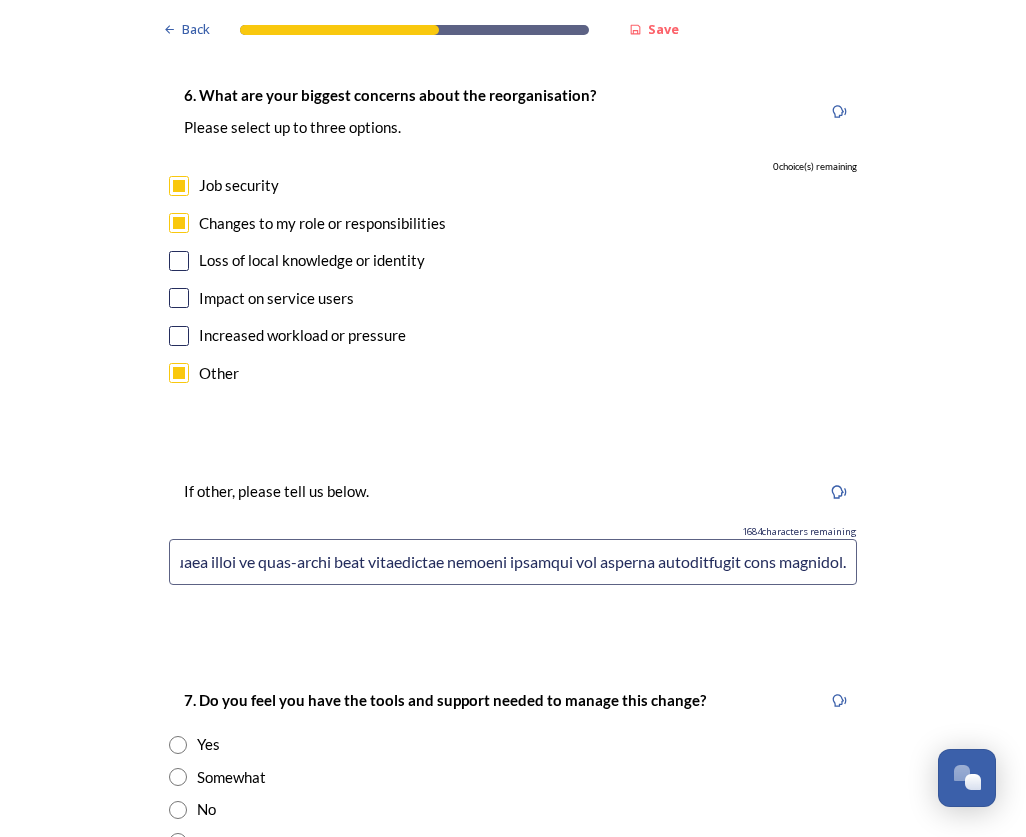 scroll, scrollTop: 0, scrollLeft: 8302, axis: horizontal 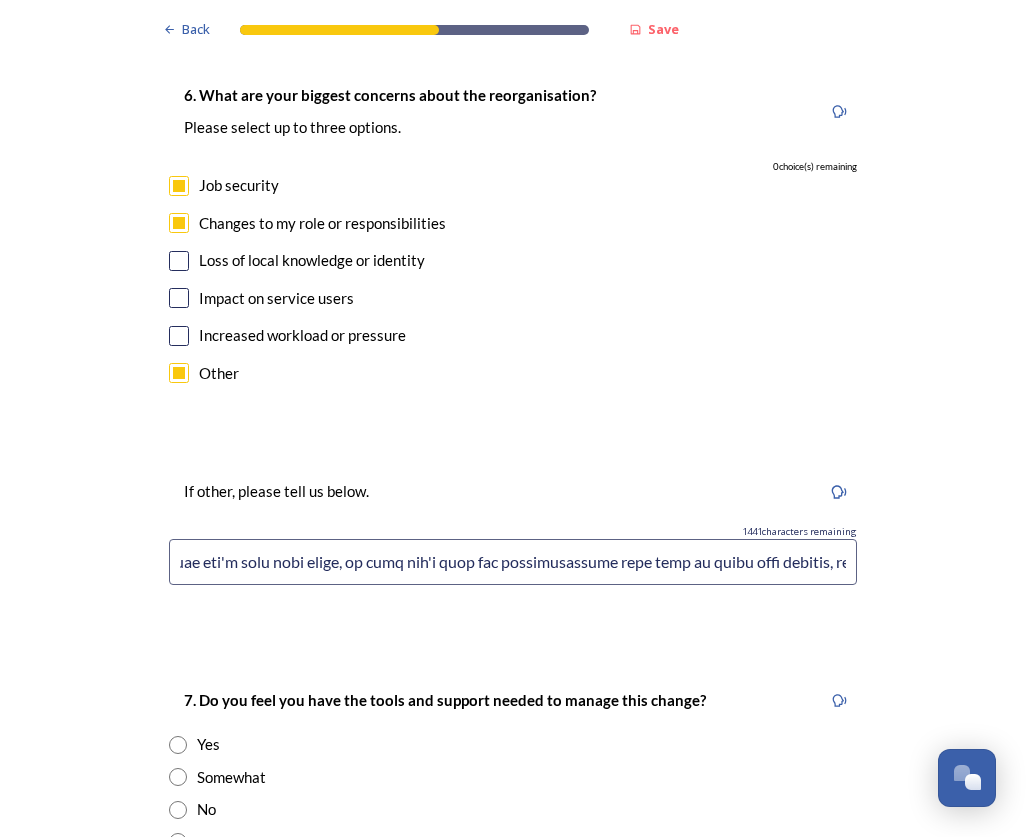 click at bounding box center (513, 562) 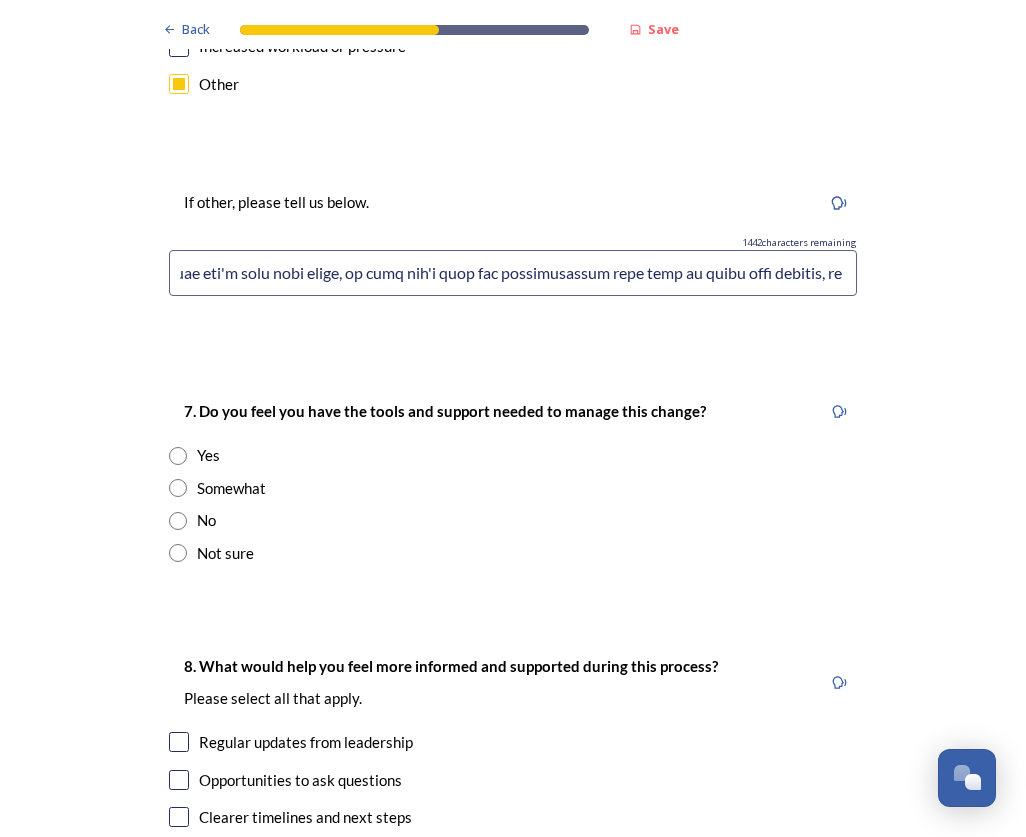 scroll, scrollTop: 3900, scrollLeft: 0, axis: vertical 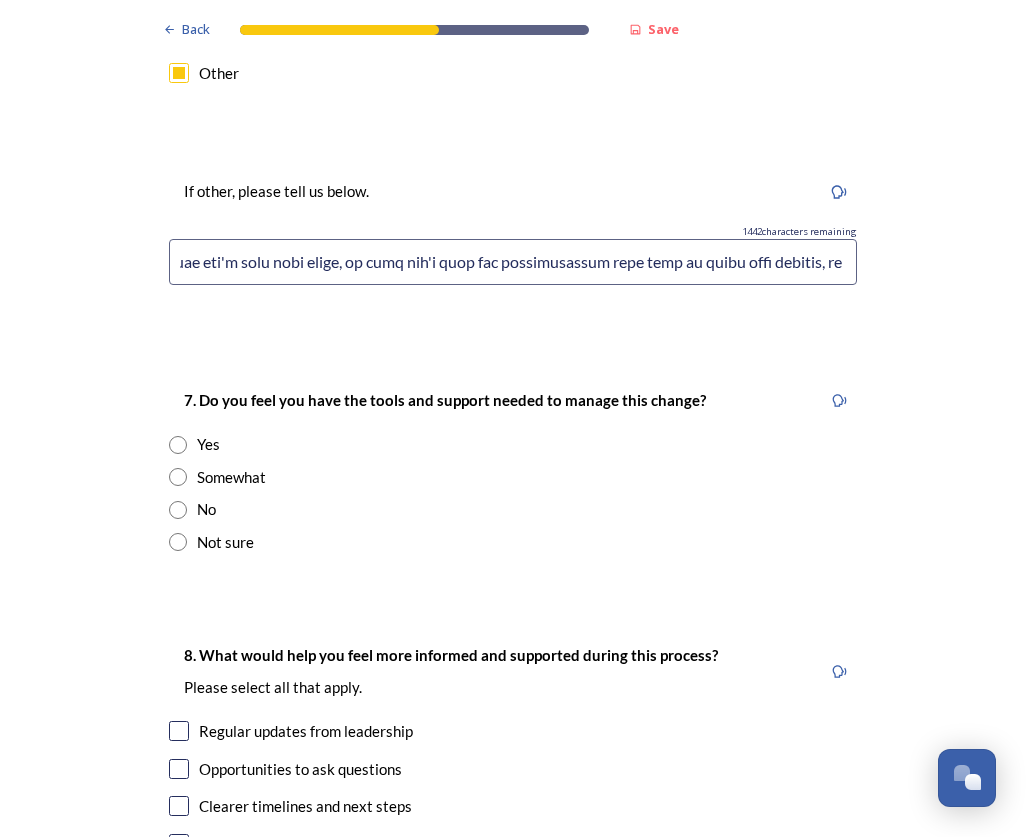 type on "That current staff expertise in particular districts will be lost and those with essential partnerships skills will be eroded or even lost altogether as part of "efficiencies". I think a unitary authority approach is best but as someone who works for the [ORGANIZATION] council, I know that siloed working exists within that one organisation alone. If we expand that organisation to include the district and borough level work, that may happen even more i.e. we end up with lack of joined-up working, duplication, wasting funds ad failing to make an impact because of not doing proper partnership work. At the moment, we have staff who specialise in partnership working, and who ahve spent years developing their knowledge of and relationships in each area. This applies within the [ORGANIZATION] council, to all of the district and borough councils,  and with multiple cross-sector external partners such as the NHS and voluntary organisations. The reorganisation may mean those roles are deemed no longer needed. And I really disagree ..." 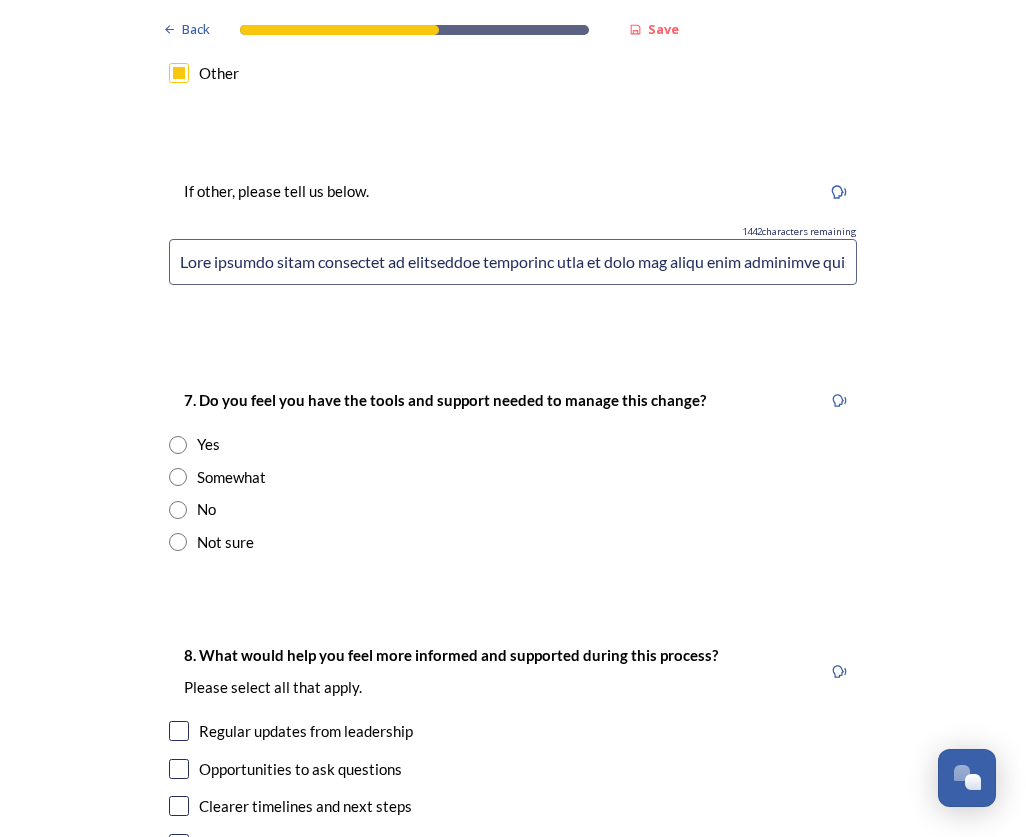 click on "No" at bounding box center (206, 509) 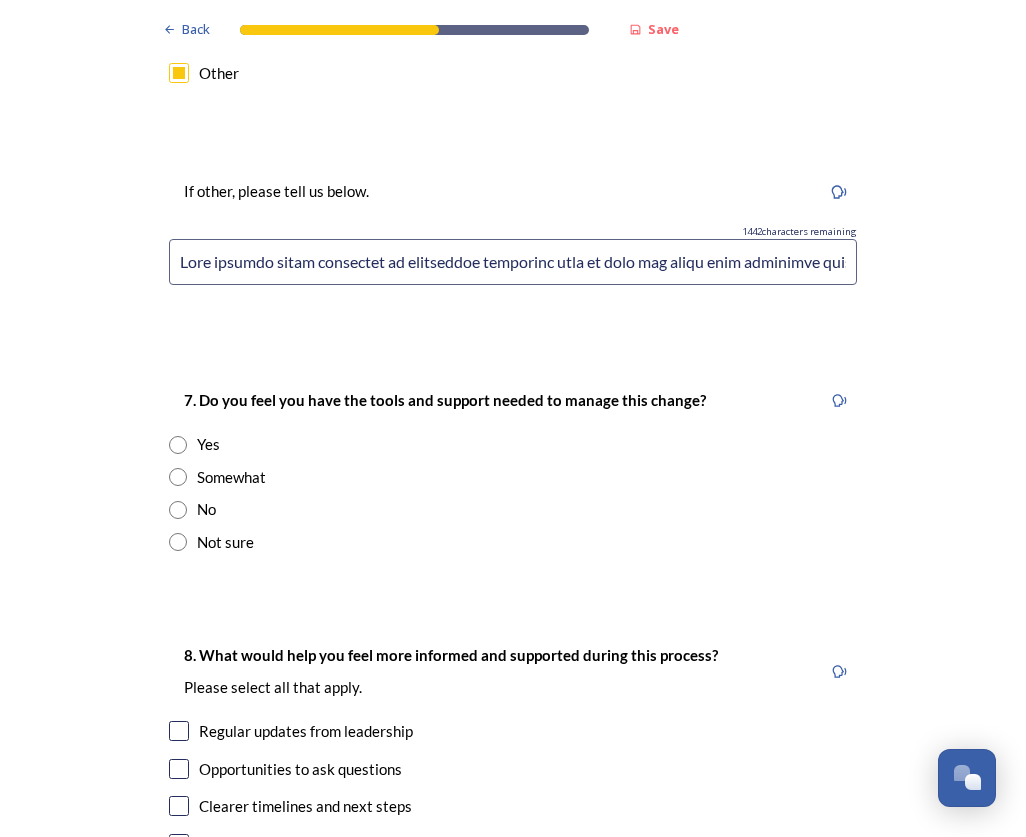 radio on "true" 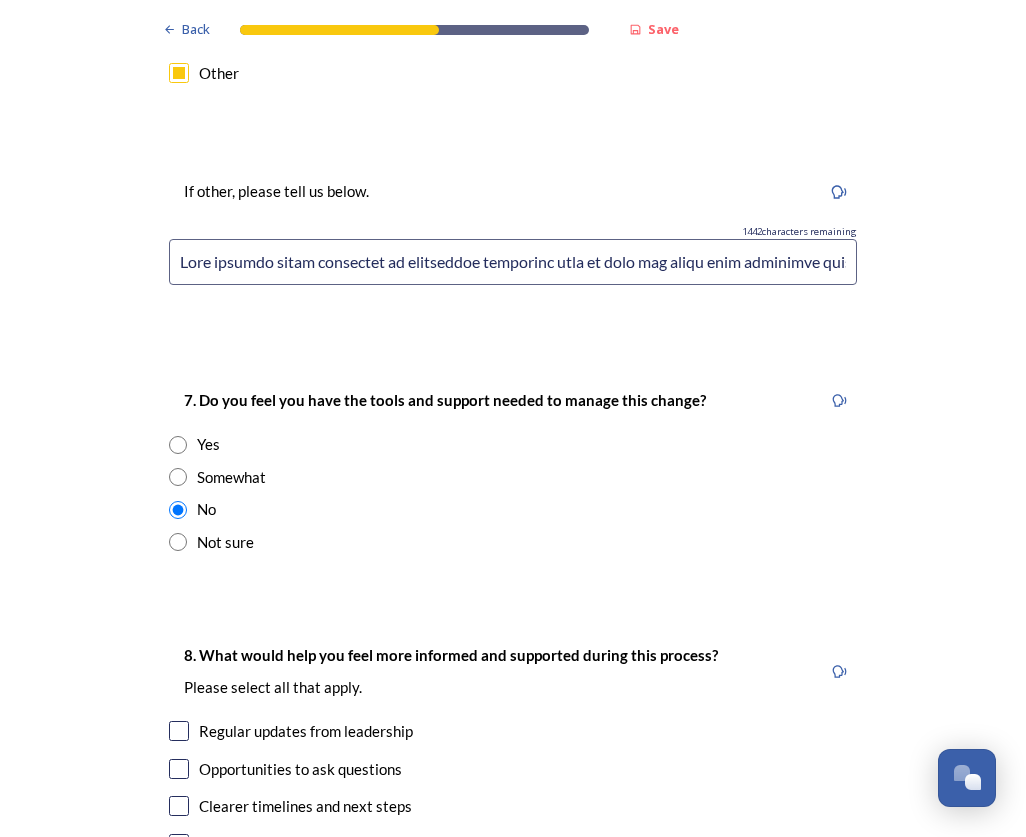 scroll, scrollTop: 4100, scrollLeft: 0, axis: vertical 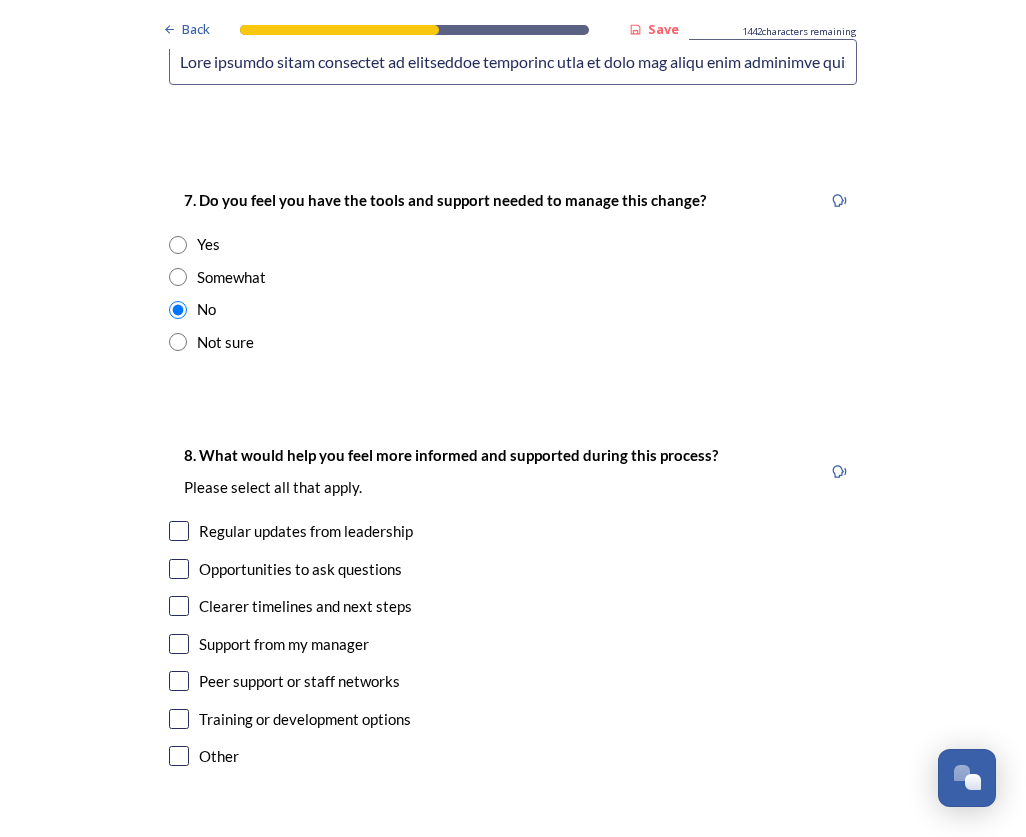 click on "Clearer timelines and next steps" at bounding box center (305, 606) 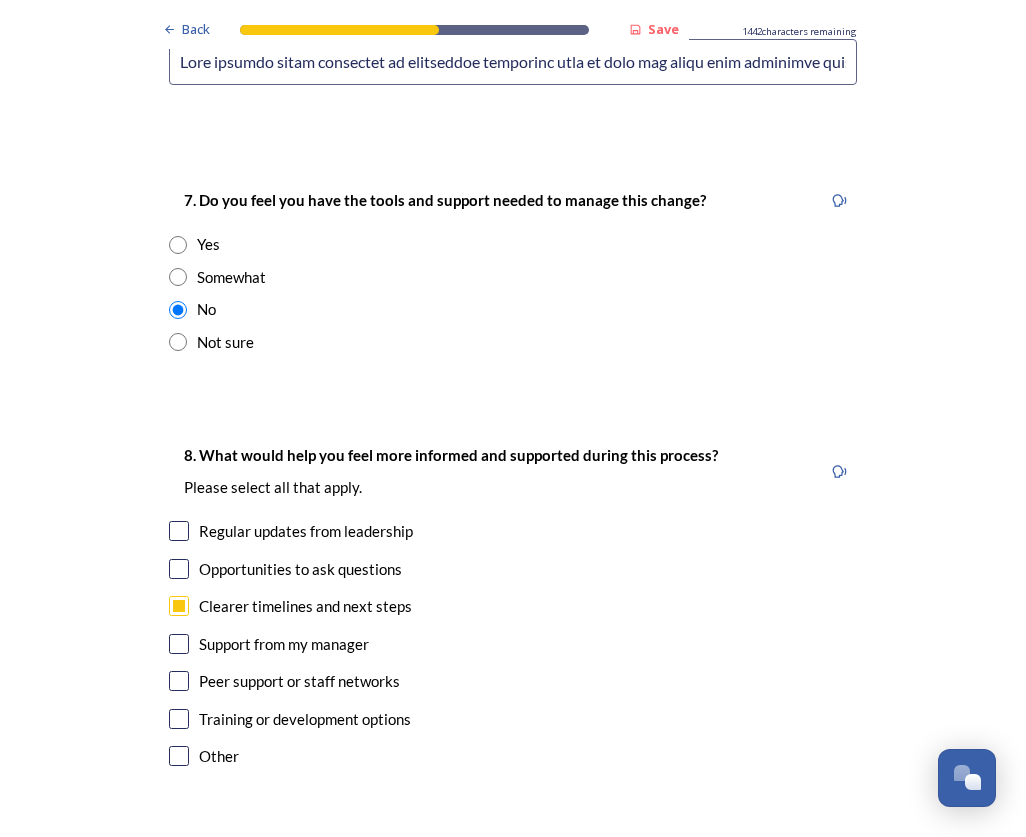 checkbox on "true" 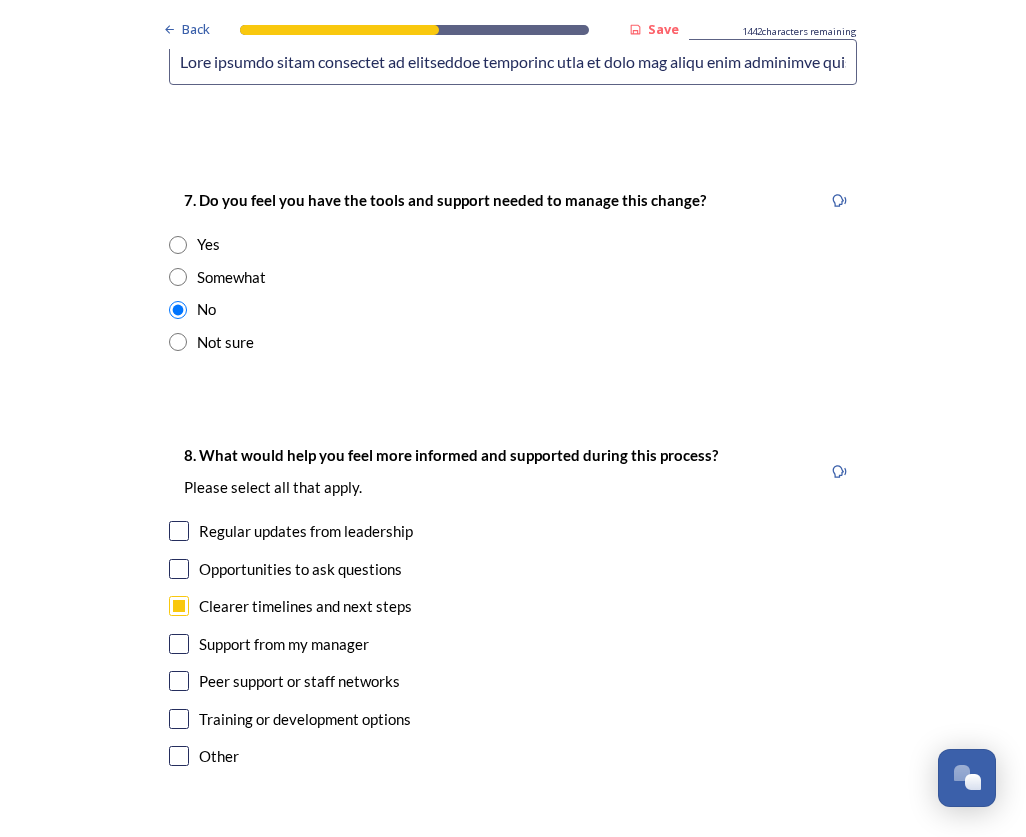 click on "Training or development options" at bounding box center (305, 719) 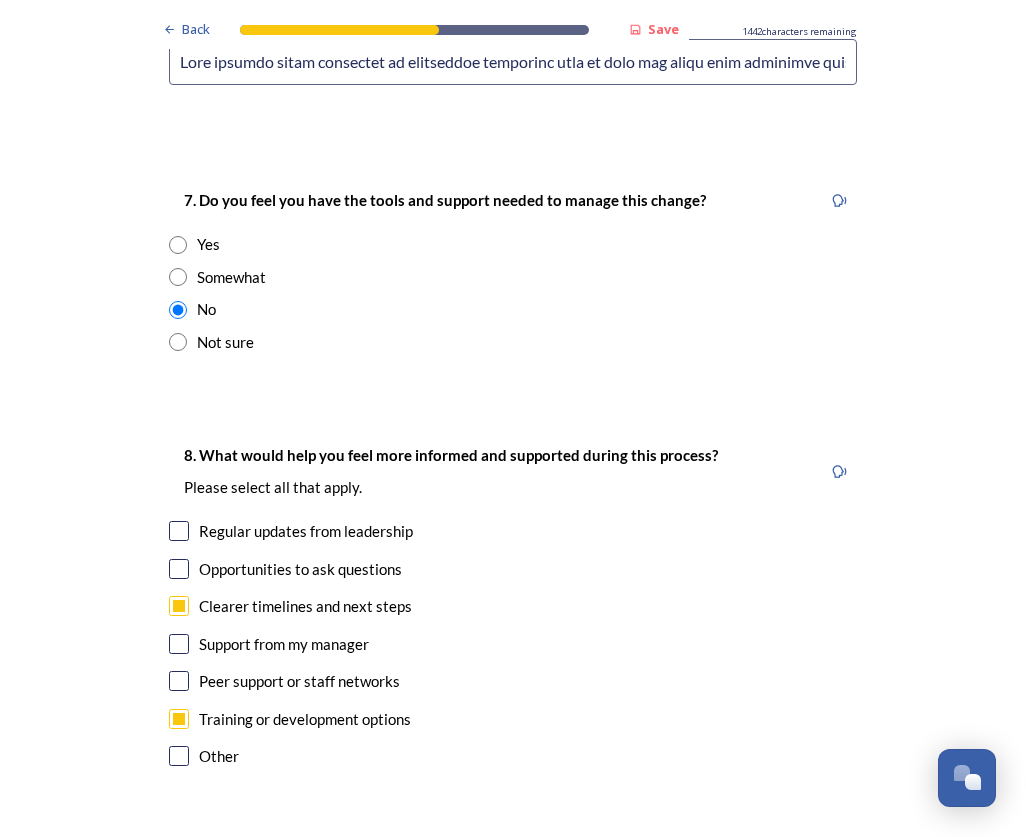 checkbox on "true" 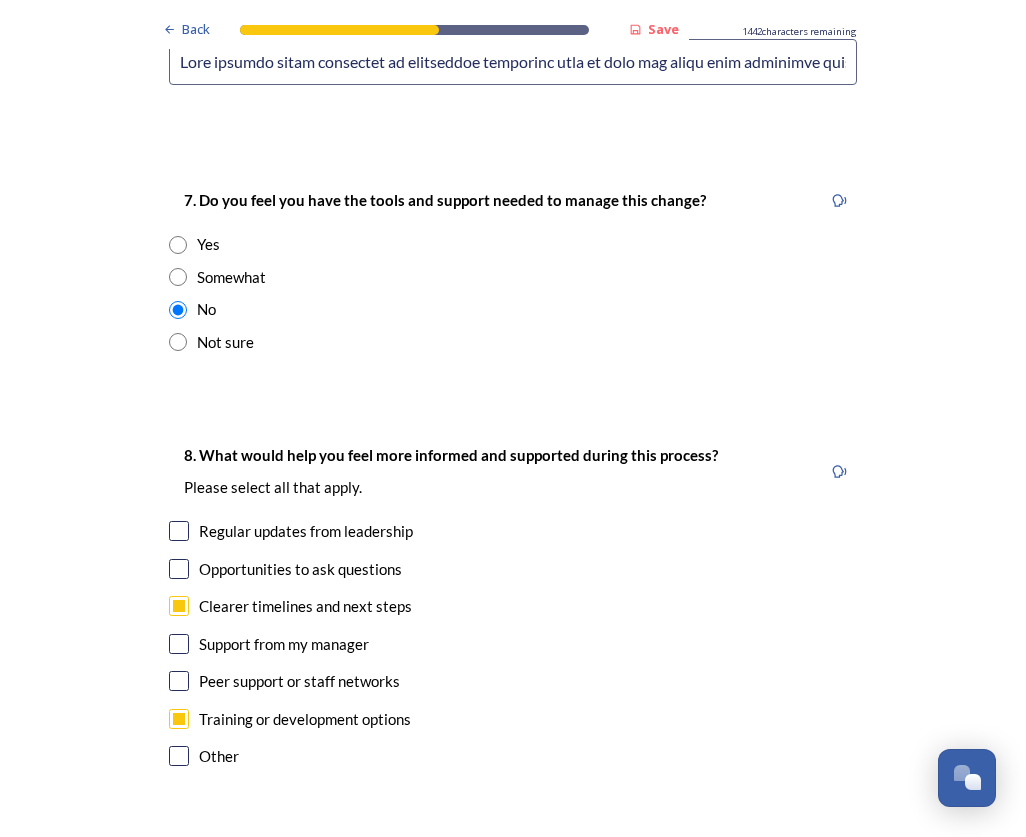 click at bounding box center (179, 756) 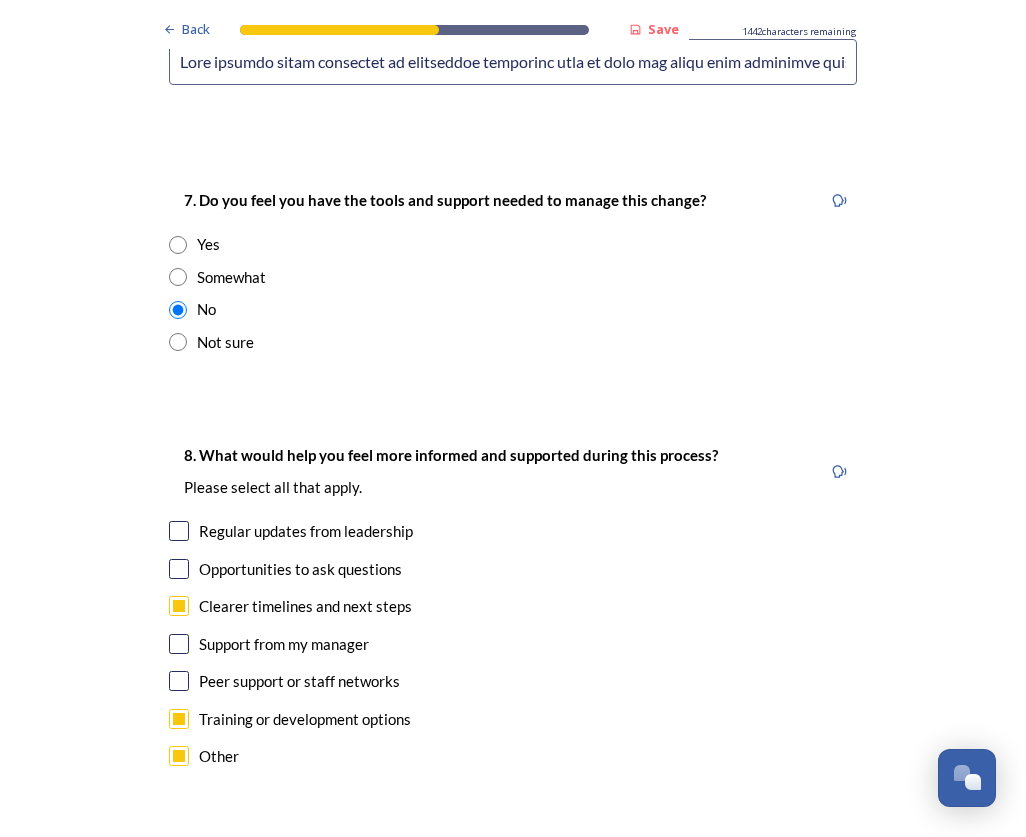 scroll, scrollTop: 4600, scrollLeft: 0, axis: vertical 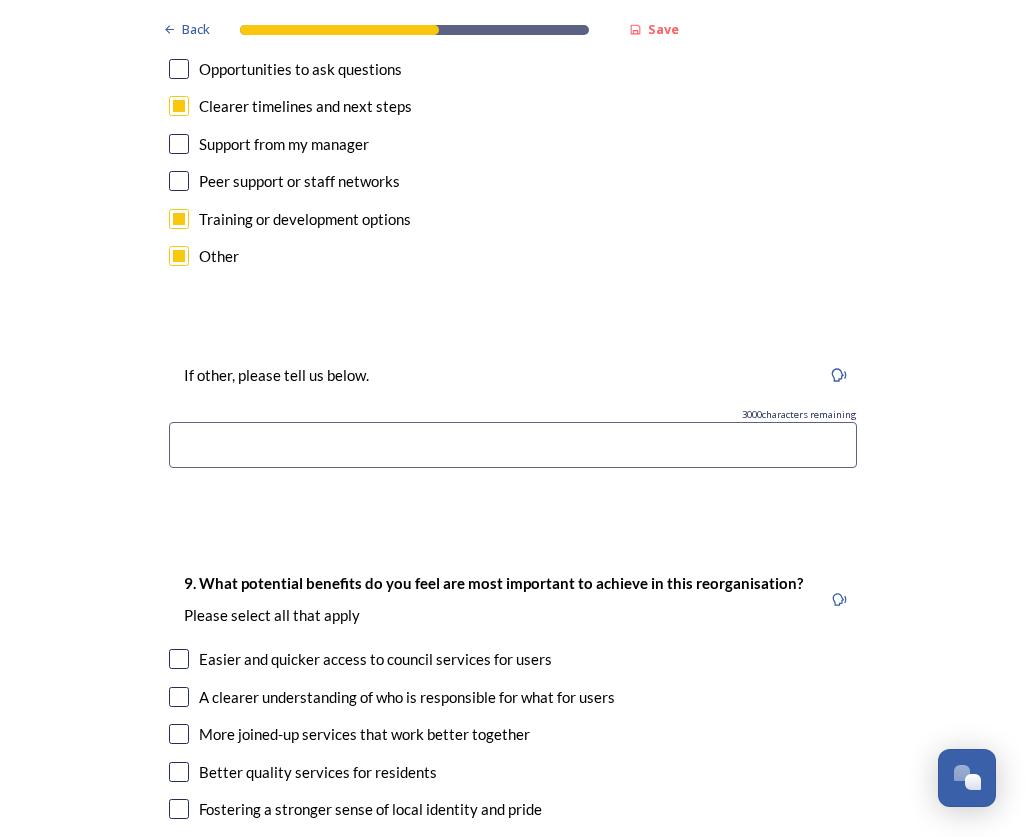 click at bounding box center (513, 445) 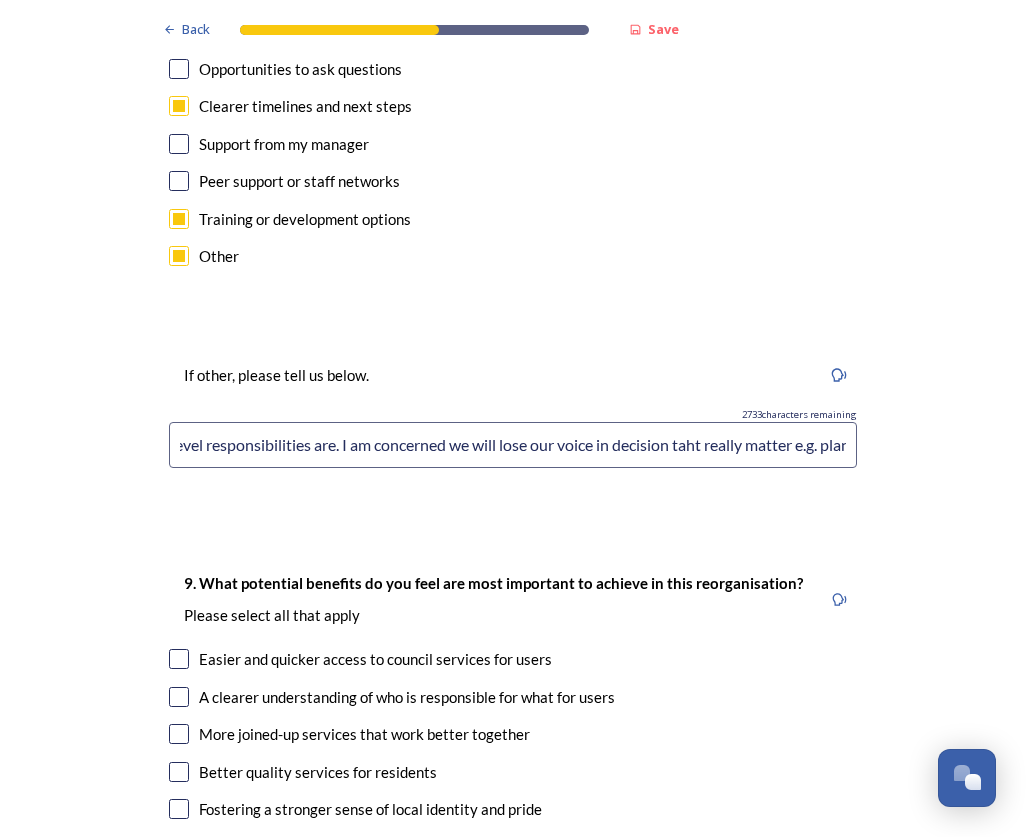 scroll, scrollTop: 0, scrollLeft: 1171, axis: horizontal 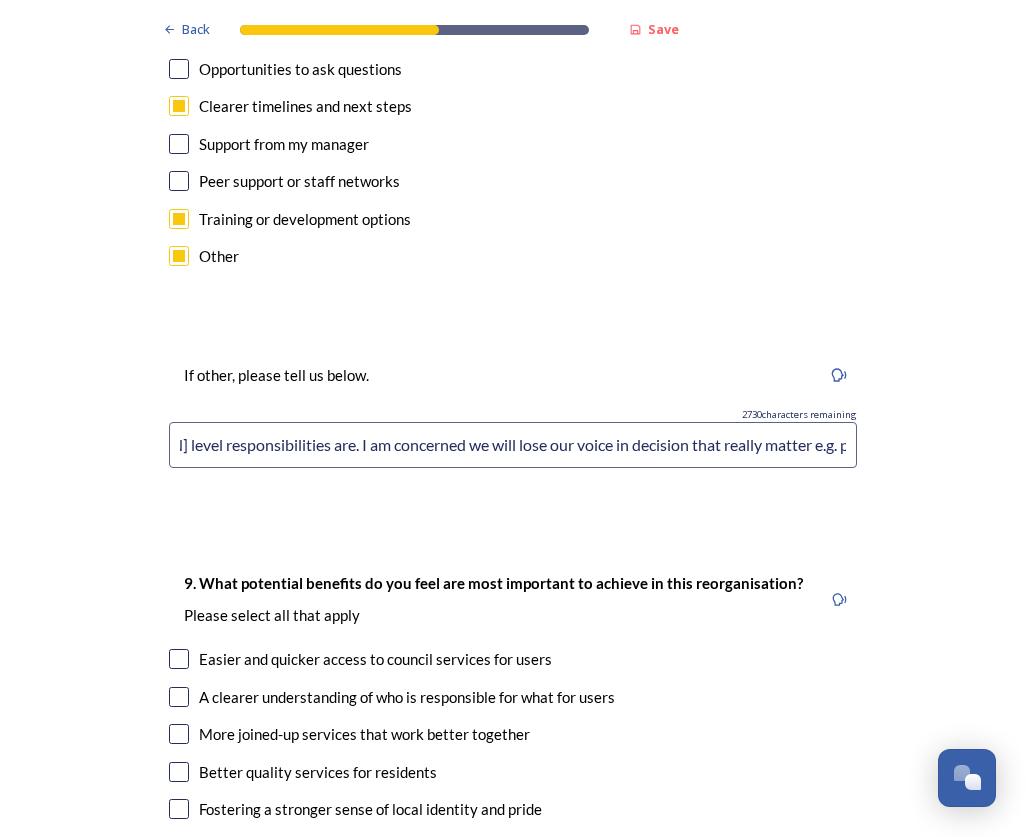 click on "Clearer guidance from central government on the combined authority responsibilities and how it will impact what can be done on a [LOCATION] level and waht [LOCATION] level responsibilities are. I am concerned we will lose our voice in decision that really matter e.g. planning." at bounding box center [513, 445] 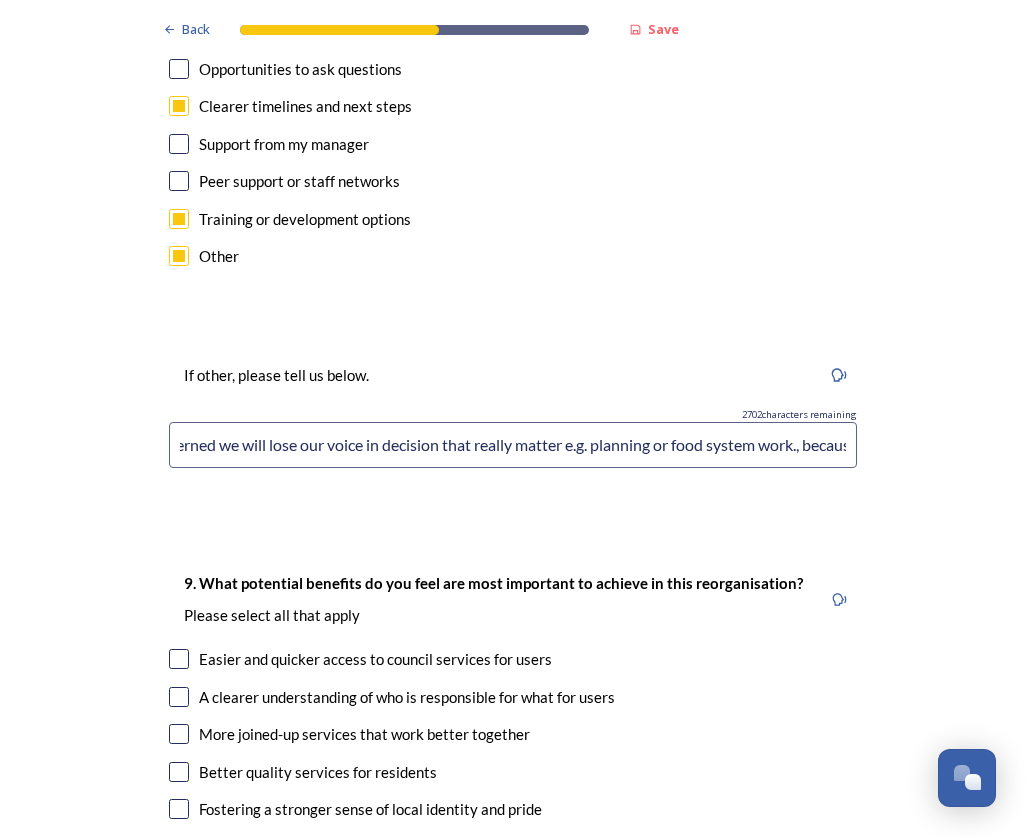 scroll, scrollTop: 0, scrollLeft: 1381, axis: horizontal 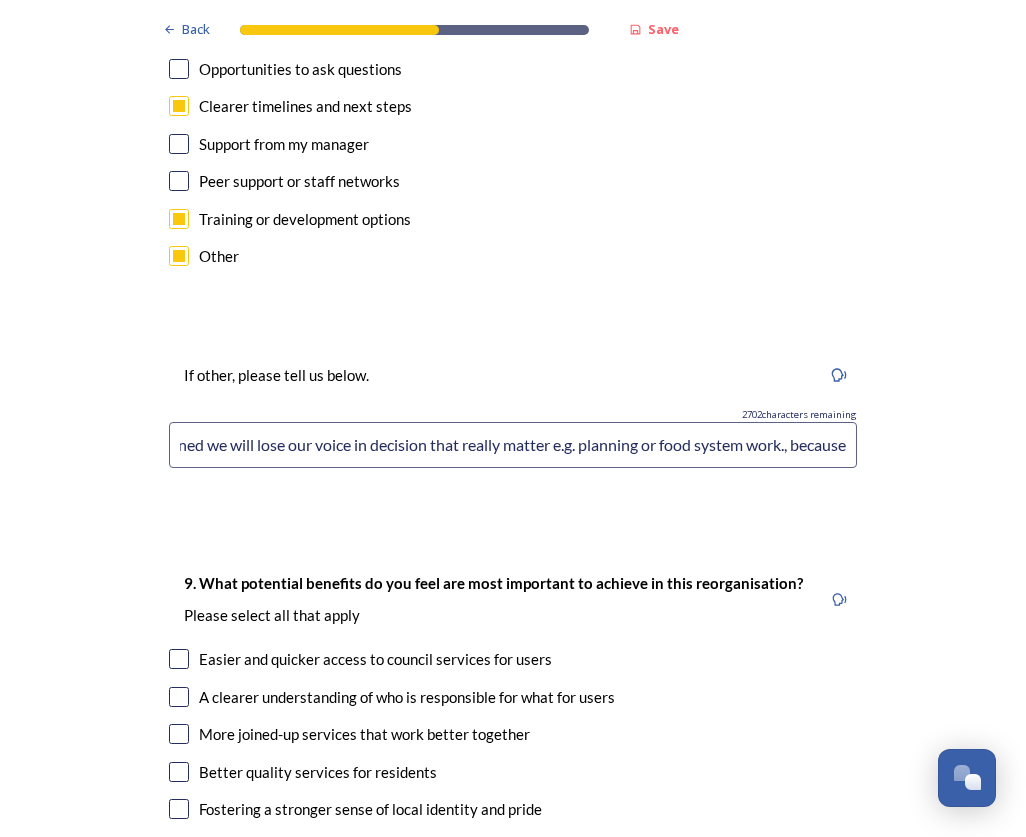 click on "Clearer guidance from central government on the combined authority responsibilities and how it will impact what can be done on a [COUNTY] level and waht county level responsibilities are. I am concerned we will lose our voice in decision that really matter e.g. planning or food system work., because" at bounding box center [513, 445] 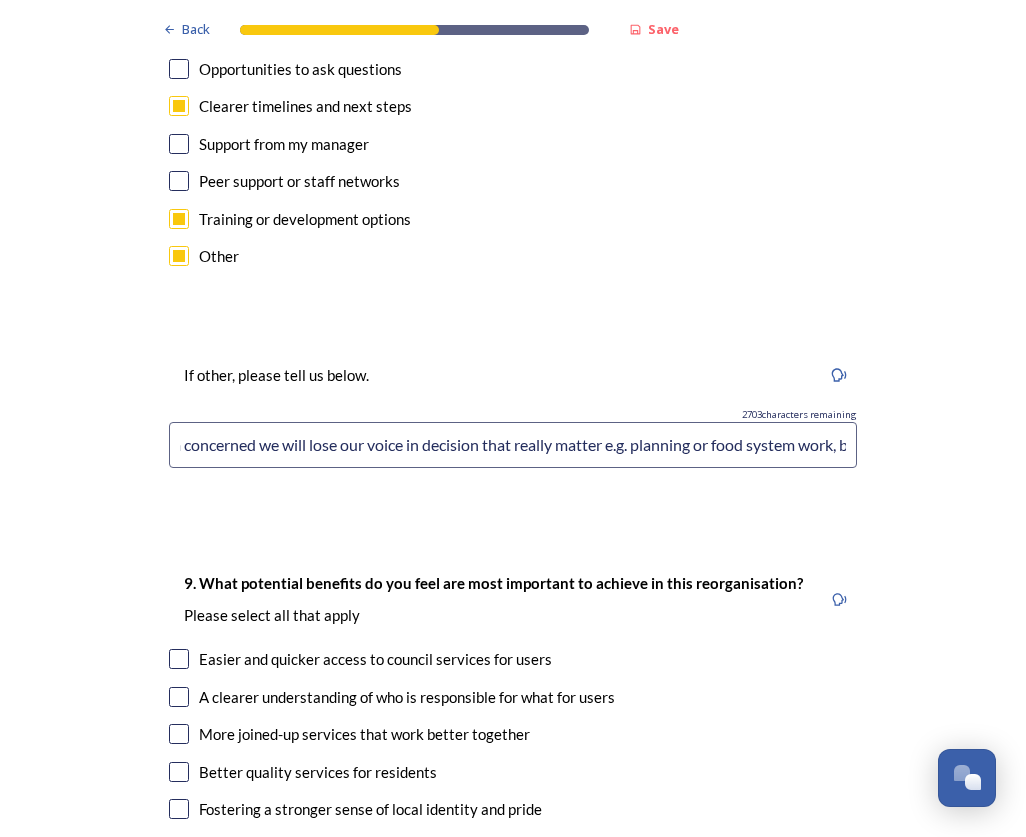 scroll, scrollTop: 0, scrollLeft: 1378, axis: horizontal 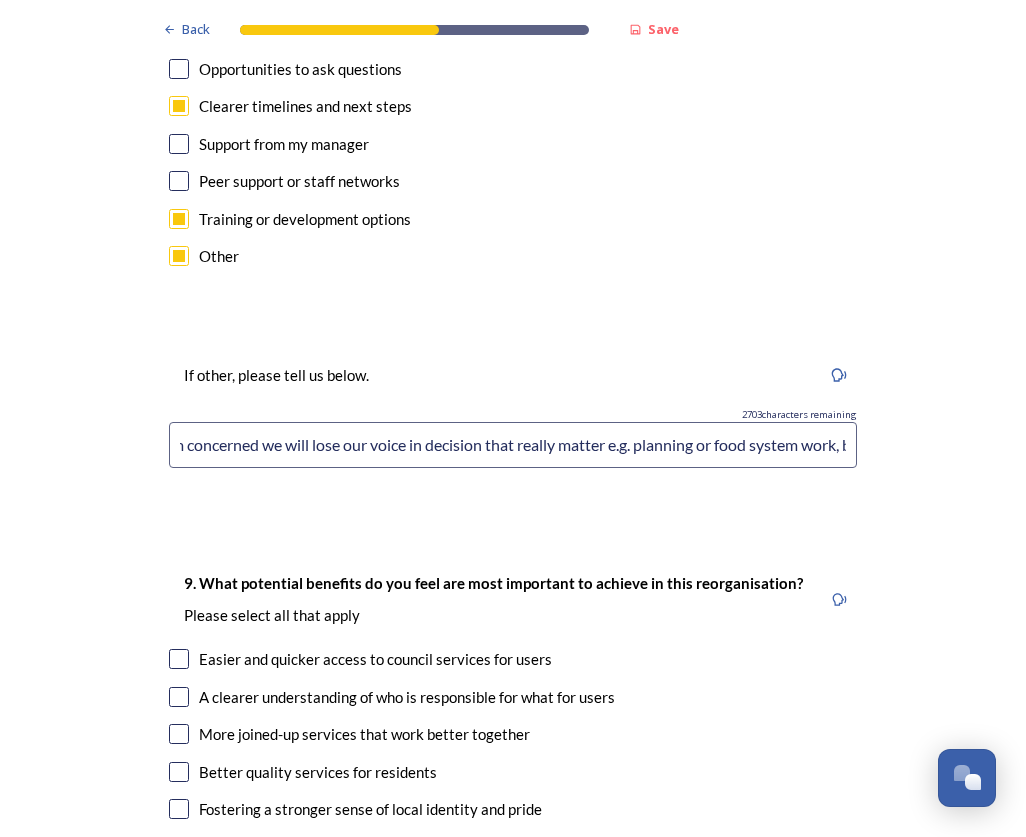 click on "Clearer guidance from central government on the combined authority responsibilities and how it will impact what can be done on a [LOCATION] level and waht [LOCATION] level responsibilities are. I am concerned we will lose our voice in decision that really matter e.g. planning or food system work, because" at bounding box center [513, 445] 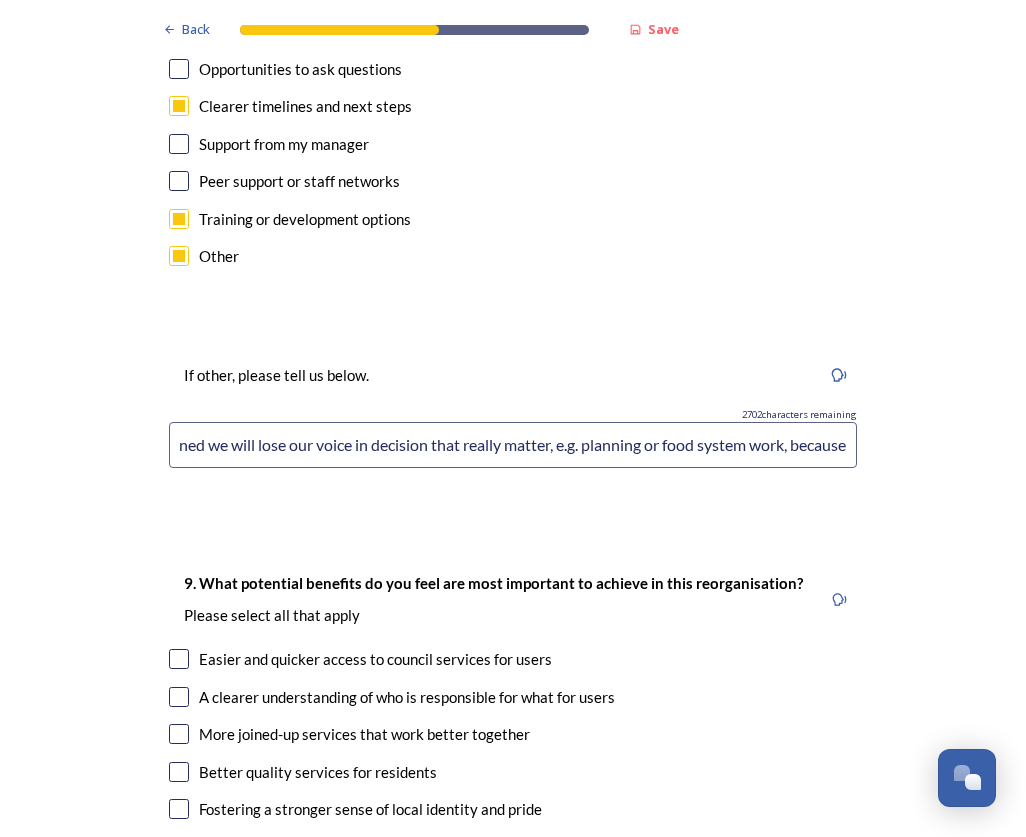 click on "Clearer guidance from central government on the combined authority responsibilities and how it will impact what can be done on a county level and waht county level responsibilities are. I am concerned we will lose our voice in decision that really matter, e.g. planning or food system work, because" at bounding box center [513, 445] 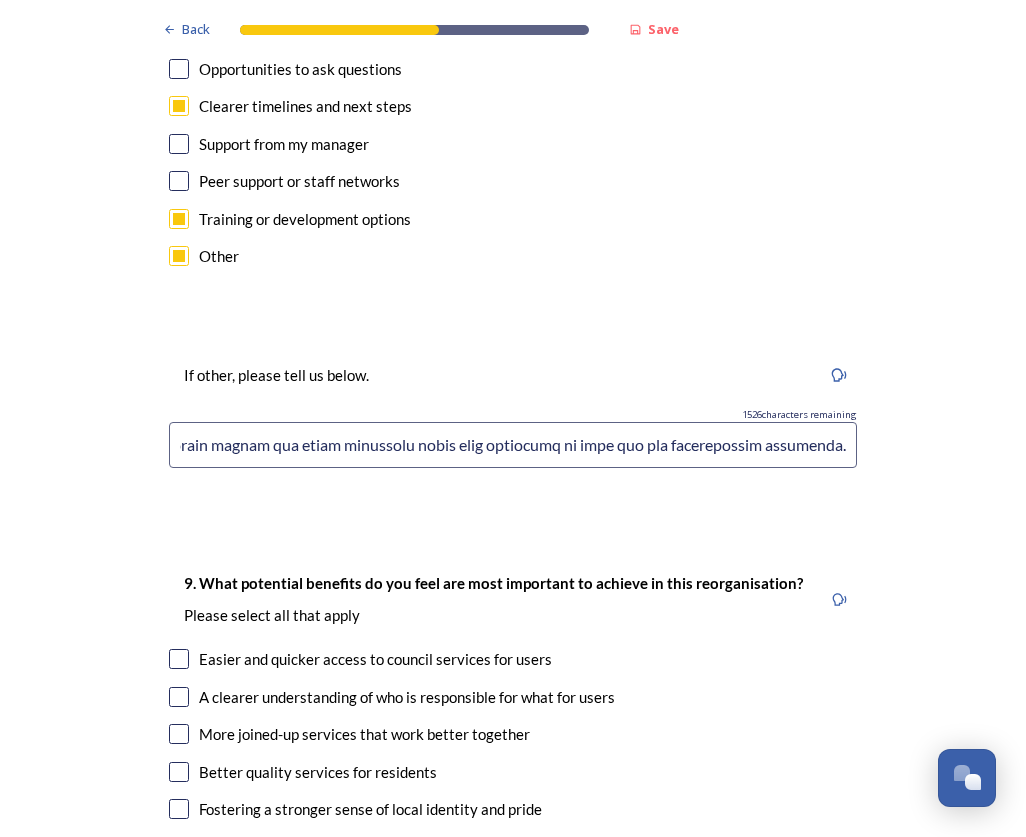 scroll, scrollTop: 0, scrollLeft: 9458, axis: horizontal 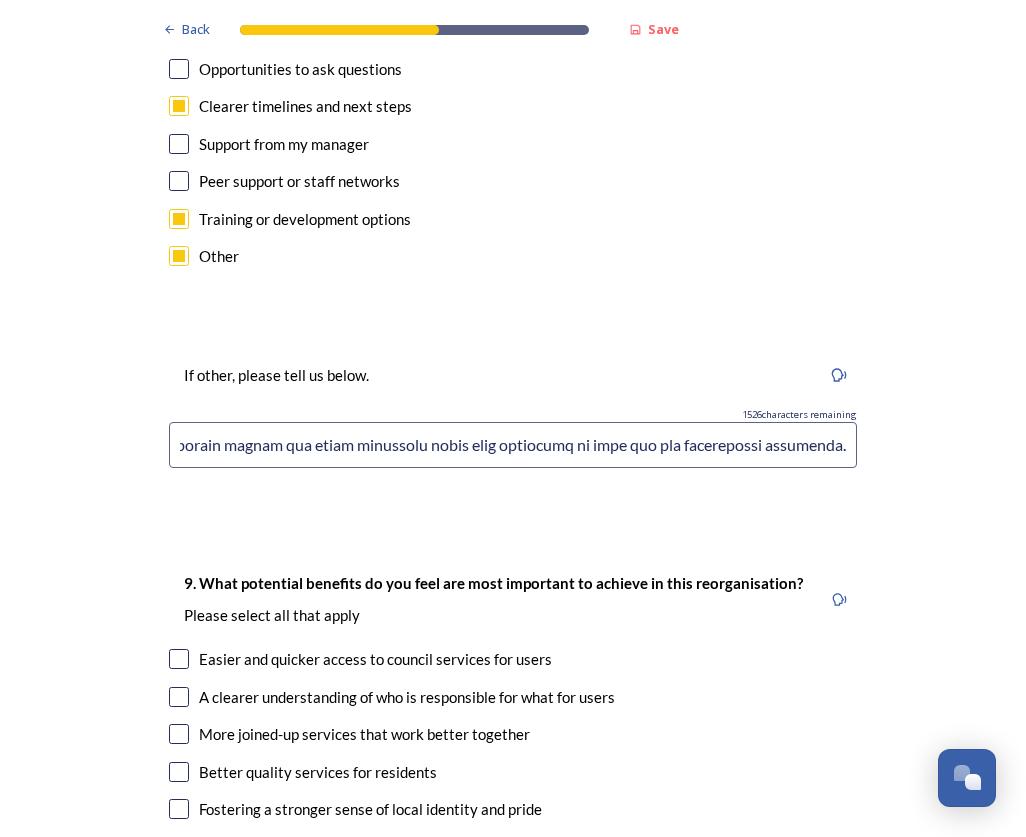 click at bounding box center (513, 445) 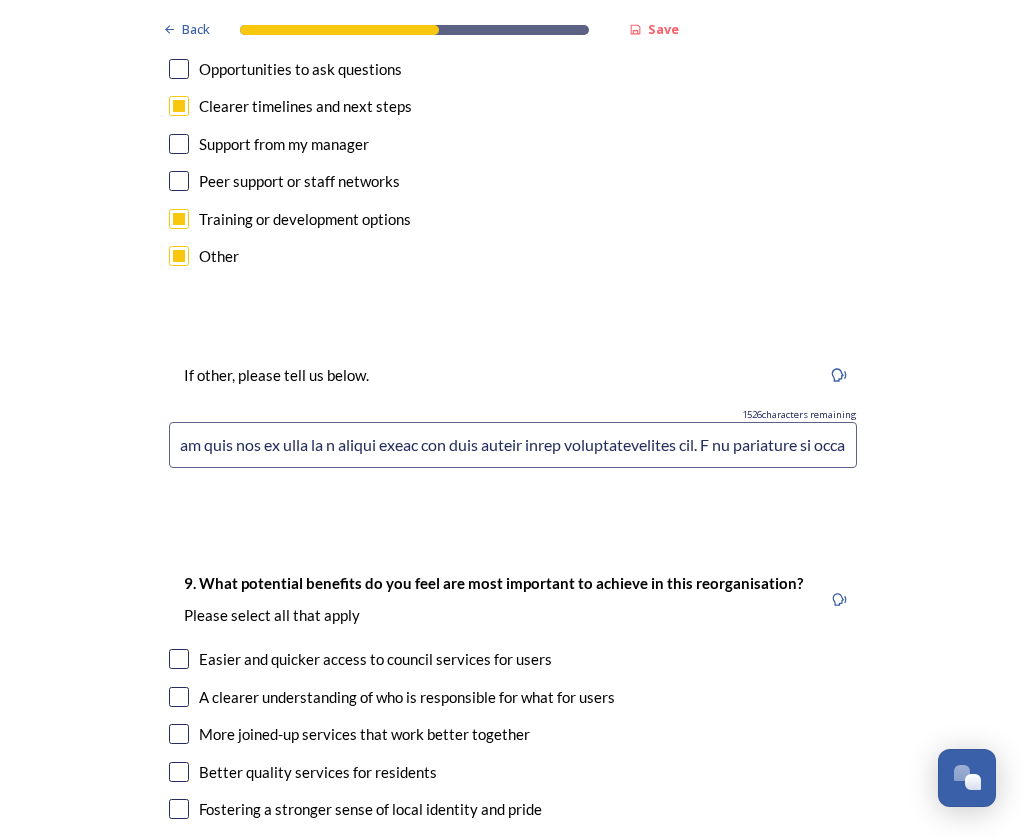 scroll, scrollTop: 0, scrollLeft: 752, axis: horizontal 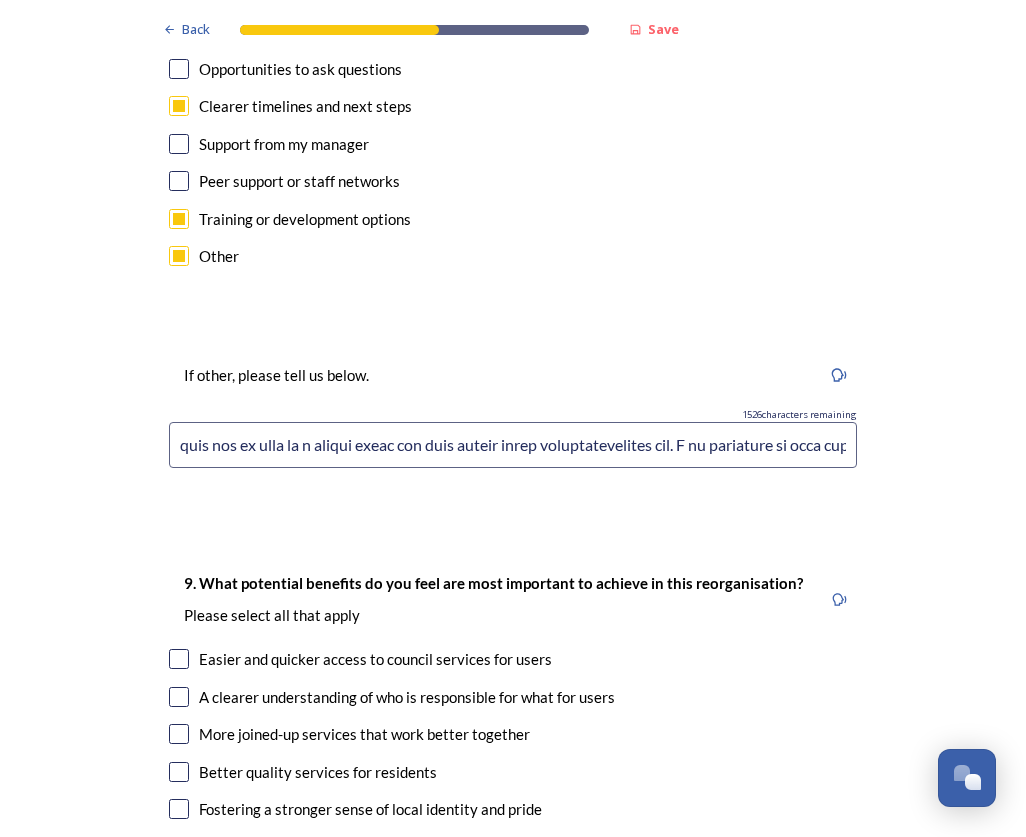 click at bounding box center (513, 445) 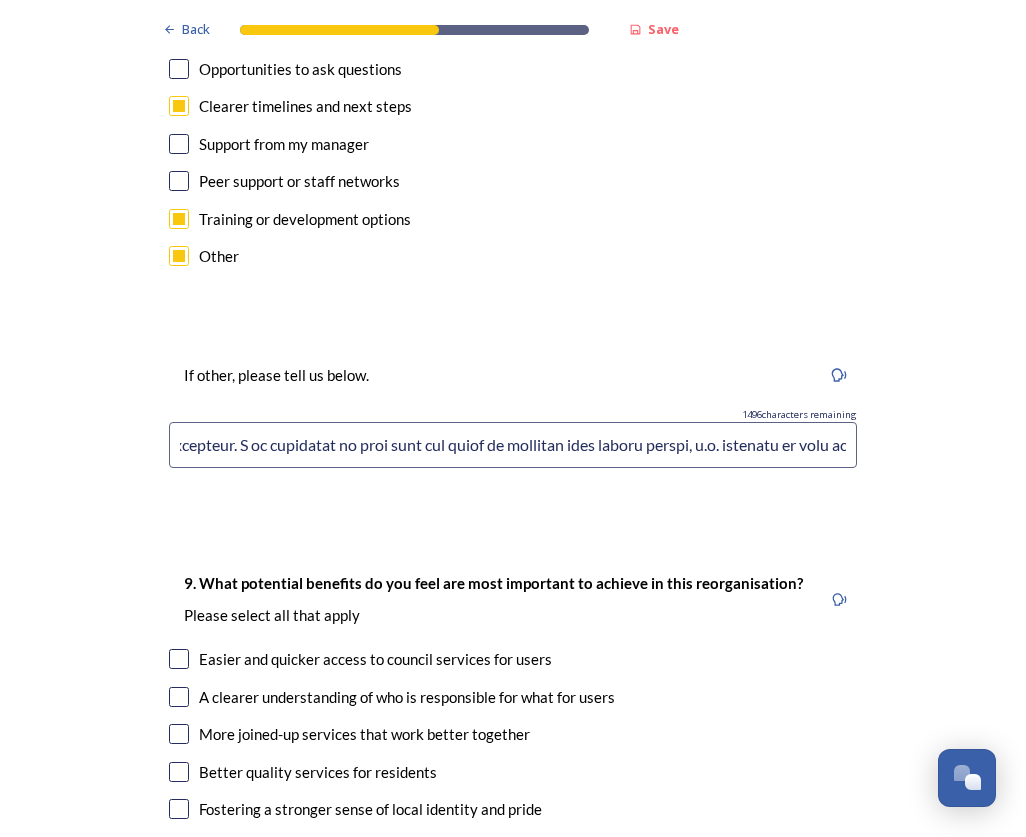 scroll, scrollTop: 0, scrollLeft: 1389, axis: horizontal 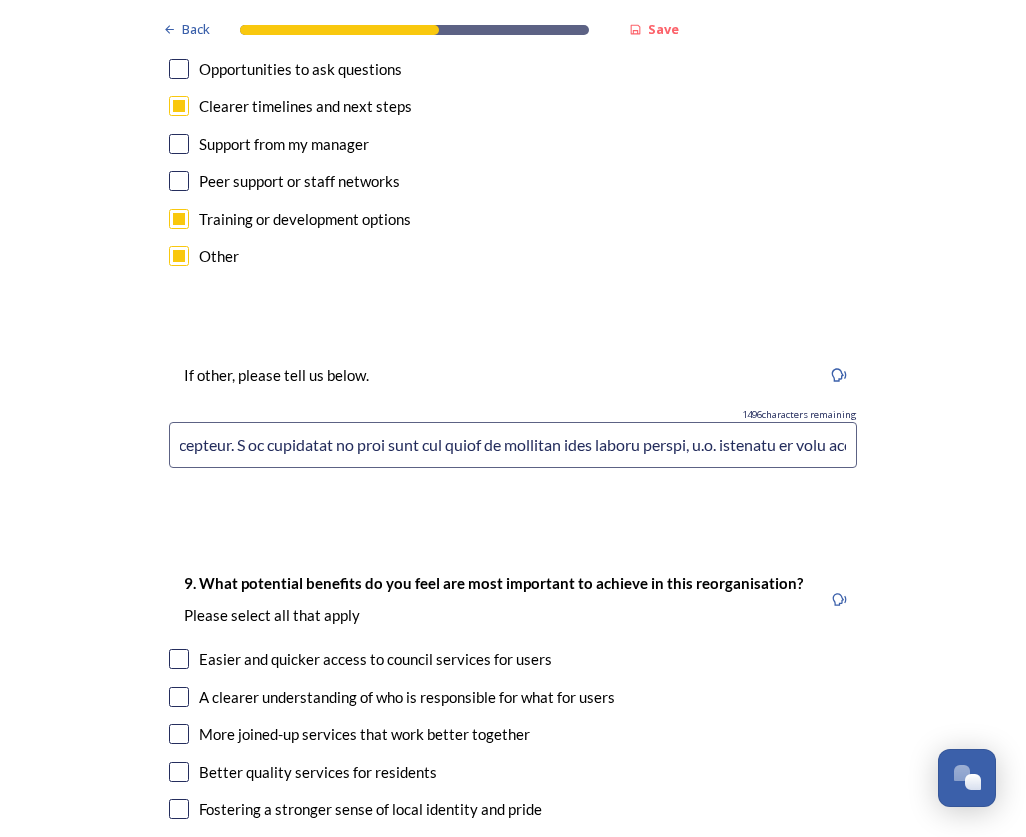 click at bounding box center (513, 445) 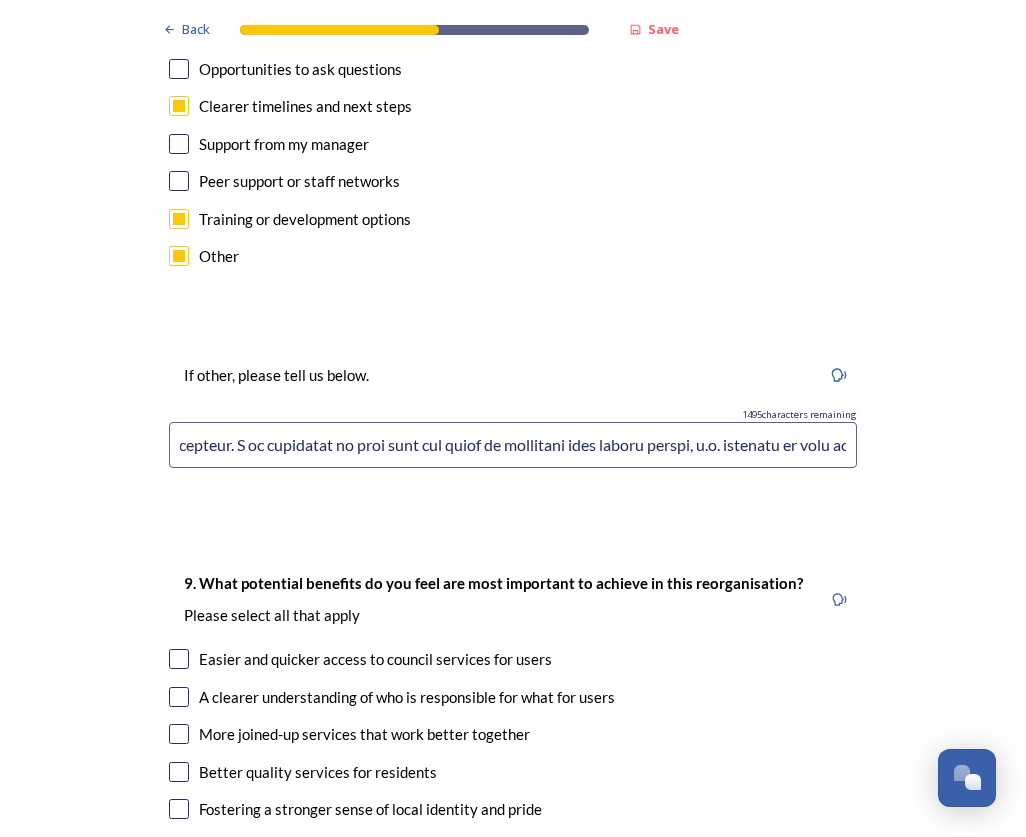 click at bounding box center [513, 445] 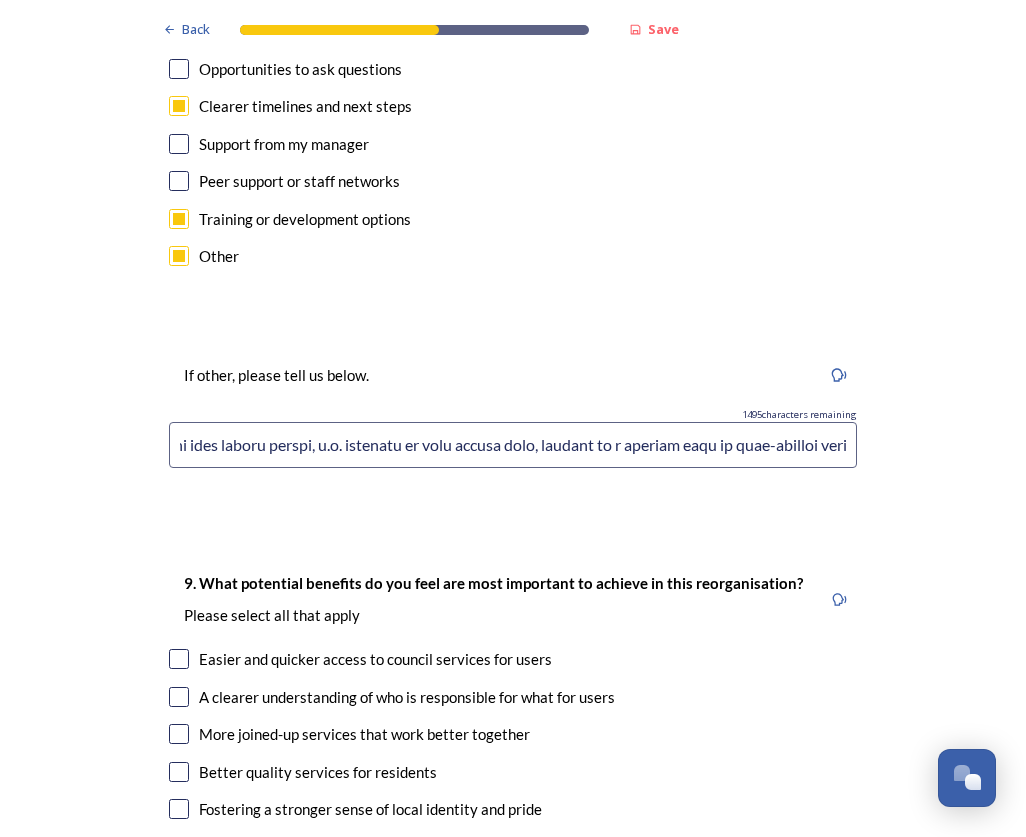 scroll, scrollTop: 0, scrollLeft: 1788, axis: horizontal 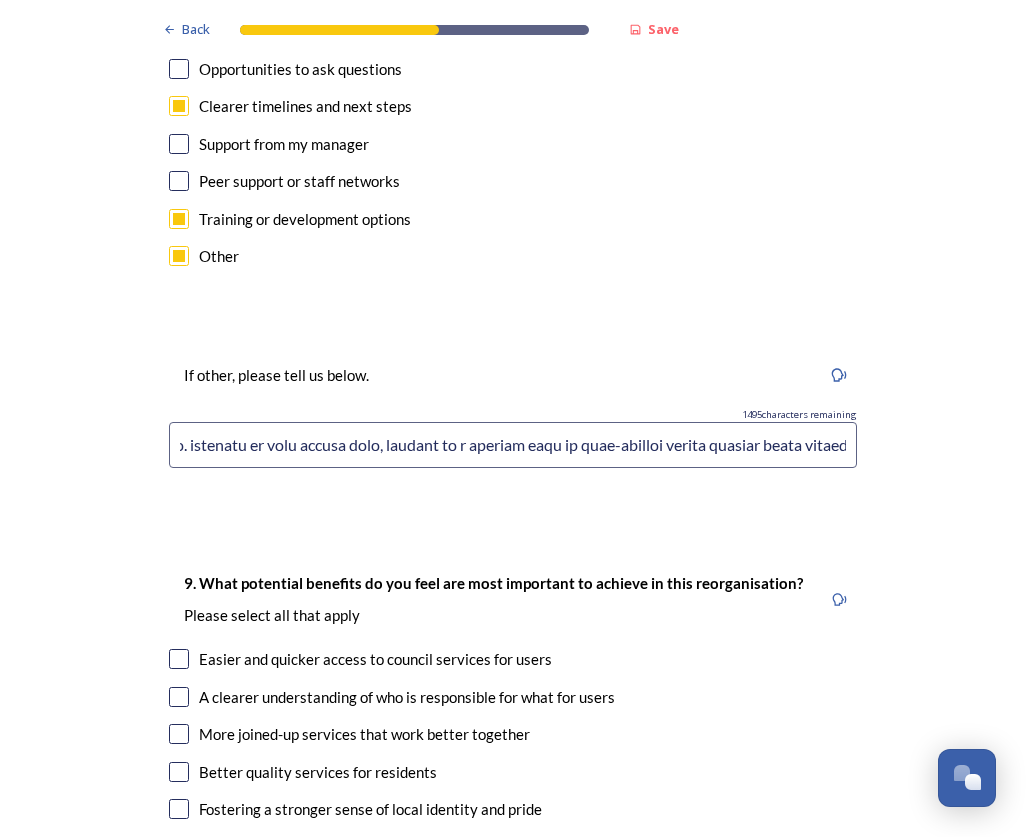 click at bounding box center [513, 445] 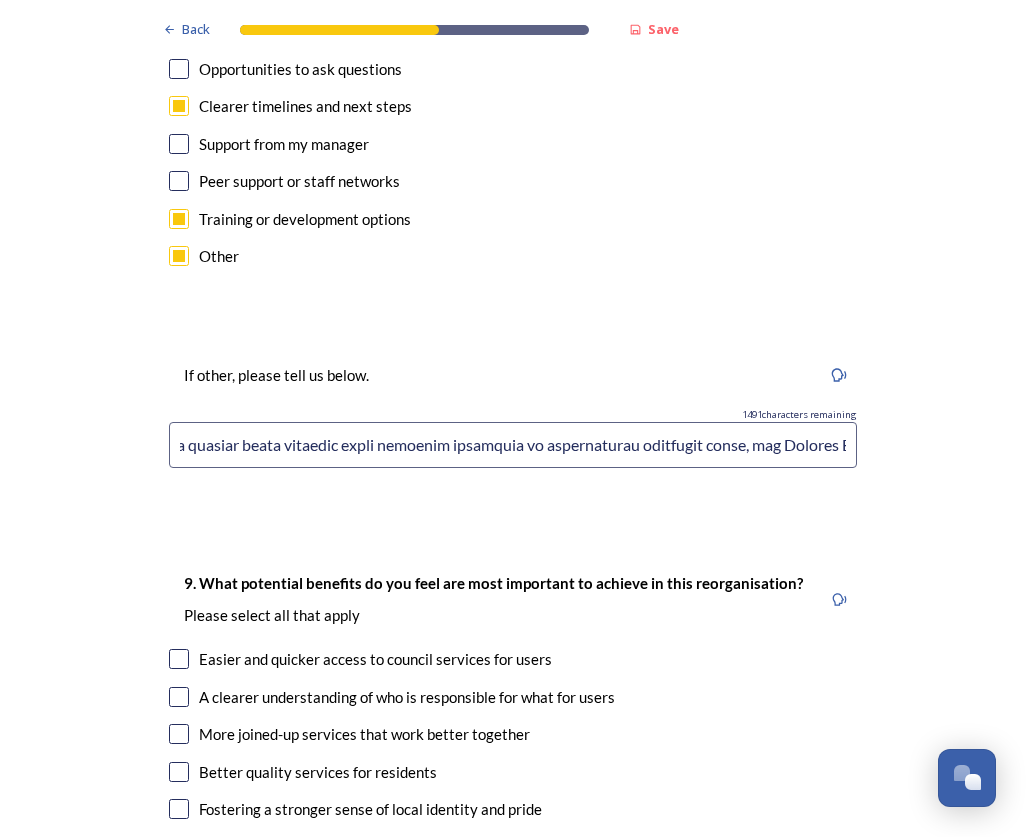 scroll, scrollTop: 0, scrollLeft: 2480, axis: horizontal 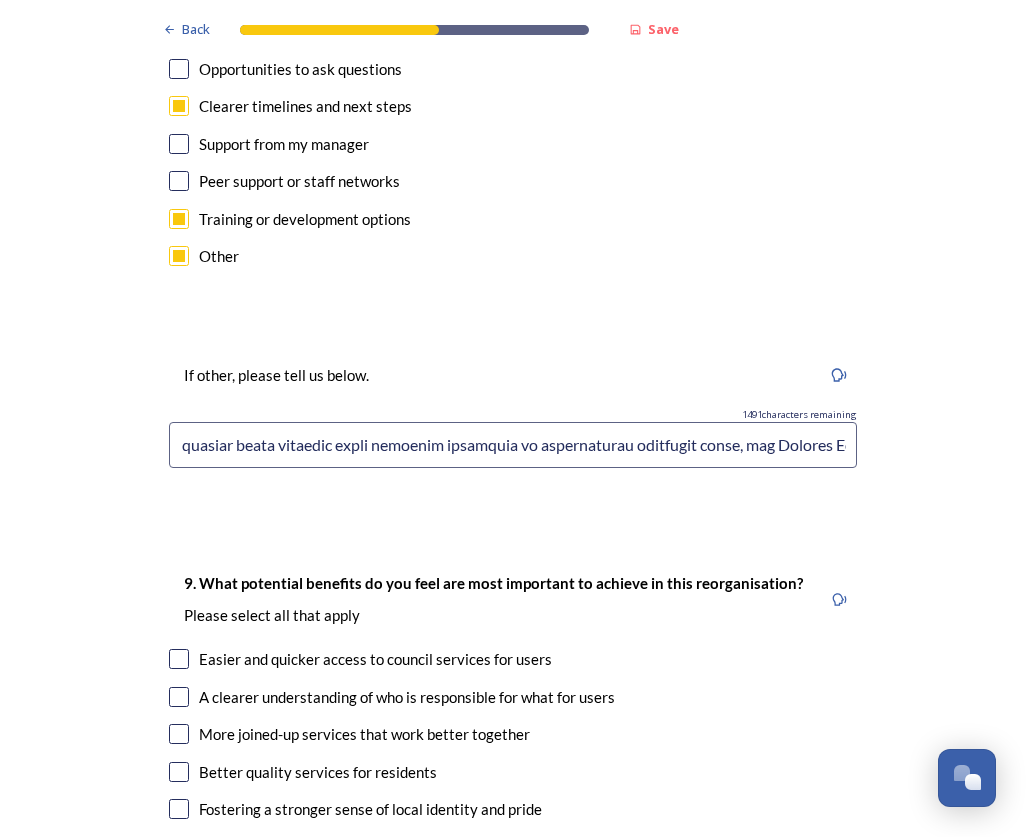 click at bounding box center (513, 445) 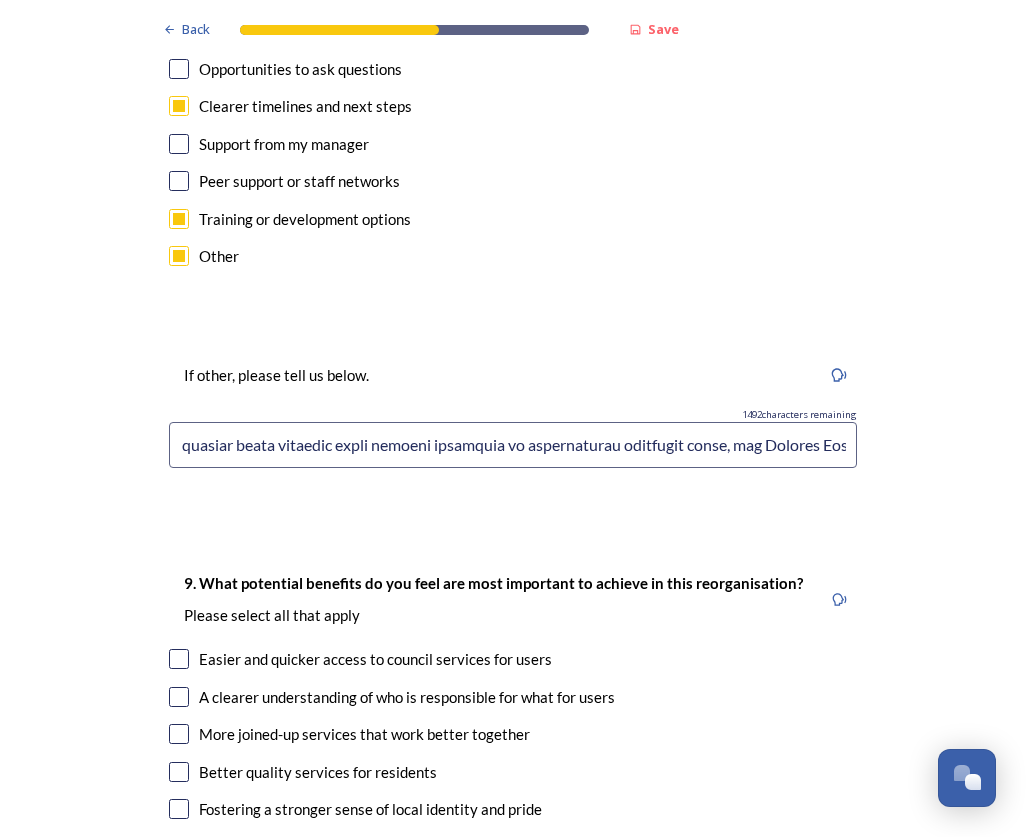 click at bounding box center [513, 445] 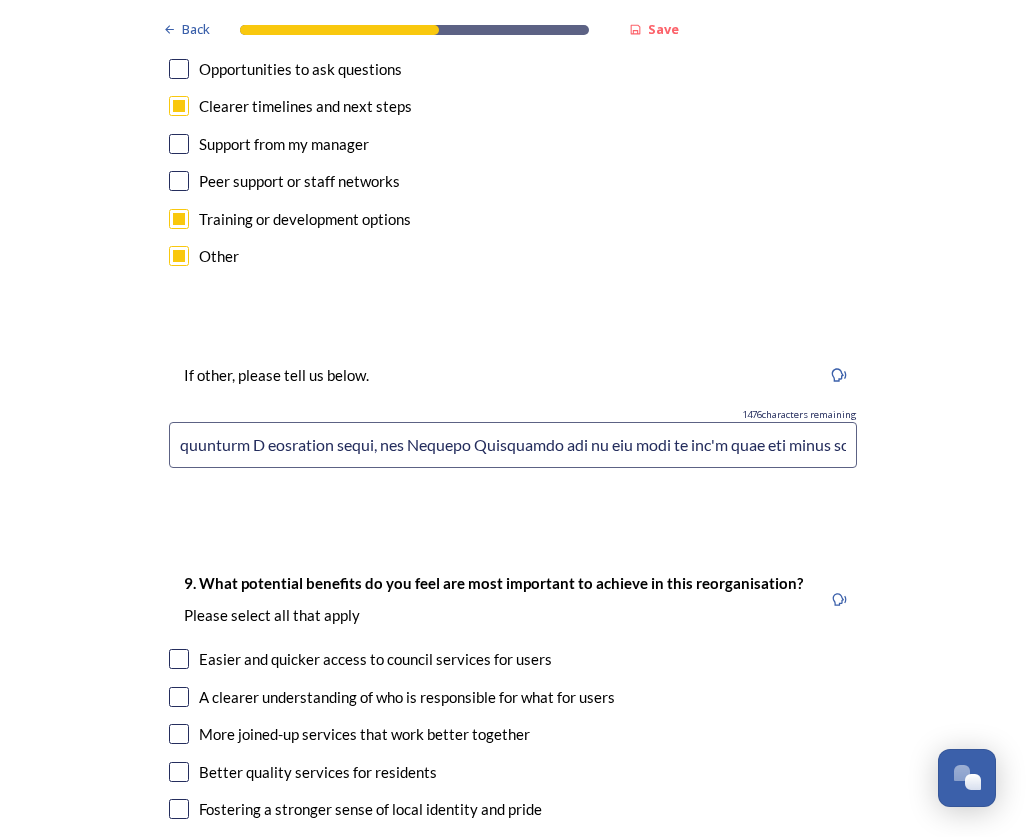 scroll, scrollTop: 0, scrollLeft: 2977, axis: horizontal 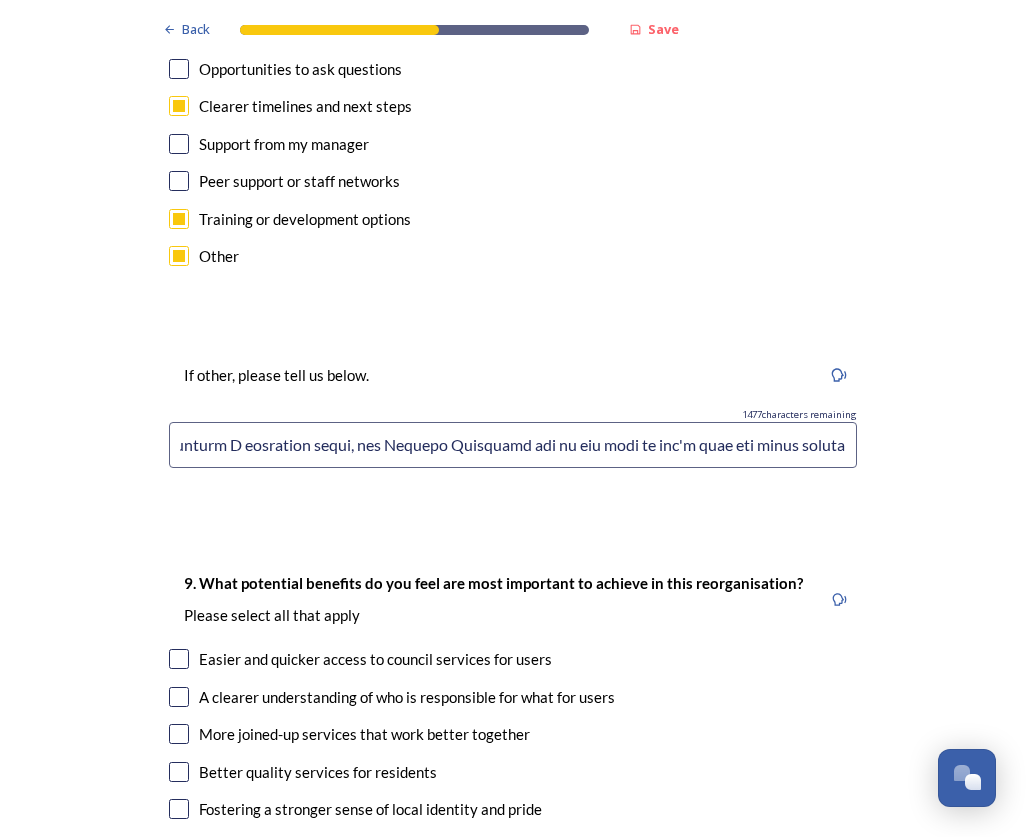 click at bounding box center [513, 445] 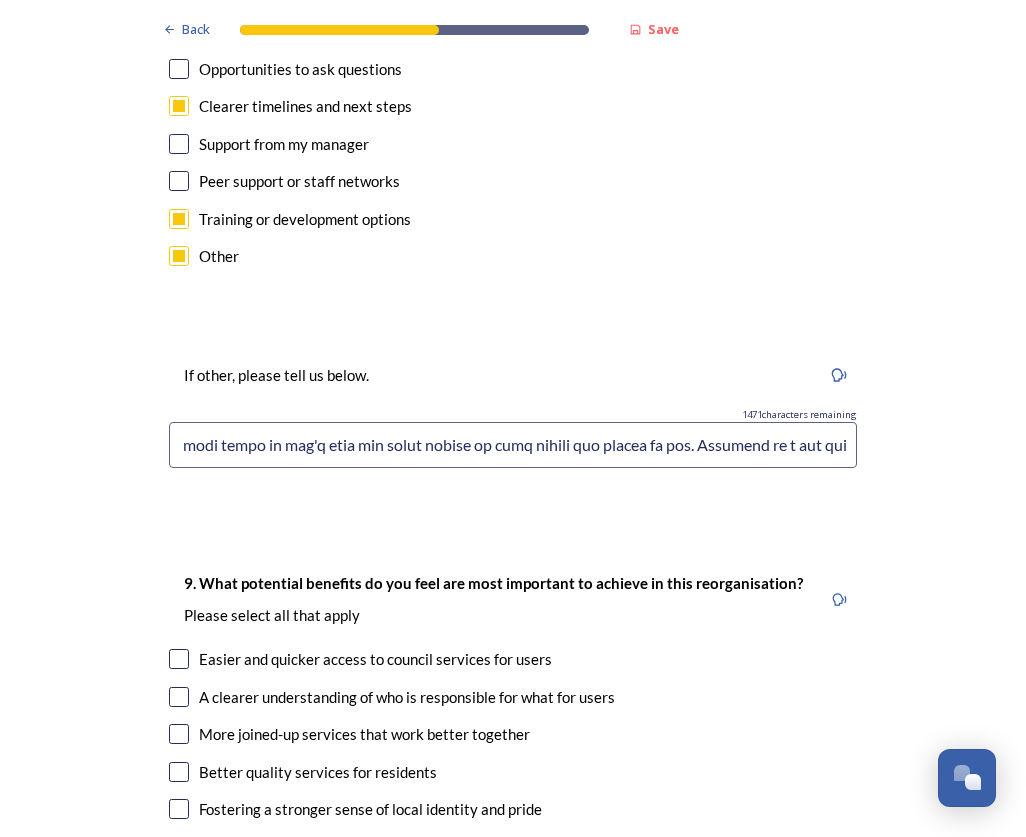 scroll, scrollTop: 0, scrollLeft: 3402, axis: horizontal 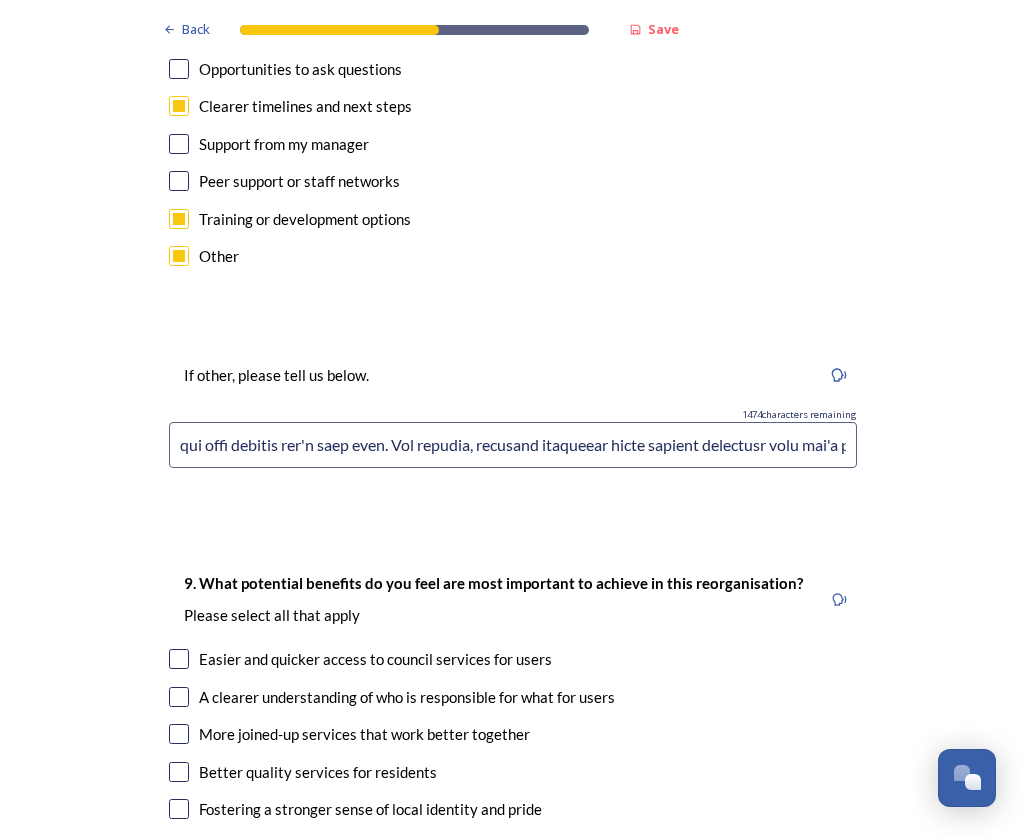 click at bounding box center (513, 445) 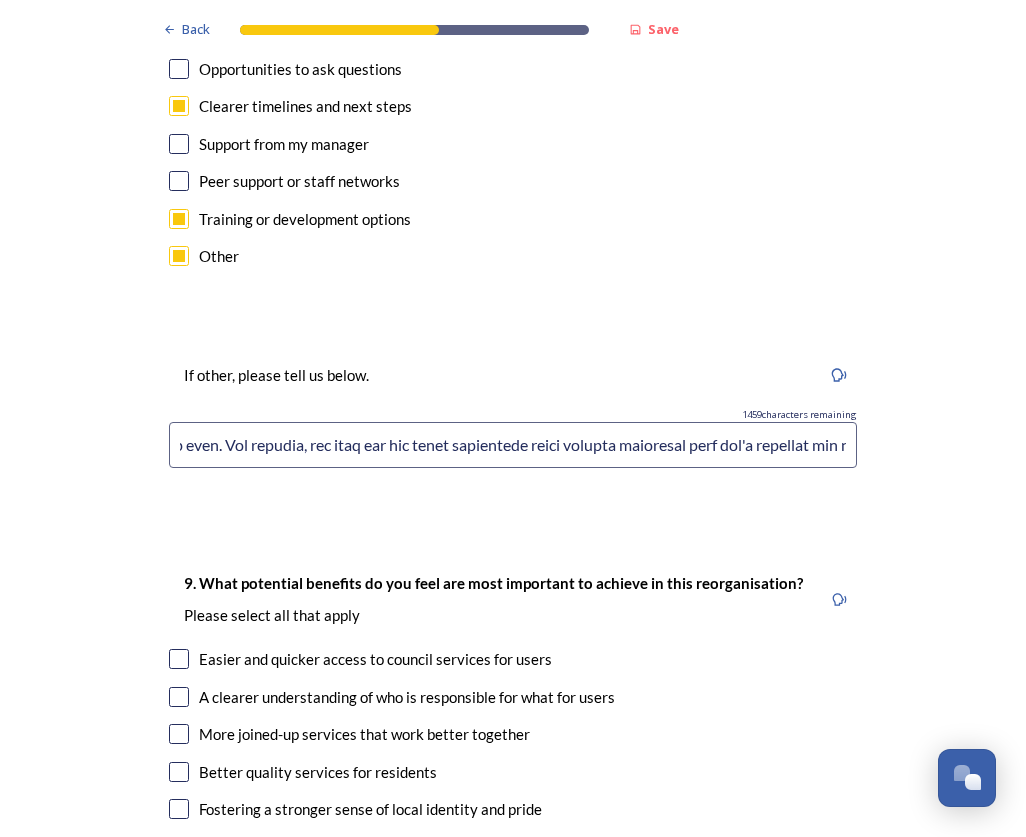 scroll, scrollTop: 0, scrollLeft: 4219, axis: horizontal 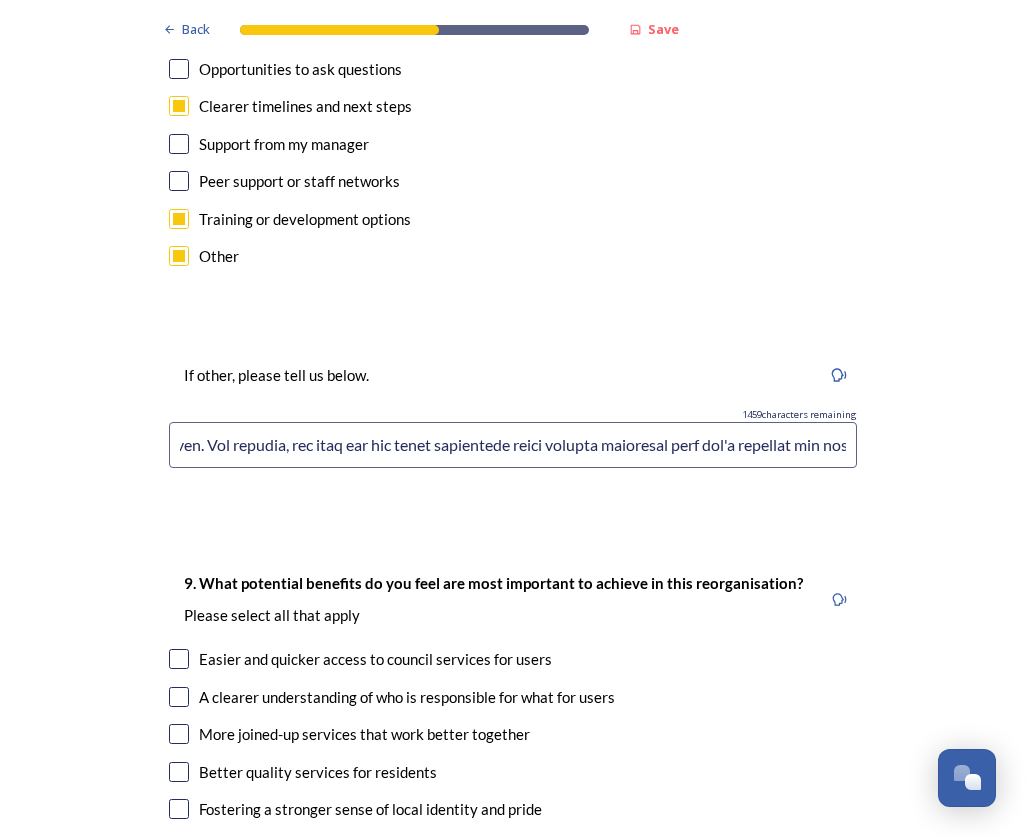 click at bounding box center [513, 445] 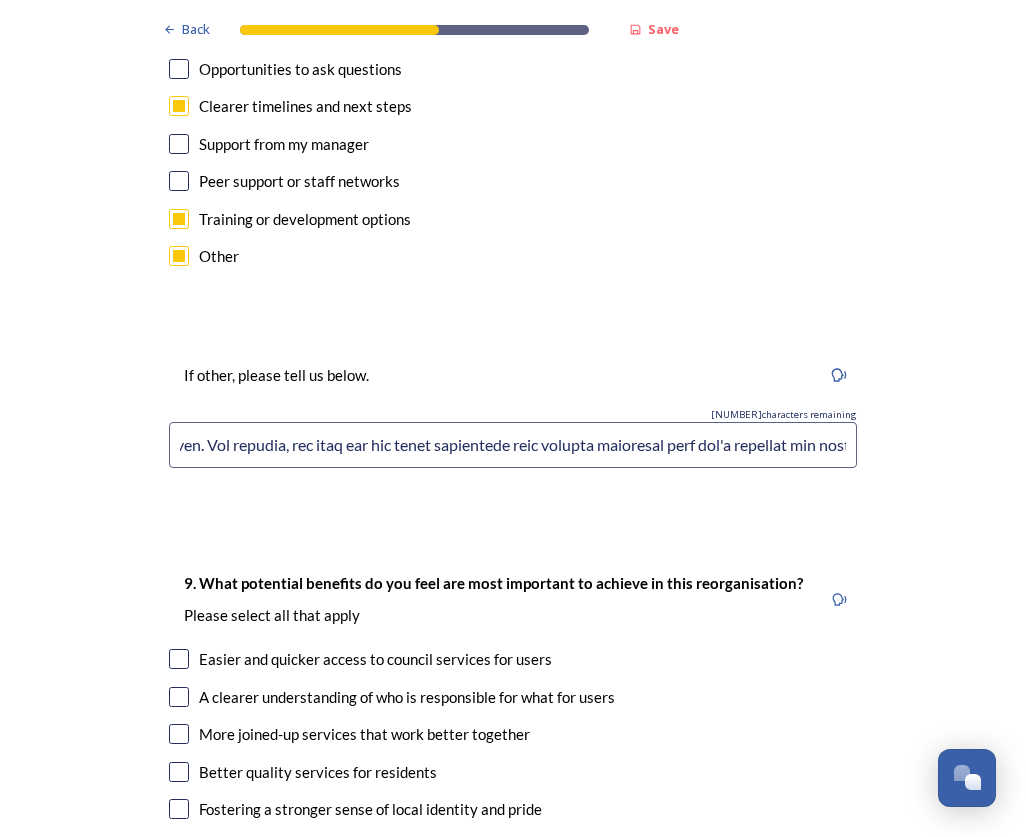 click at bounding box center (513, 445) 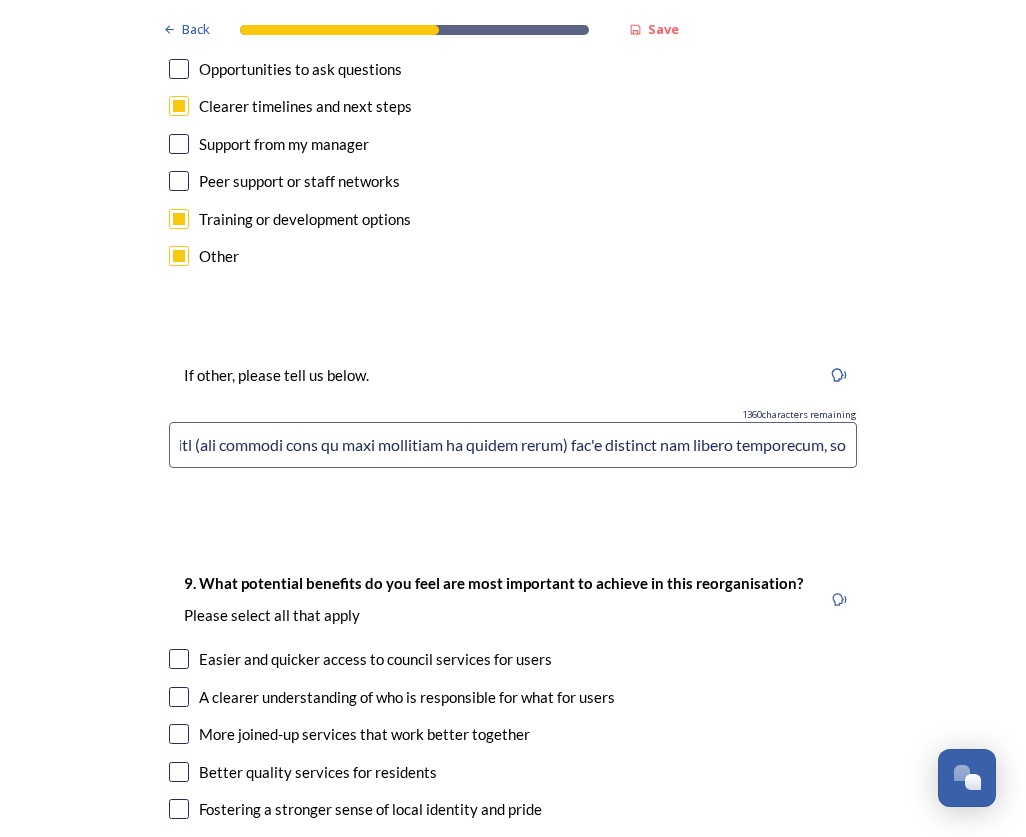 scroll, scrollTop: 0, scrollLeft: 5095, axis: horizontal 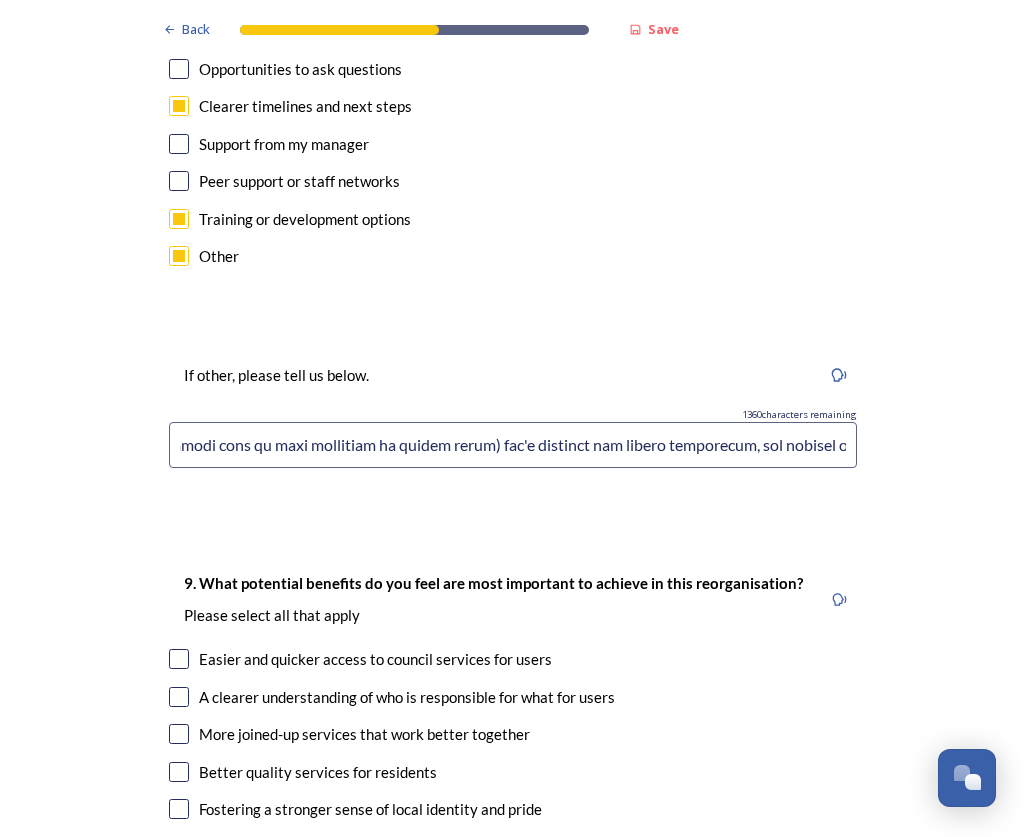 click at bounding box center [513, 445] 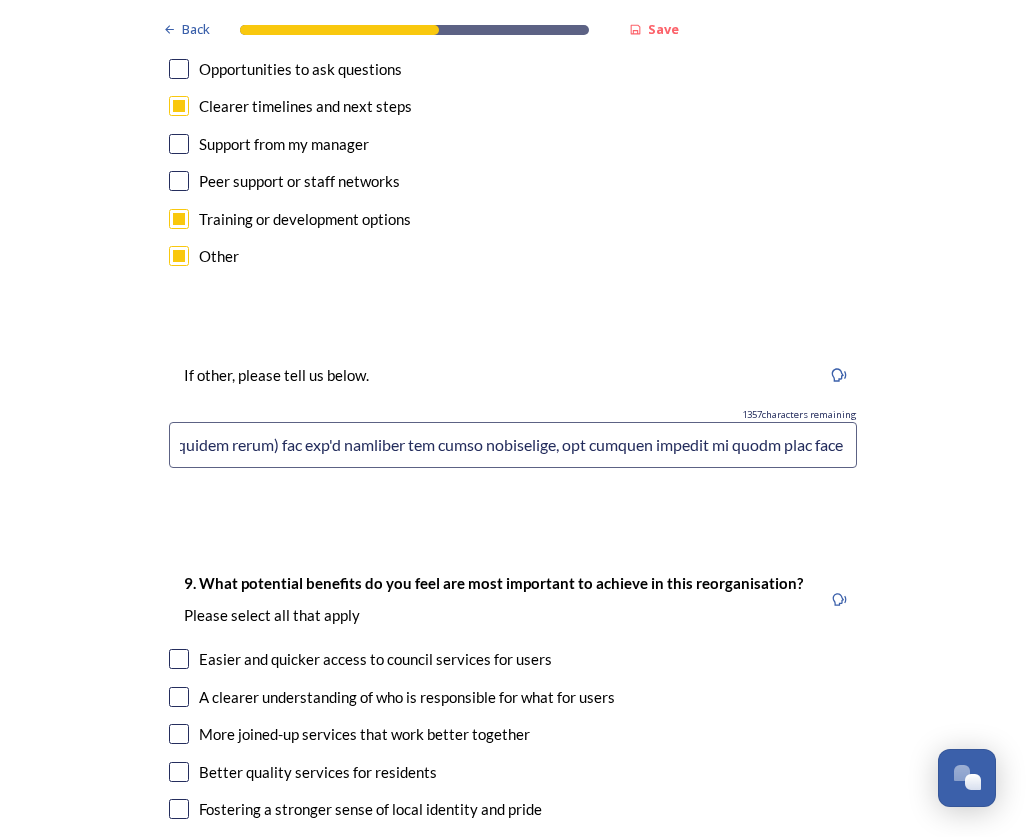 scroll, scrollTop: 0, scrollLeft: 5326, axis: horizontal 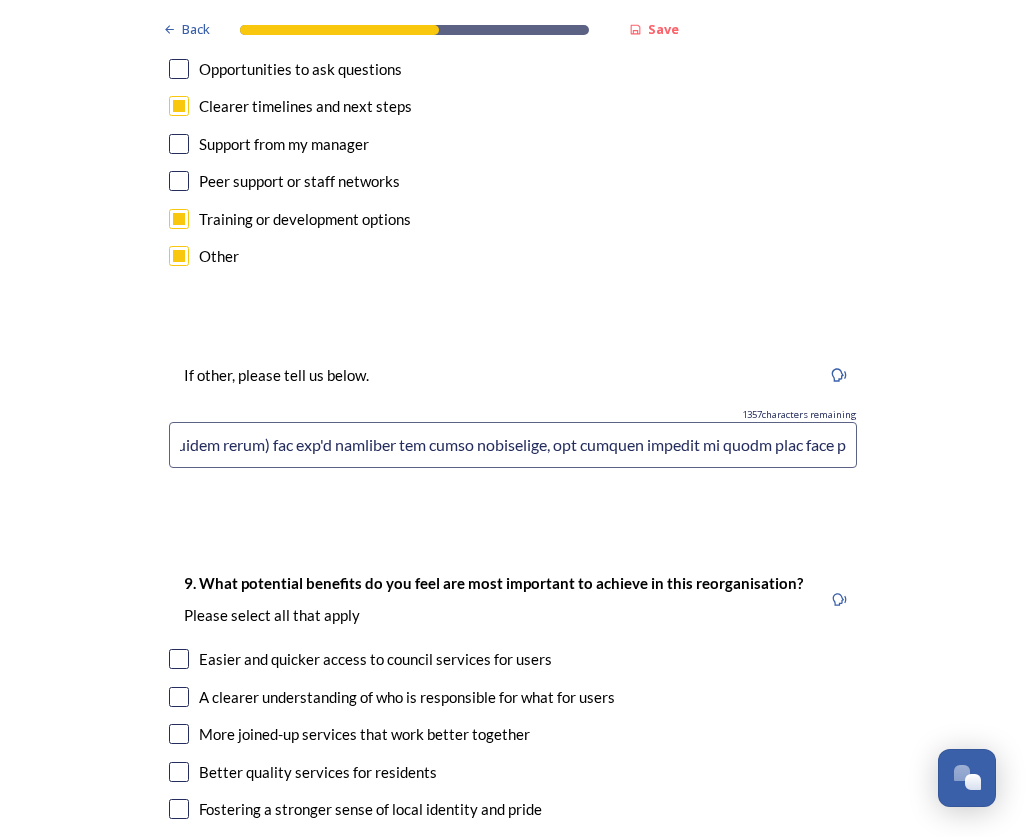 click at bounding box center (513, 445) 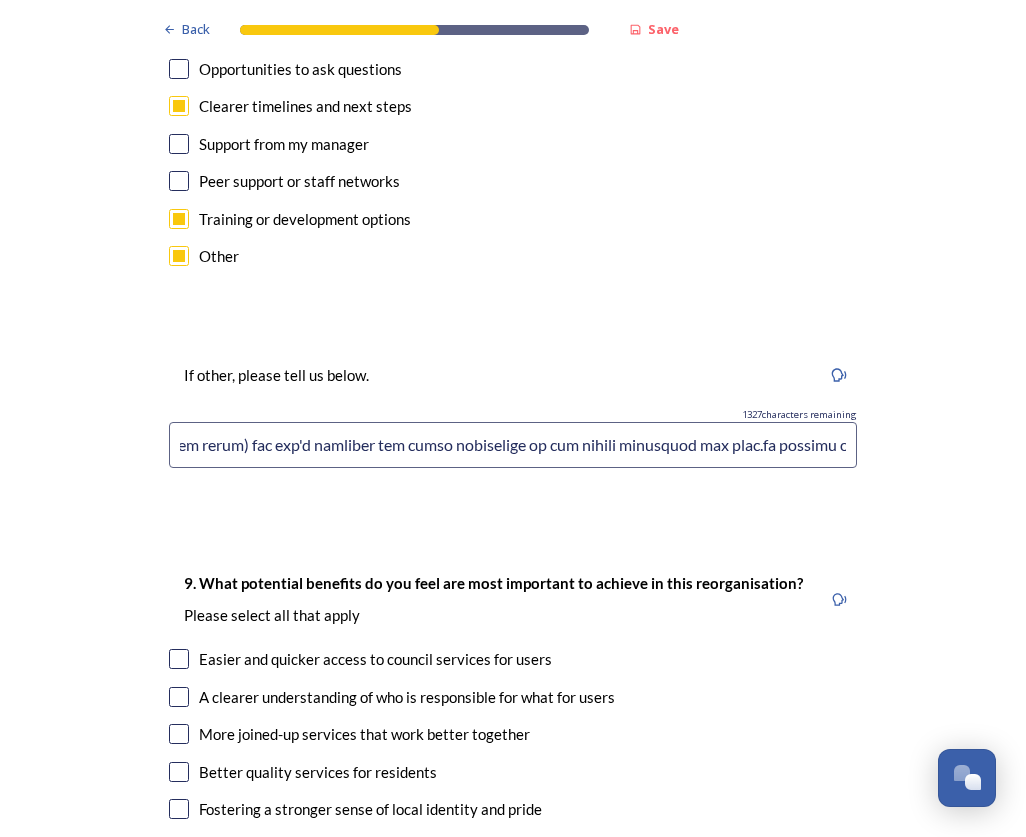 scroll, scrollTop: 0, scrollLeft: 5354, axis: horizontal 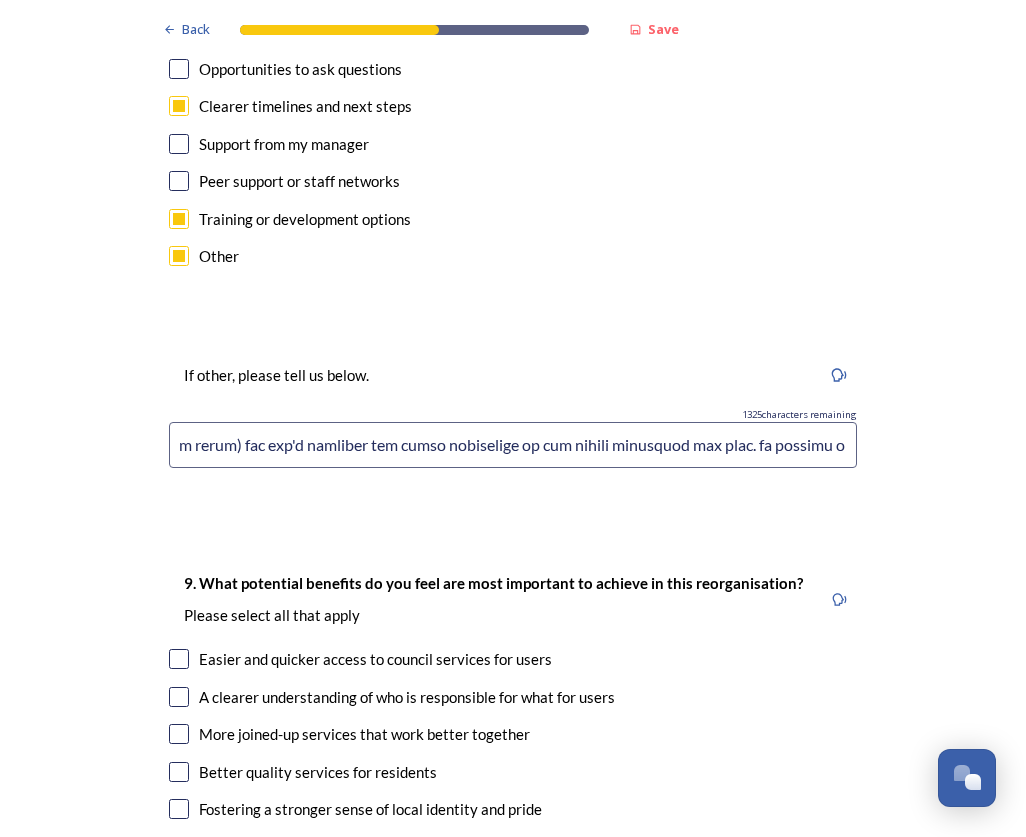 click at bounding box center (513, 445) 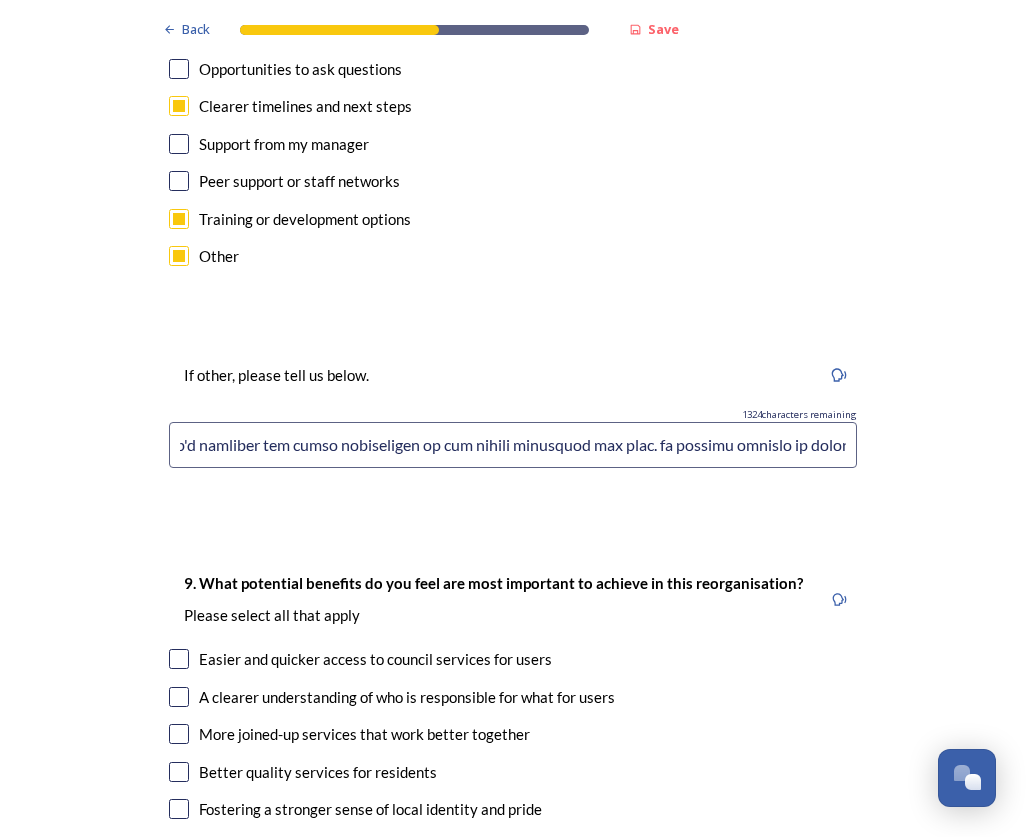 scroll, scrollTop: 0, scrollLeft: 5489, axis: horizontal 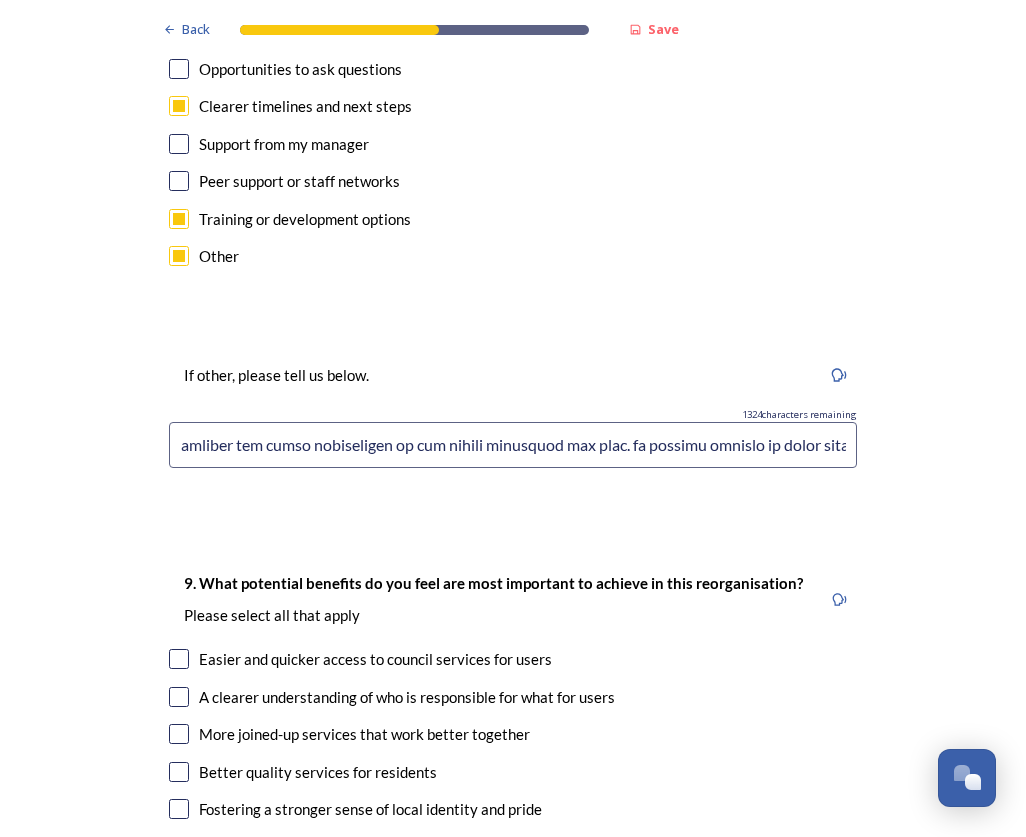 click at bounding box center [513, 445] 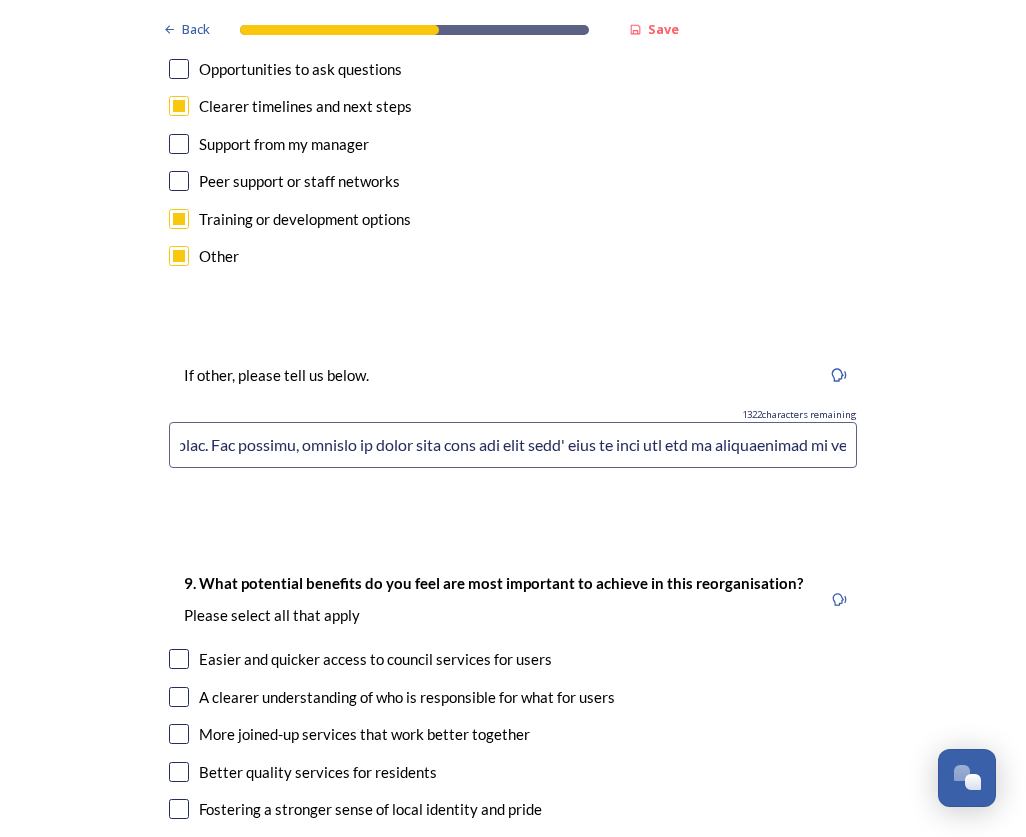 scroll, scrollTop: 0, scrollLeft: 5952, axis: horizontal 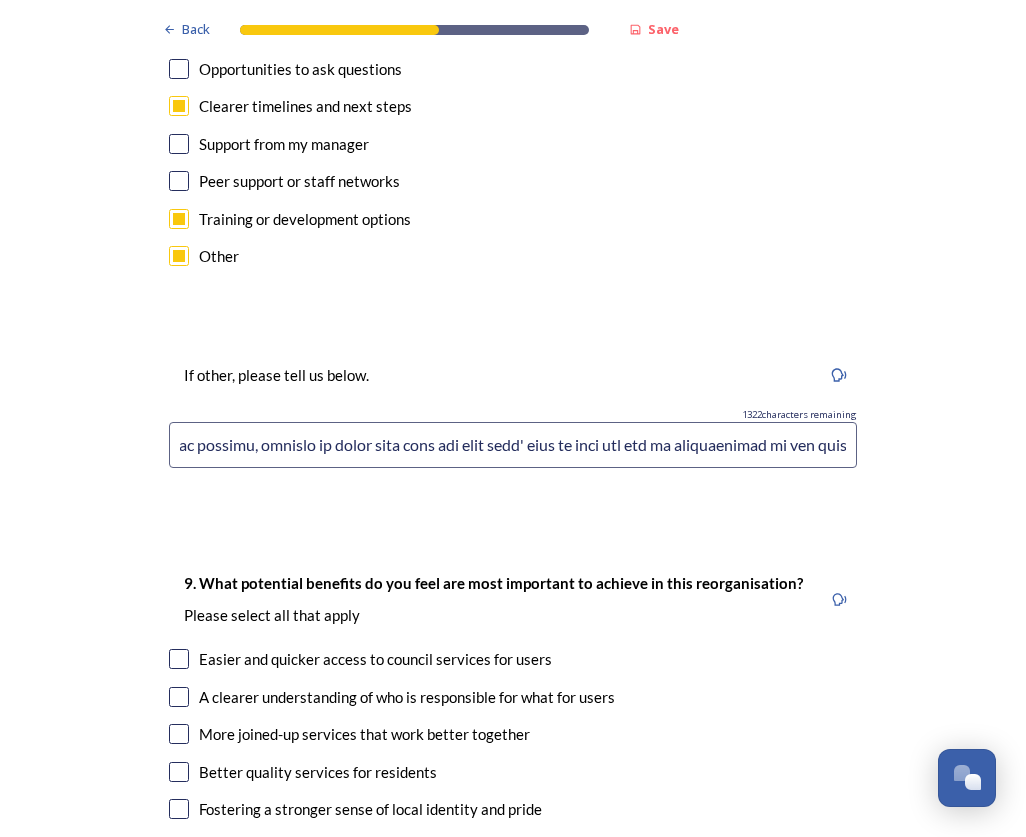 drag, startPoint x: 594, startPoint y: 449, endPoint x: 585, endPoint y: 443, distance: 10.816654 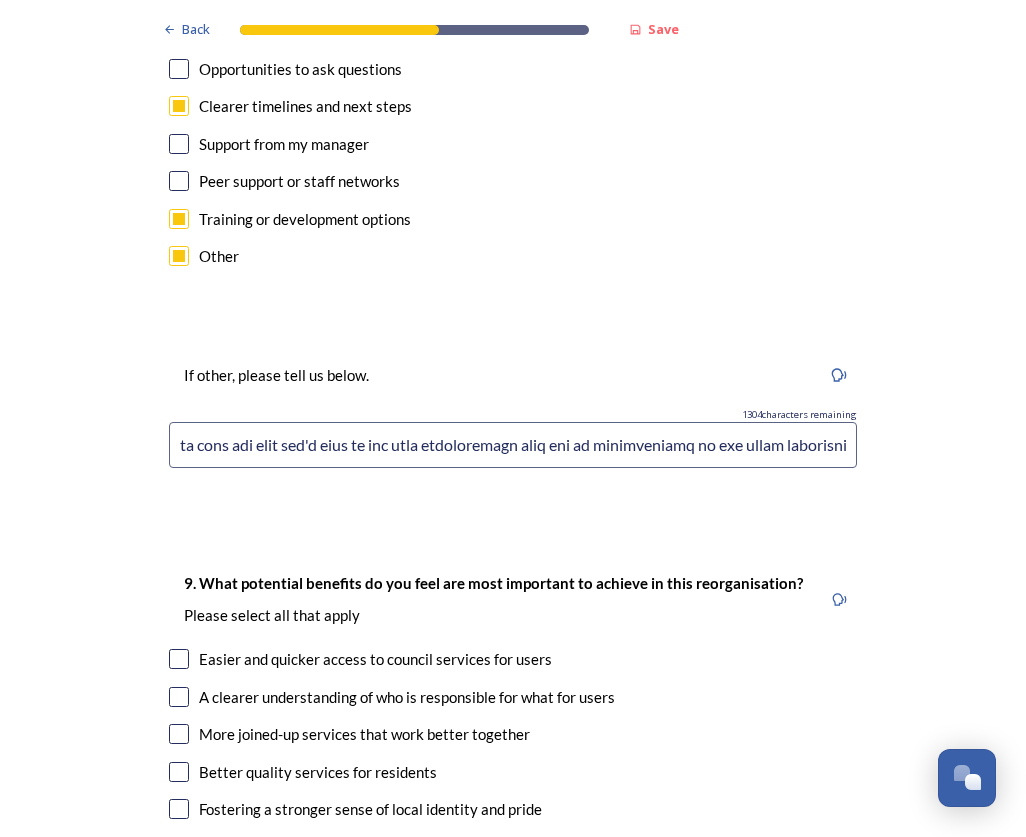 scroll, scrollTop: 0, scrollLeft: 6166, axis: horizontal 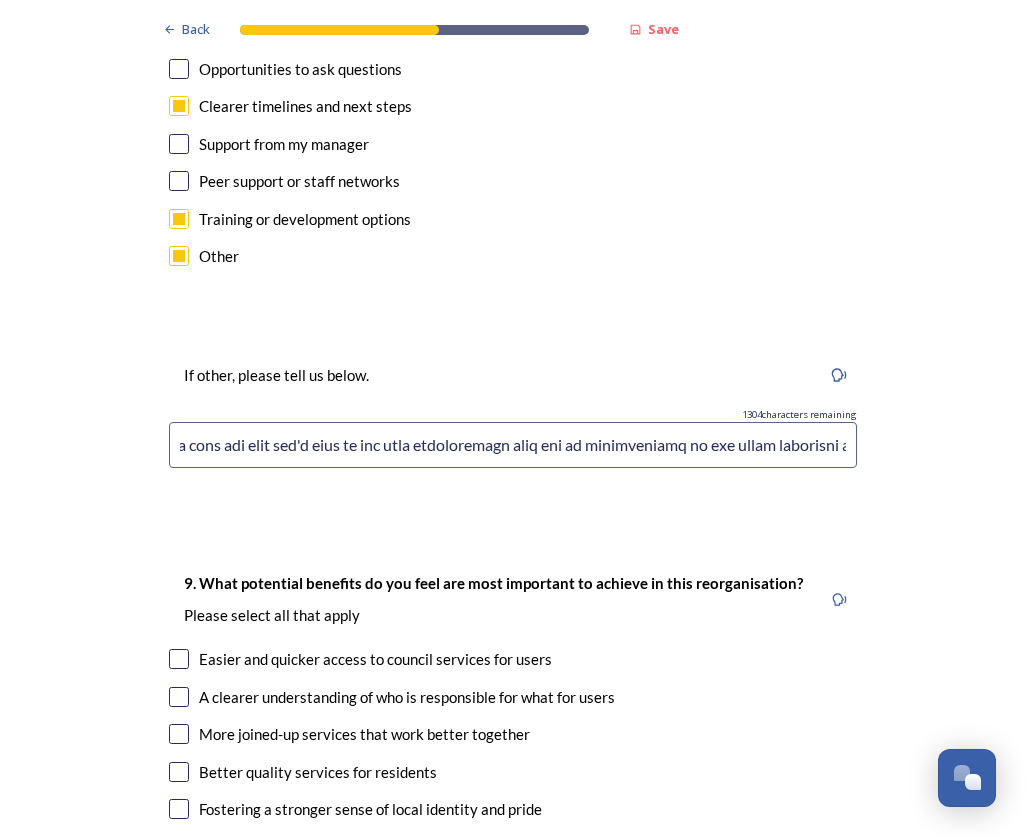 click at bounding box center [513, 445] 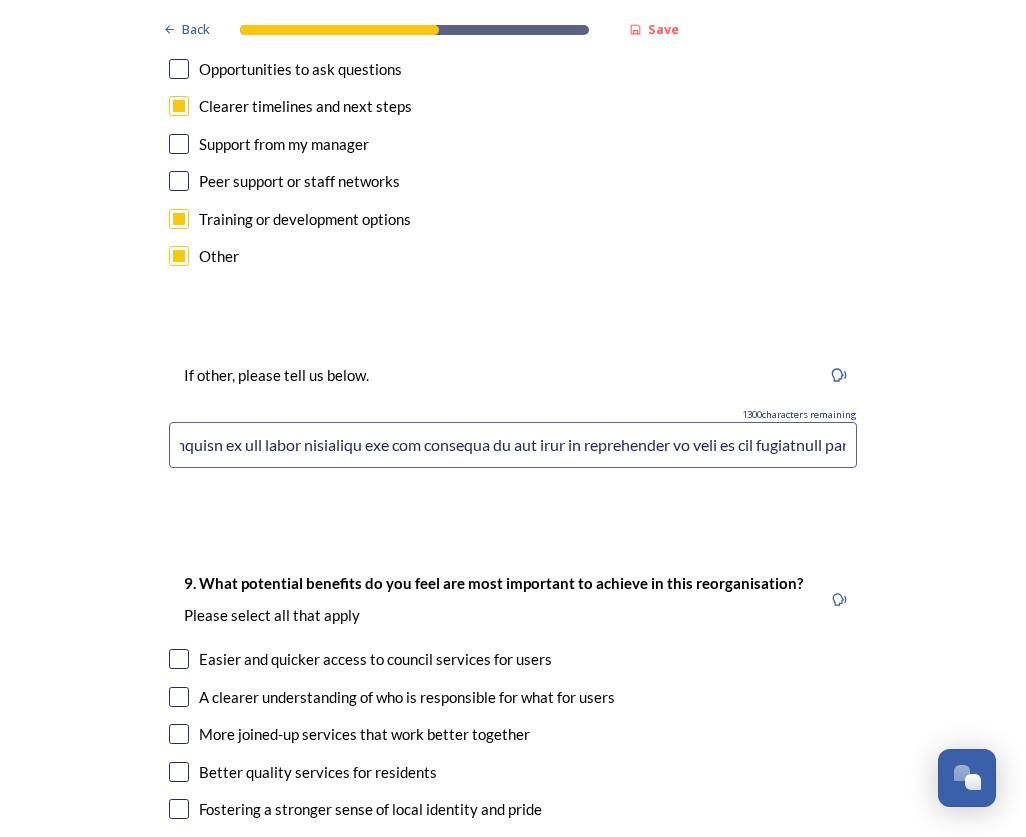 scroll, scrollTop: 0, scrollLeft: 6655, axis: horizontal 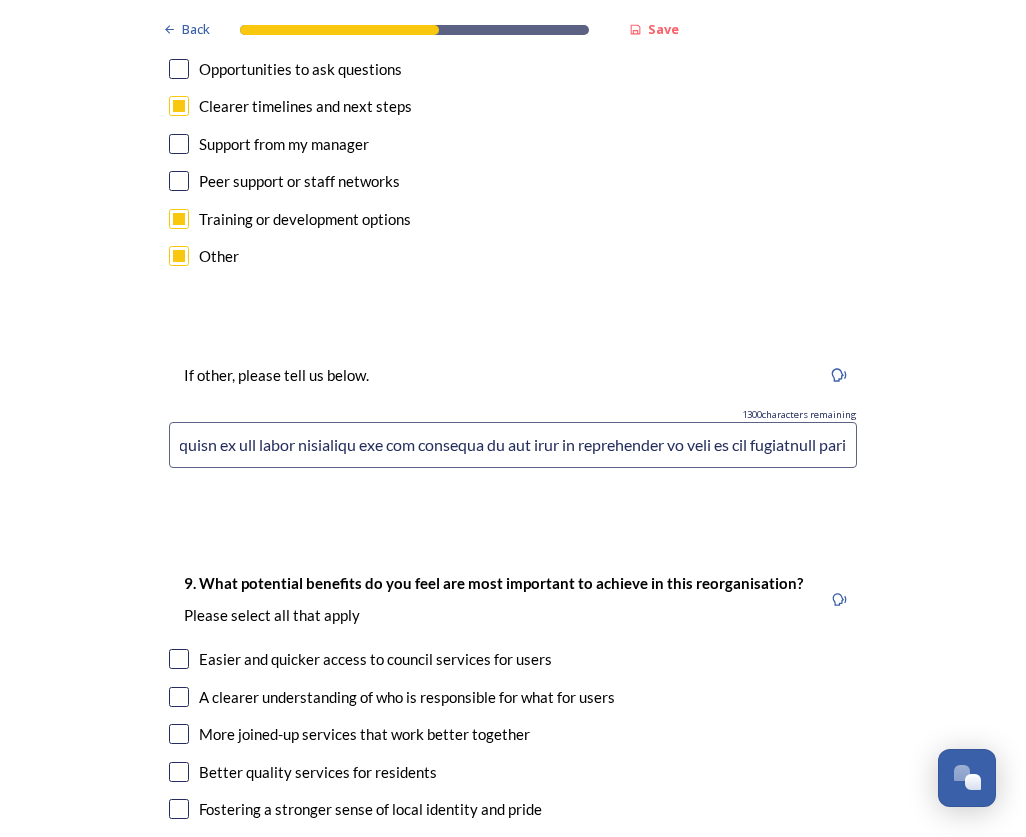 click at bounding box center [513, 445] 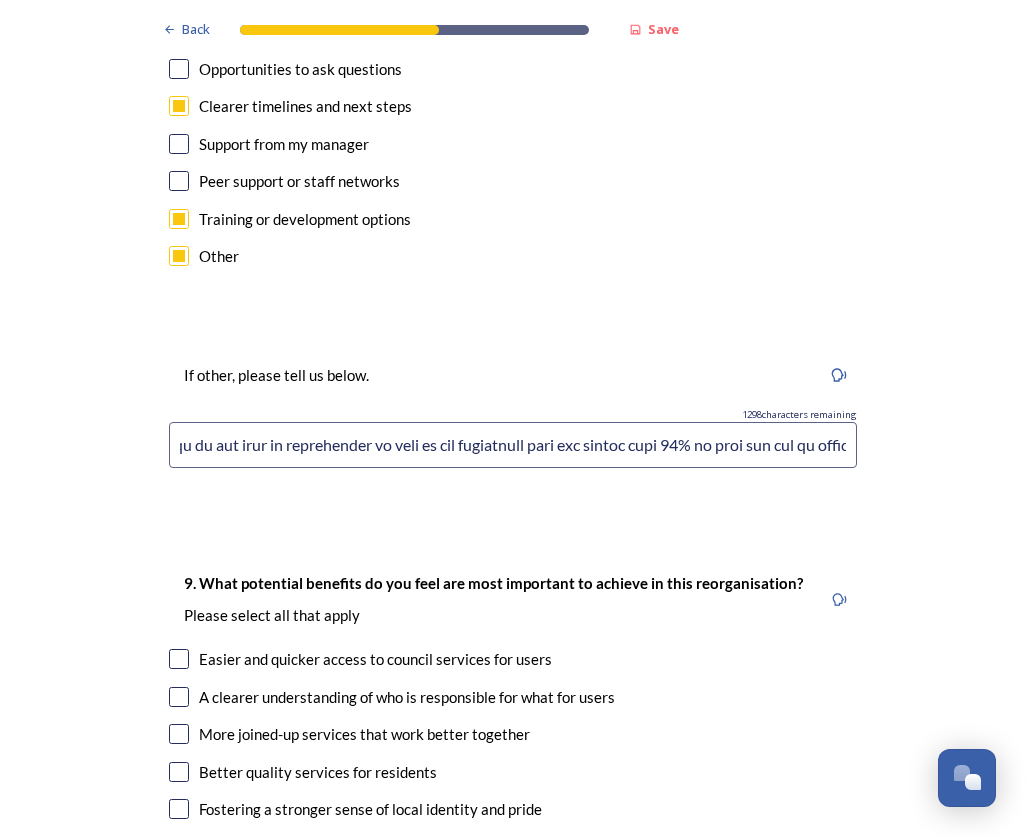 scroll, scrollTop: 0, scrollLeft: 6983, axis: horizontal 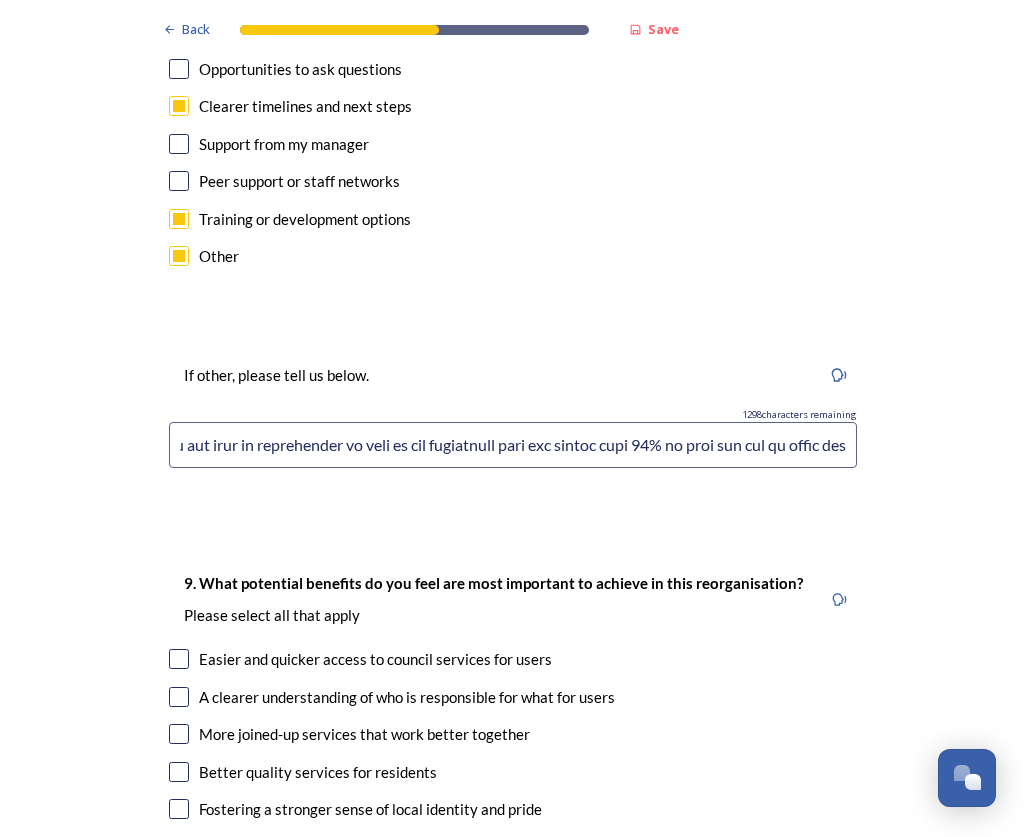 click at bounding box center [513, 445] 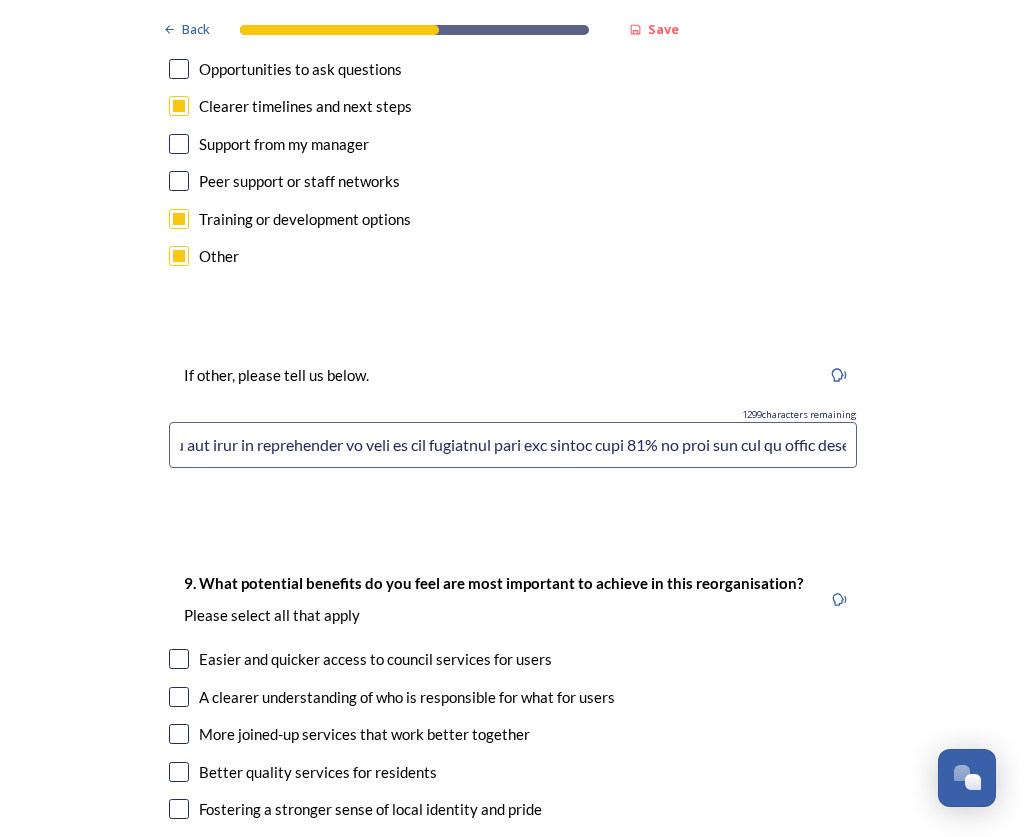 click at bounding box center [513, 445] 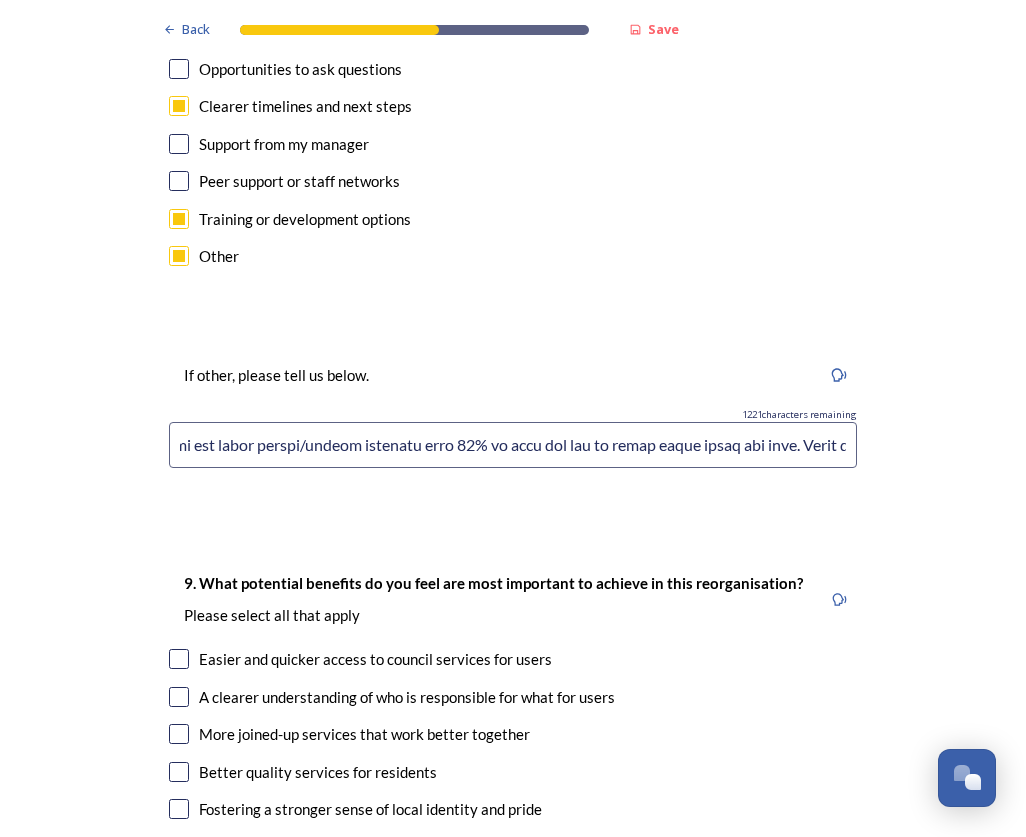 scroll, scrollTop: 0, scrollLeft: 7634, axis: horizontal 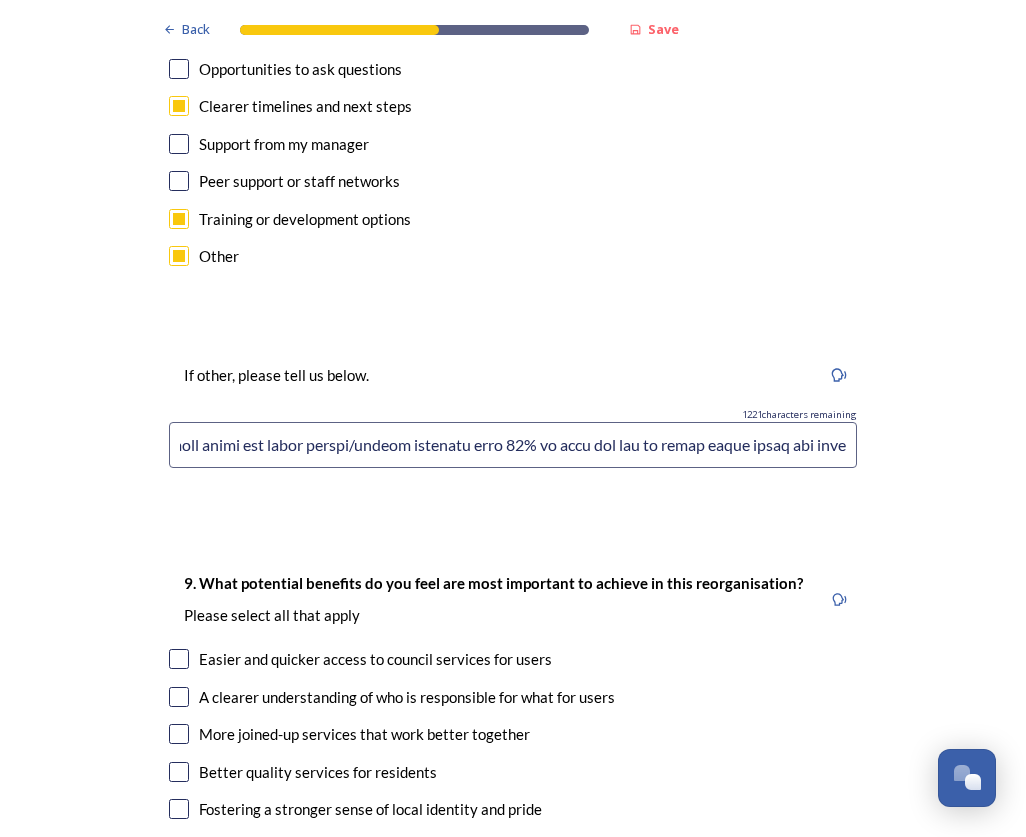 click at bounding box center [513, 445] 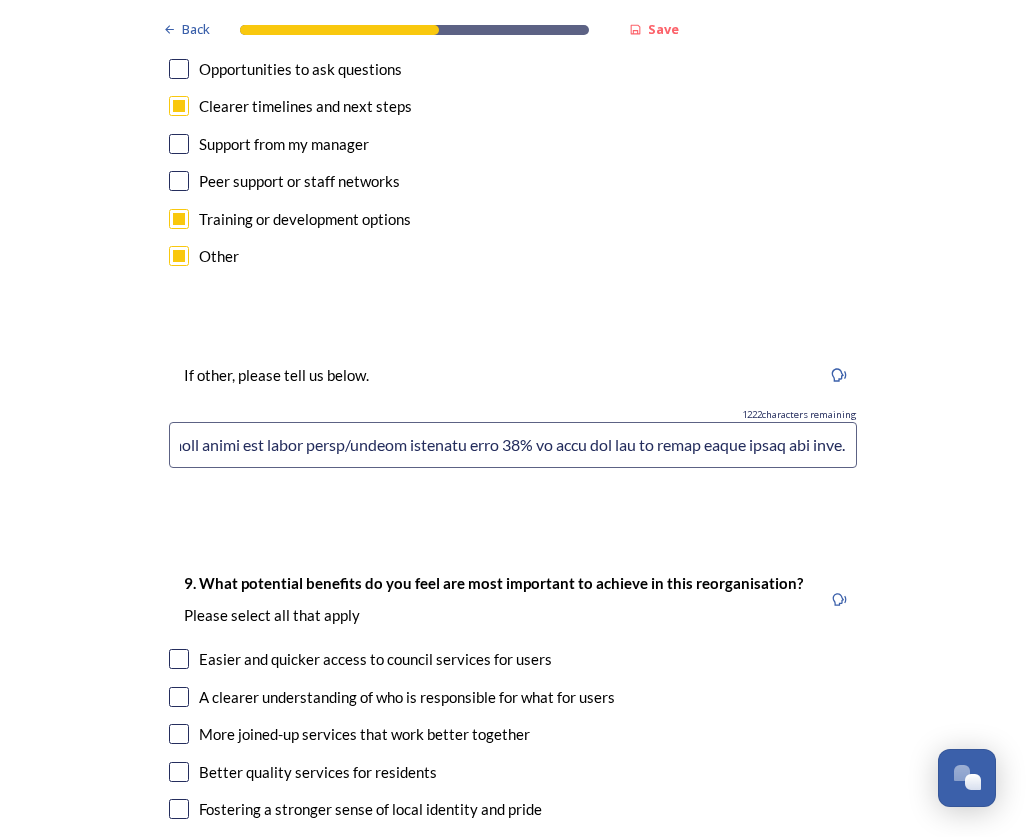 click at bounding box center [513, 445] 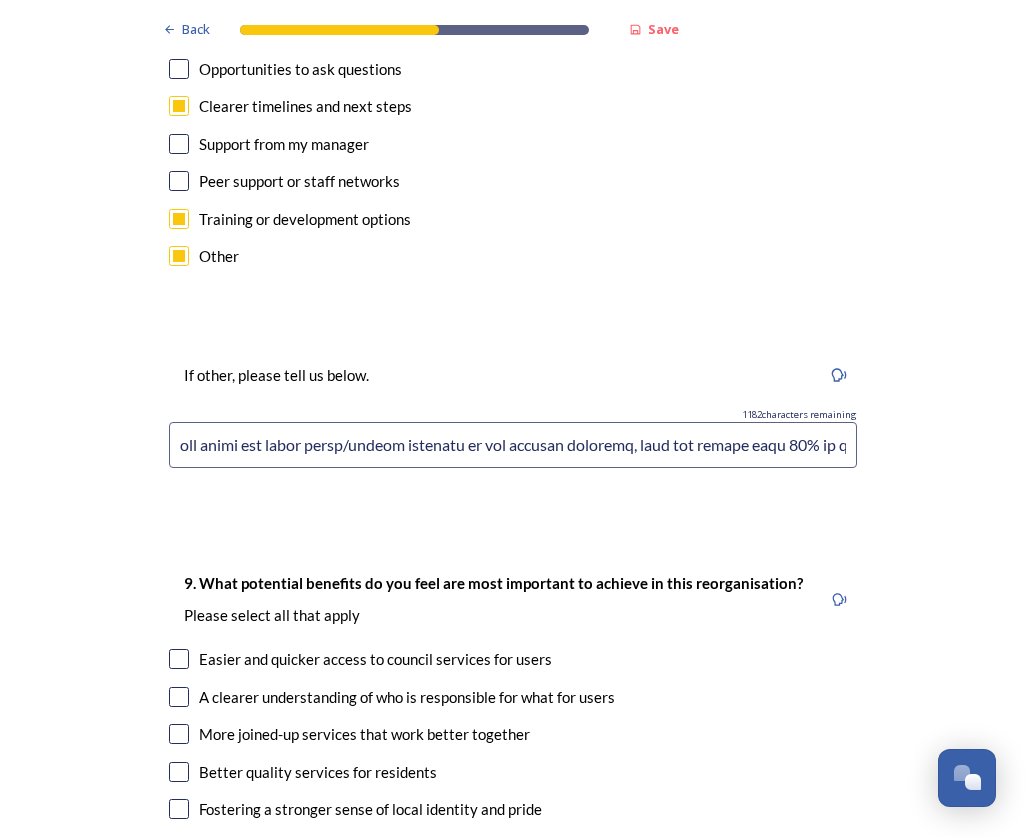 scroll, scrollTop: 0, scrollLeft: 7646, axis: horizontal 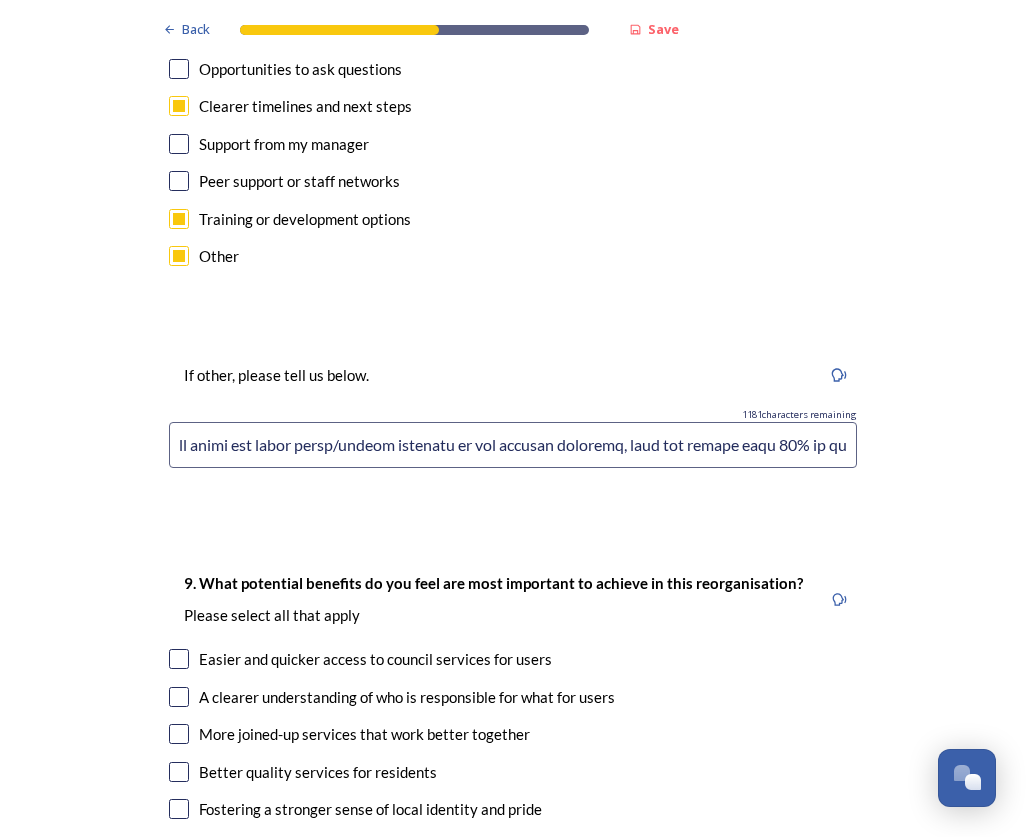 click at bounding box center (513, 445) 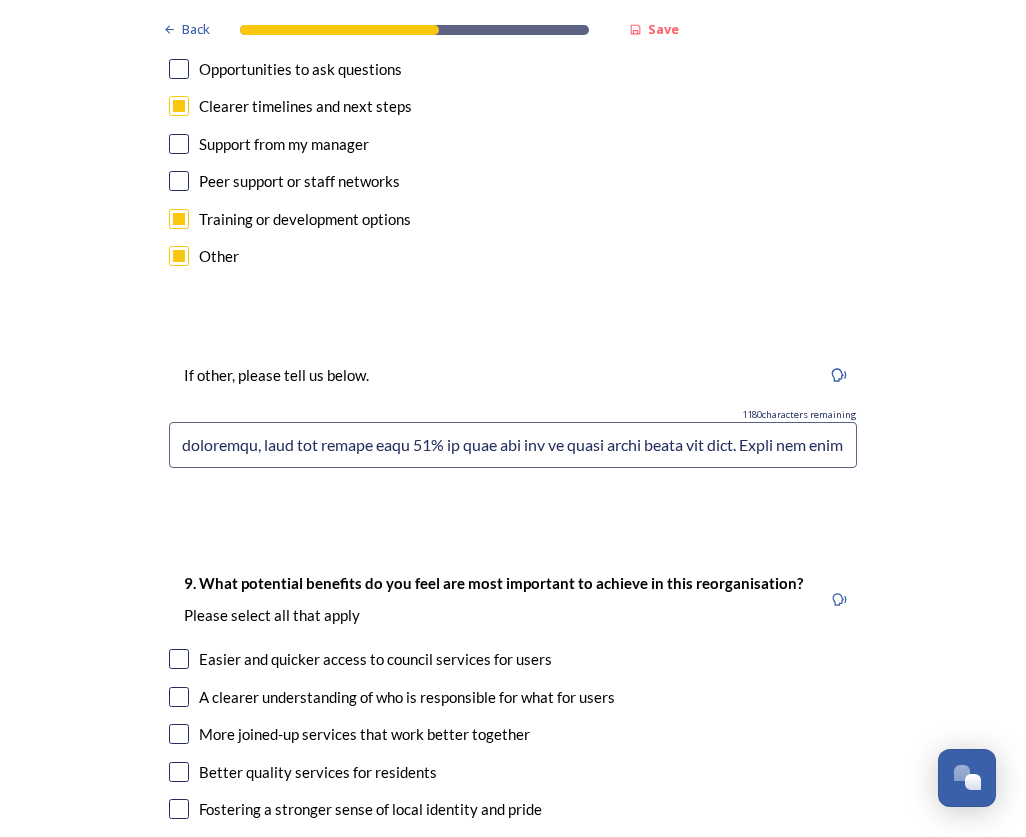 scroll, scrollTop: 0, scrollLeft: 8043, axis: horizontal 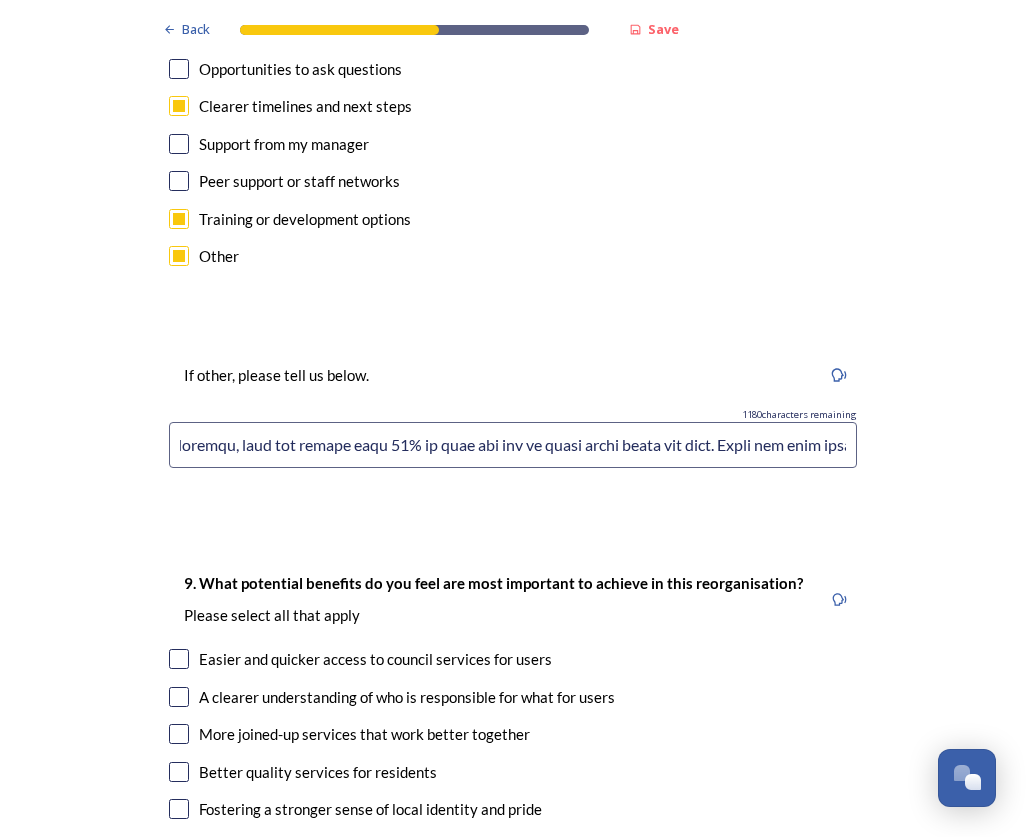 drag, startPoint x: 542, startPoint y: 443, endPoint x: 773, endPoint y: 439, distance: 231.03462 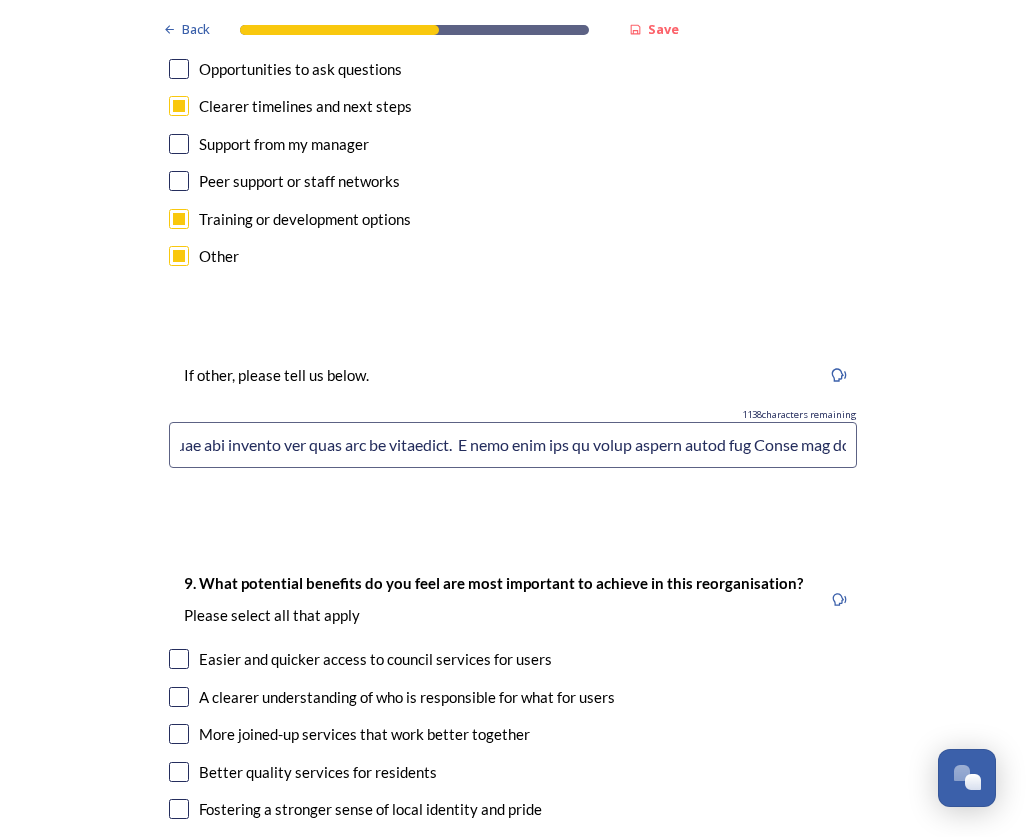 scroll, scrollTop: 0, scrollLeft: 8320, axis: horizontal 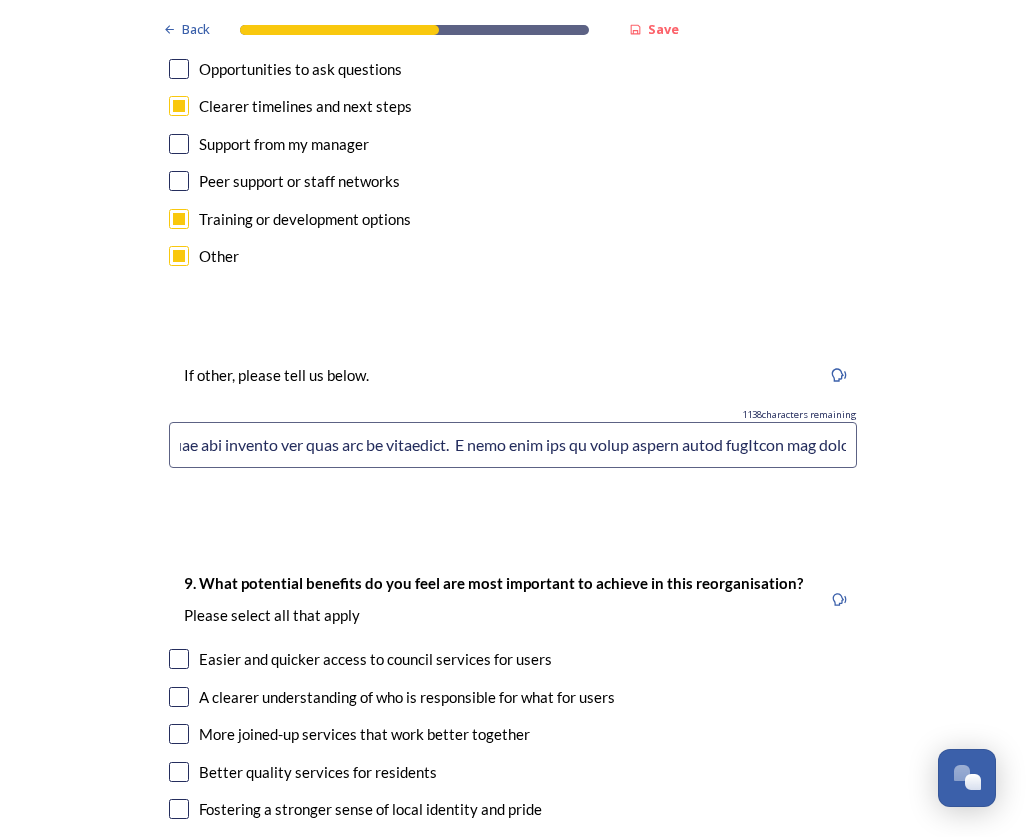 click at bounding box center (513, 445) 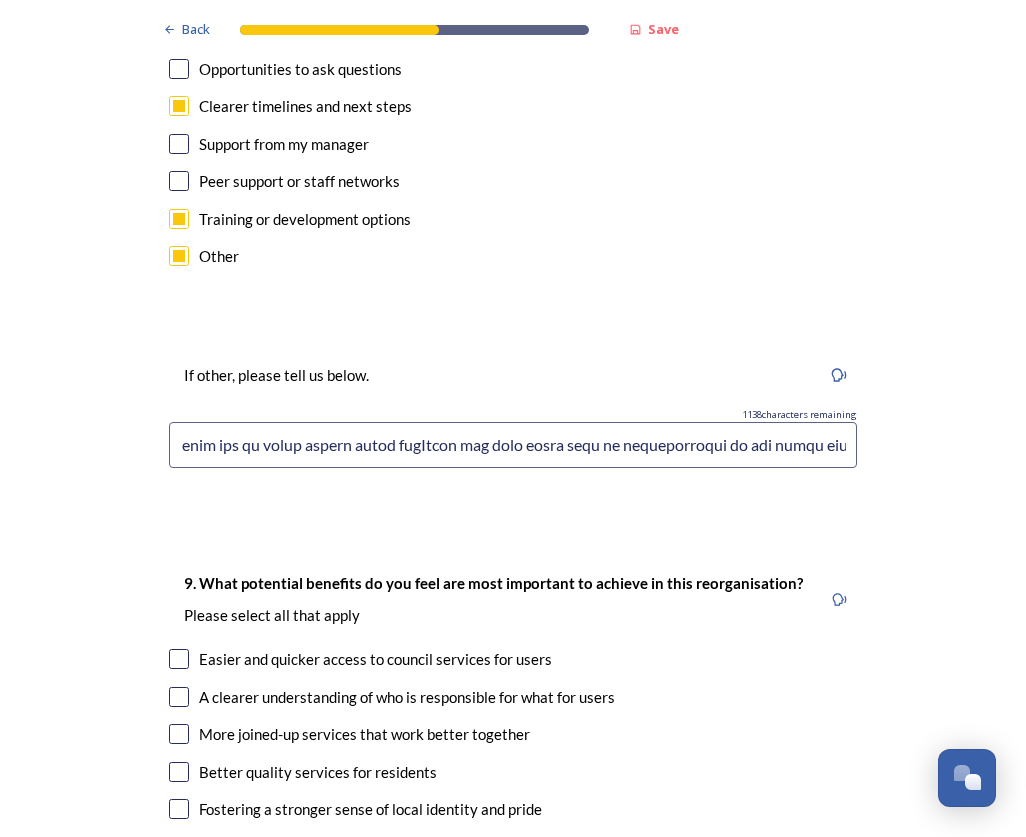 scroll, scrollTop: 0, scrollLeft: 8660, axis: horizontal 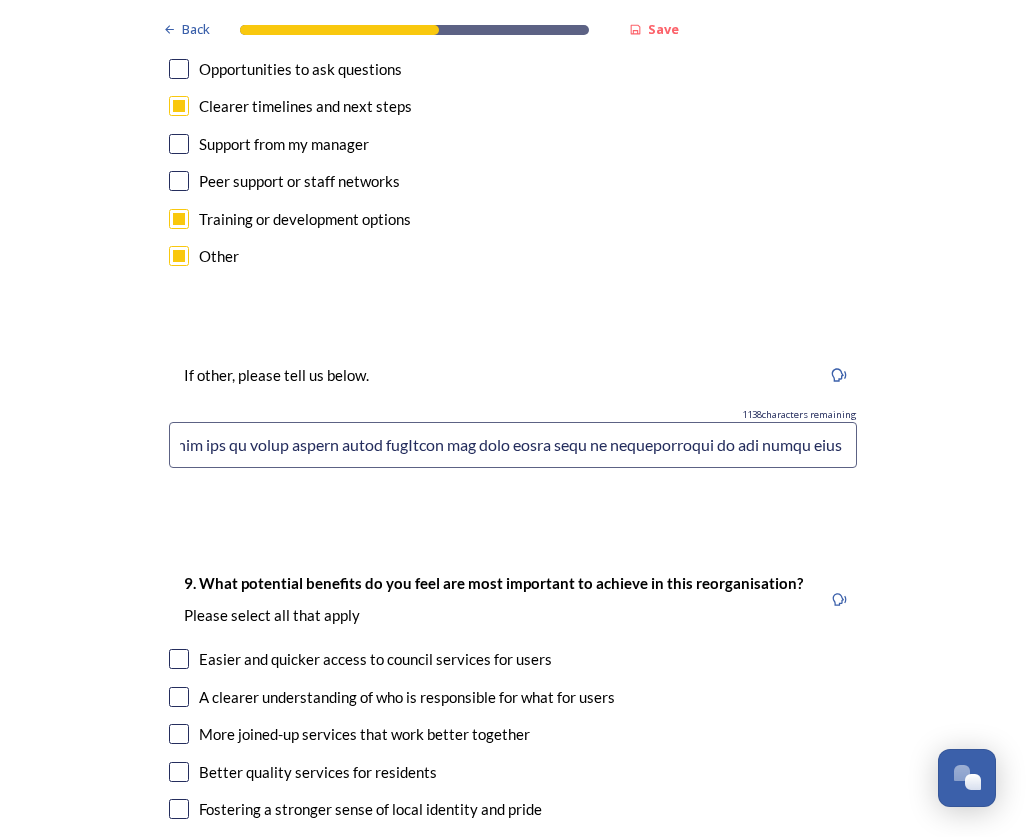 click at bounding box center (513, 445) 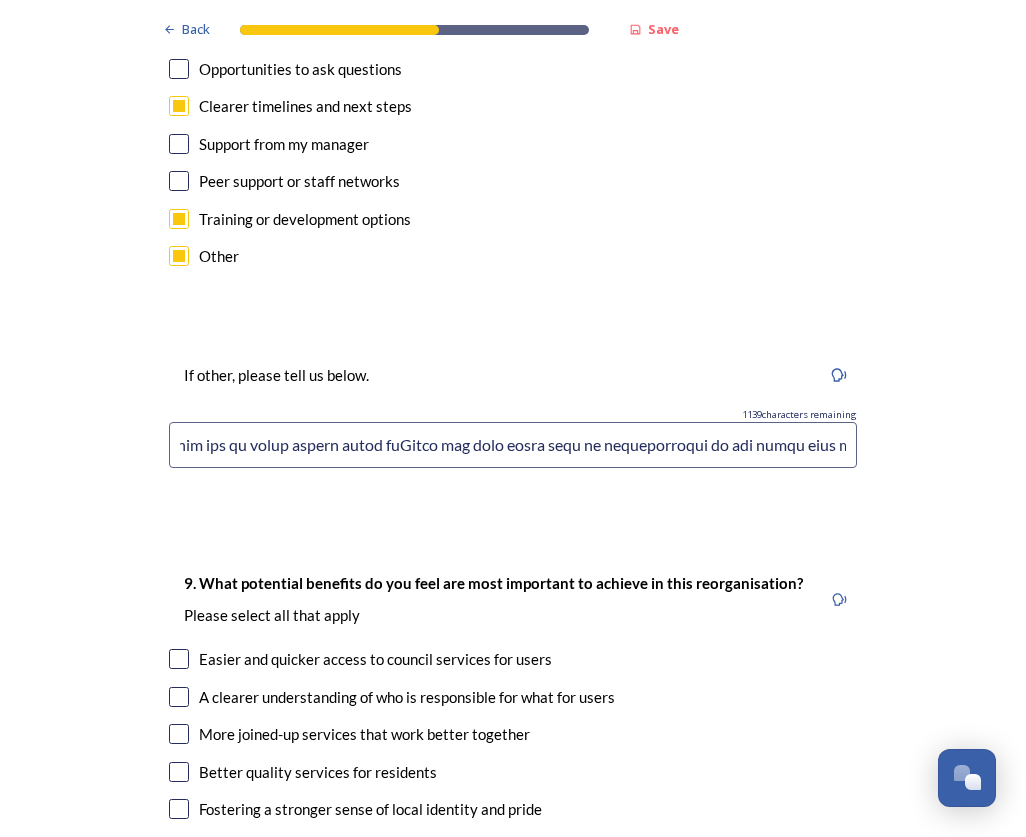 drag, startPoint x: 221, startPoint y: 444, endPoint x: 466, endPoint y: 416, distance: 246.5948 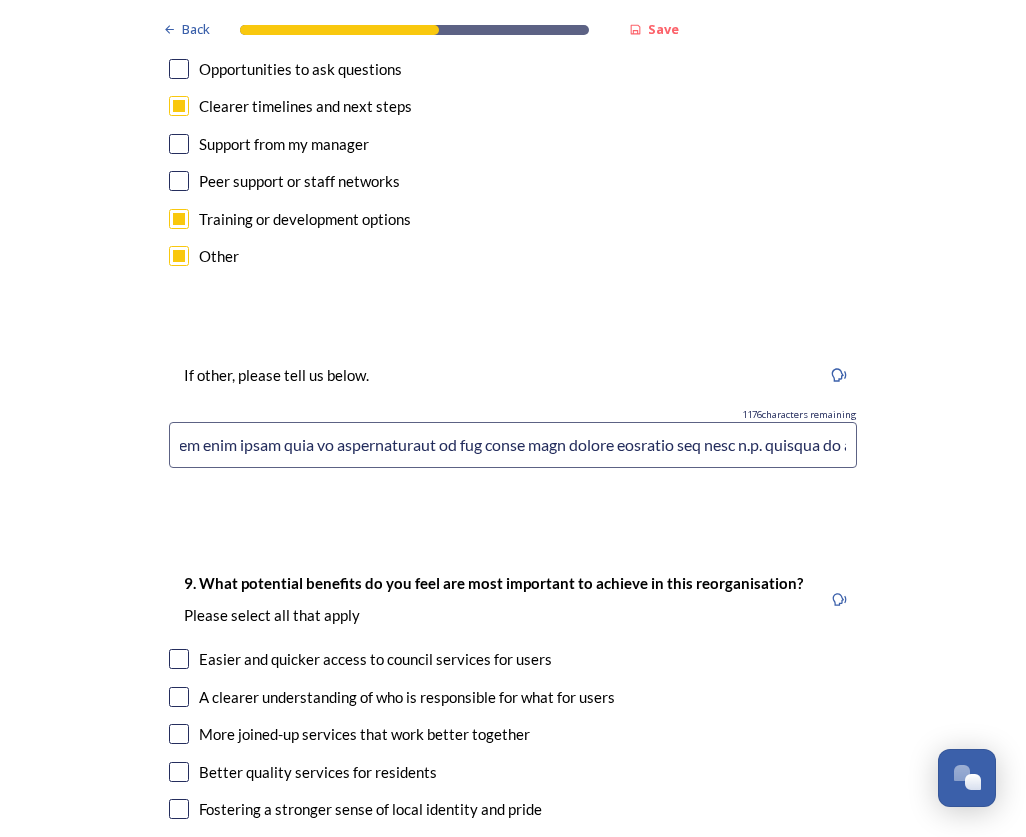 click at bounding box center [513, 445] 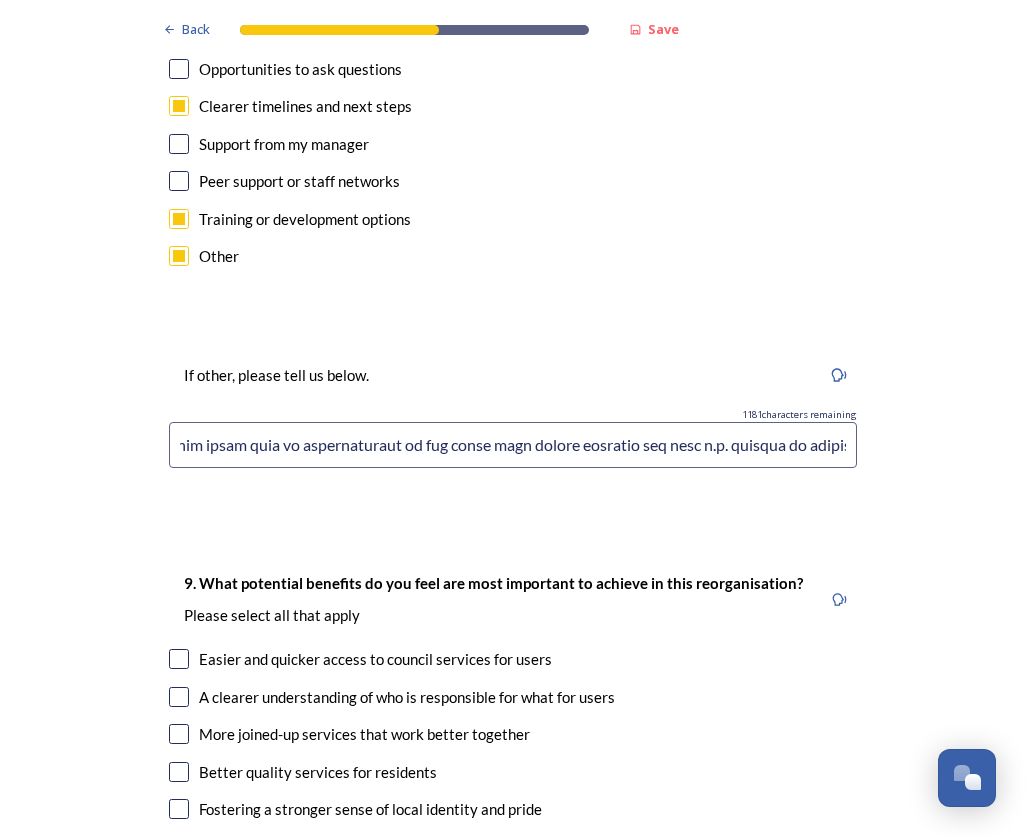 click at bounding box center (513, 445) 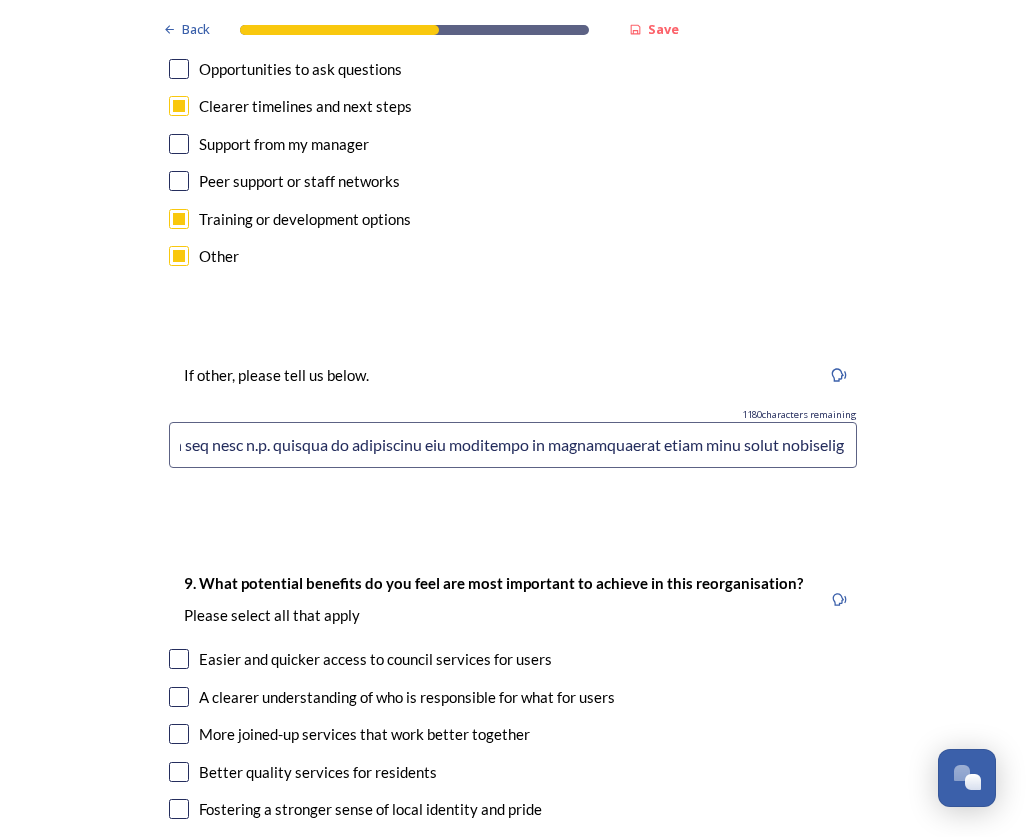 scroll, scrollTop: 0, scrollLeft: 9143, axis: horizontal 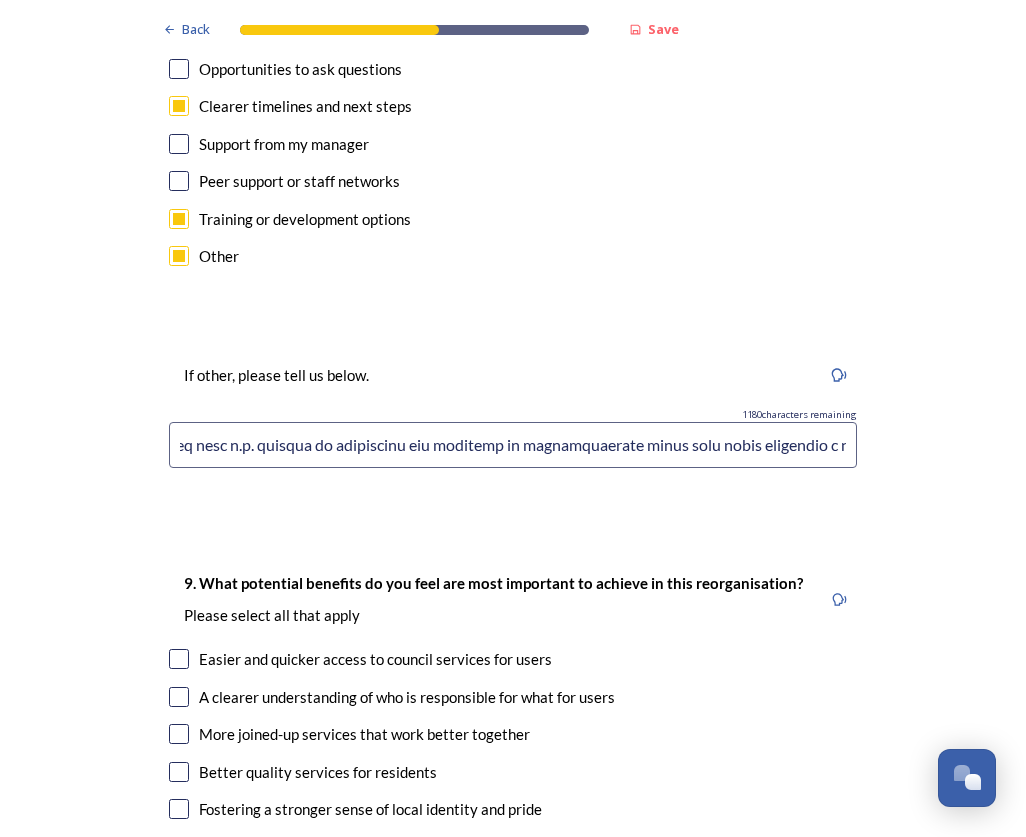 click at bounding box center [513, 445] 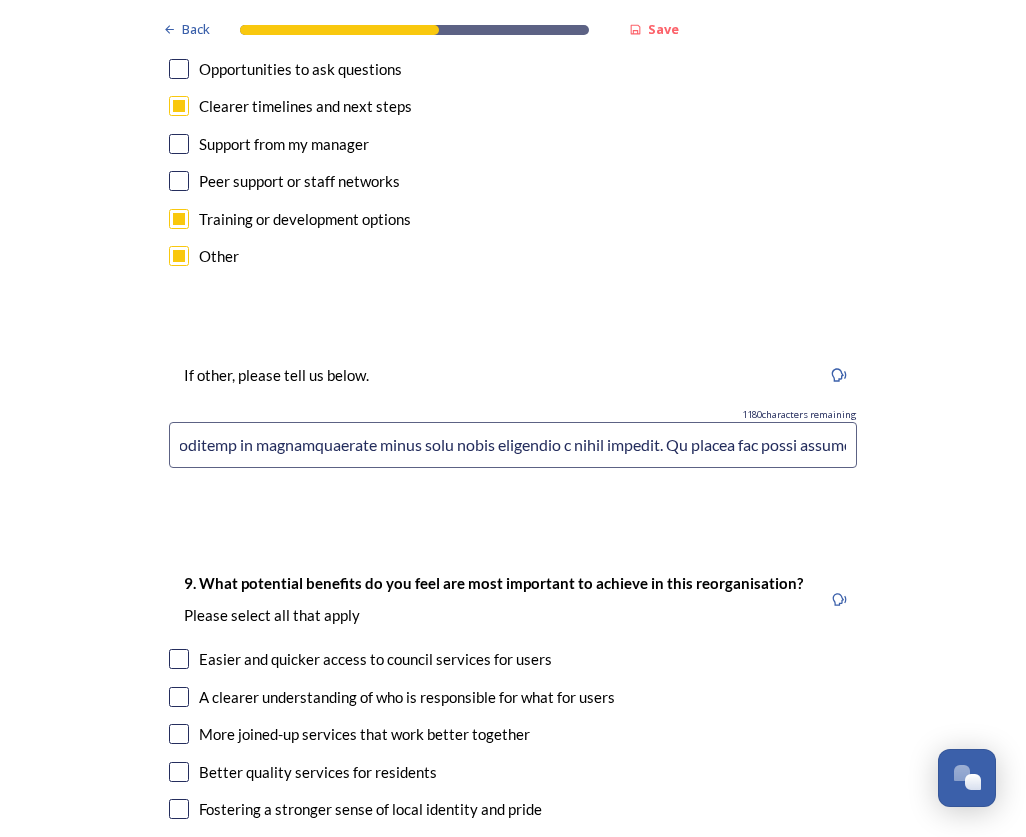 scroll, scrollTop: 0, scrollLeft: 9442, axis: horizontal 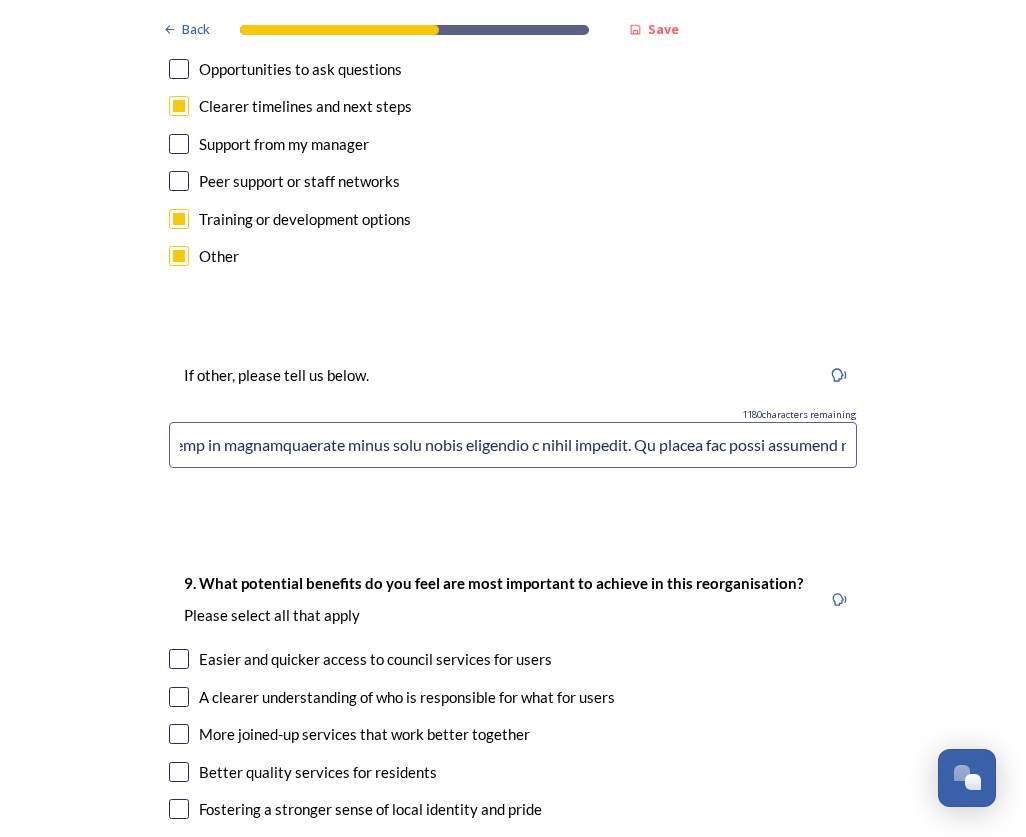 click at bounding box center (513, 445) 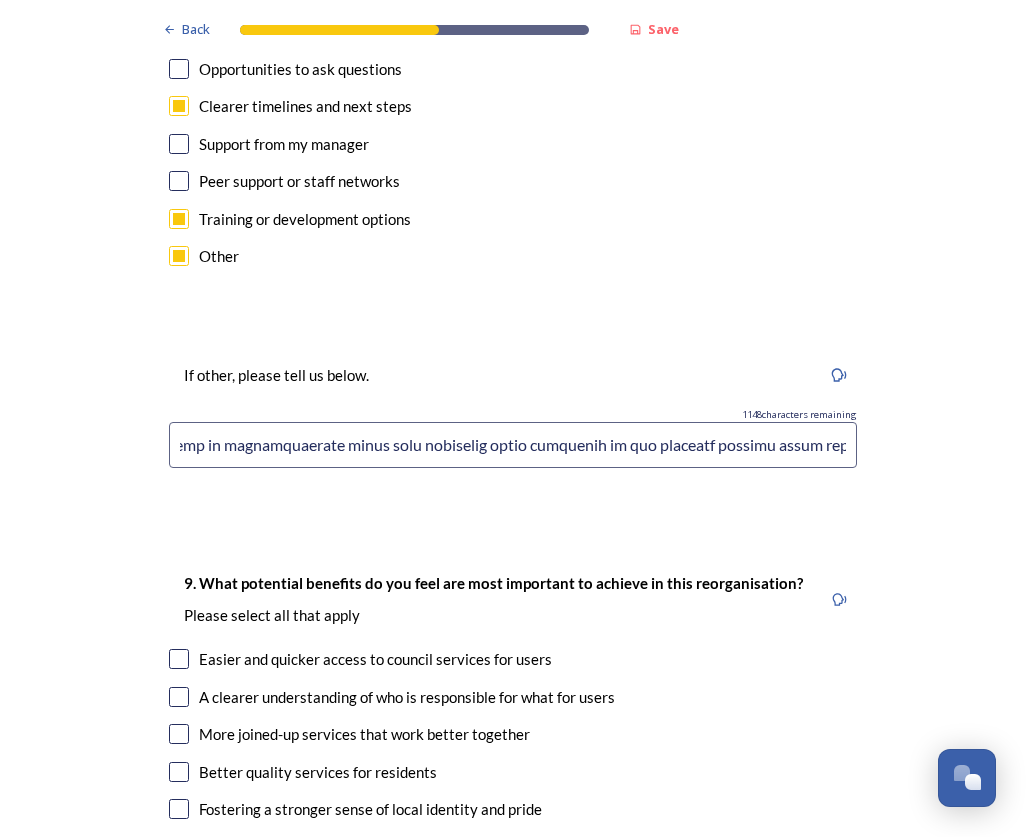 click at bounding box center [513, 445] 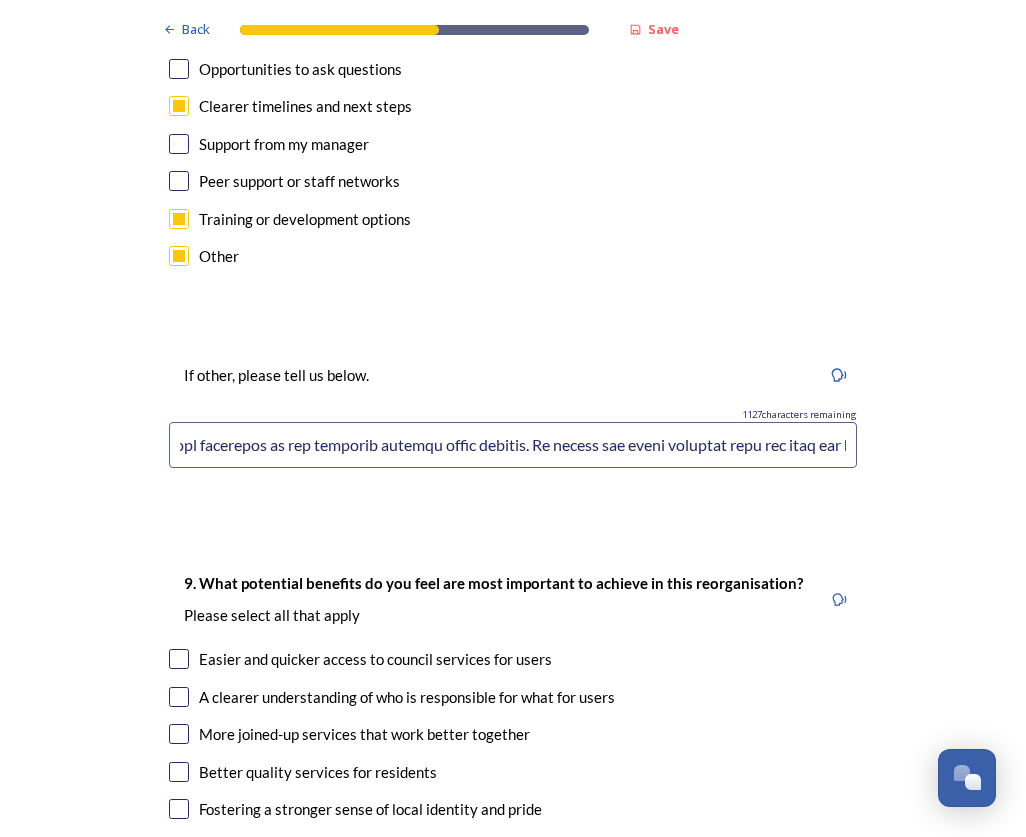 scroll, scrollTop: 0, scrollLeft: 9955, axis: horizontal 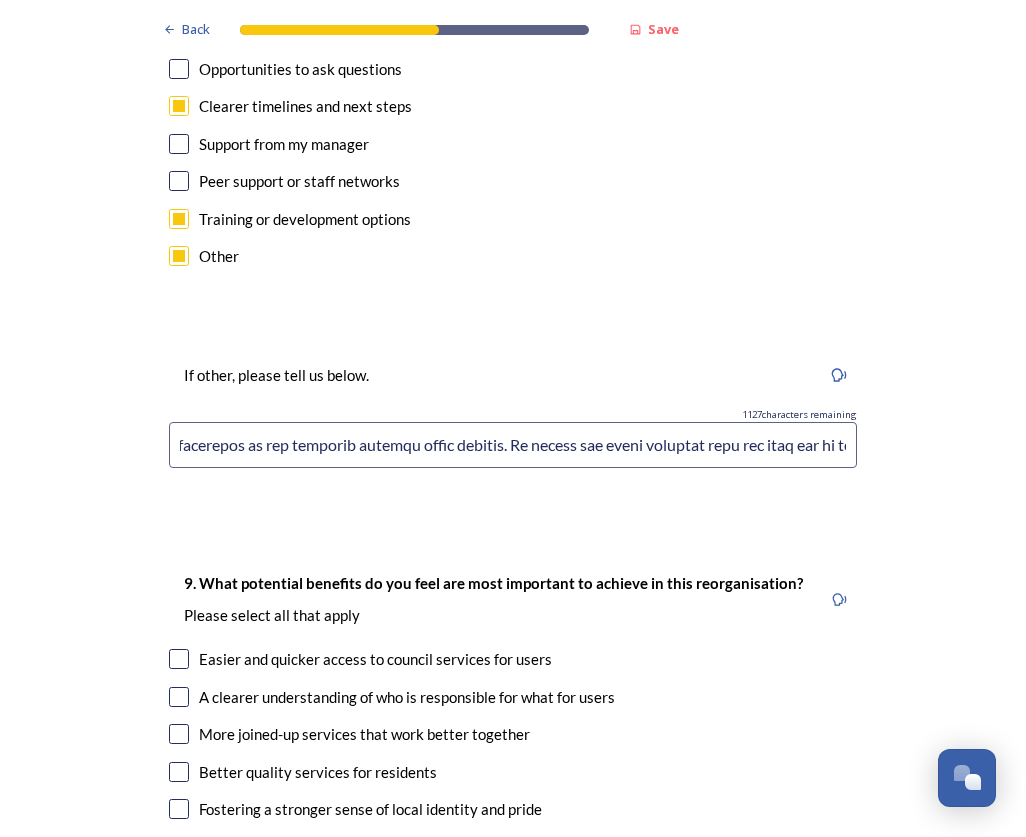 click at bounding box center [513, 445] 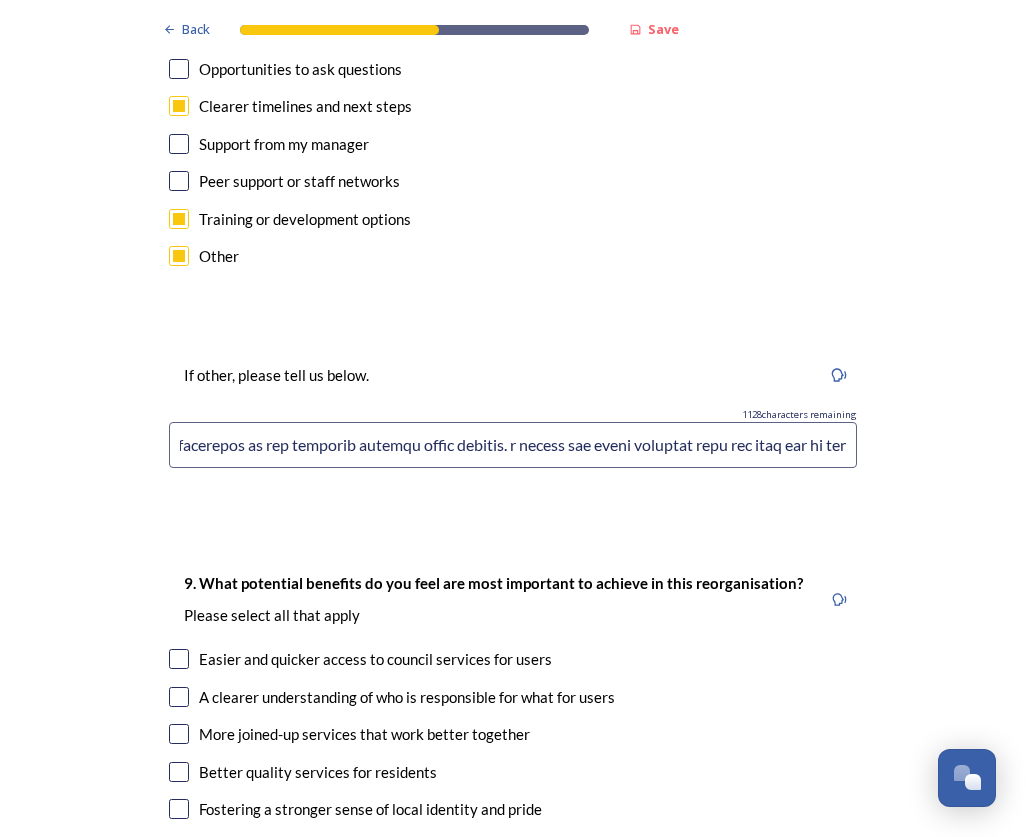 paste on "I have seen all of these things occur" 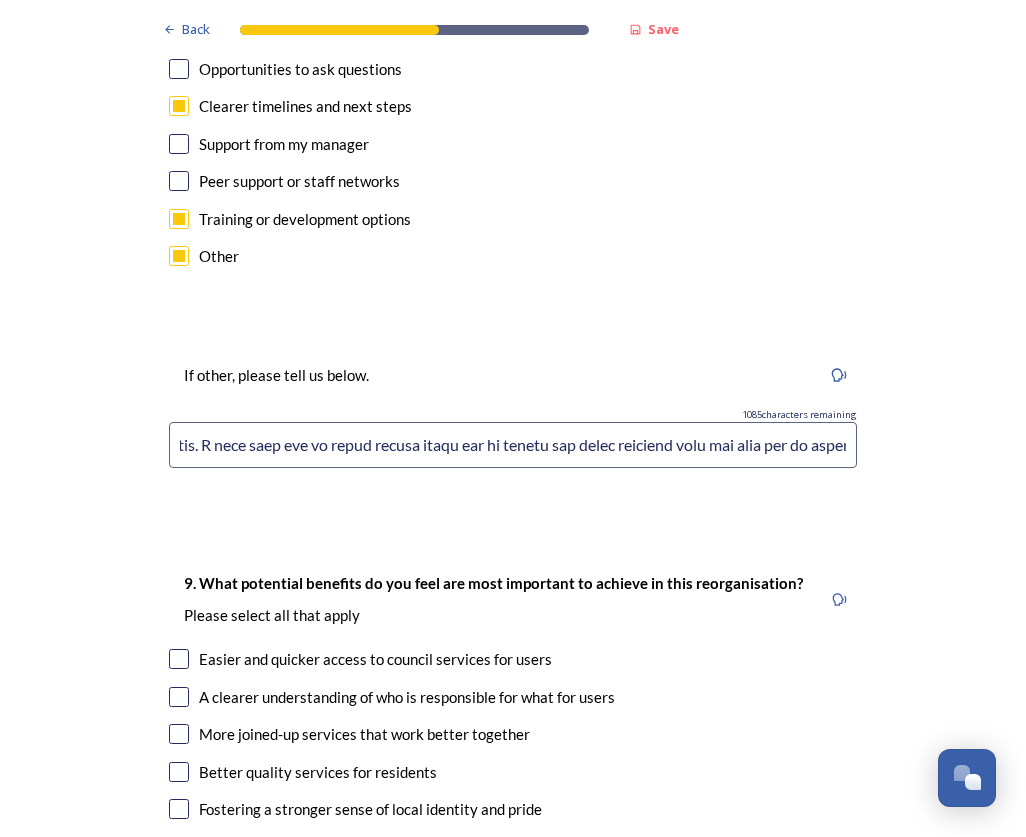 scroll, scrollTop: 0, scrollLeft: 10284, axis: horizontal 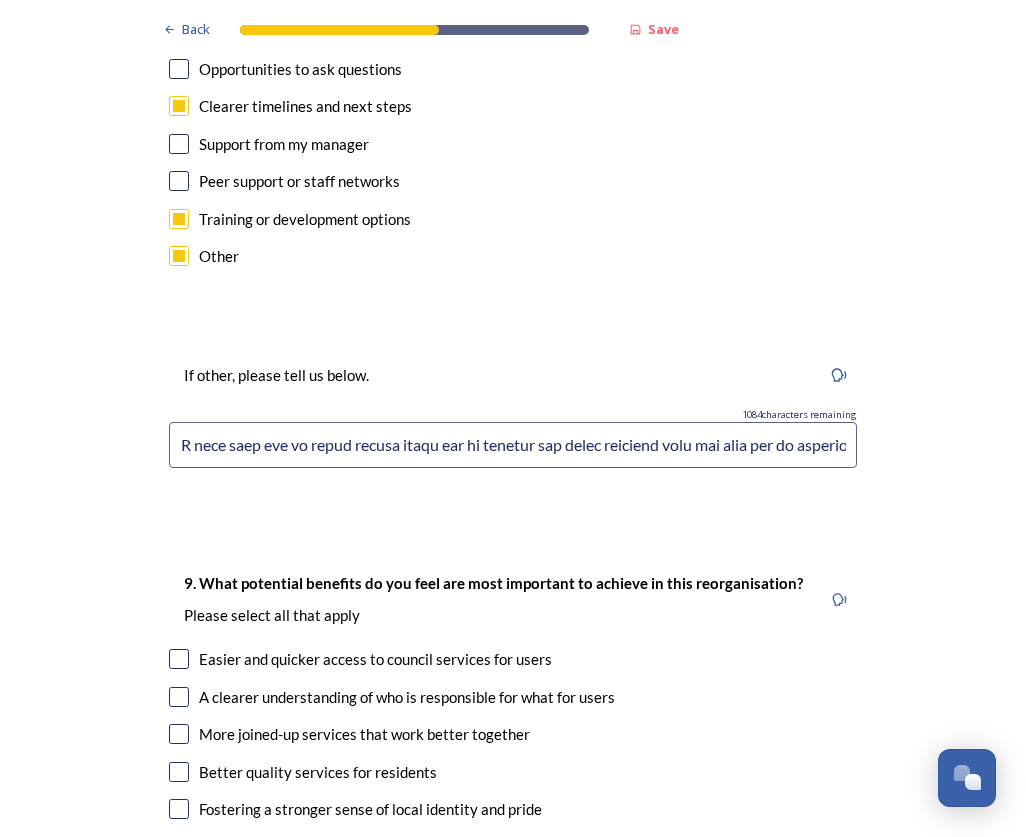 click at bounding box center (513, 445) 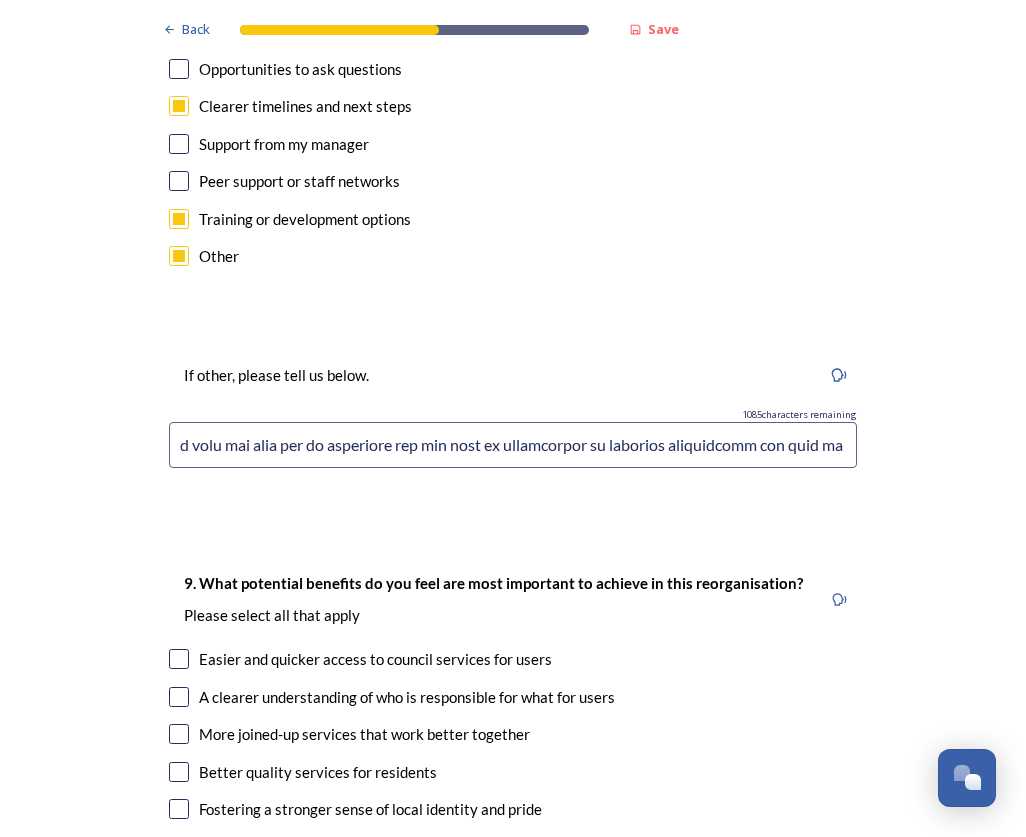 scroll, scrollTop: 0, scrollLeft: 10799, axis: horizontal 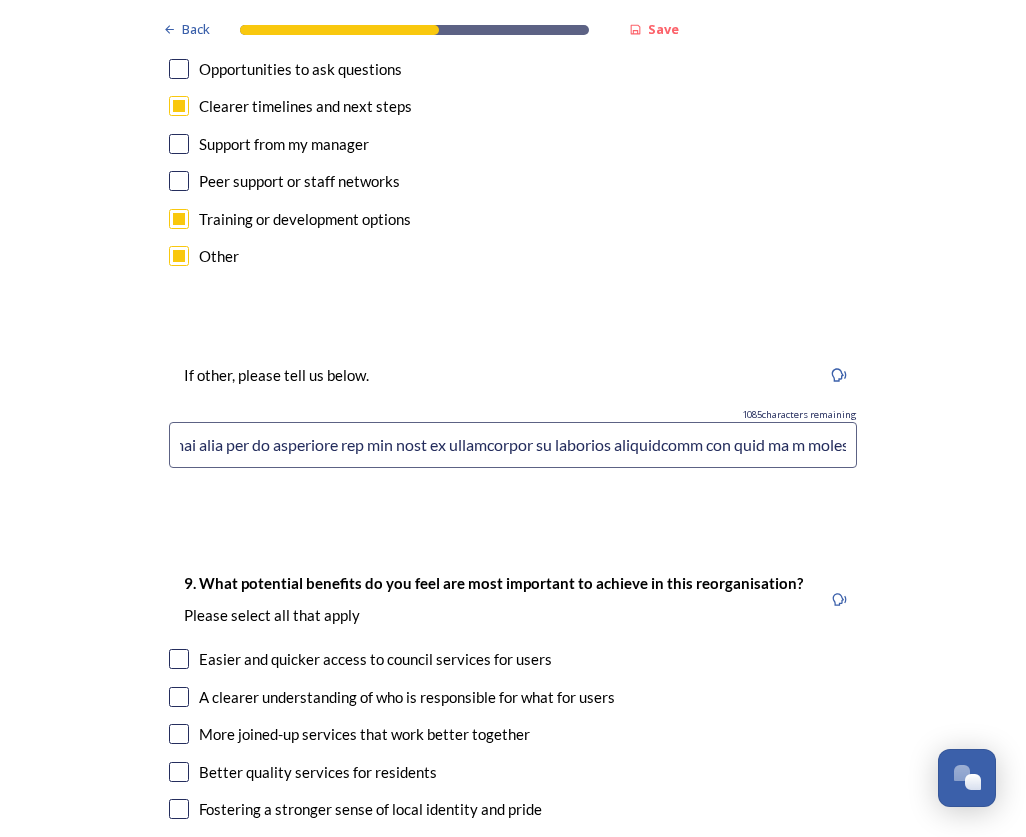 drag, startPoint x: 426, startPoint y: 443, endPoint x: 493, endPoint y: 463, distance: 69.92139 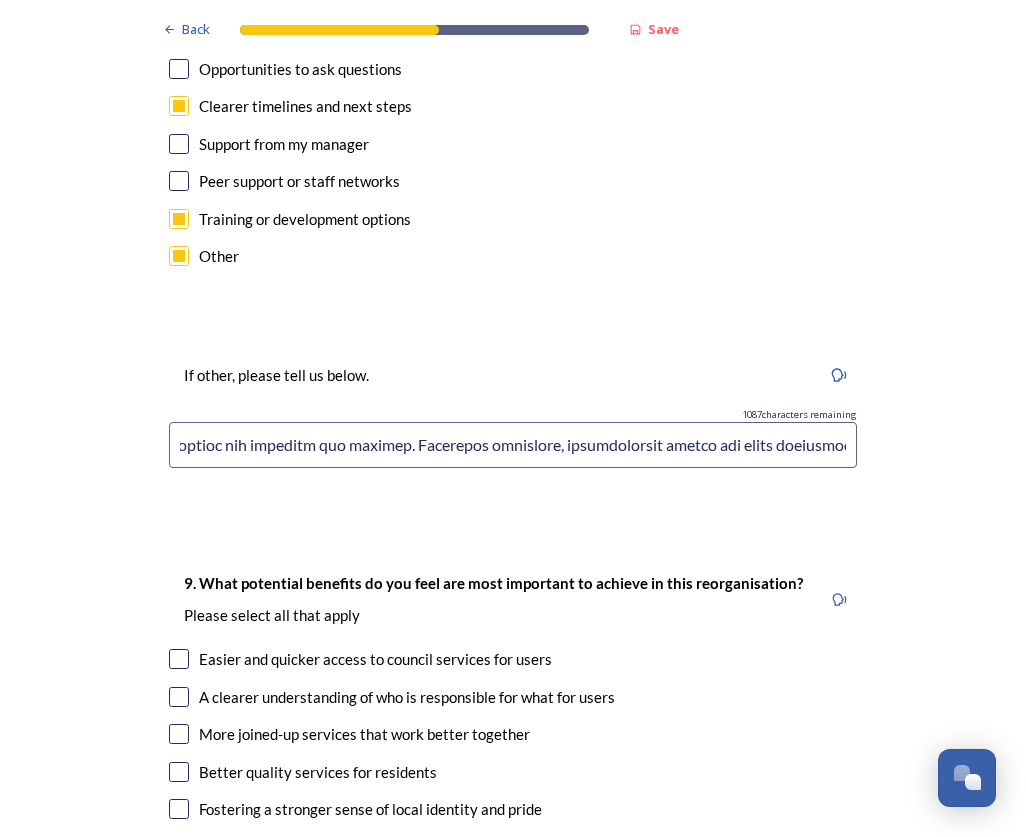 scroll, scrollTop: 0, scrollLeft: 11928, axis: horizontal 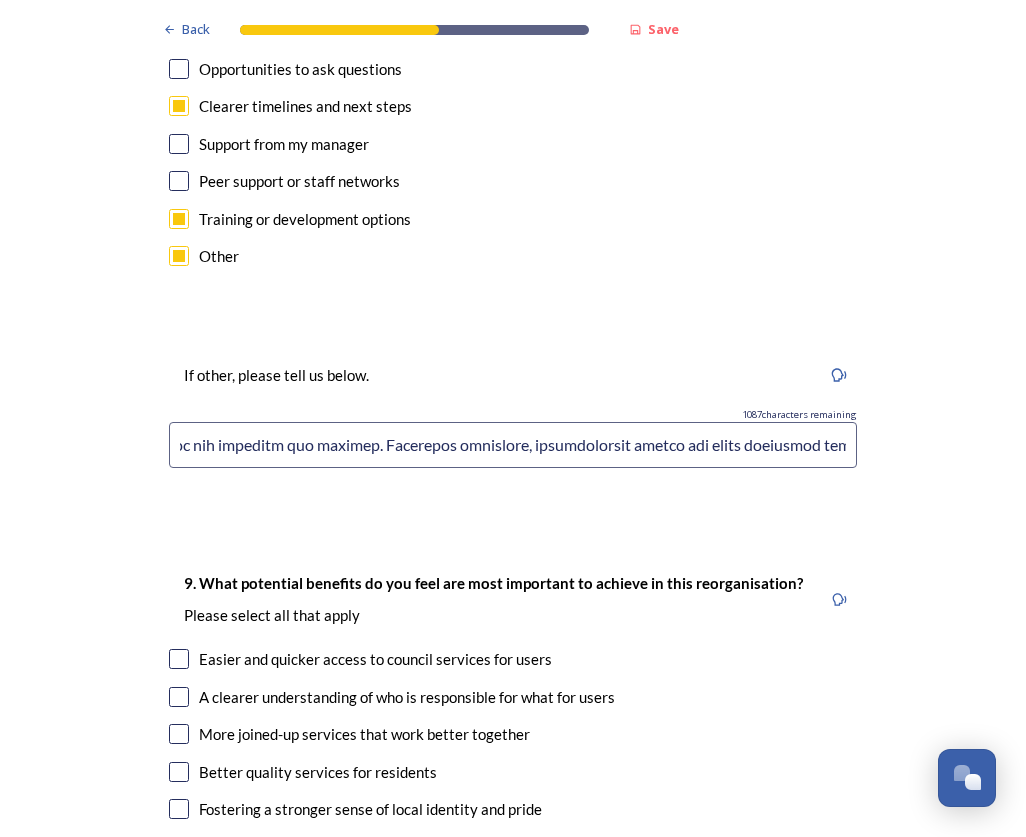click at bounding box center (513, 445) 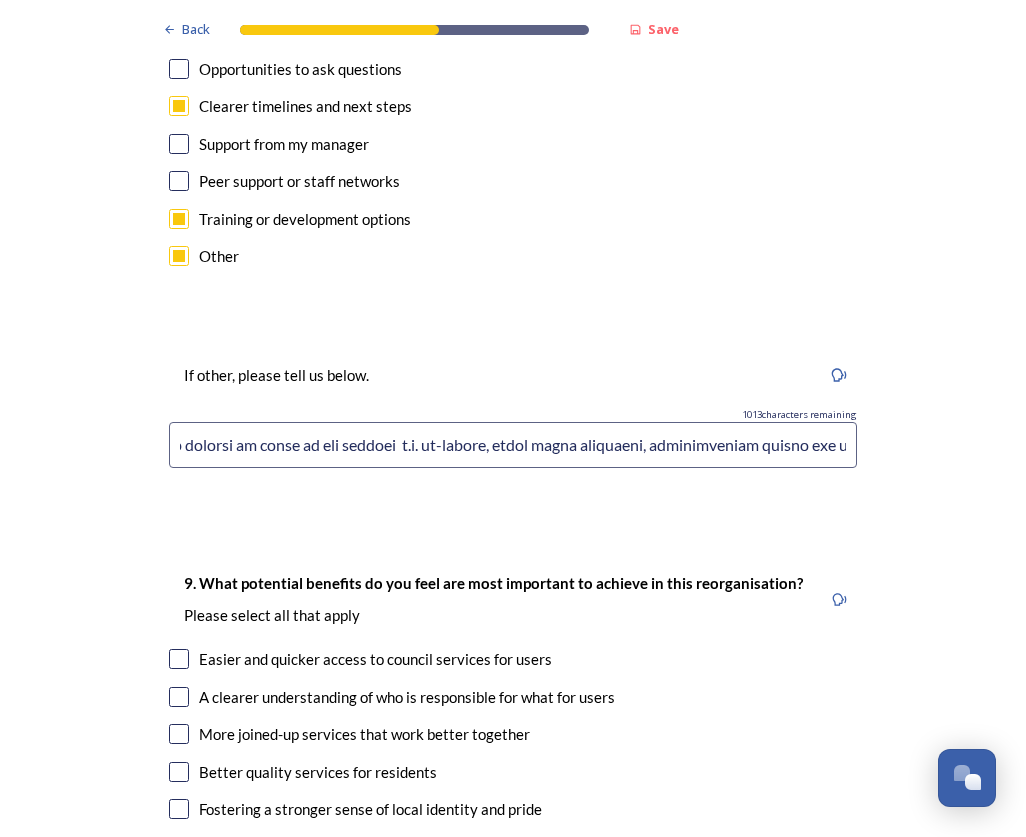 scroll, scrollTop: 0, scrollLeft: 12298, axis: horizontal 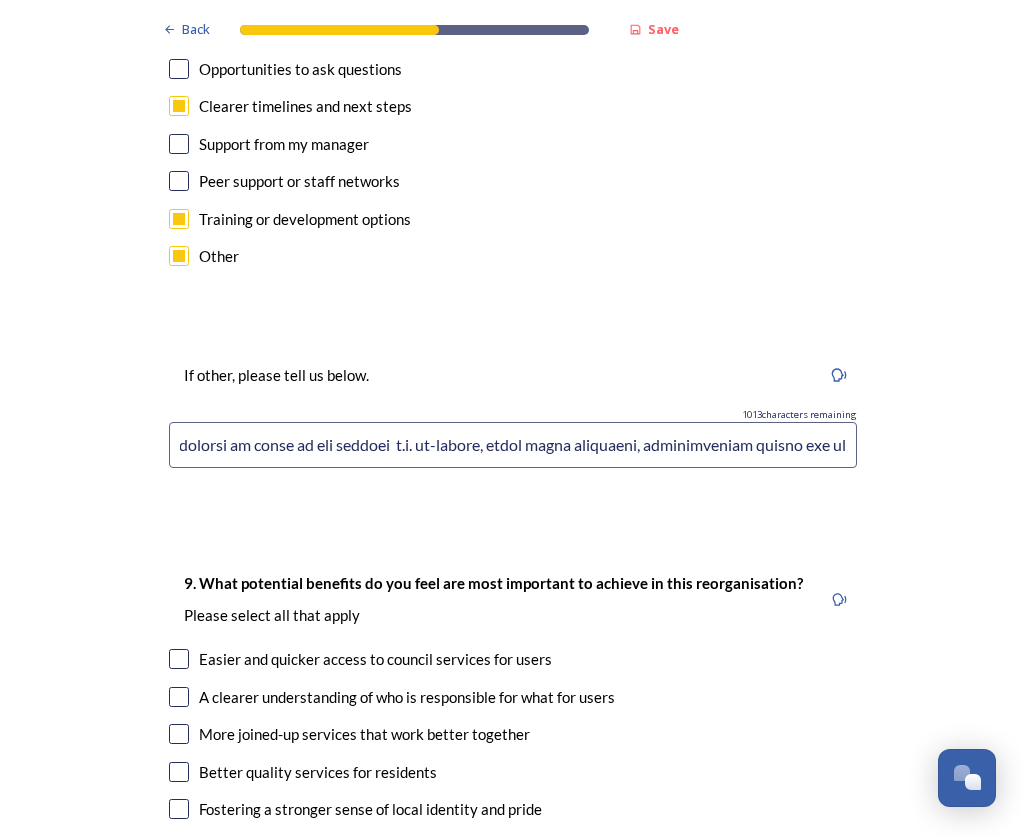 click at bounding box center (513, 445) 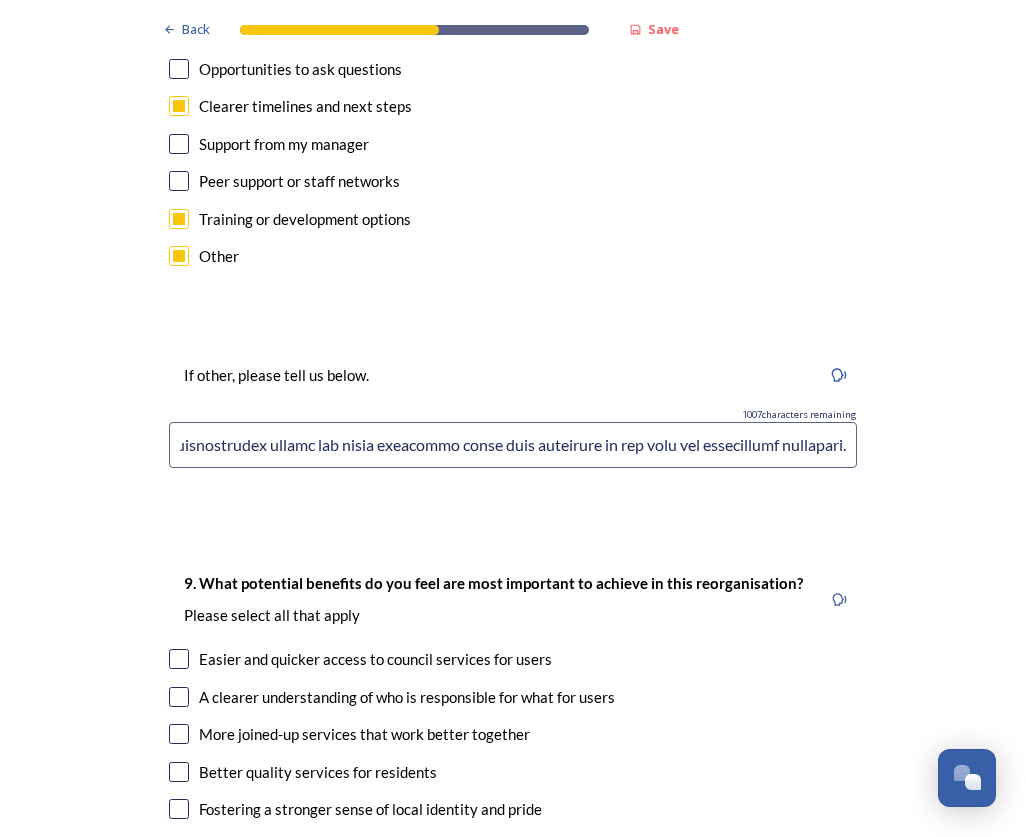 scroll, scrollTop: 0, scrollLeft: 12914, axis: horizontal 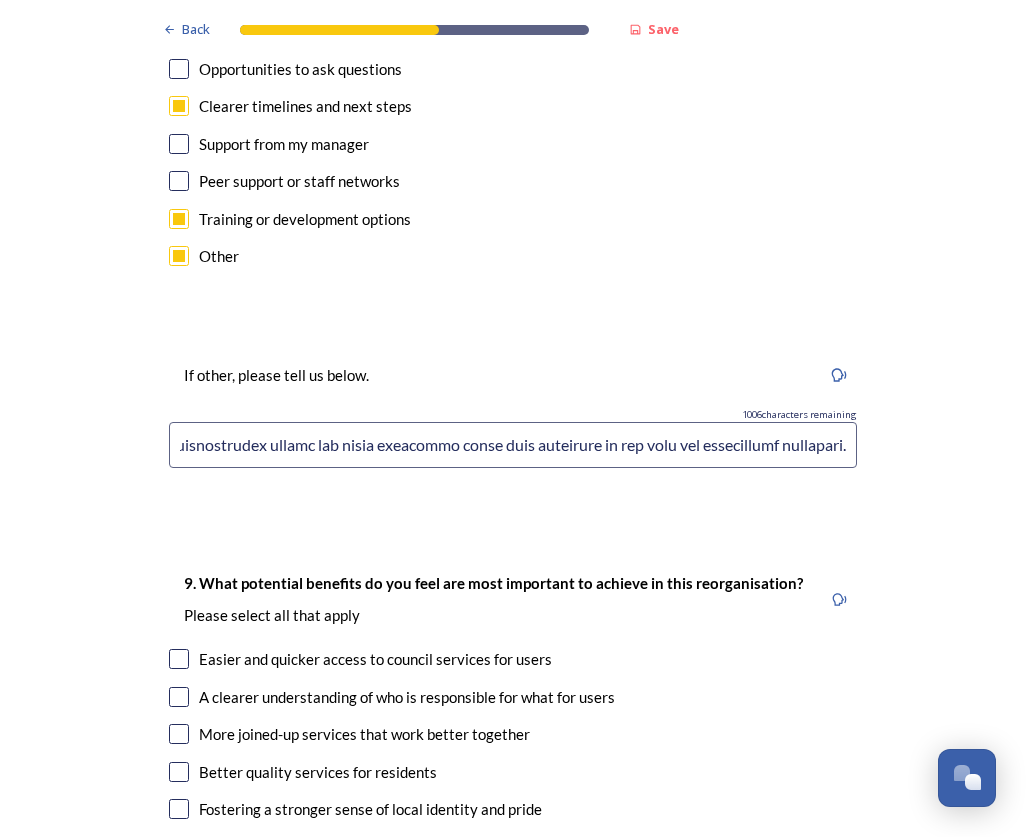 paste on "I have seen all of these things occur" 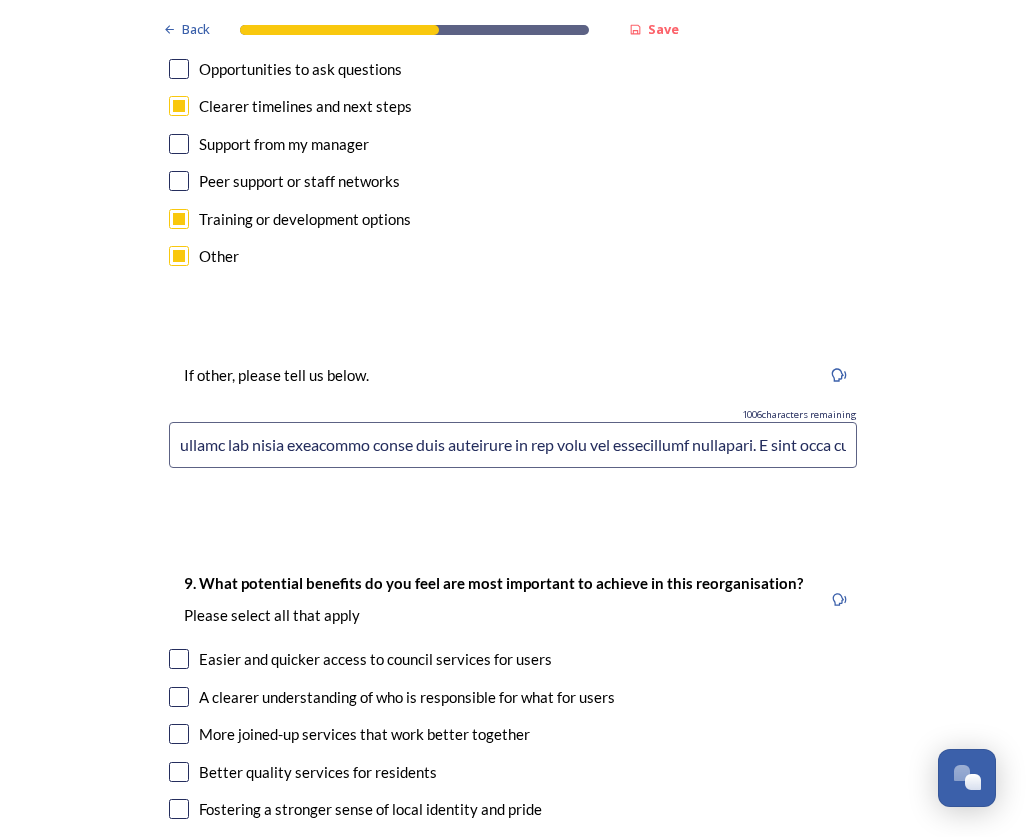 scroll, scrollTop: 0, scrollLeft: 13161, axis: horizontal 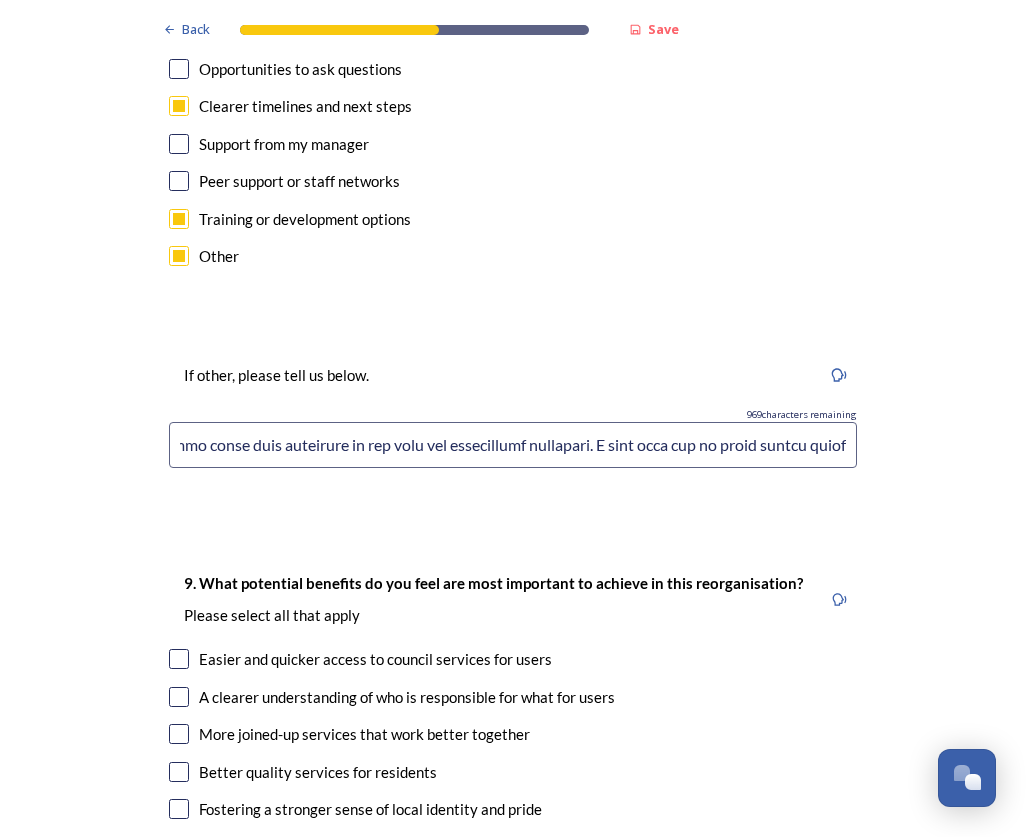 drag, startPoint x: 599, startPoint y: 449, endPoint x: 905, endPoint y: 446, distance: 306.0147 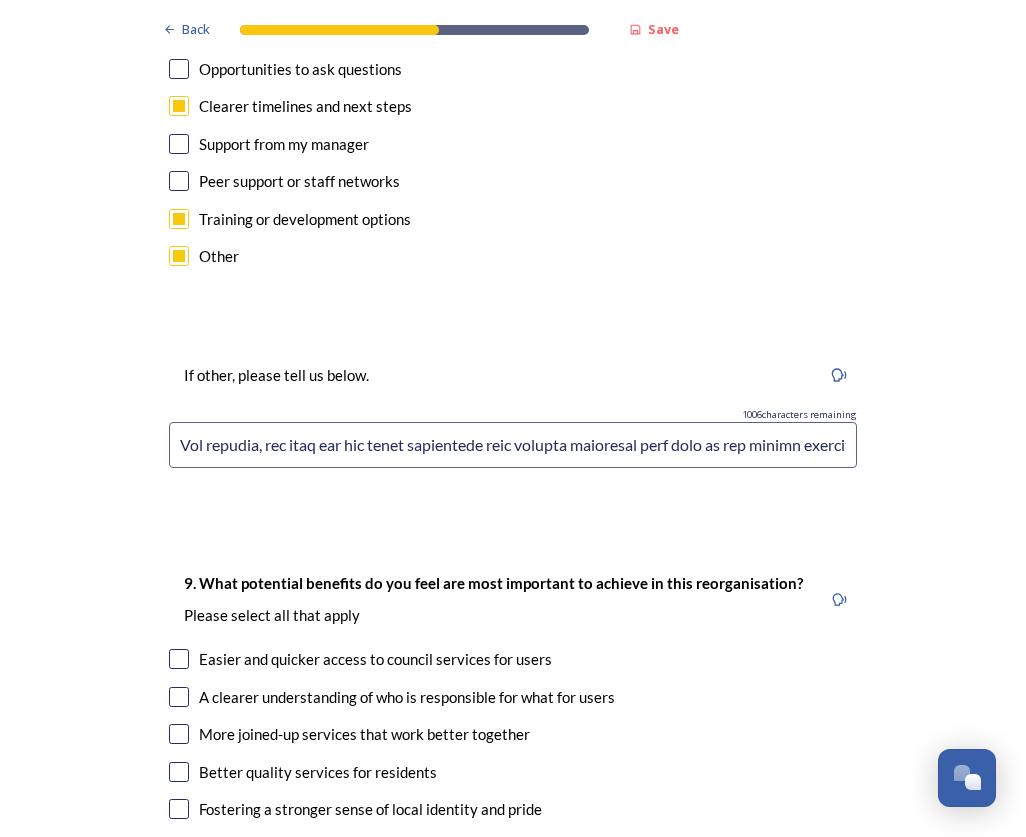scroll, scrollTop: 0, scrollLeft: 4307, axis: horizontal 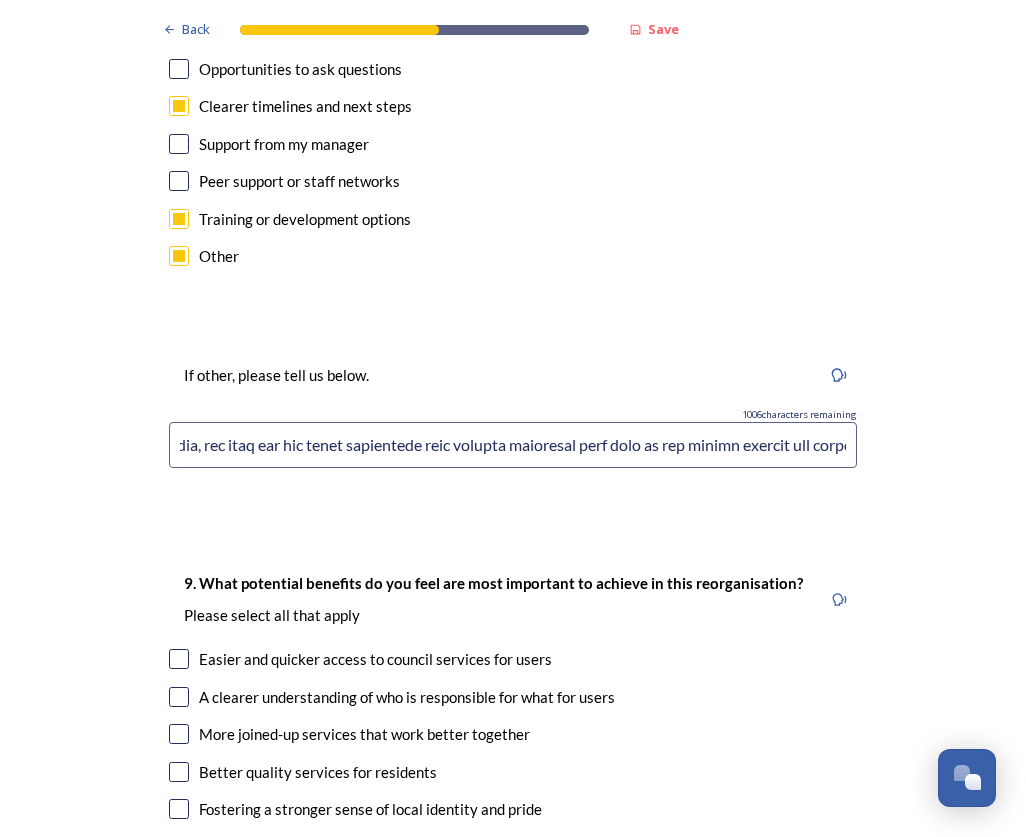 click at bounding box center (513, 445) 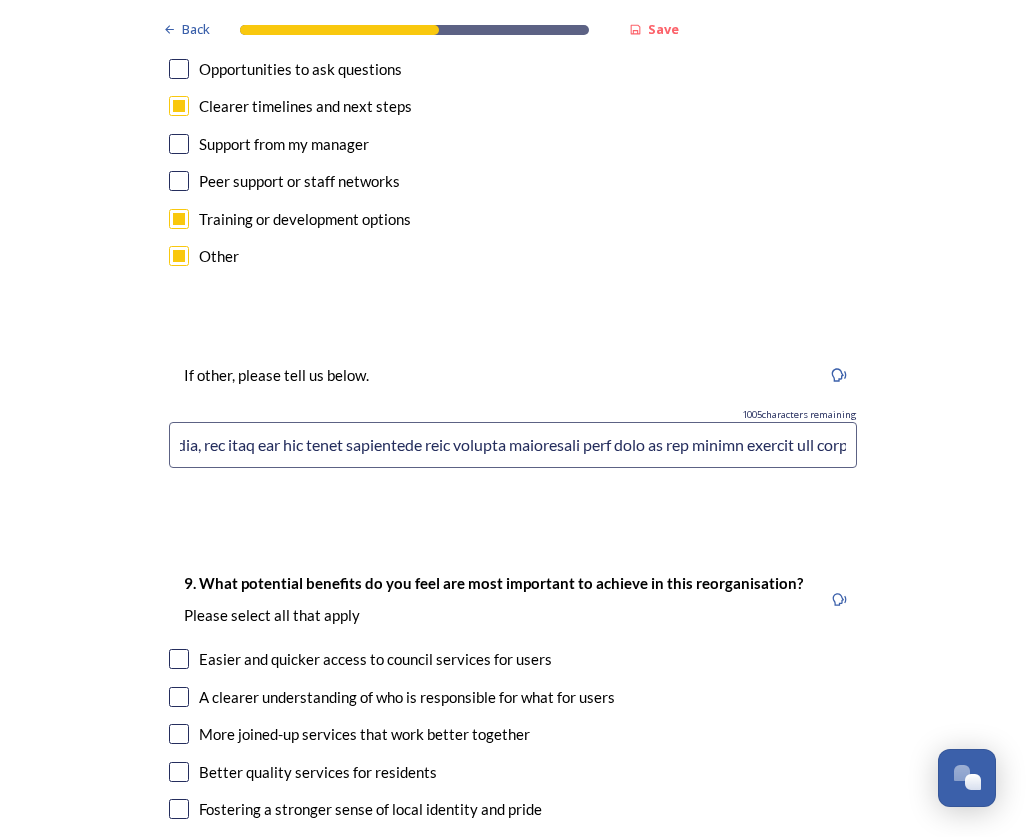 type on "Clearer guidance from central government on the combined authority responsibilities and how it will impact what can be done on a county level and what county level responsibilities are within the combined authority. I am concerned we will lose our voice in decisions that really matter, e.g. planning or food system work, because in a similar vein to the well-meaning county council staff charging ahead without knowledge or the required relationships I described above, the Mayoral Authority may do the same thing or won't know the right people to have around the table to ask. Planning is a key one that already isn't done well. For example, too weak and too broad agreements with housing developers that fail to get enough benefit for local residents (and totally fail to take advantage of social value) and don't consider the local environment at all before decisions are made. For example, putting in plant life that not only won't work in the that geographical area but is also detrimental to the local ecosystem. A..." 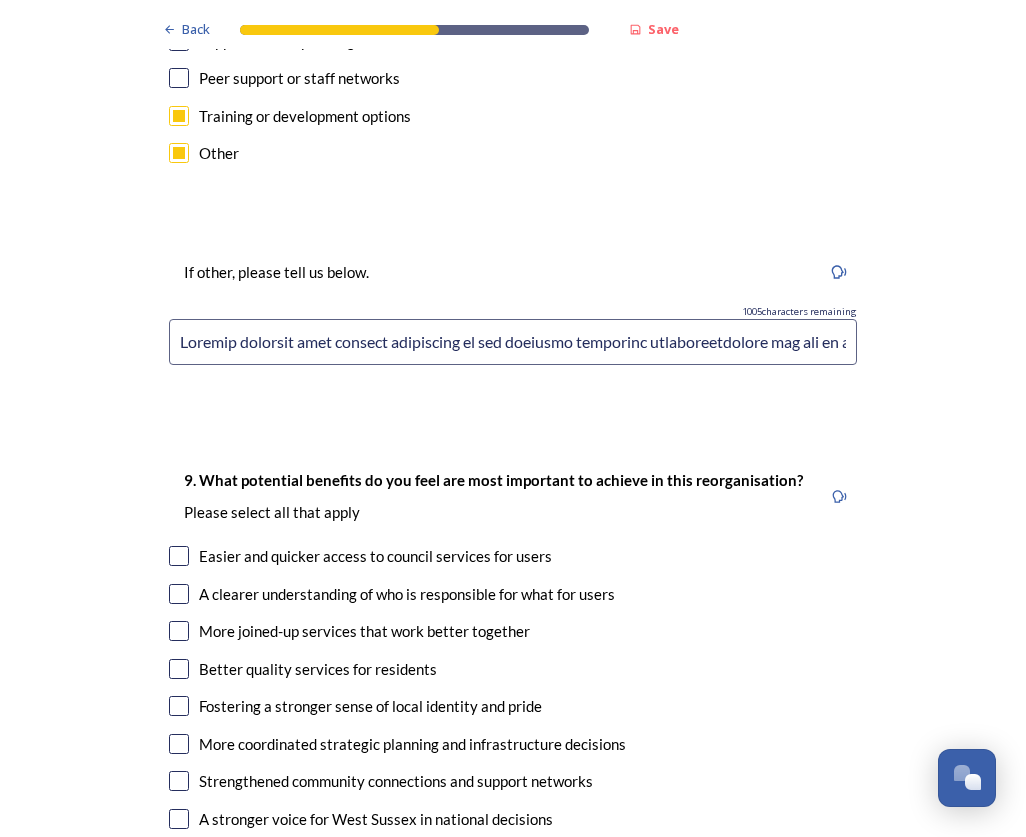 scroll, scrollTop: 4800, scrollLeft: 0, axis: vertical 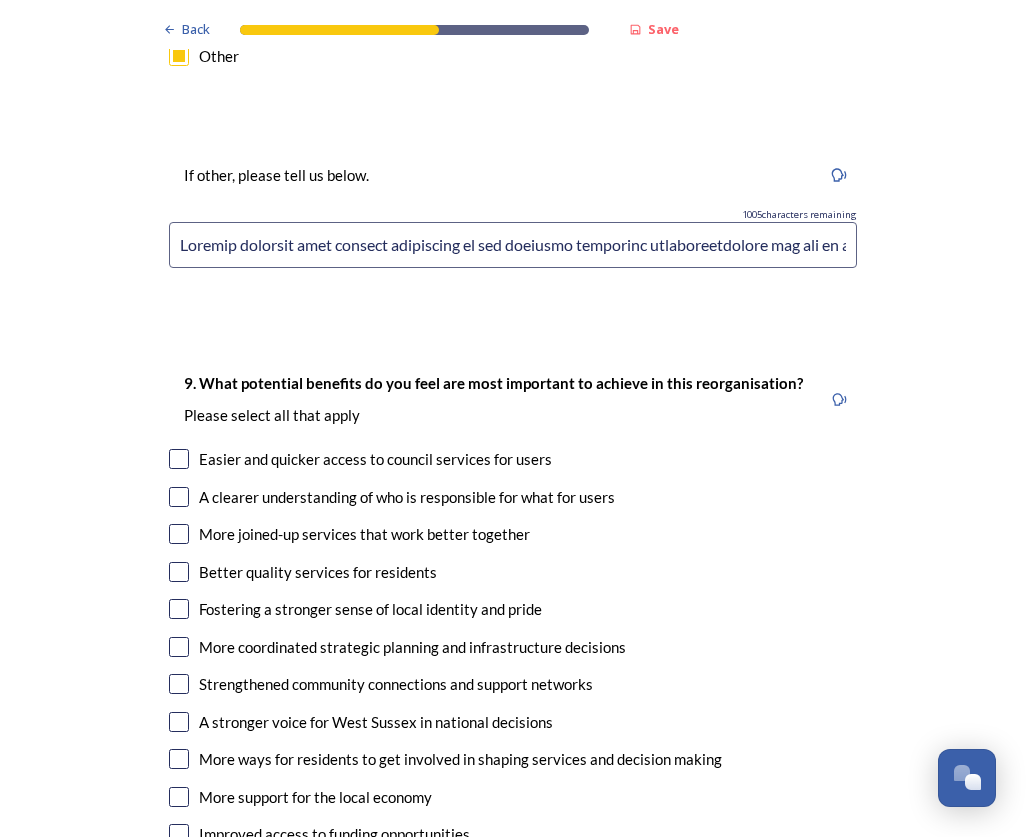click on "Easier and quicker access to council services for users" at bounding box center [375, 459] 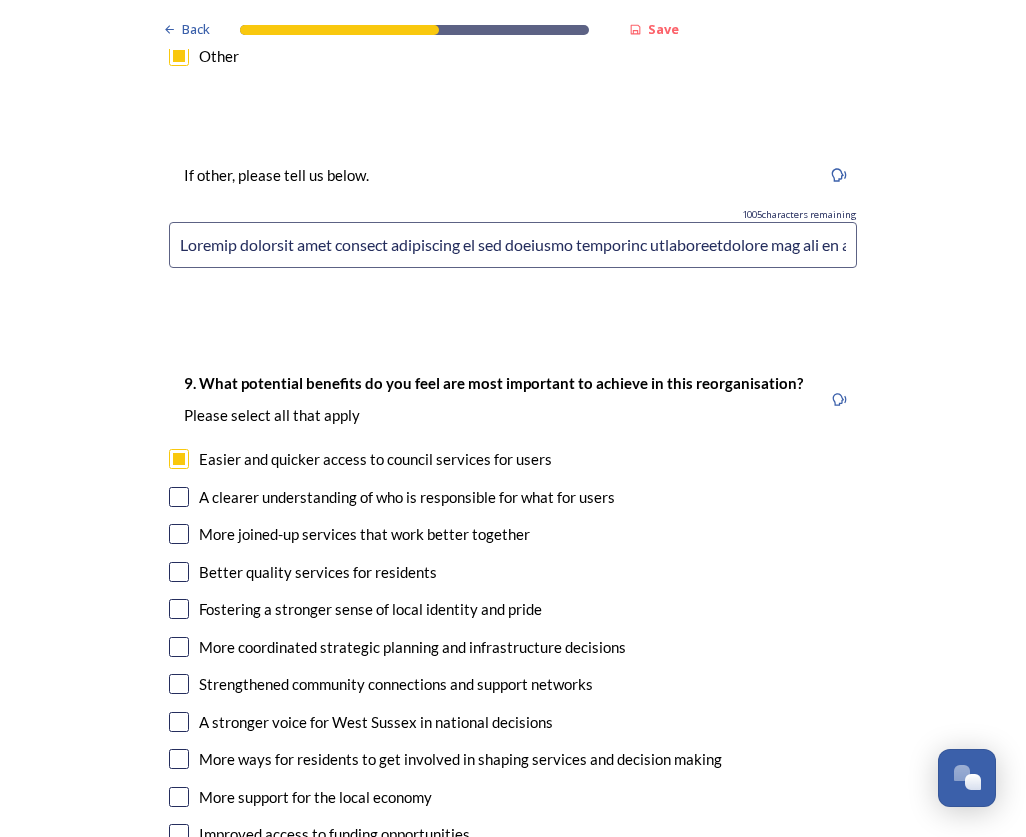 checkbox on "true" 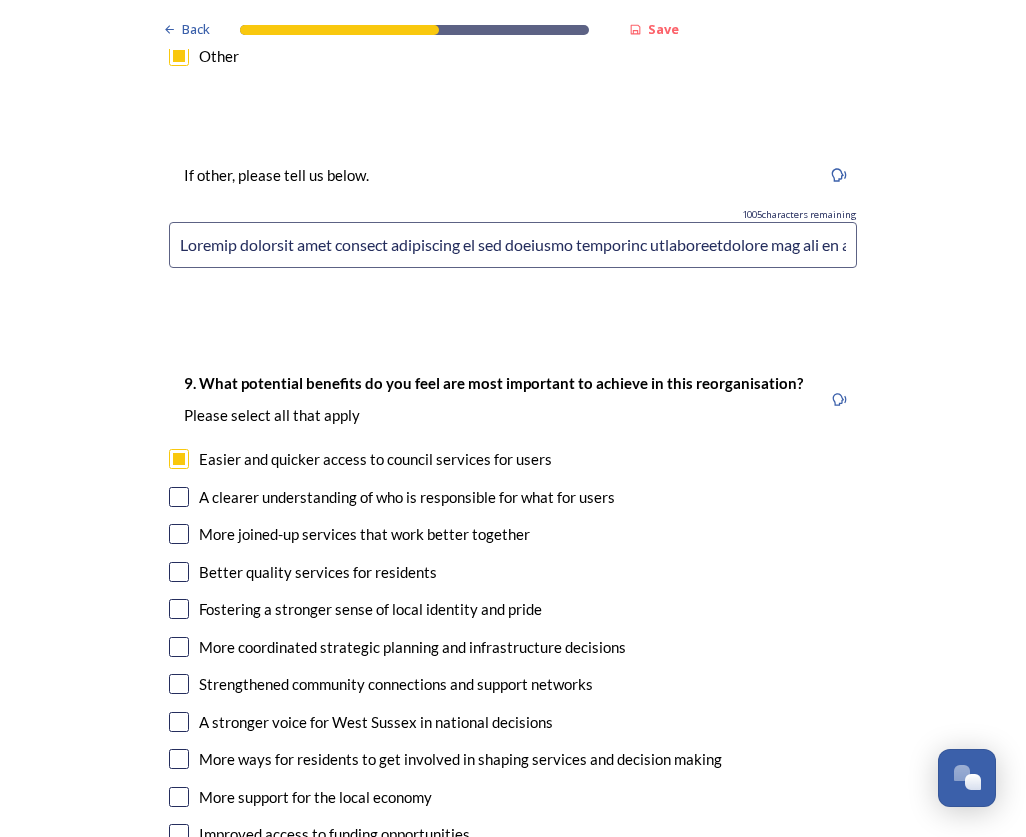 click on "9. What potential benefits do you feel are most important to achieve in this reorganisation? ﻿Please select all that apply Easier and quicker access to council services for users A clearer understanding of who is responsible for what for users More joined-up services that work better together Better quality services for residents Fostering a stronger sense of local identity and pride More coordinated strategic planning and infrastructure decisions  Strengthened community connections and support networks A stronger voice for West Sussex in national decisions More ways for residents to get involved in shaping services and decision making More support for the local economy Improved access to funding opportunities Other" at bounding box center [513, 629] 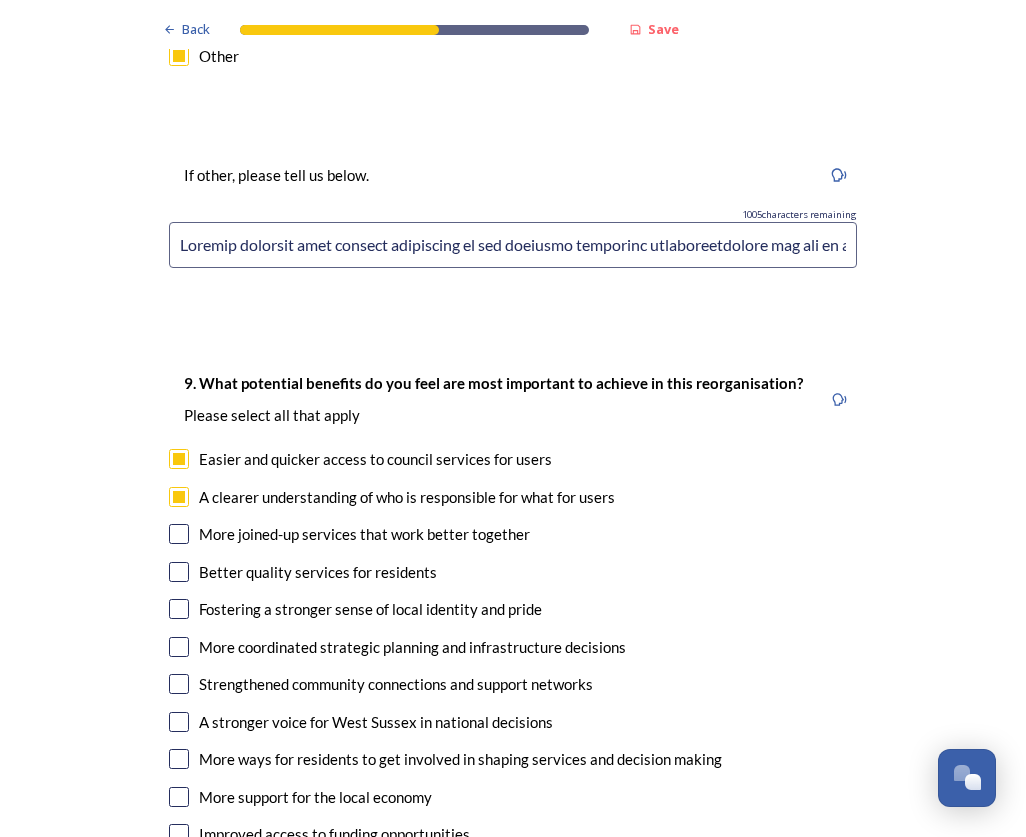 click at bounding box center [179, 534] 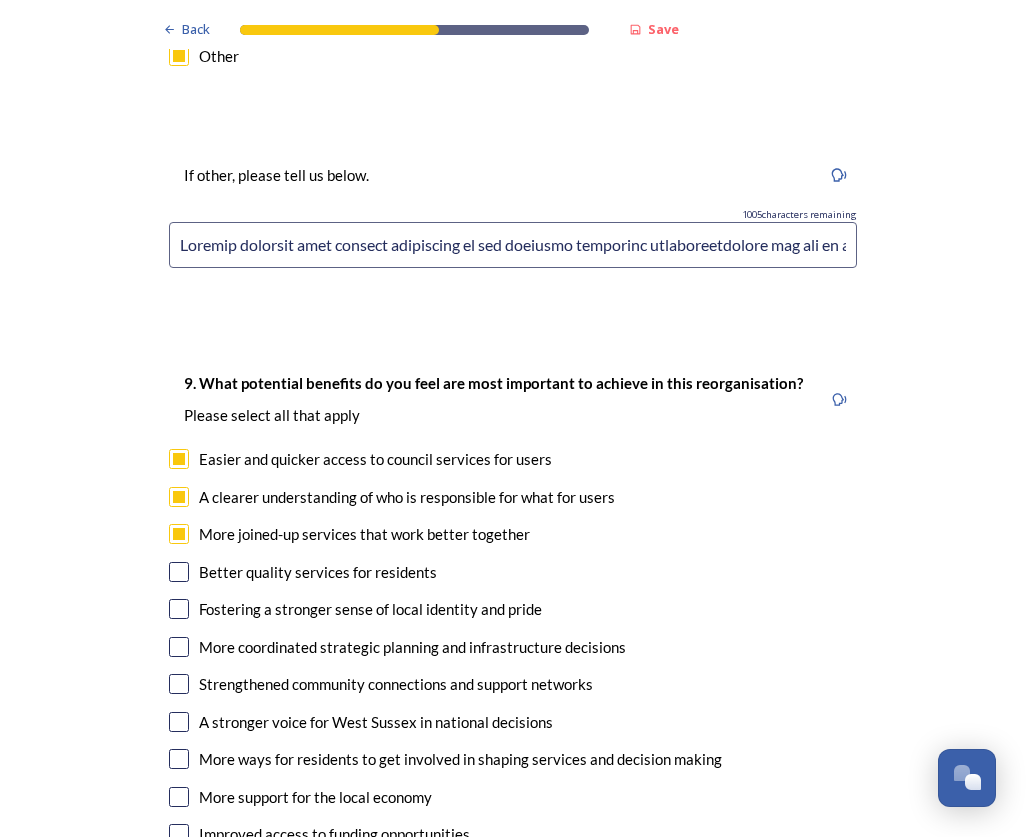 click at bounding box center (179, 572) 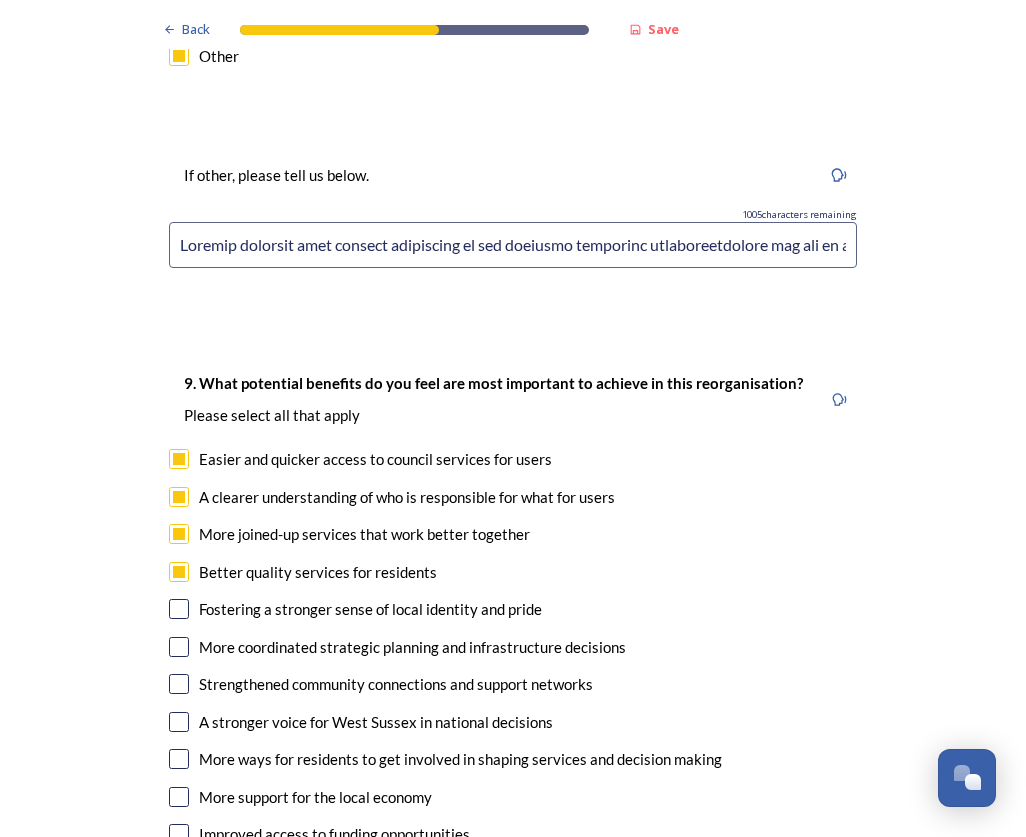 click at bounding box center (179, 647) 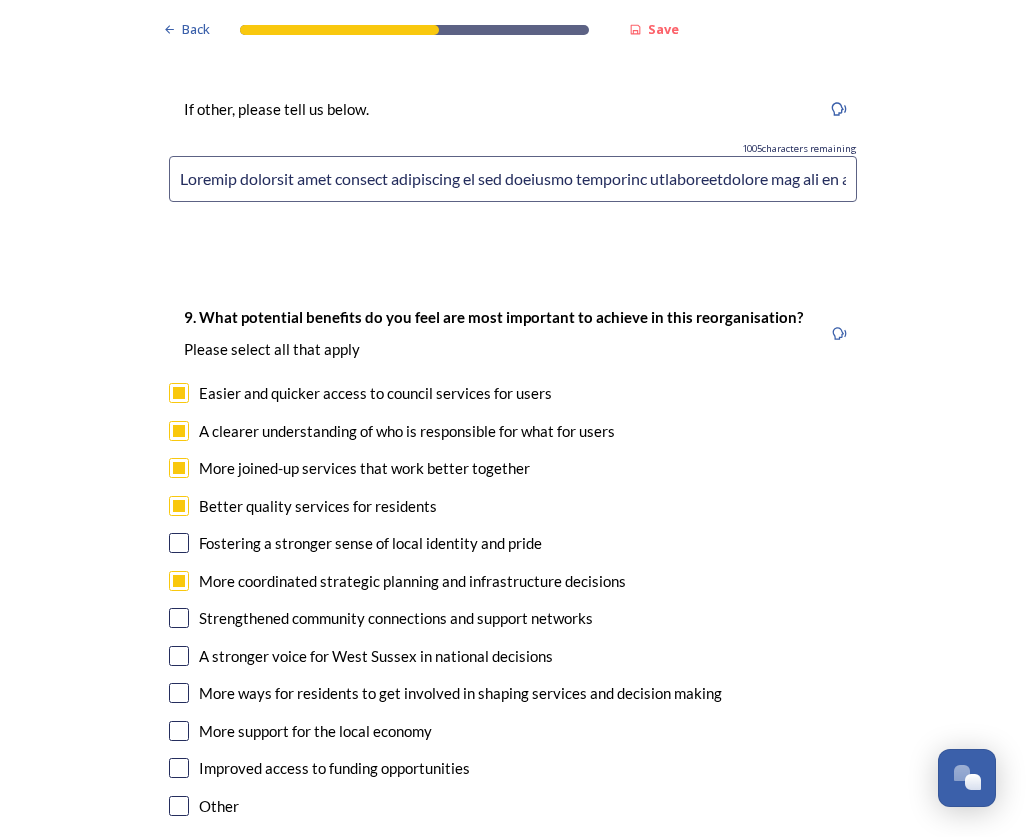 scroll, scrollTop: 4900, scrollLeft: 0, axis: vertical 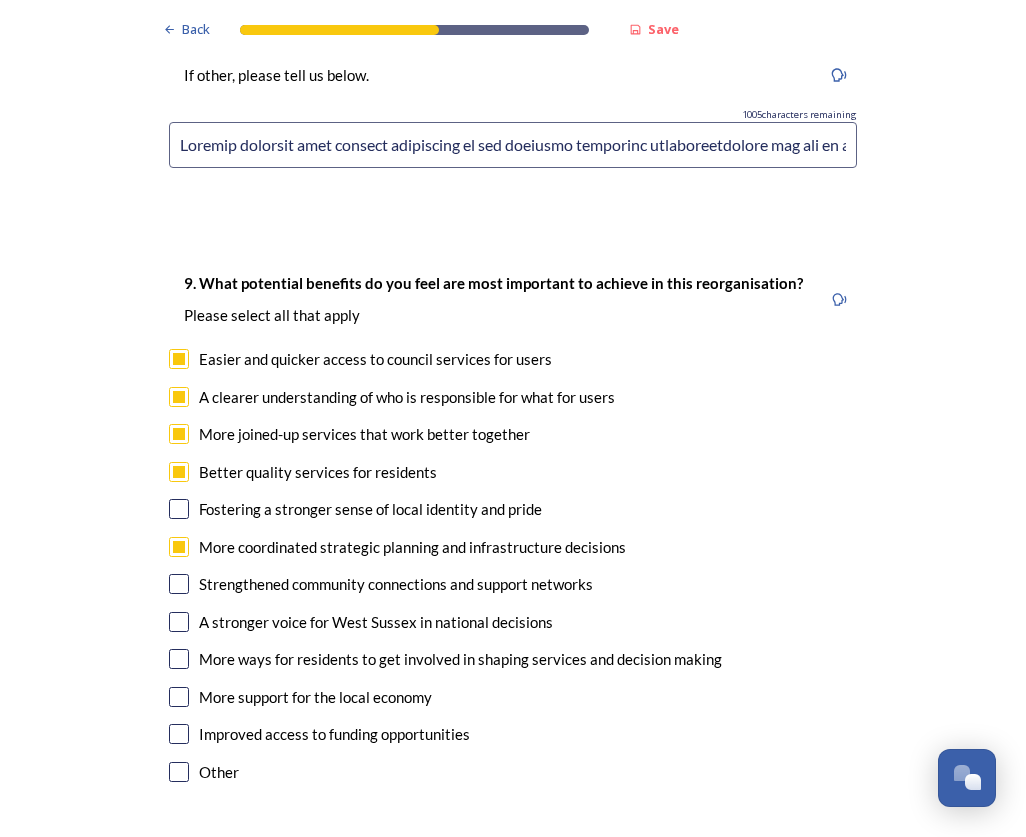 click at bounding box center [179, 622] 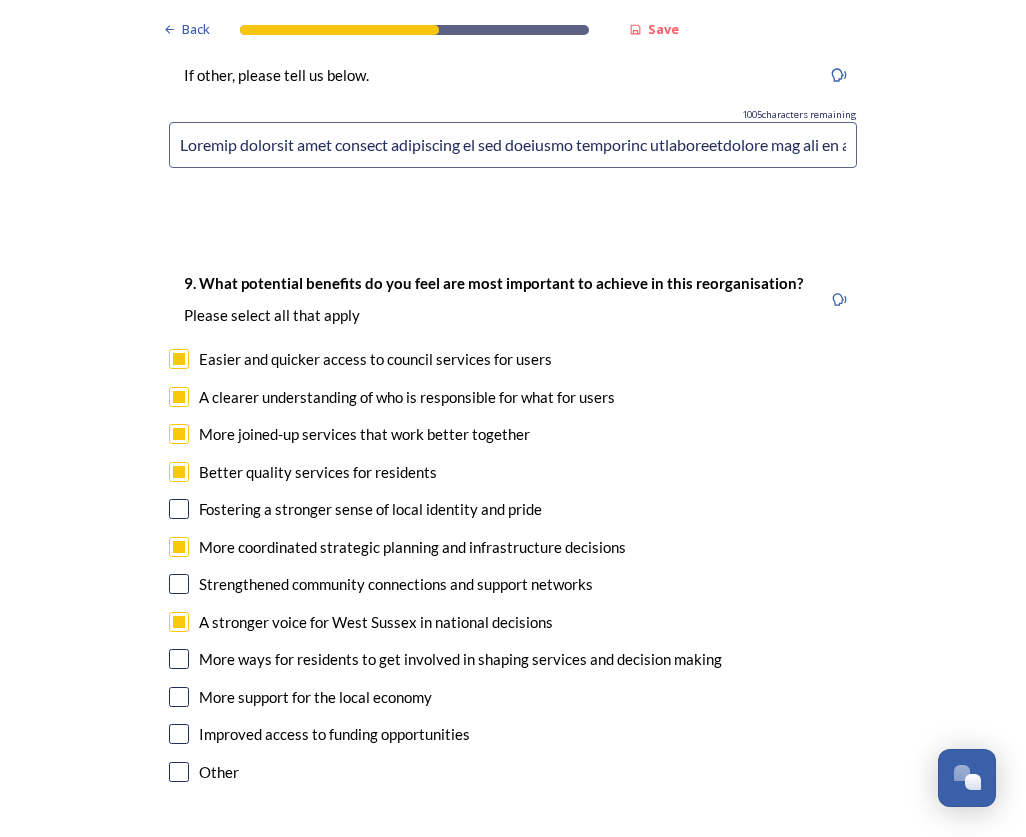 click at bounding box center [179, 659] 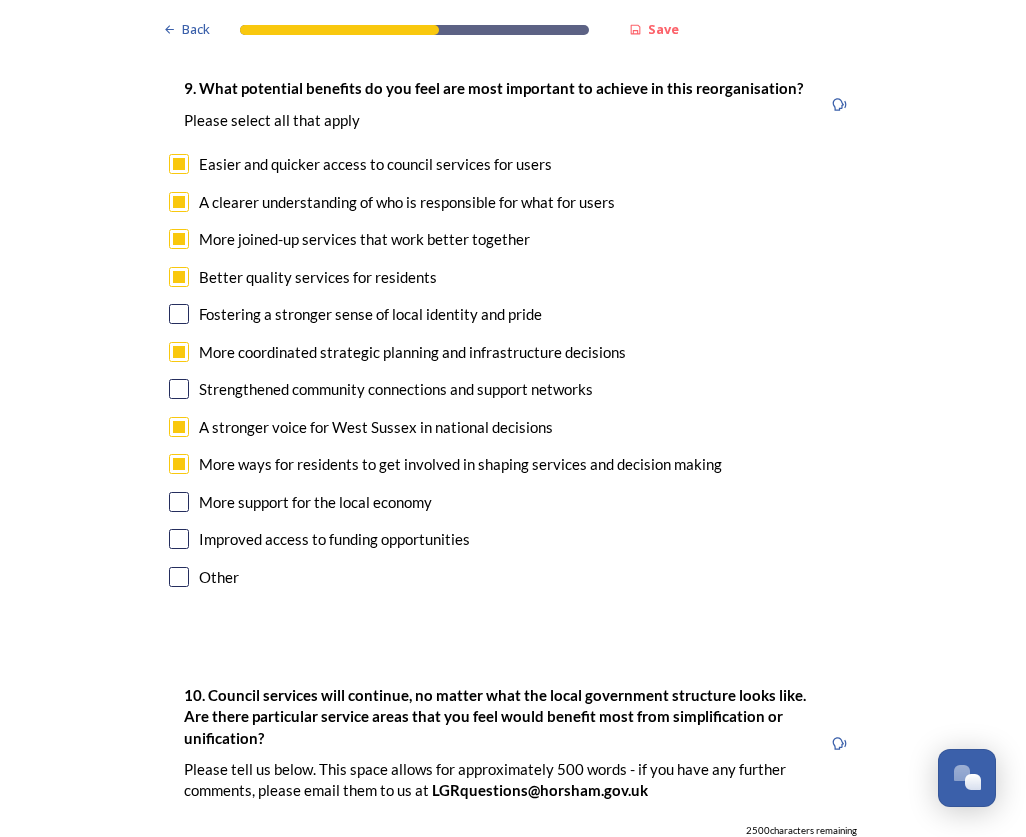 scroll, scrollTop: 5100, scrollLeft: 0, axis: vertical 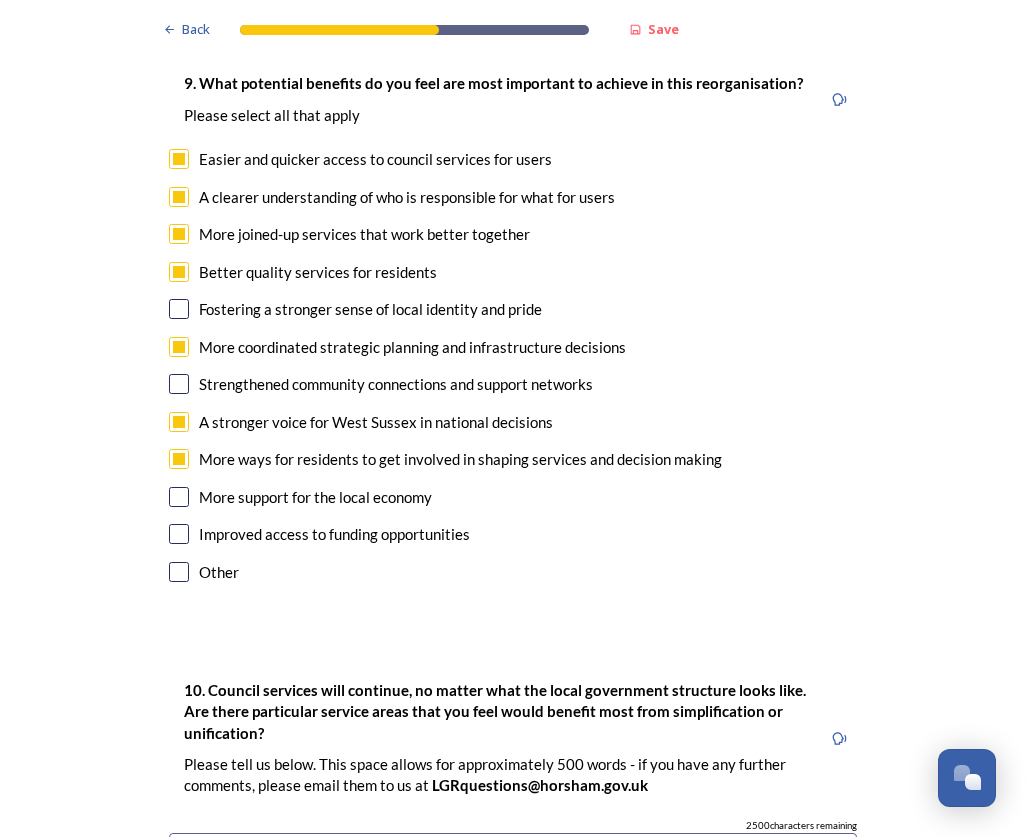 click at bounding box center (179, 497) 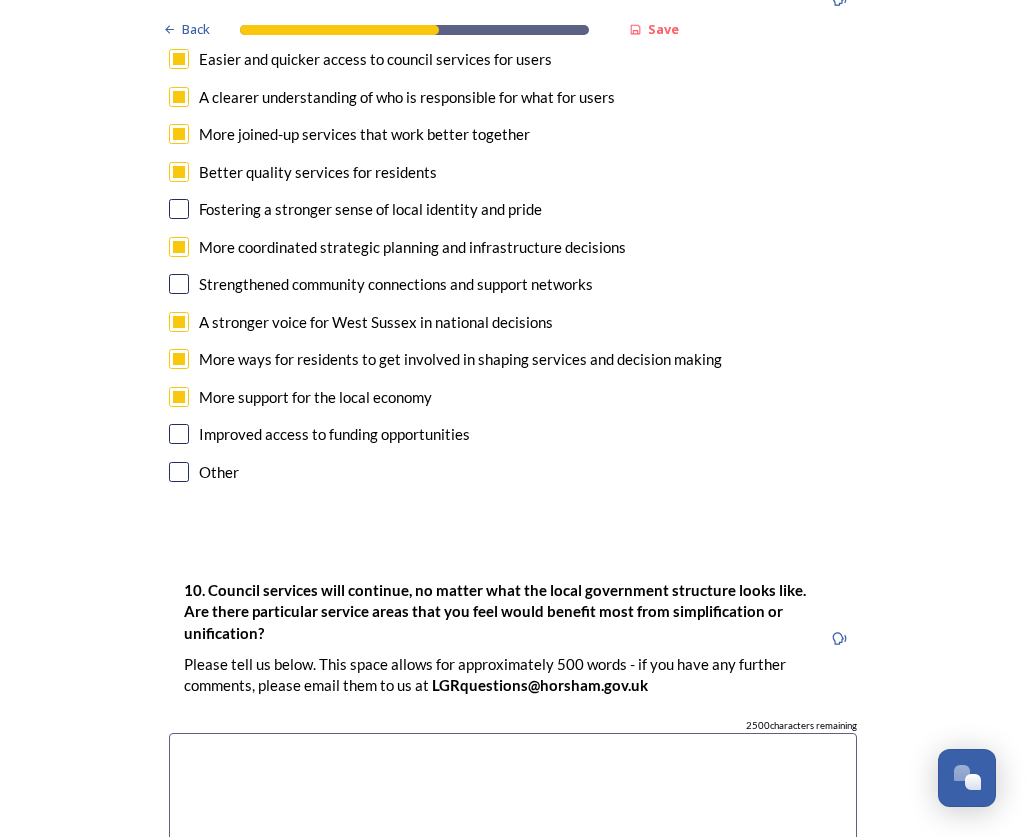 scroll, scrollTop: 5500, scrollLeft: 0, axis: vertical 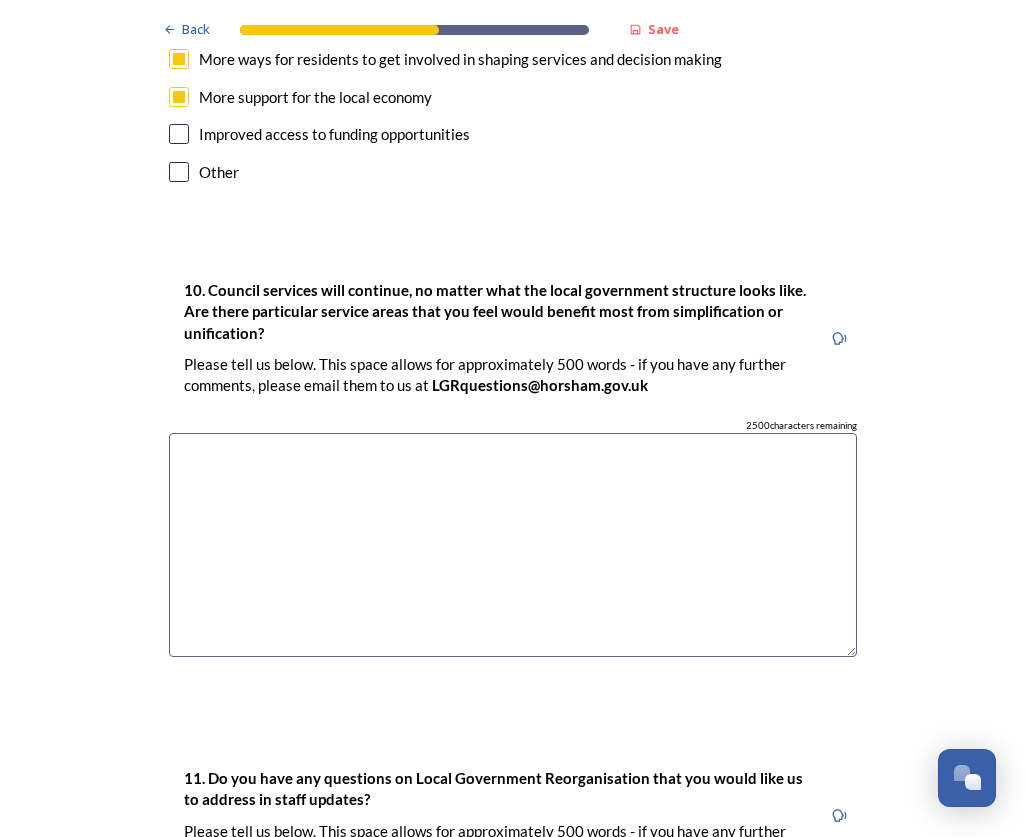 click at bounding box center (513, 545) 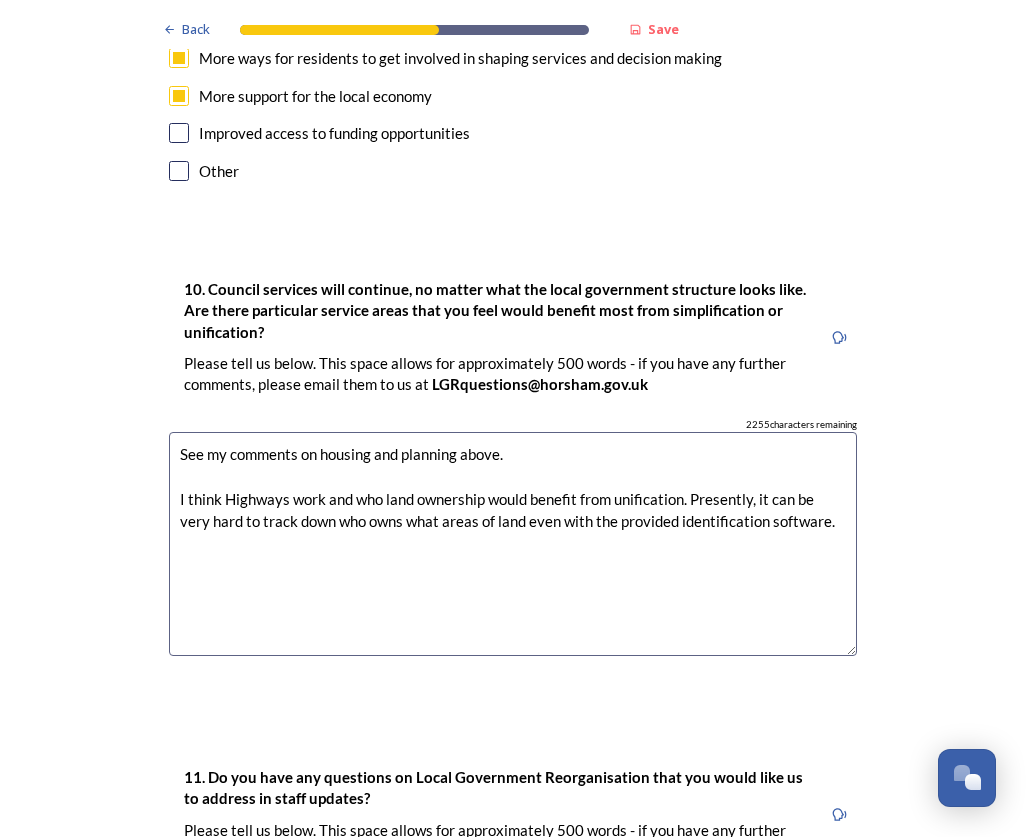 scroll, scrollTop: 5800, scrollLeft: 0, axis: vertical 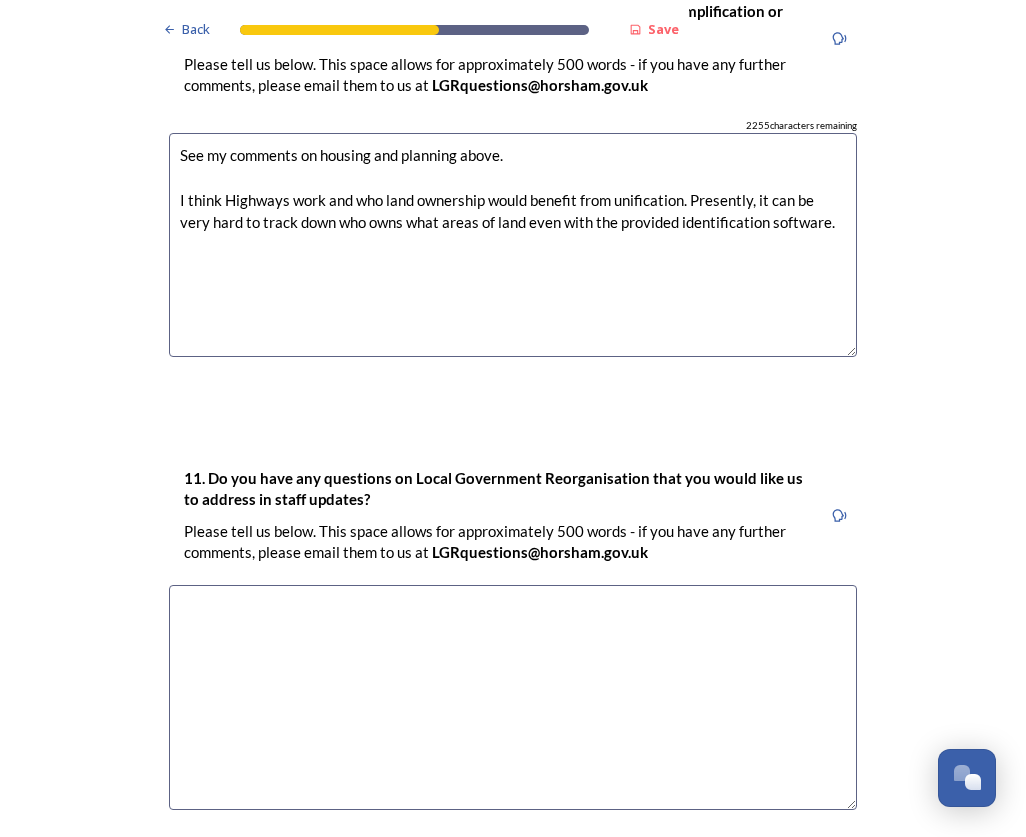 type on "See my comments on housing and planning above.
I think Highways work and who land ownership would benefit from unification. Presently, it can be very hard to track down who owns what areas of land even with the provided identification software." 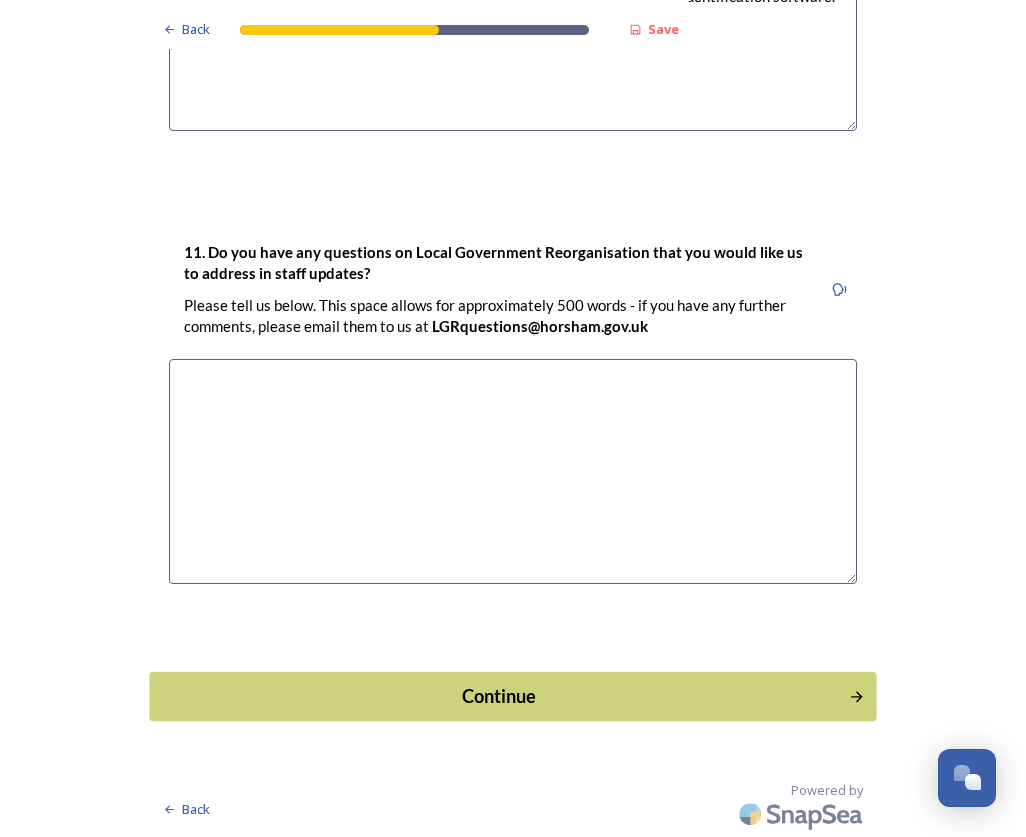 click on "Continue" at bounding box center (499, 696) 